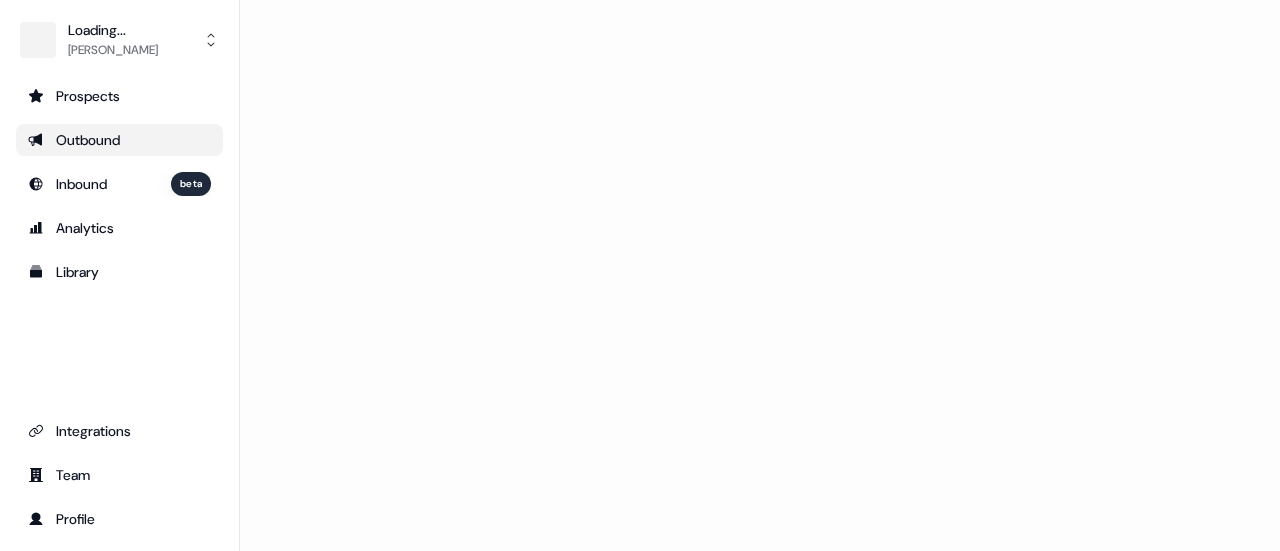 scroll, scrollTop: 0, scrollLeft: 0, axis: both 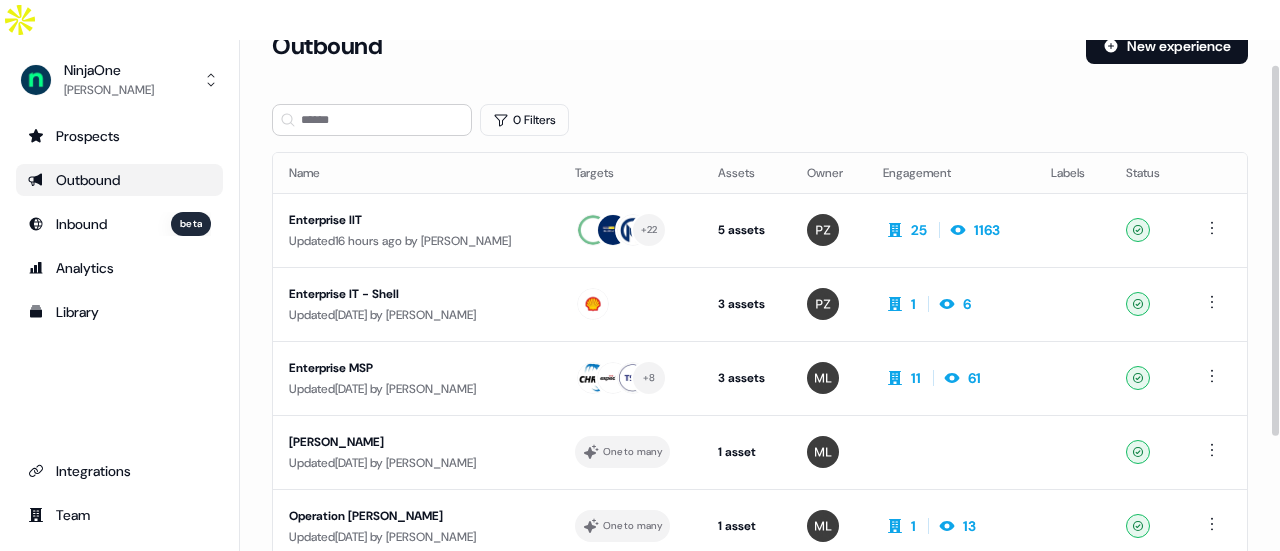 click on "Prospects Outbound Inbound beta Analytics Library" at bounding box center [119, 224] 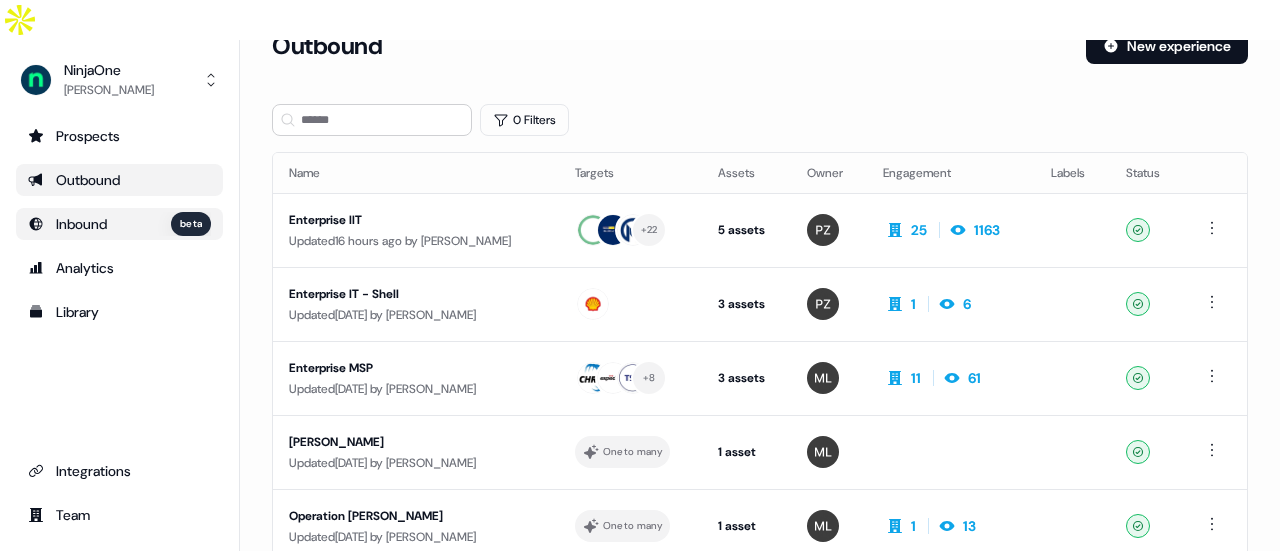 click on "Inbound" at bounding box center [81, 224] 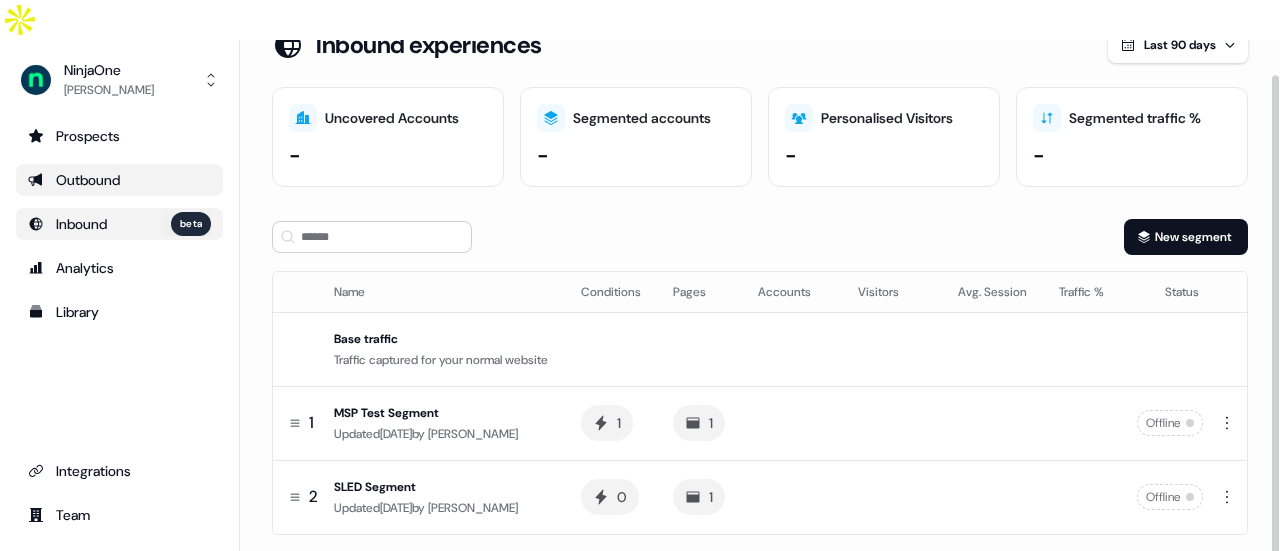 scroll, scrollTop: 36, scrollLeft: 0, axis: vertical 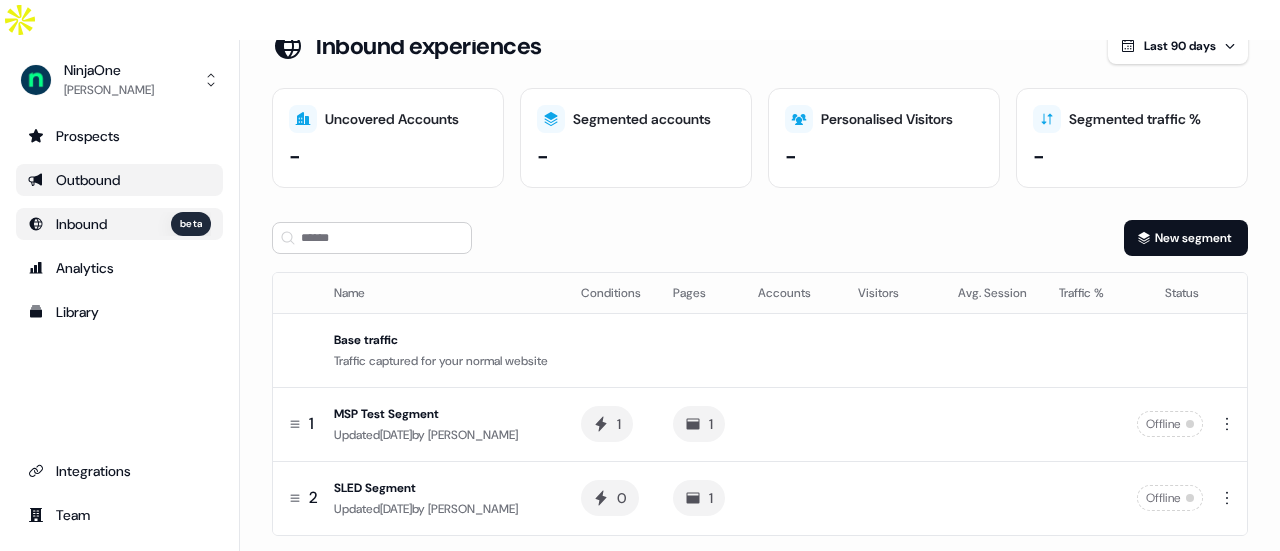 click on "Outbound" at bounding box center (119, 180) 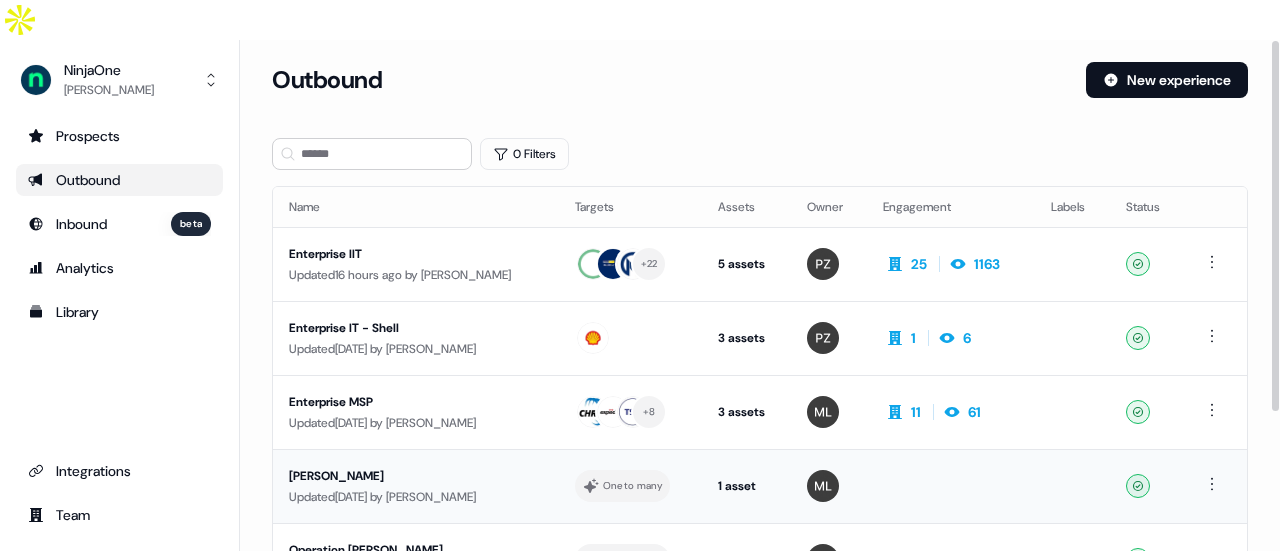 scroll, scrollTop: 0, scrollLeft: 0, axis: both 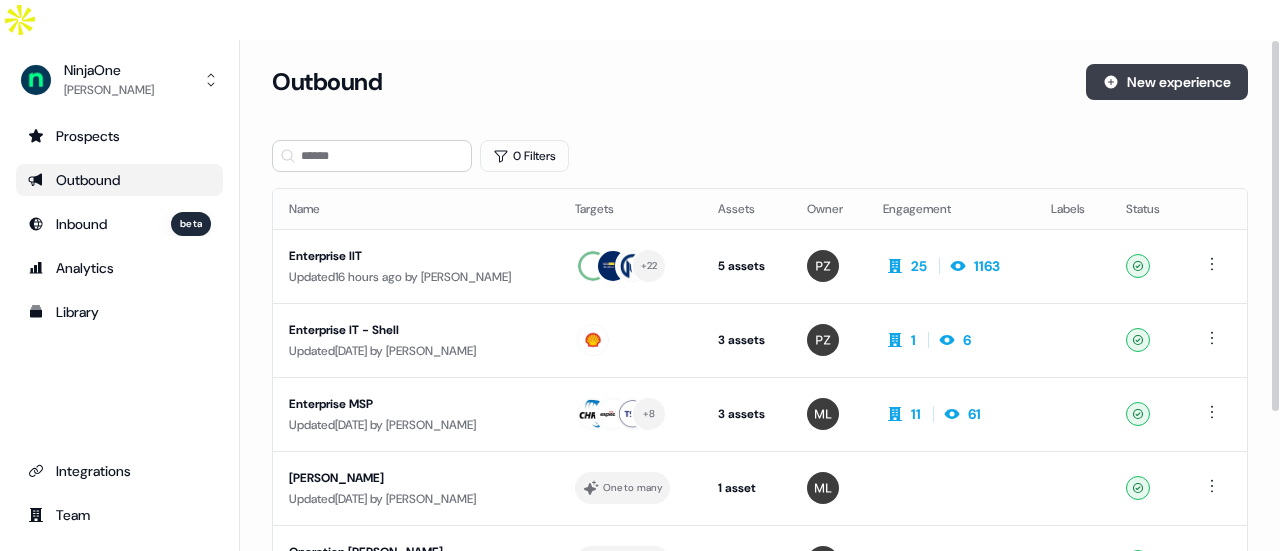 click on "New experience" at bounding box center (1167, 82) 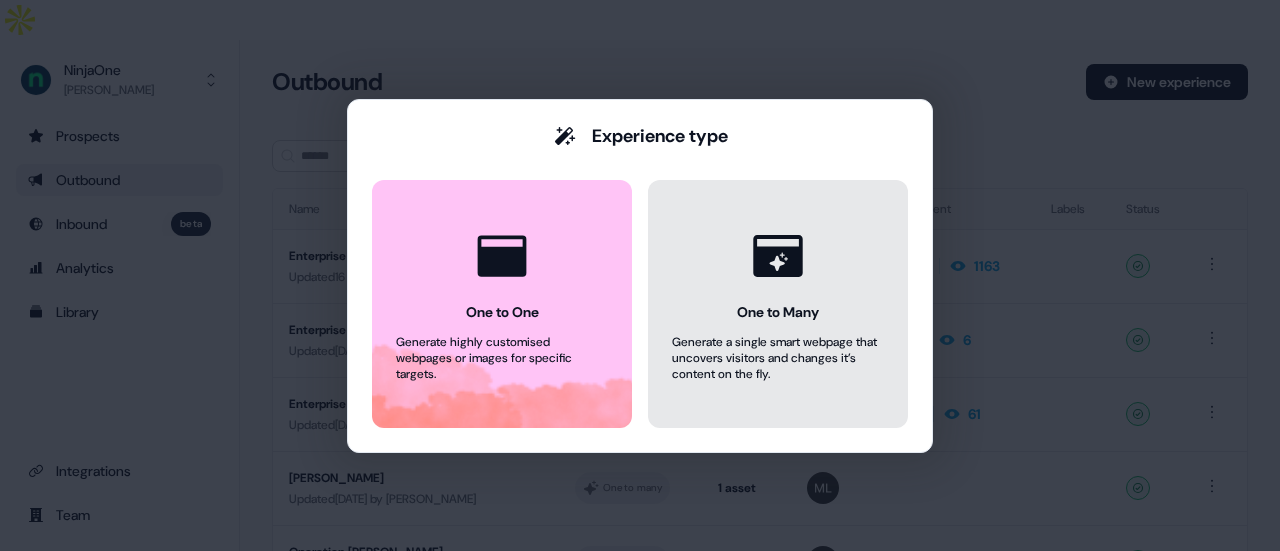 click on "One to Many Generate a single smart webpage that uncovers visitors and changes it’s content on the fly." at bounding box center [778, 304] 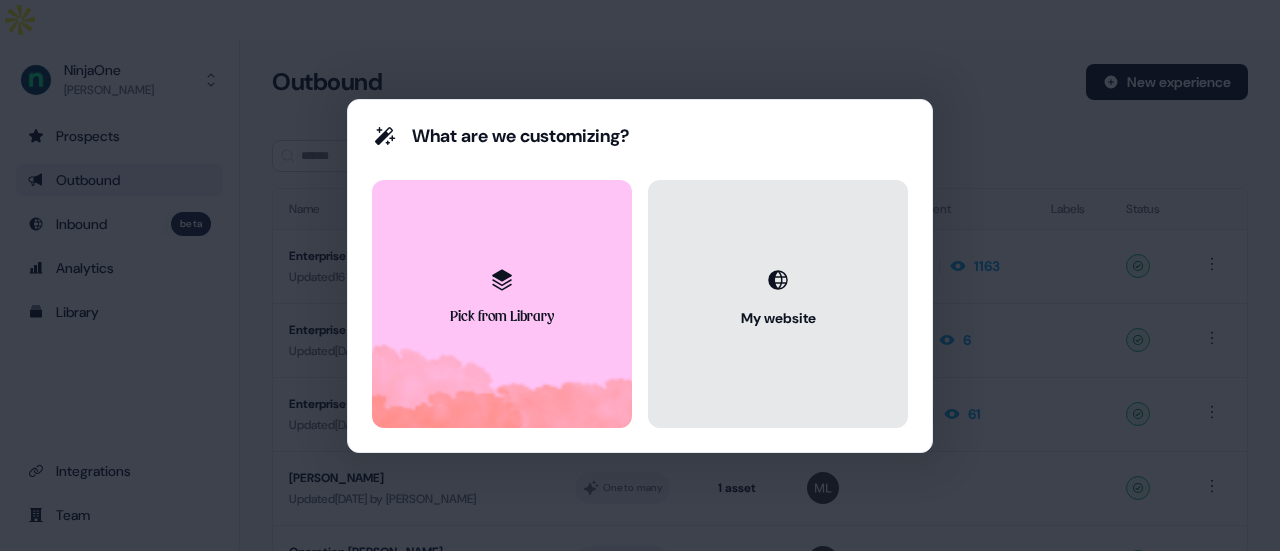 click on "My website" at bounding box center (778, 304) 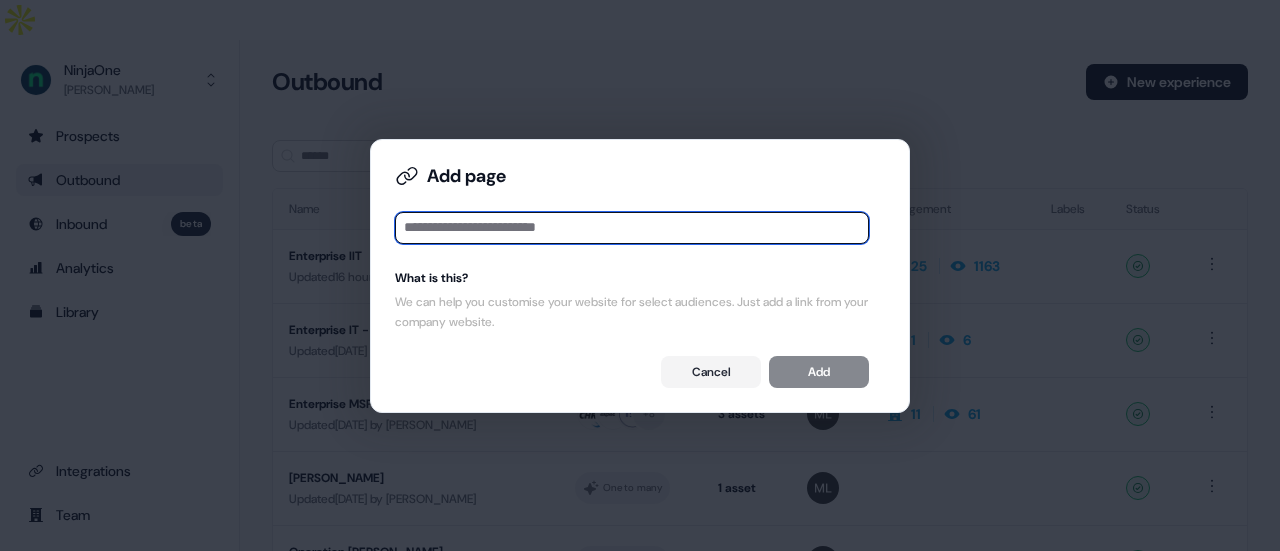 click at bounding box center [632, 228] 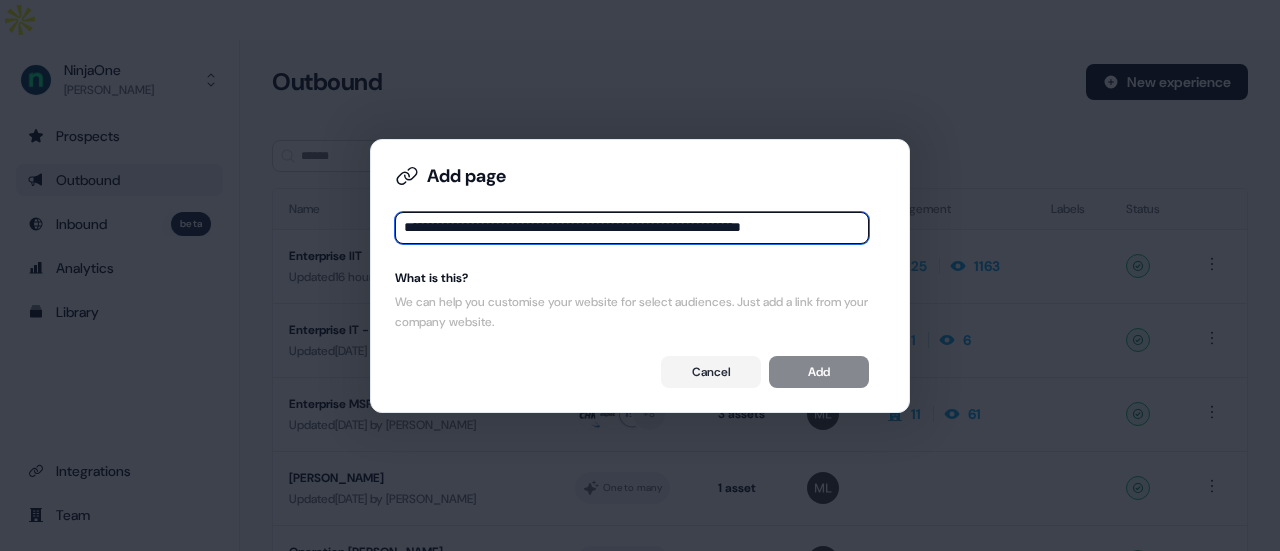 scroll, scrollTop: 0, scrollLeft: 30, axis: horizontal 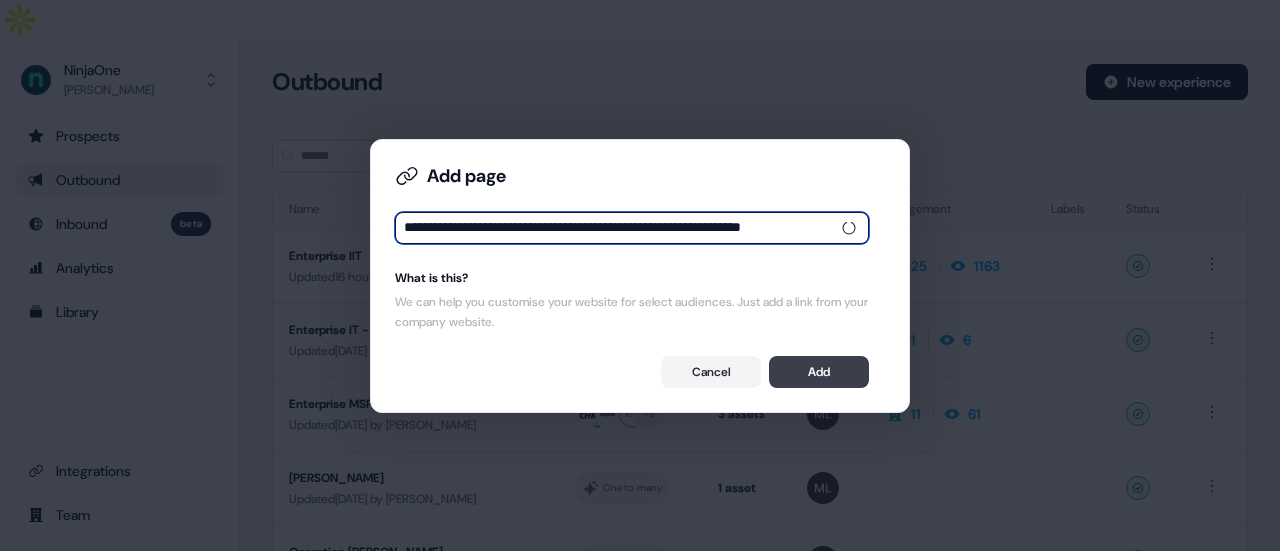 type on "**********" 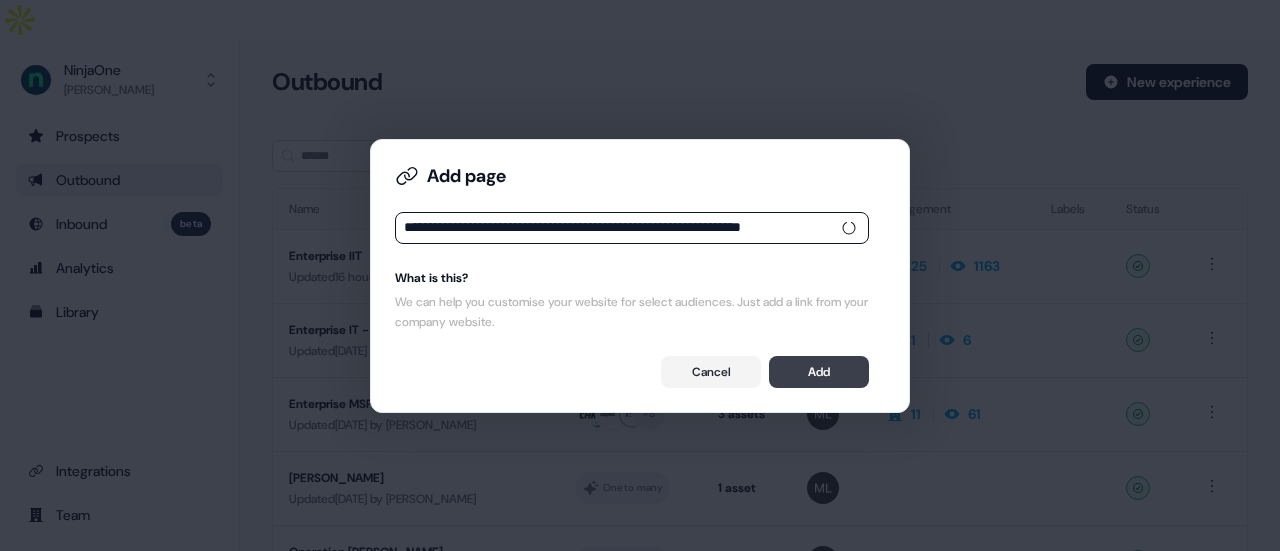 click on "Add" at bounding box center [819, 372] 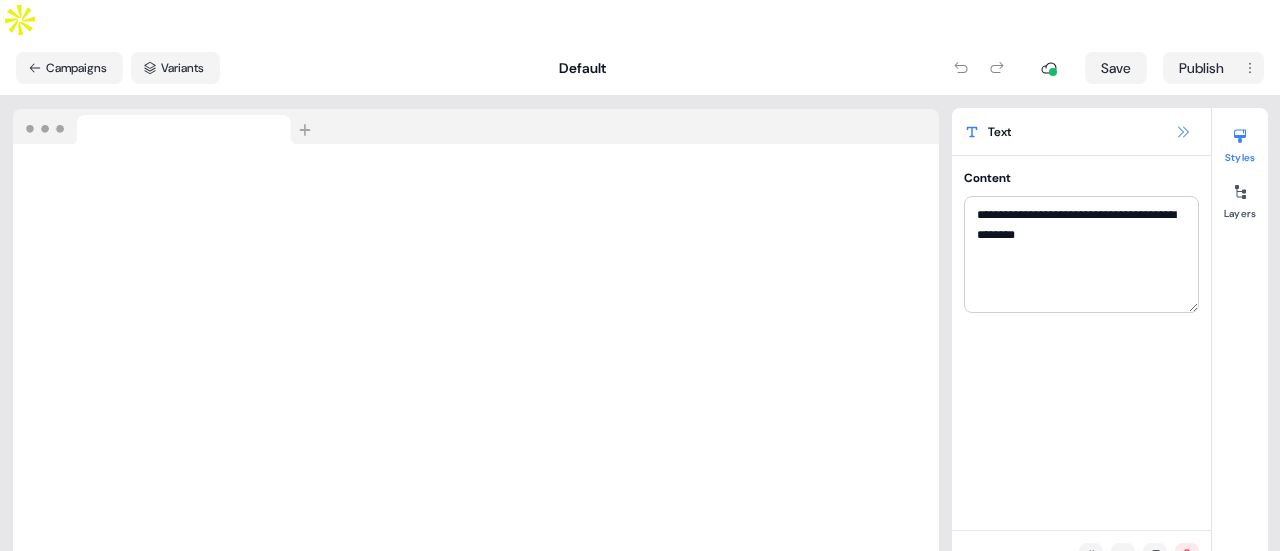 click 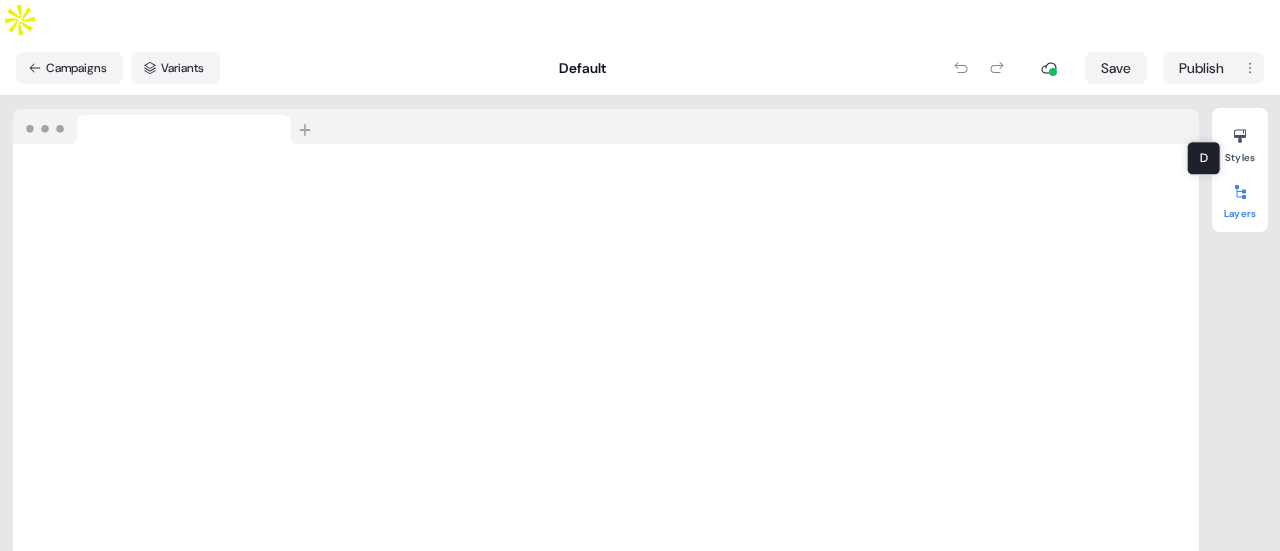 click on "Layers" at bounding box center (1240, 198) 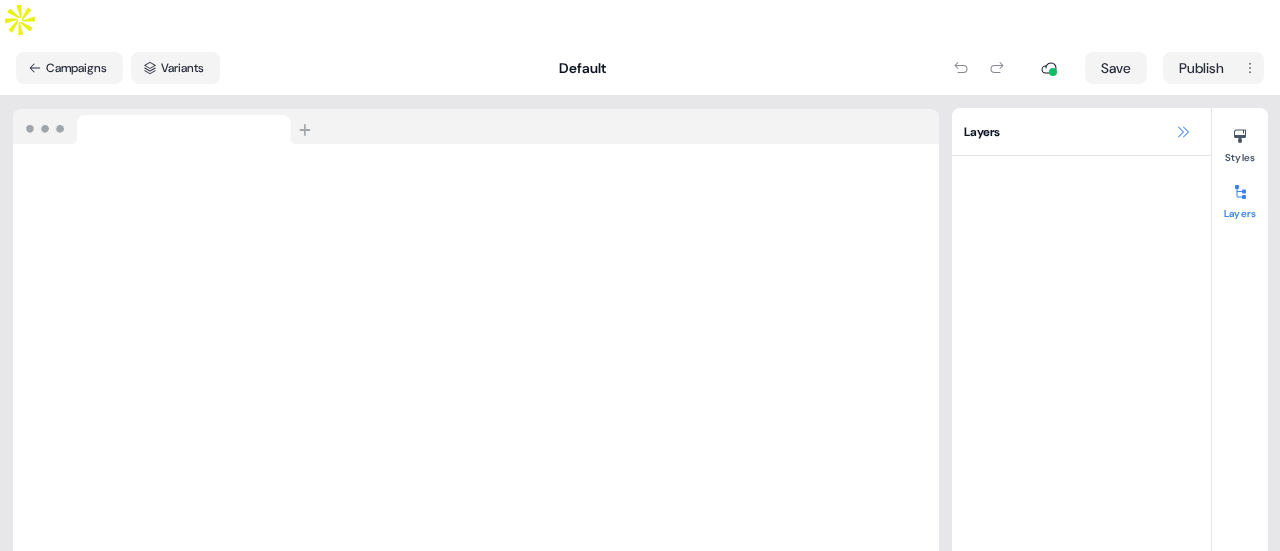 click 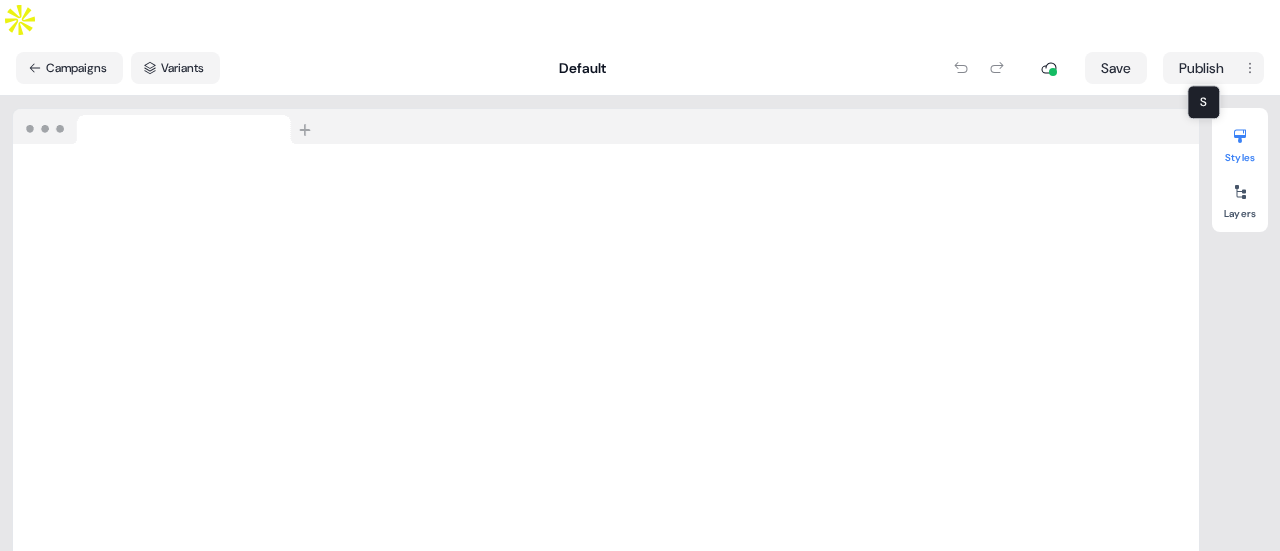 click 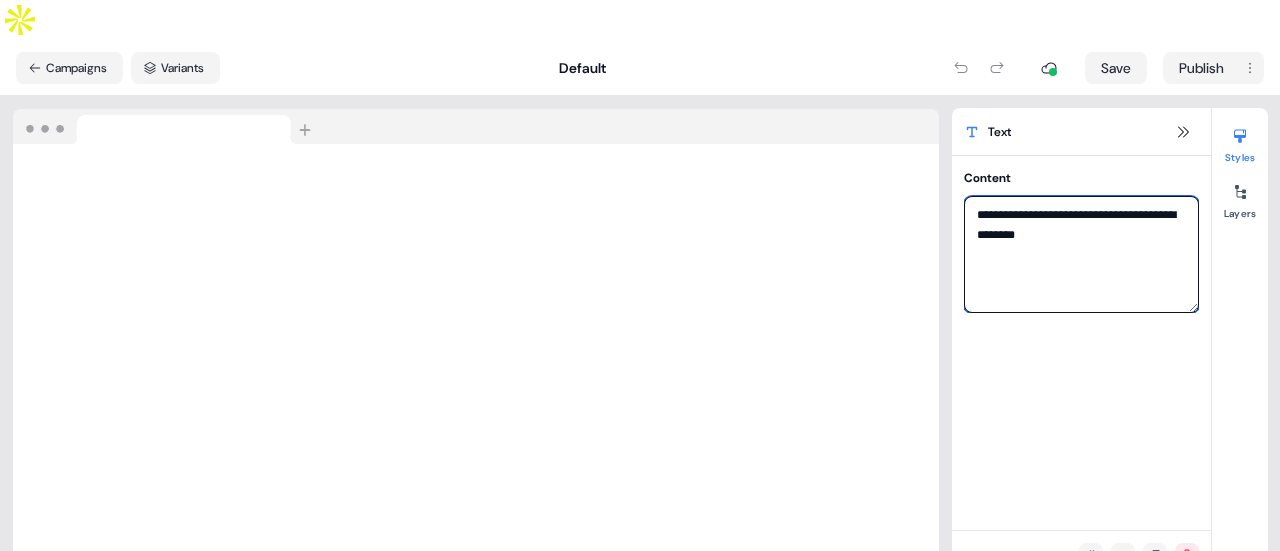 click on "**********" at bounding box center (1081, 254) 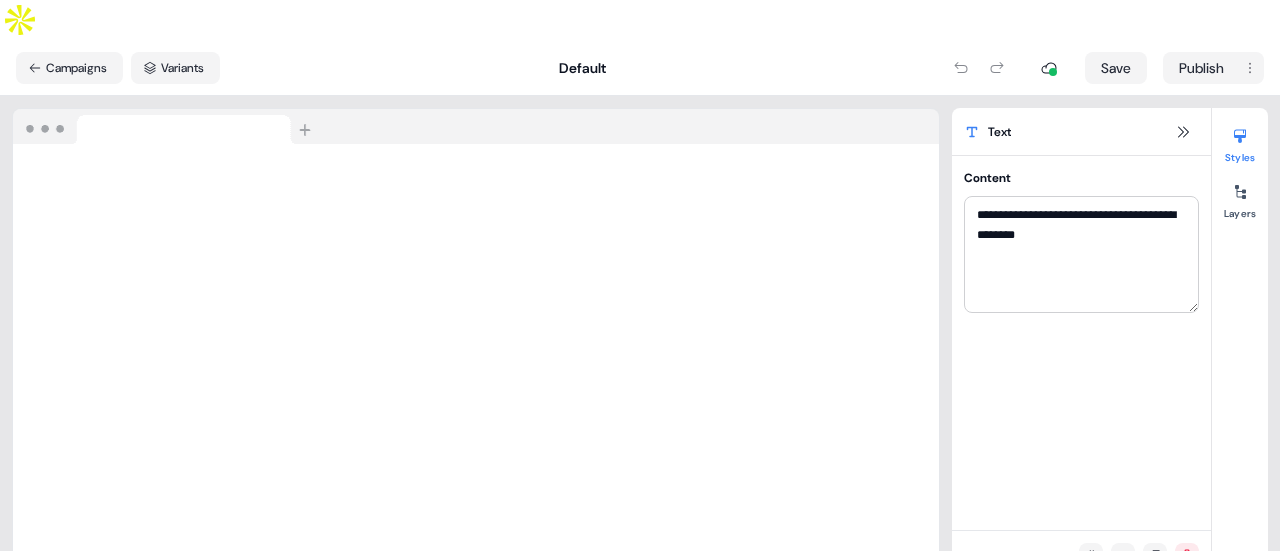 drag, startPoint x: 970, startPoint y: 187, endPoint x: 957, endPoint y: 233, distance: 47.801674 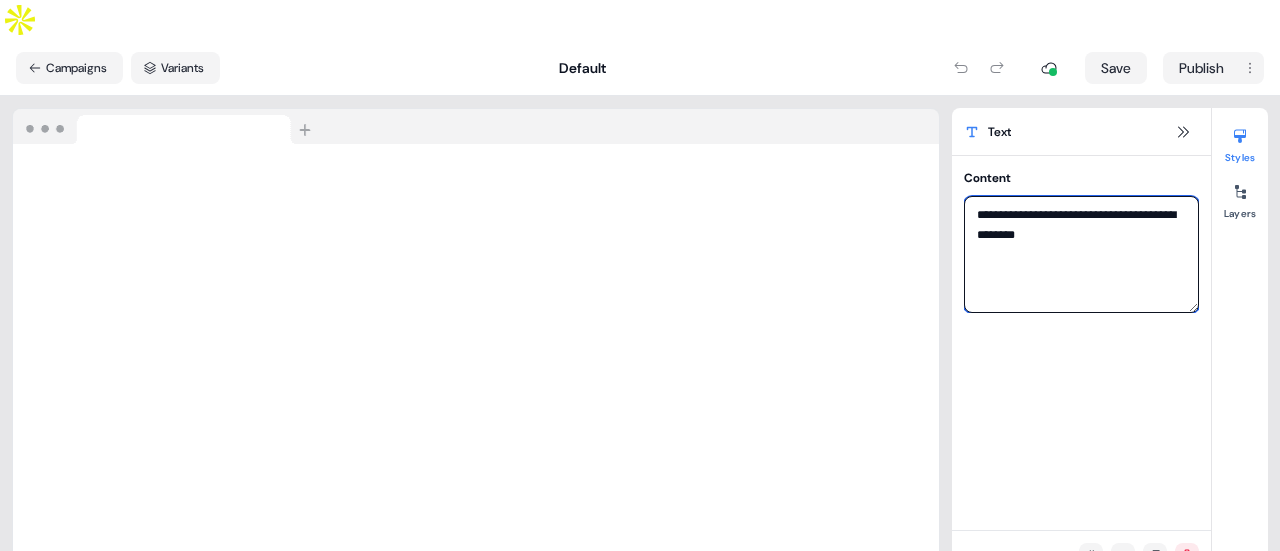 click on "**********" at bounding box center (1081, 254) 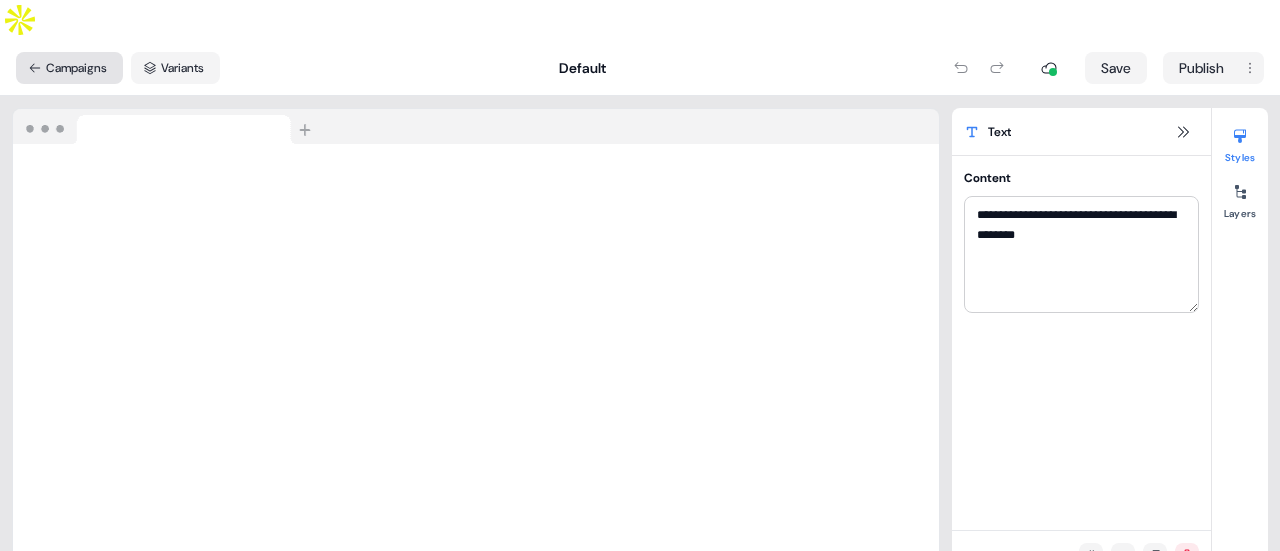 click 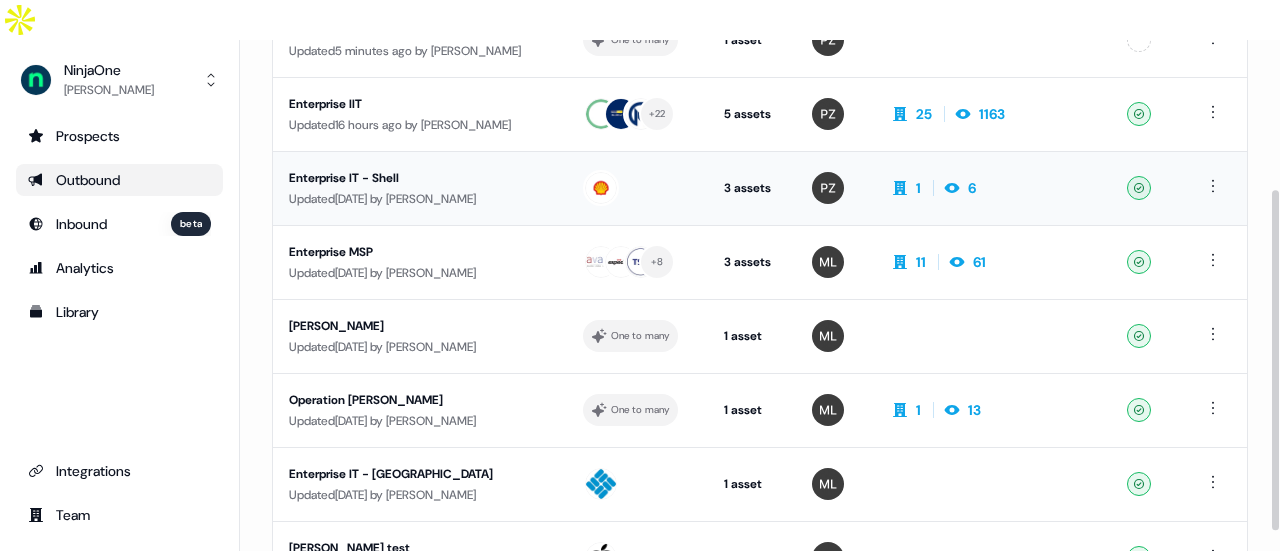 scroll, scrollTop: 259, scrollLeft: 0, axis: vertical 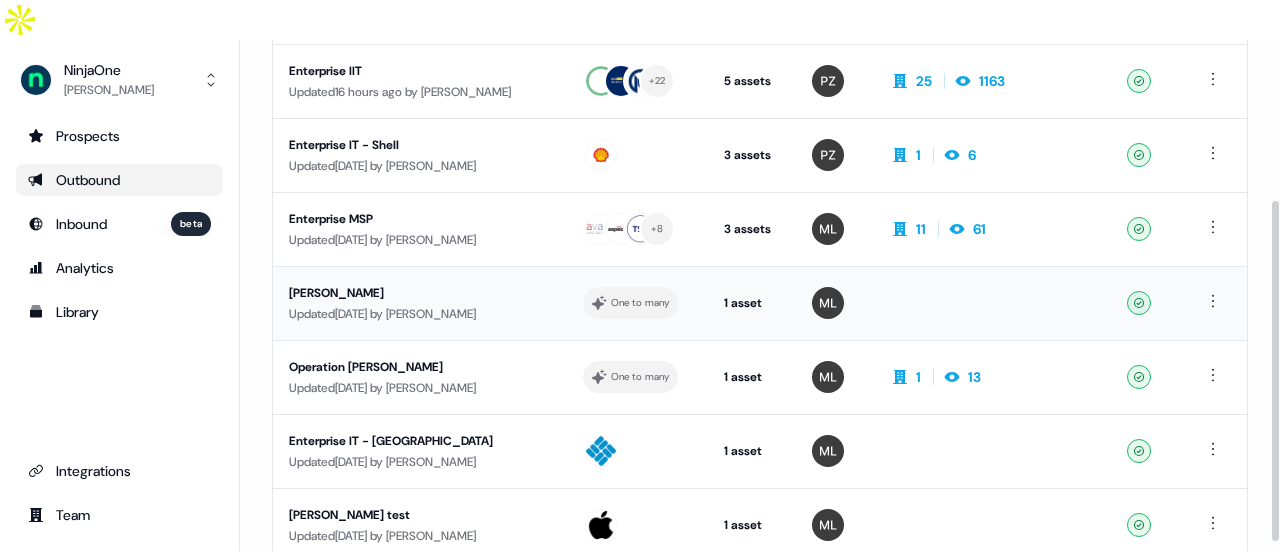 click on "[PERSON_NAME]" at bounding box center (420, 293) 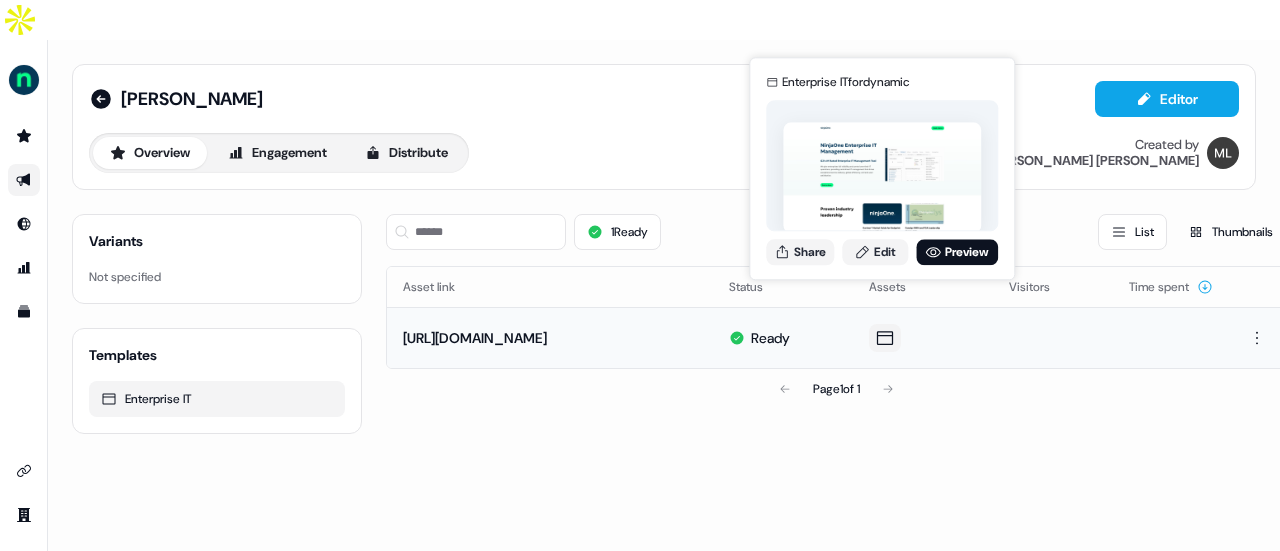 click 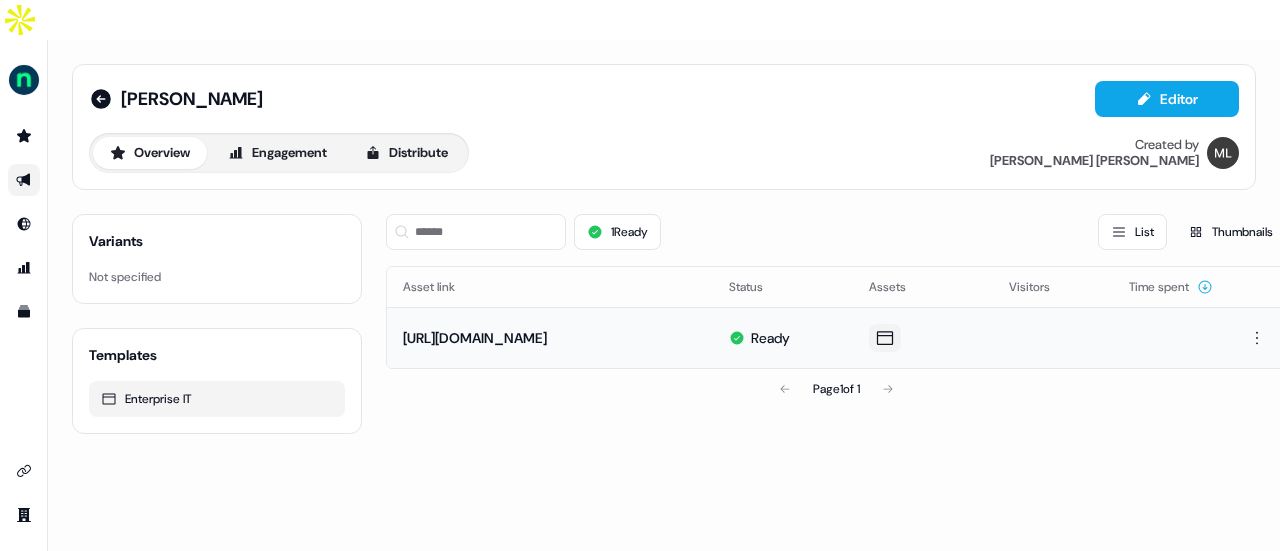 click 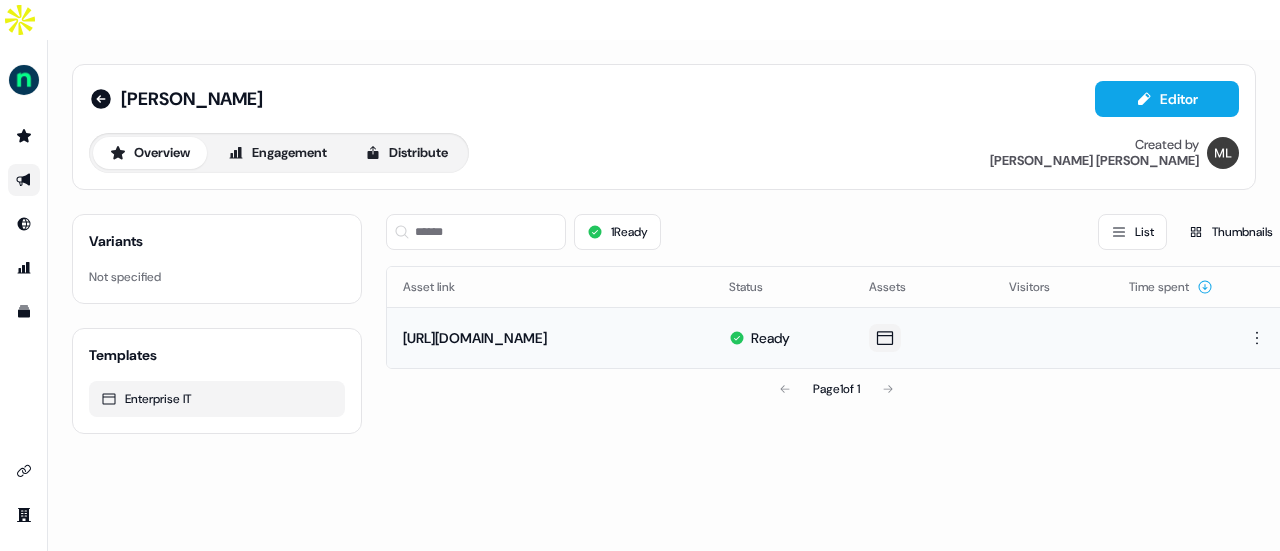 click 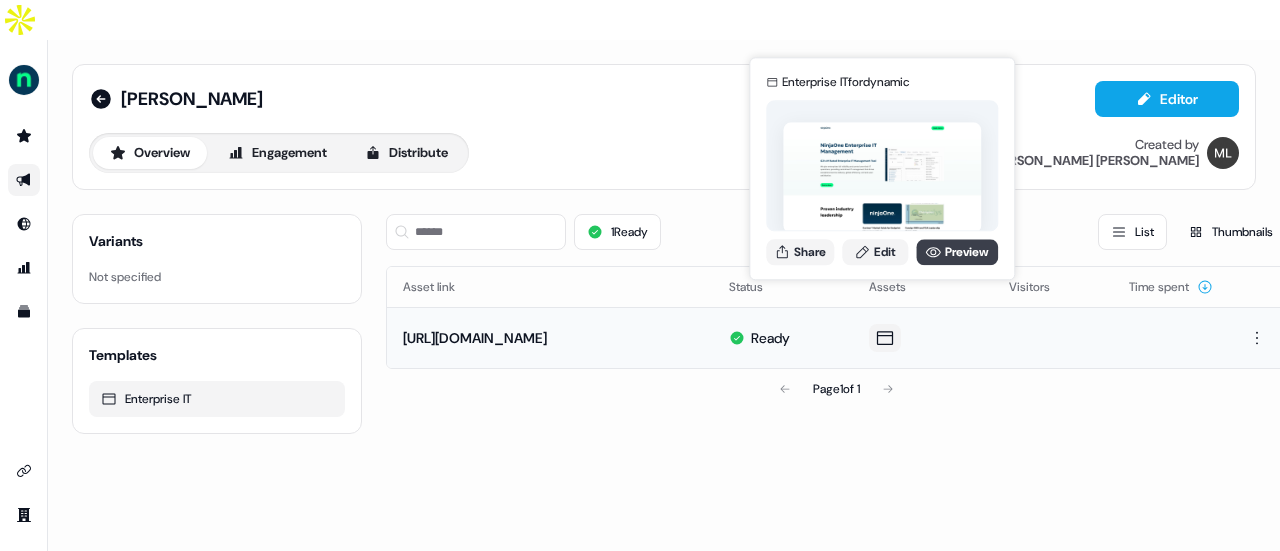 click on "Preview" at bounding box center (957, 252) 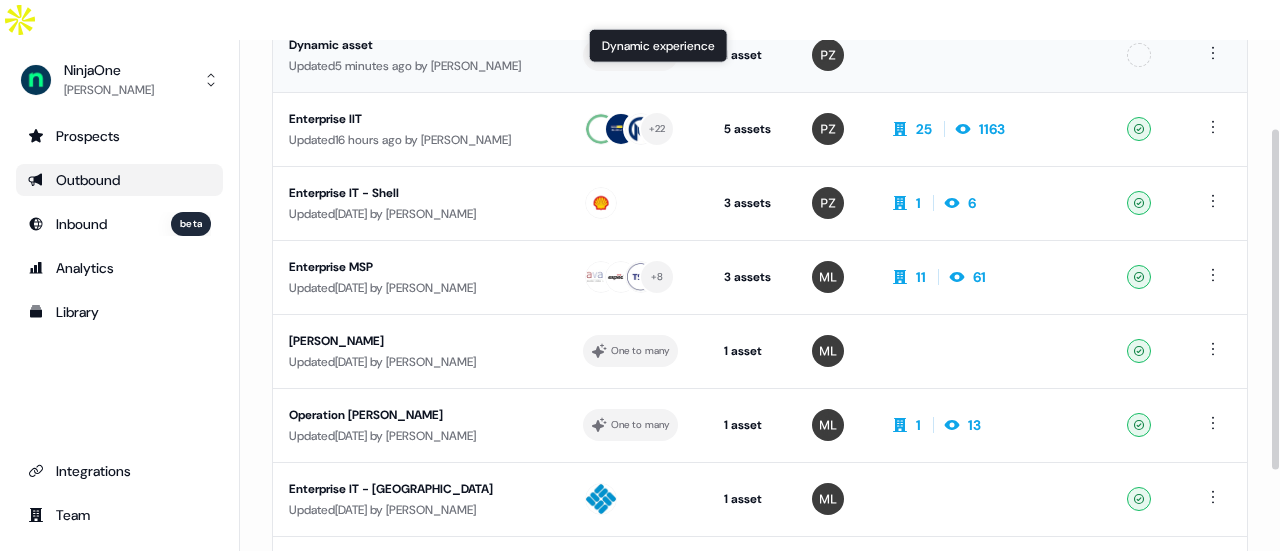 scroll, scrollTop: 229, scrollLeft: 0, axis: vertical 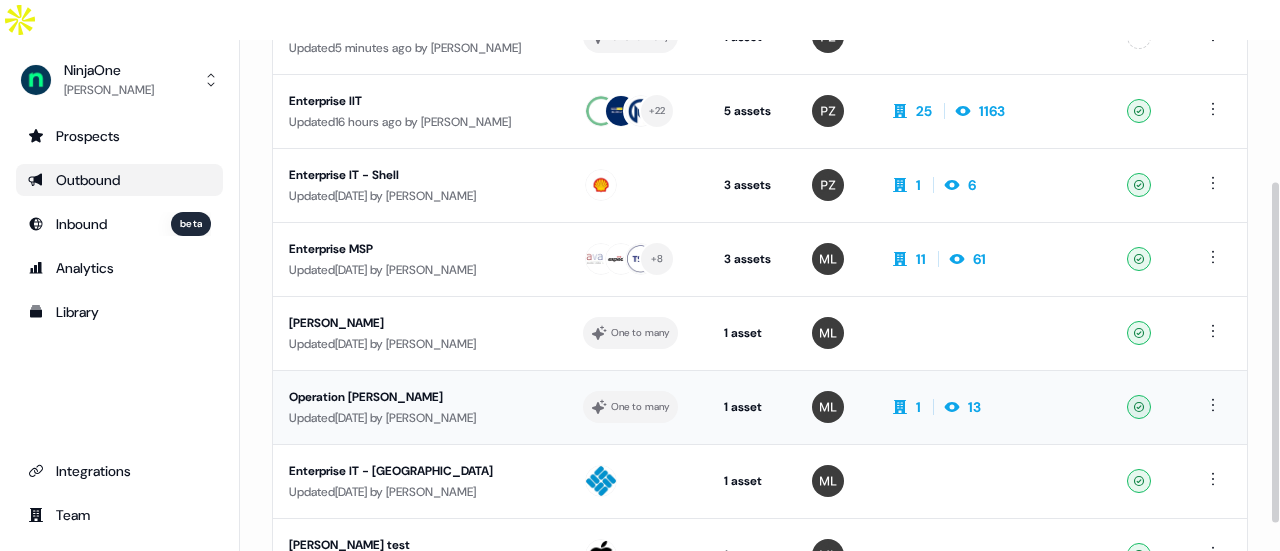 click at bounding box center [1074, 407] 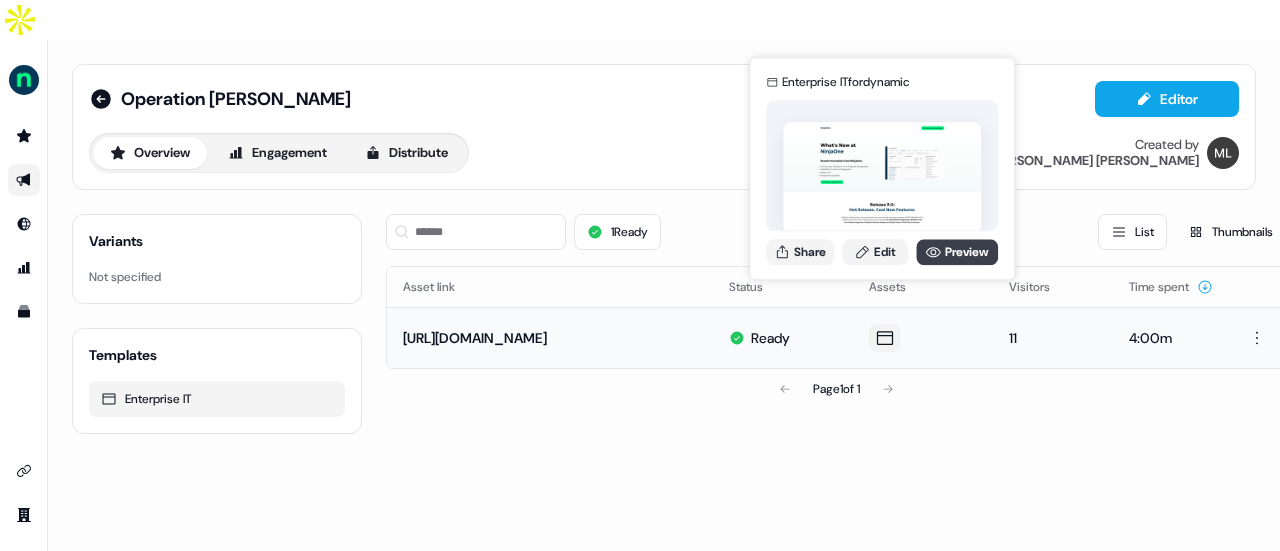 click 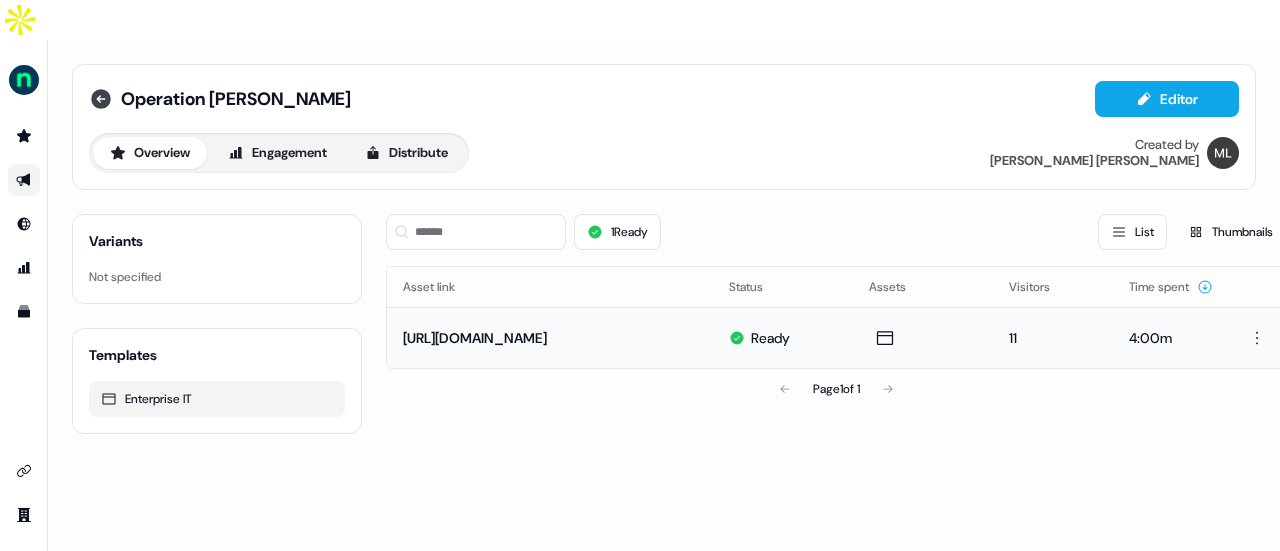 click 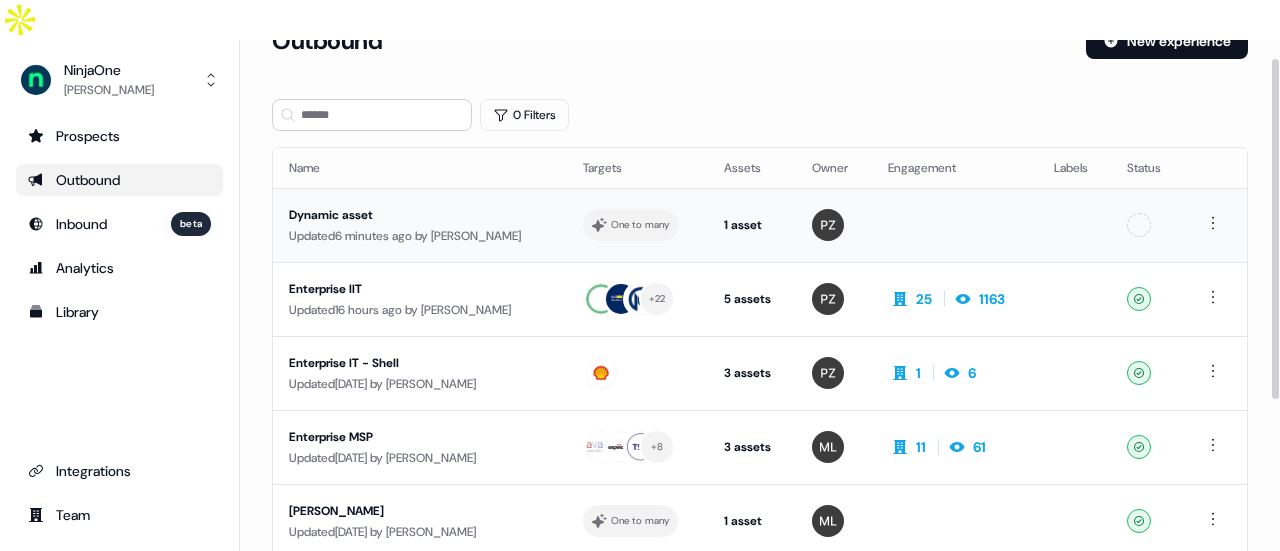 scroll, scrollTop: 29, scrollLeft: 0, axis: vertical 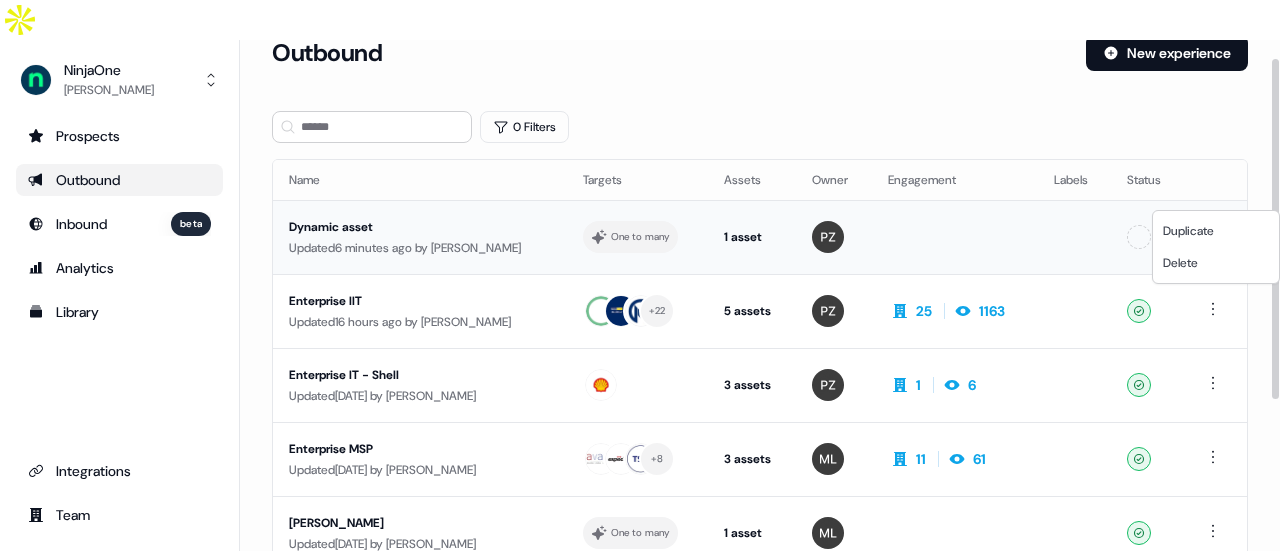 click on "For the best experience switch devices to a bigger screen. Go to Userled.io NinjaOne Petra Zsoemboelygei Prospects Outbound Inbound beta Analytics Library   Integrations Team Profile Loading... Outbound New experience 0   Filters Name Targets Assets Owner Engagement Labels Status Dynamic asset Updated  6 minutes ago   by   Petra Zsoemboelygei One to many 1   asset Web page Unconfigured Enterprise IIT Updated  16 hours ago   by   Megan Lee + 22 5   assets Outreach (Starter), Post-demo follow-up, LinkedIn Square, LinkedIn Square, LinkedIn Square 25 1163 Ready Enterprise IT - Shell Updated  5 days ago   by   Petra Zsoemboelygei 3   assets Outreach (Starter), LinkedIn Square, LinkedIn Square 1 6 Ready Enterprise MSP Updated  6 days ago   by   Megan Lee + 8 3   assets Outreach (Starter), LinkedIn Square, LinkedIn Square 11 61 Ready Ernie Lozano Updated  6 days ago   by   Megan Lee One to many 1   asset Outreach (Starter) Ready Operation NIAT - Brett Updated  14 days ago   by   Megan Lee One to many 1   asset" at bounding box center (640, 295) 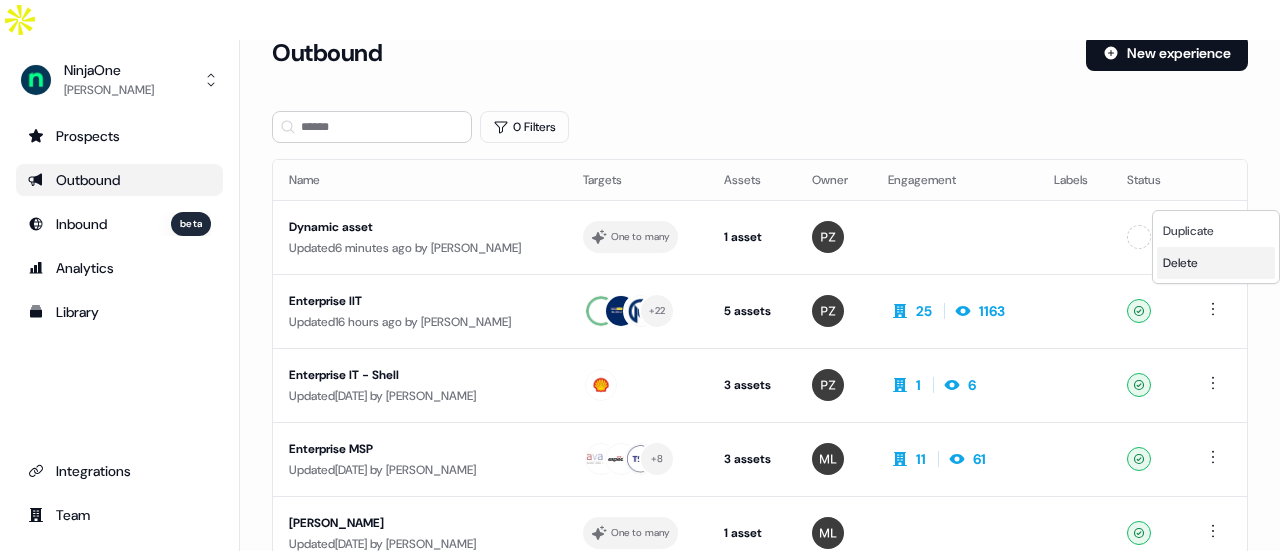 click on "Delete" at bounding box center [1180, 263] 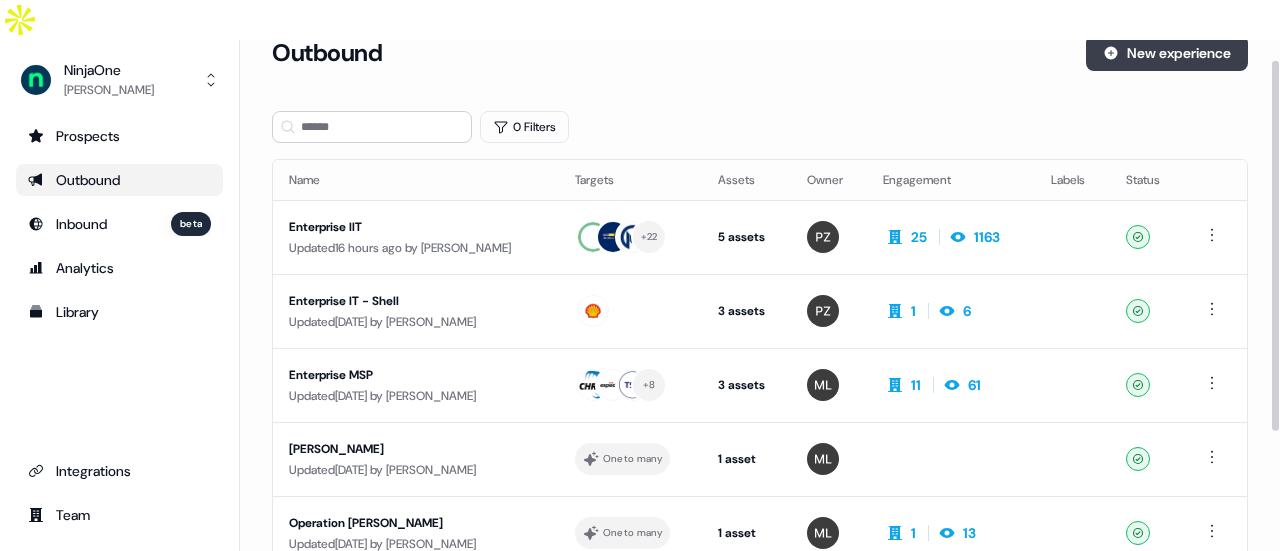 click on "New experience" at bounding box center [1167, 53] 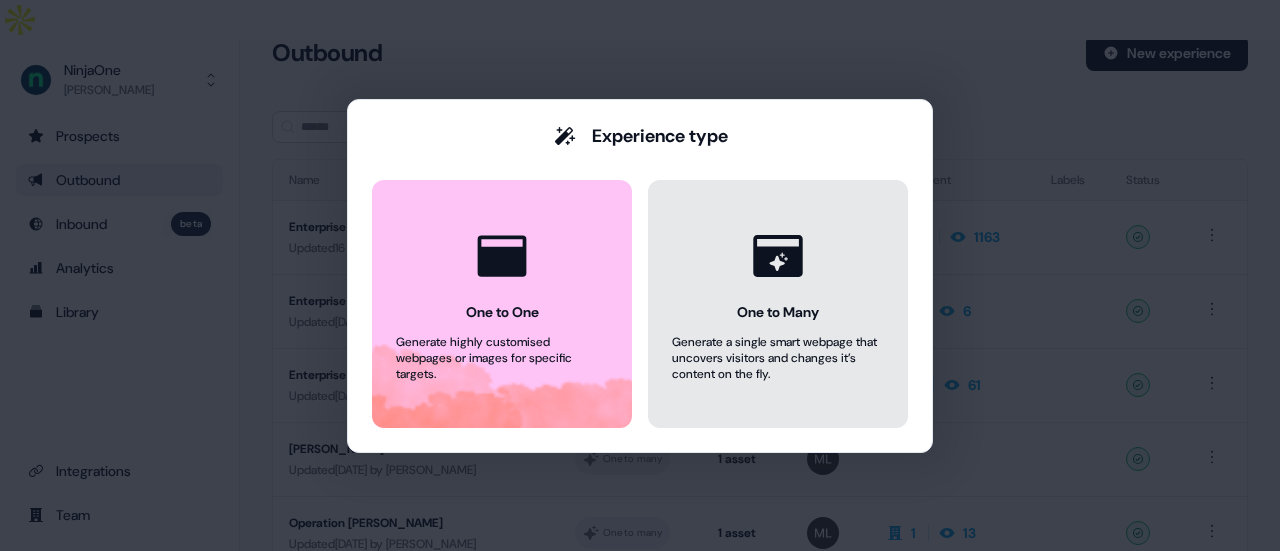 click on "One to Many Generate a single smart webpage that uncovers visitors and changes it’s content on the fly." at bounding box center (778, 304) 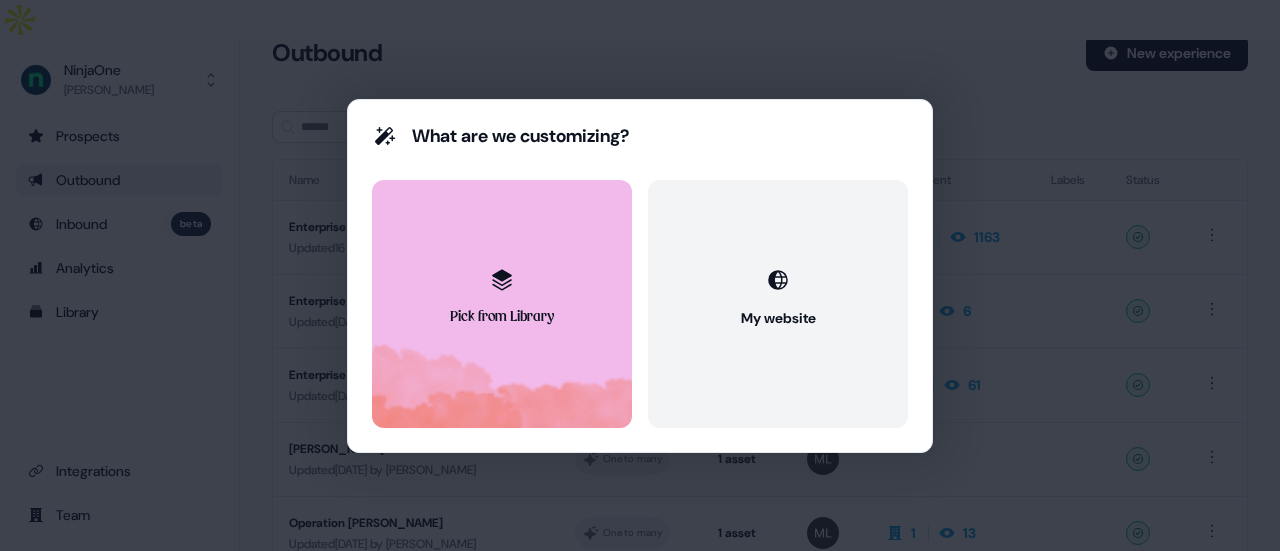 click on "Pick from Library" at bounding box center (502, 318) 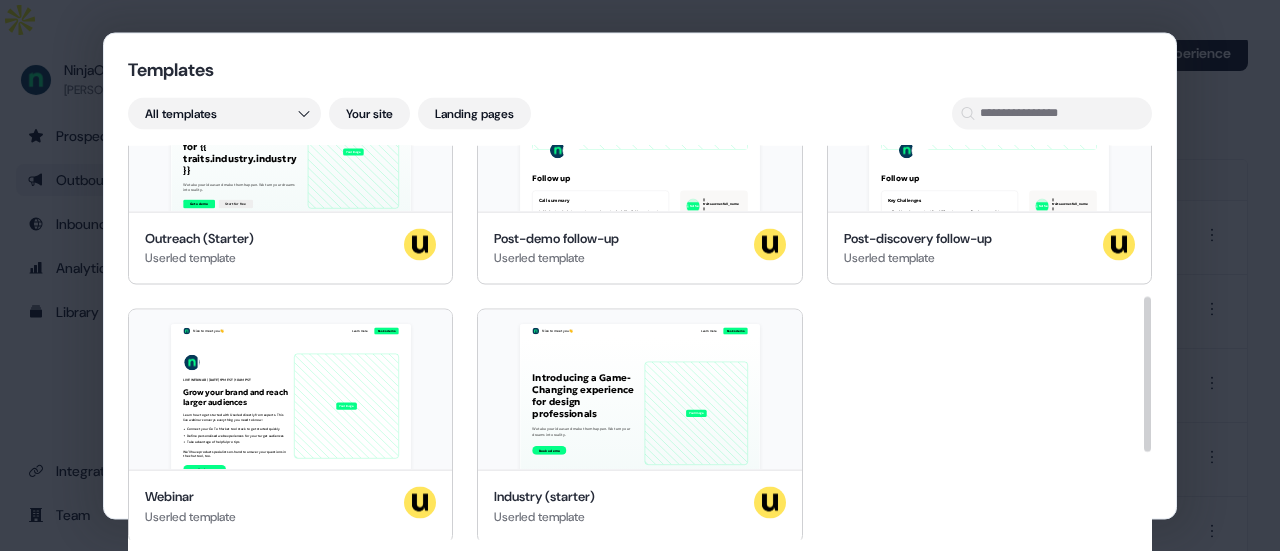 scroll, scrollTop: 0, scrollLeft: 0, axis: both 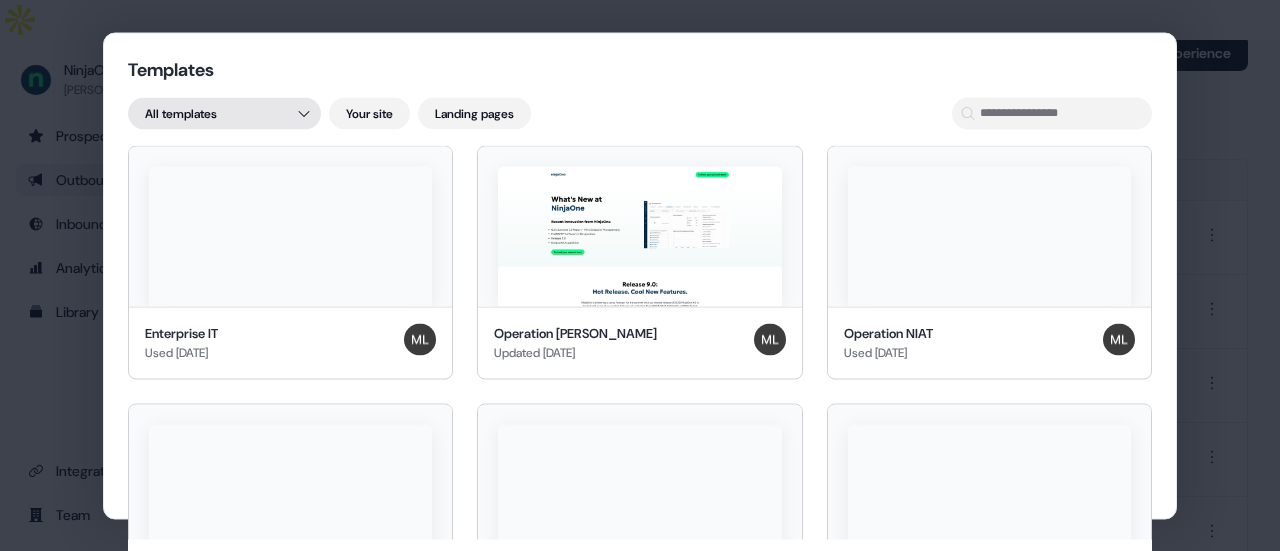 click on "Templates All   templates Your site Landing pages Enterprise IT Used 5 days ago Operation NIAT - Brett Updated 19 days ago Operation NIAT Used 19 days ago Enterprise IT Management - 1-1 Used 1 month ago New template Copy Created 2 months ago Enterprise MSP Created 2 months ago Outreach (Starter) Userled template Post-demo follow-up Userled template Post-discovery follow-up Userled template Webinar Userled template Industry (starter) Userled template Back Next" at bounding box center (640, 275) 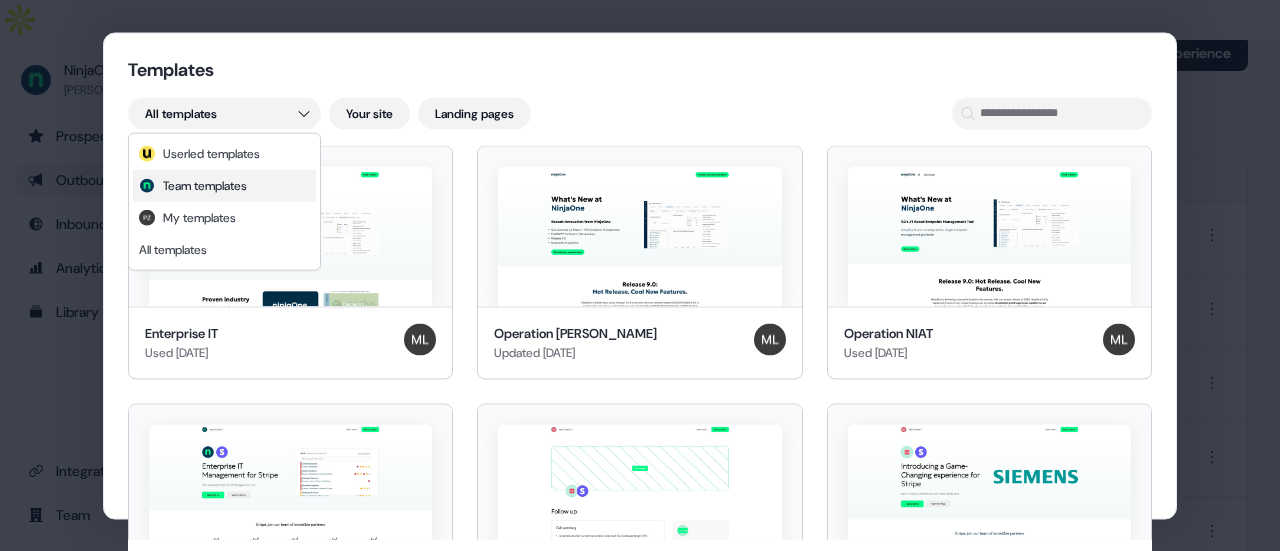 click on "Team templates" at bounding box center (205, 186) 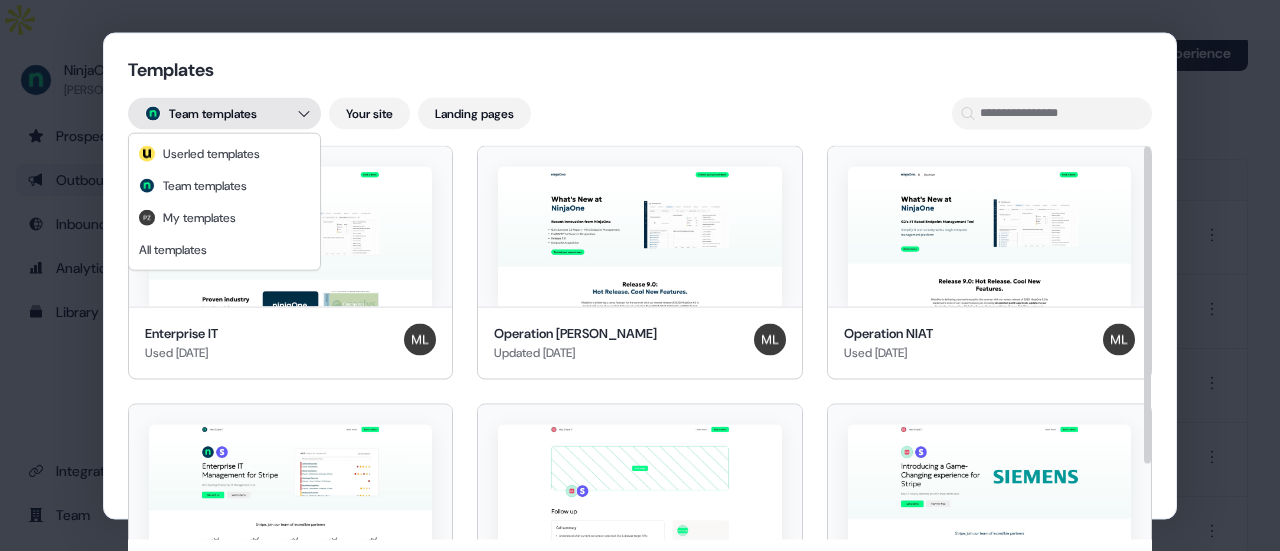 click on "Templates Team   templates Your site Landing pages Enterprise IT Used 5 days ago Operation NIAT - Brett Updated 19 days ago Operation NIAT Used 19 days ago Enterprise IT Management - 1-1 Used 1 month ago New template Copy Created 2 months ago Enterprise MSP Created 2 months ago Back Next" at bounding box center (640, 275) 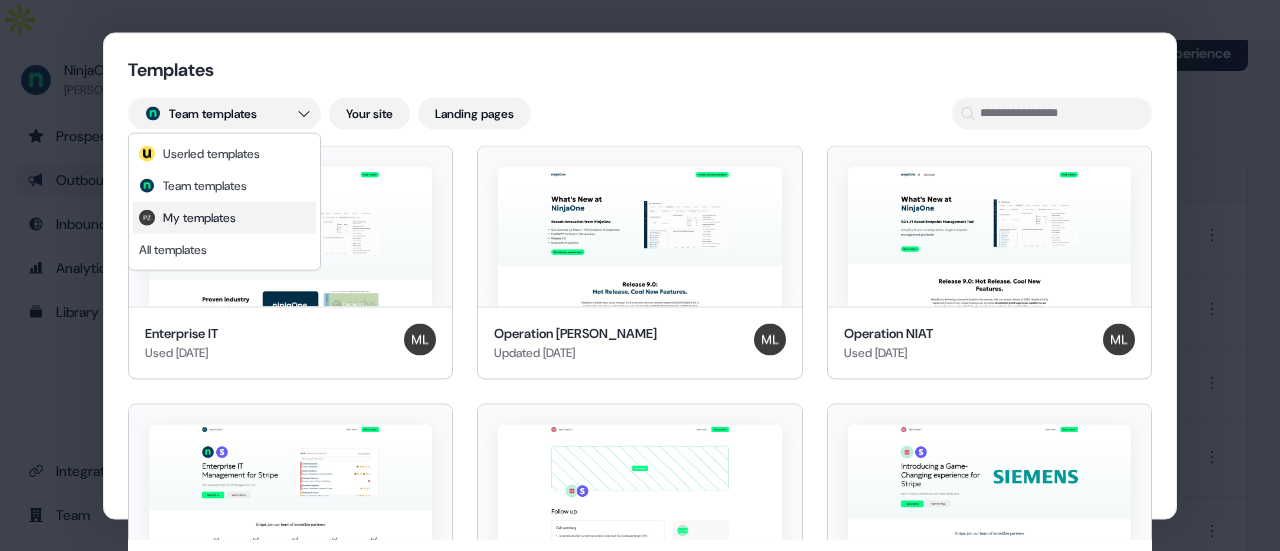 click on "My templates" at bounding box center [199, 218] 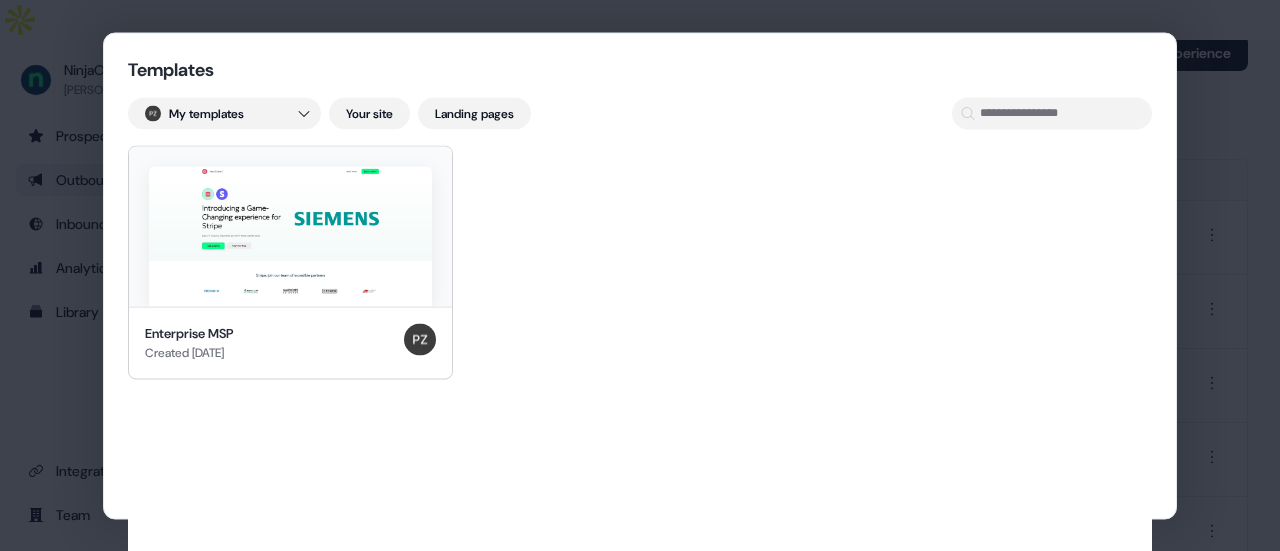 click on "Templates My   templates Your site Landing pages Enterprise MSP Created 2 months ago Back Next" at bounding box center (640, 275) 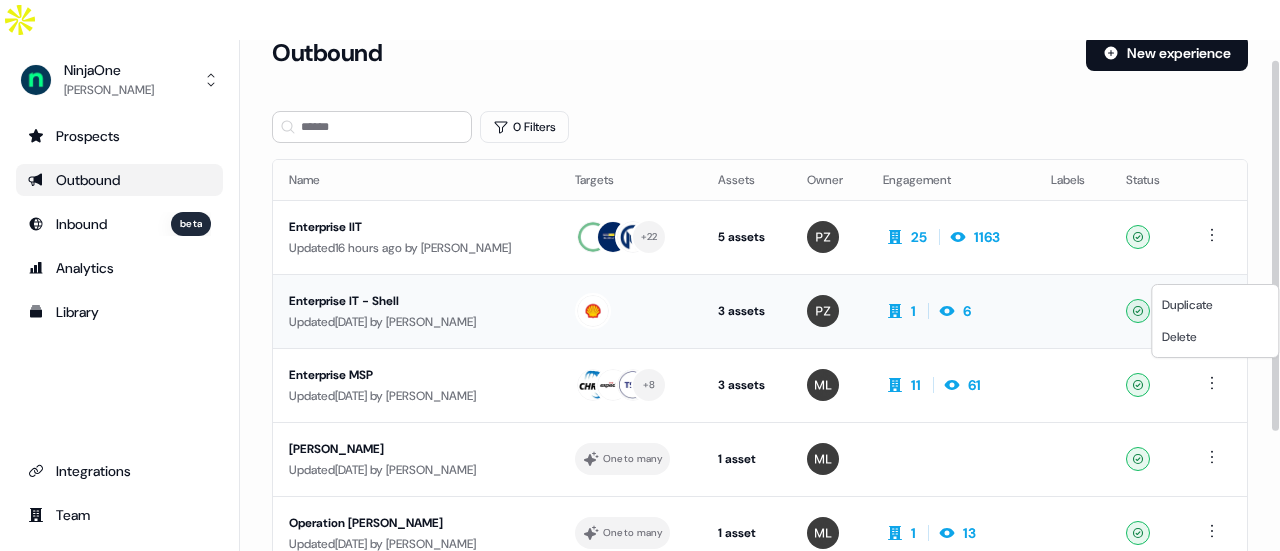 click on "For the best experience switch devices to a bigger screen. Go to Userled.io NinjaOne Petra Zsoemboelygei Prospects Outbound Inbound beta Analytics Library   Integrations Team Profile Loading... Outbound New experience 0   Filters Name Targets Assets Owner Engagement Labels Status Enterprise IIT Updated  16 hours ago   by   Megan Lee + 22 5   assets Outreach (Starter), Post-demo follow-up, LinkedIn Square, LinkedIn Square, LinkedIn Square 25 1163 Ready Enterprise IT - Shell Updated  5 days ago   by   Petra Zsoemboelygei 3   assets Outreach (Starter), LinkedIn Square, LinkedIn Square 1 6 Ready Enterprise MSP Updated  6 days ago   by   Megan Lee + 8 3   assets Outreach (Starter), LinkedIn Square, LinkedIn Square 11 61 Ready Ernie Lozano Updated  6 days ago   by   Megan Lee One to many 1   asset Outreach (Starter) Ready Operation NIAT - Brett Updated  14 days ago   by   Megan Lee One to many 1   asset Outreach (Starter) 1 13 Ready Enterprise IT - Columbia Updated  21 days ago   by   Megan Lee 1   asset   by" at bounding box center [640, 295] 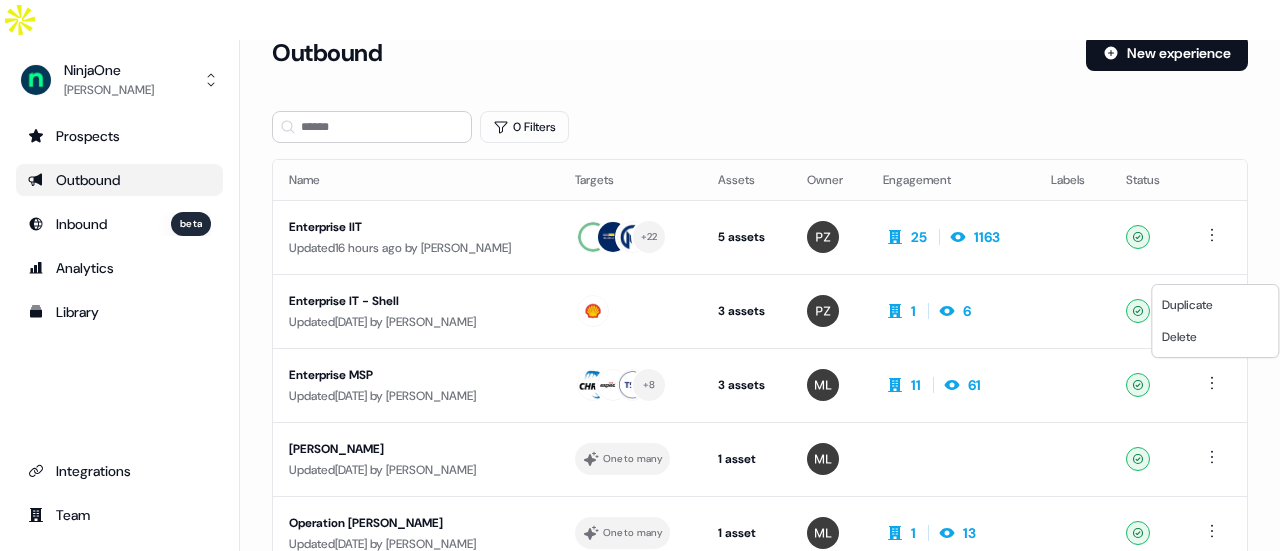 click on "For the best experience switch devices to a bigger screen. Go to Userled.io NinjaOne Petra Zsoemboelygei Prospects Outbound Inbound beta Analytics Library   Integrations Team Profile Loading... Outbound New experience 0   Filters Name Targets Assets Owner Engagement Labels Status Enterprise IIT Updated  16 hours ago   by   Megan Lee + 22 5   assets Outreach (Starter), Post-demo follow-up, LinkedIn Square, LinkedIn Square, LinkedIn Square 25 1163 Ready Enterprise IT - Shell Updated  5 days ago   by   Petra Zsoemboelygei 3   assets Outreach (Starter), LinkedIn Square, LinkedIn Square 1 6 Ready Enterprise MSP Updated  6 days ago   by   Megan Lee + 8 3   assets Outreach (Starter), LinkedIn Square, LinkedIn Square 11 61 Ready Ernie Lozano Updated  6 days ago   by   Megan Lee One to many 1   asset Outreach (Starter) Ready Operation NIAT - Brett Updated  14 days ago   by   Megan Lee One to many 1   asset Outreach (Starter) 1 13 Ready Enterprise IT - Columbia Updated  21 days ago   by   Megan Lee 1   asset   by" at bounding box center (640, 295) 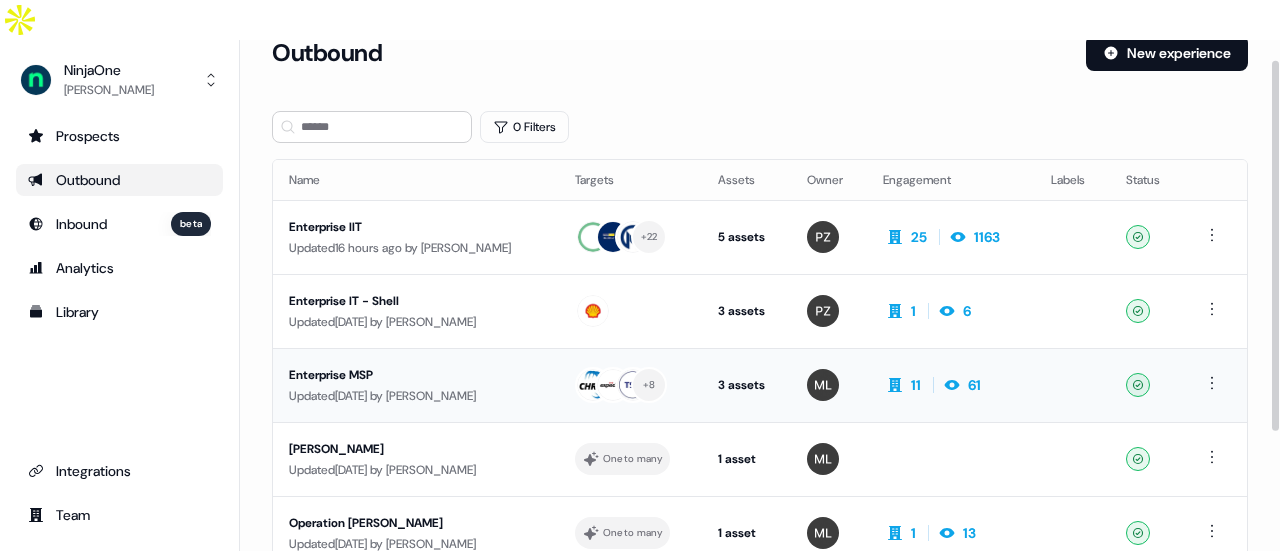 click on "Enterprise MSP" at bounding box center (416, 375) 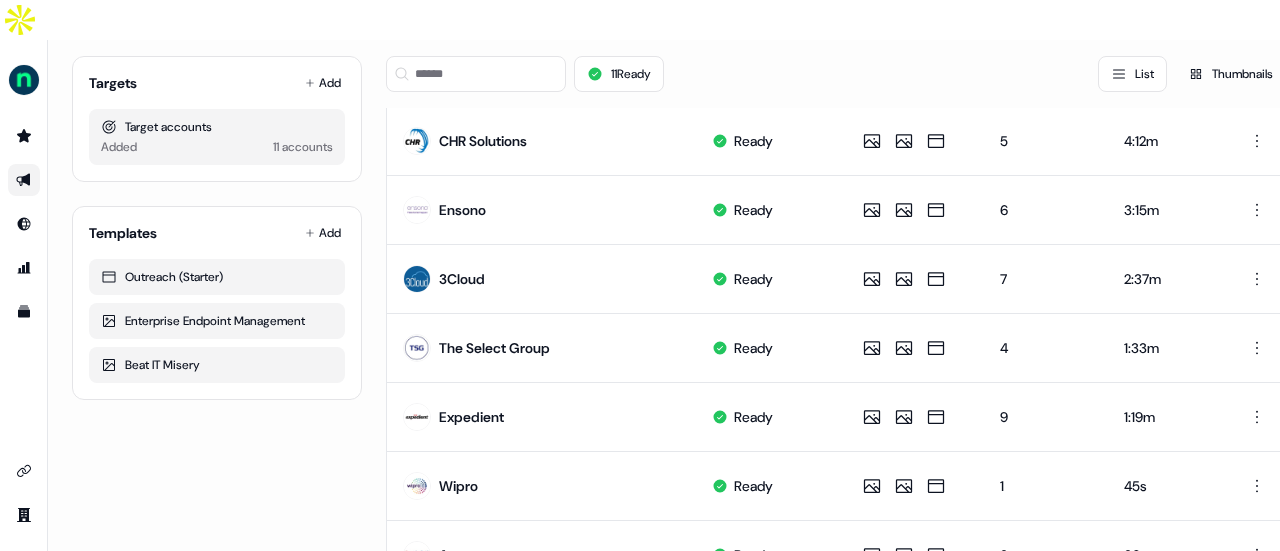 scroll, scrollTop: 0, scrollLeft: 0, axis: both 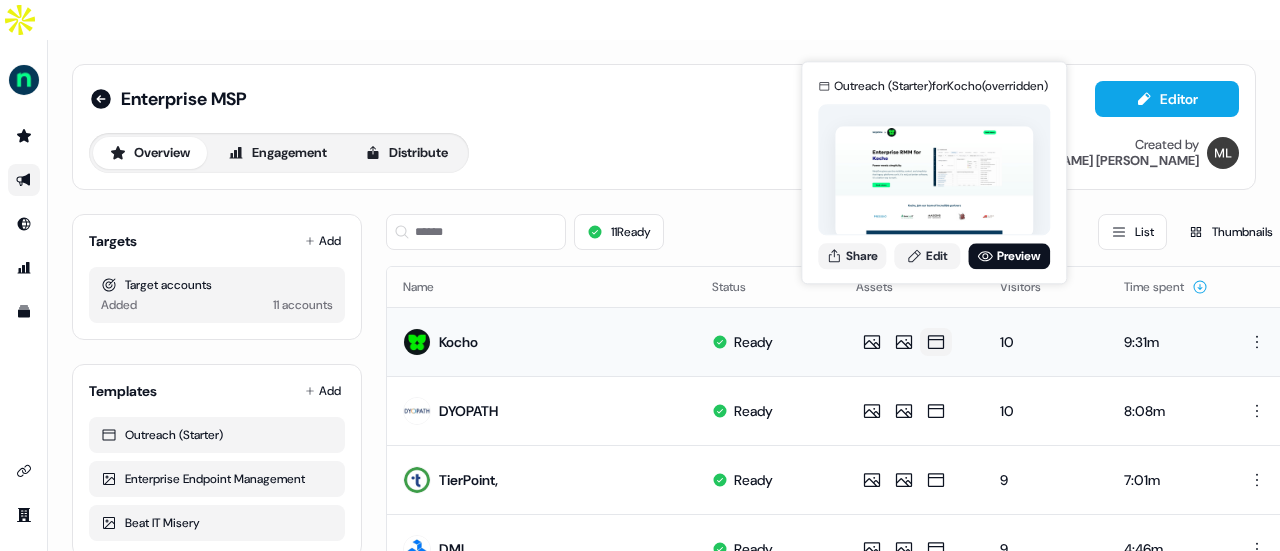 click 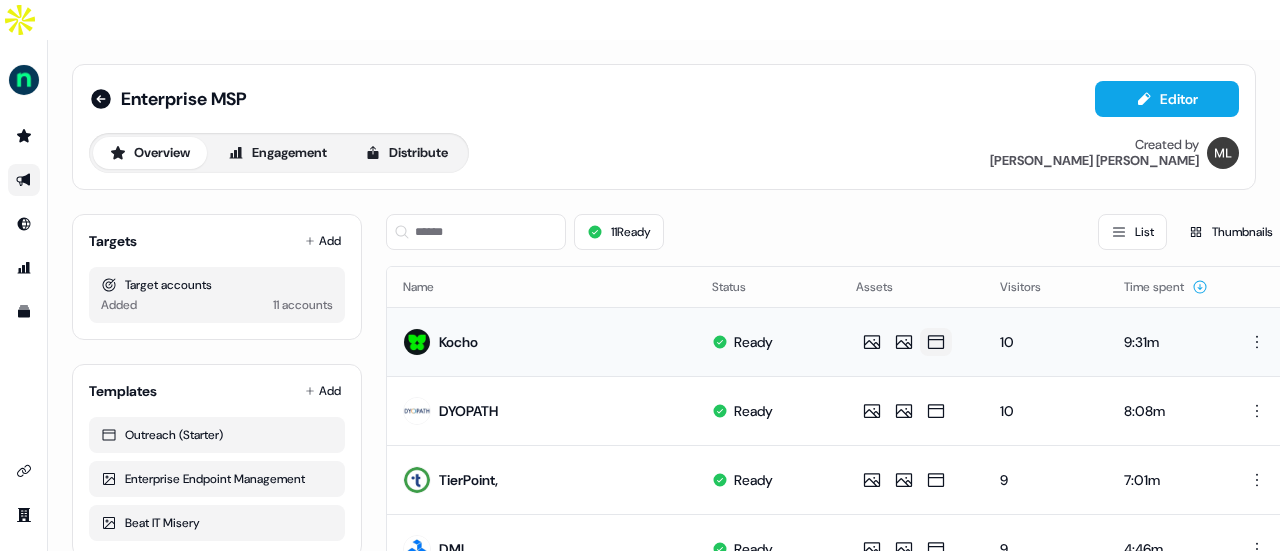 click 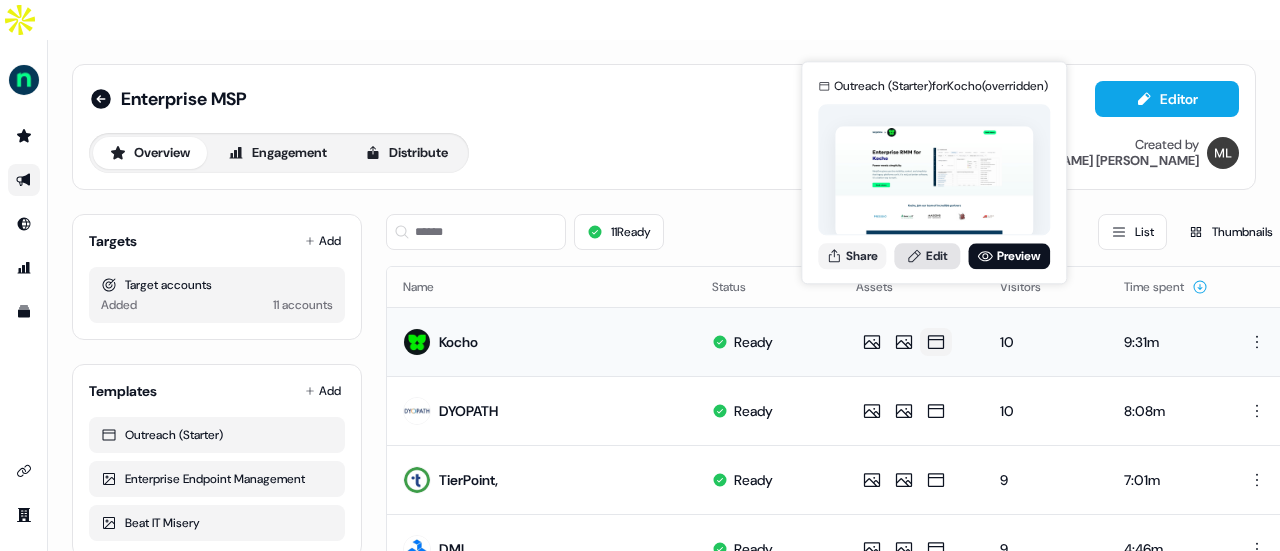 click on "Edit" at bounding box center [927, 256] 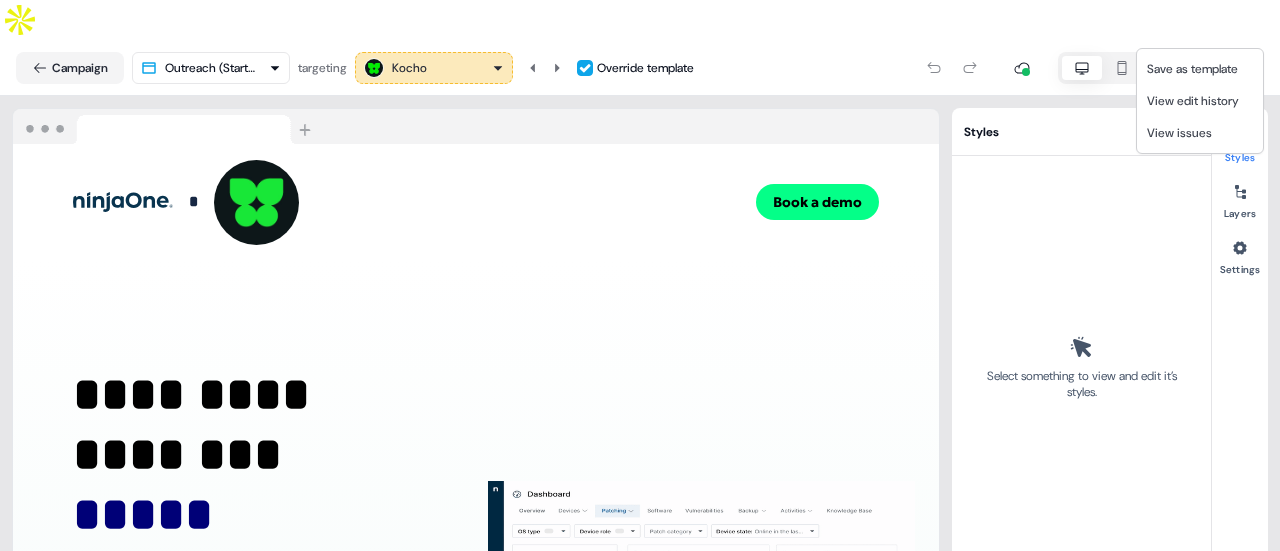 click on "**********" at bounding box center (640, 295) 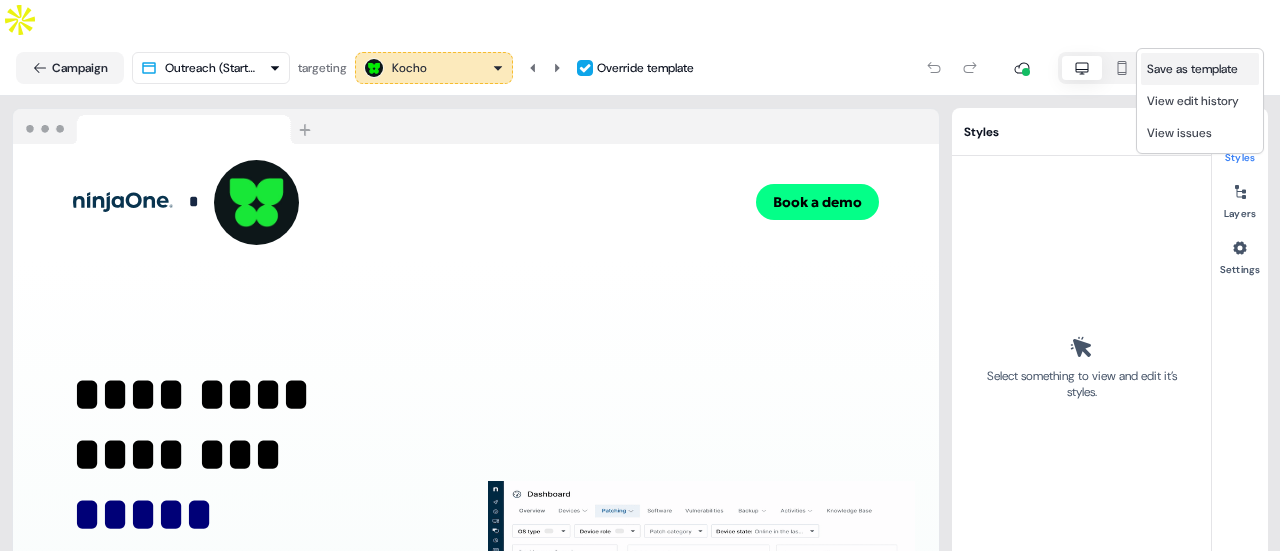 click on "Save as template" at bounding box center [1192, 69] 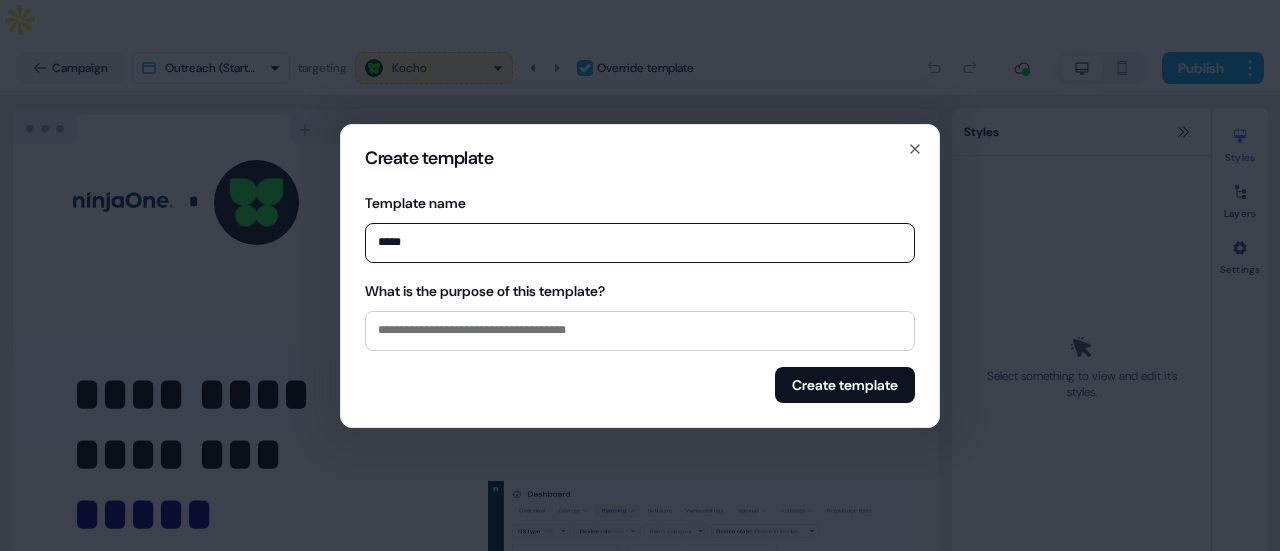 type on "**********" 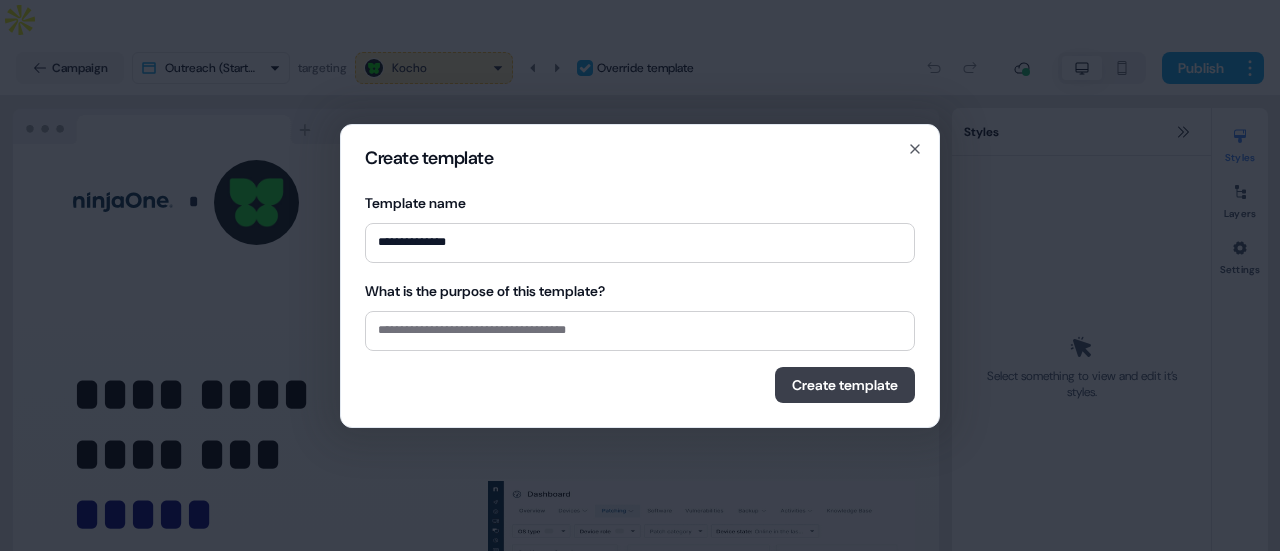 click on "Create template" at bounding box center (845, 385) 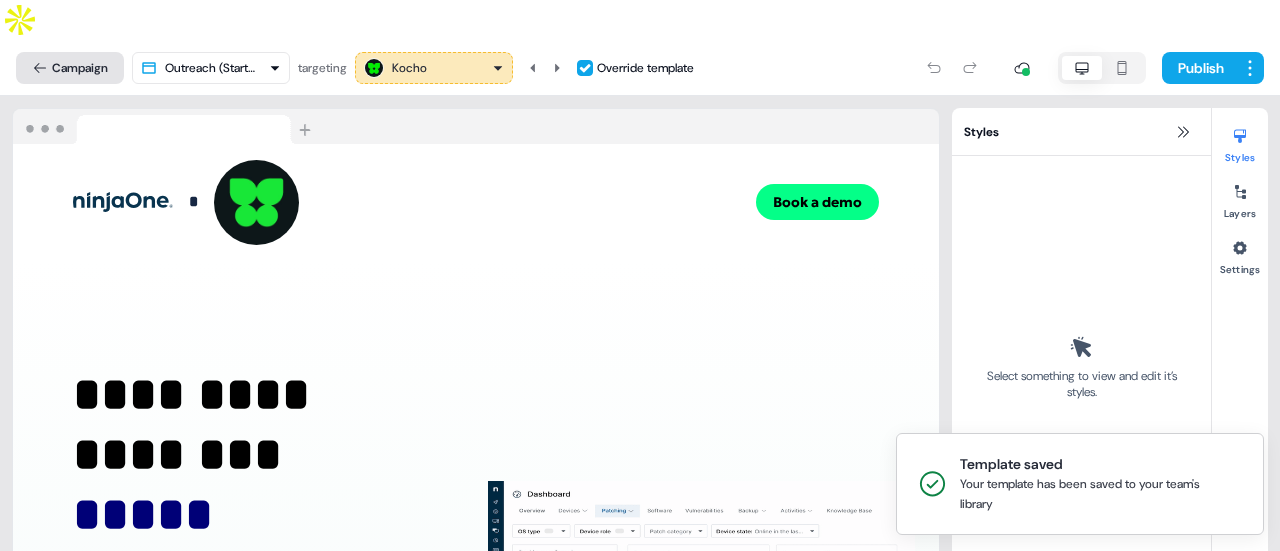 click on "Campaign" at bounding box center [70, 68] 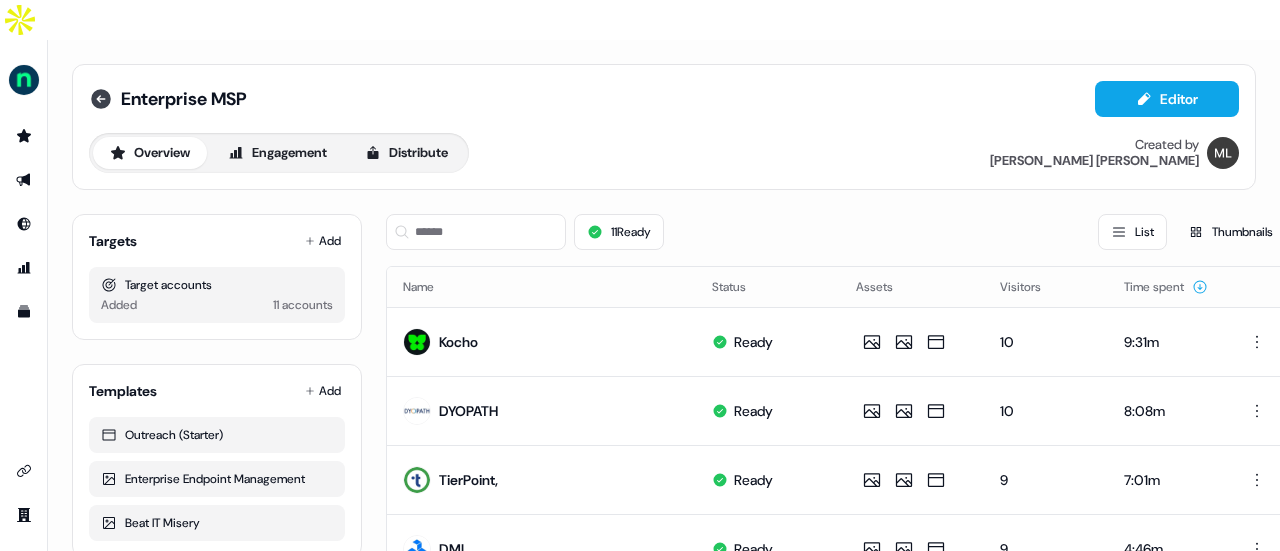 click 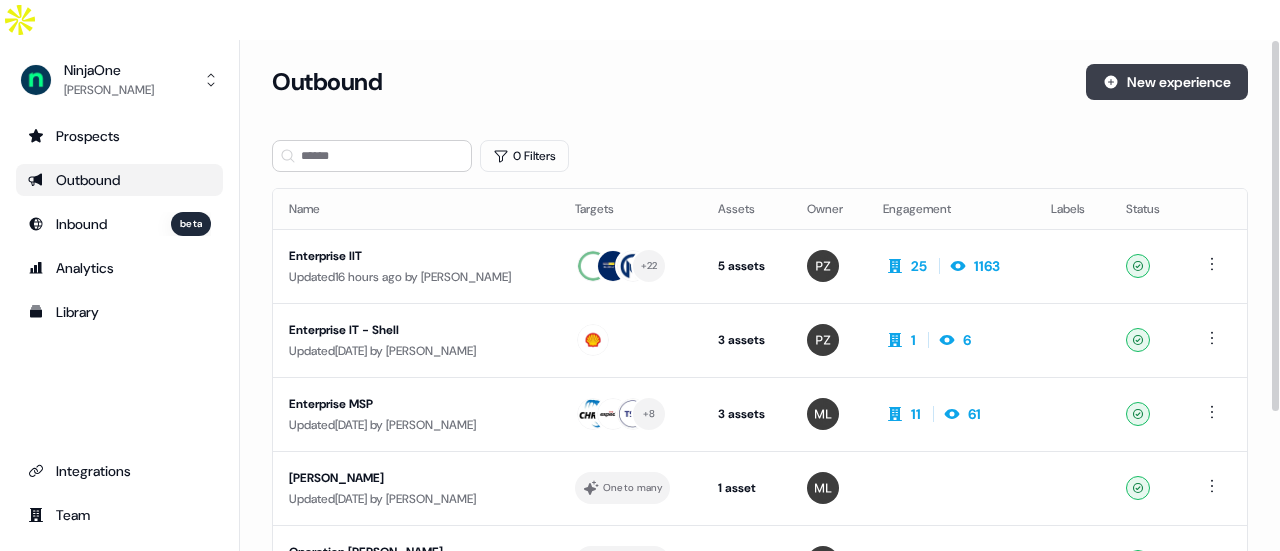 click on "New experience" at bounding box center [1167, 82] 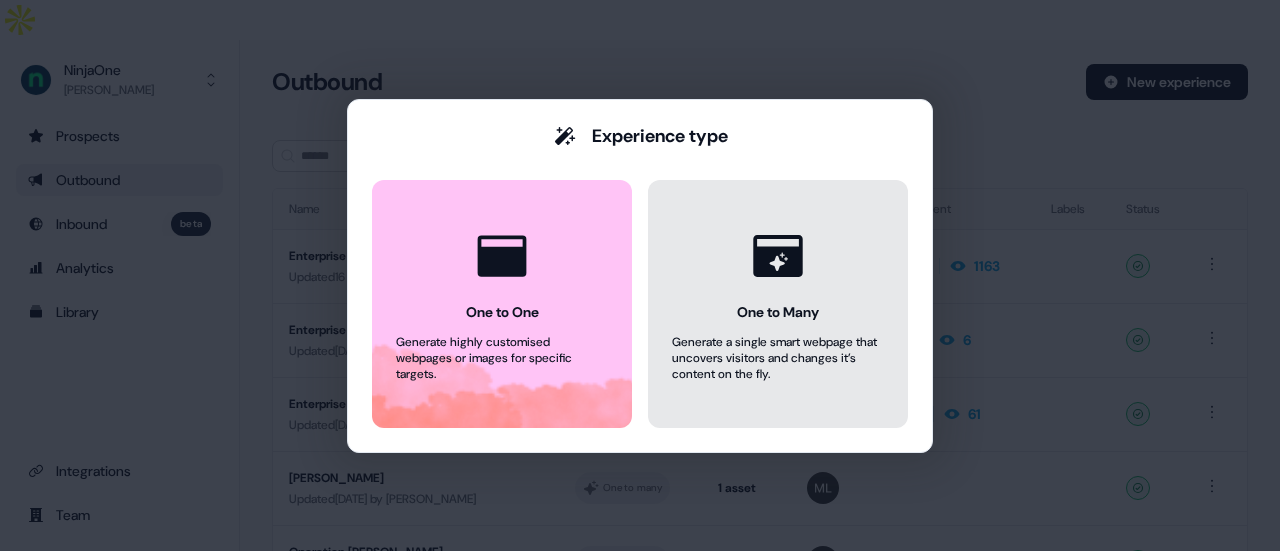 click on "One to Many Generate a single smart webpage that uncovers visitors and changes it’s content on the fly." at bounding box center (778, 304) 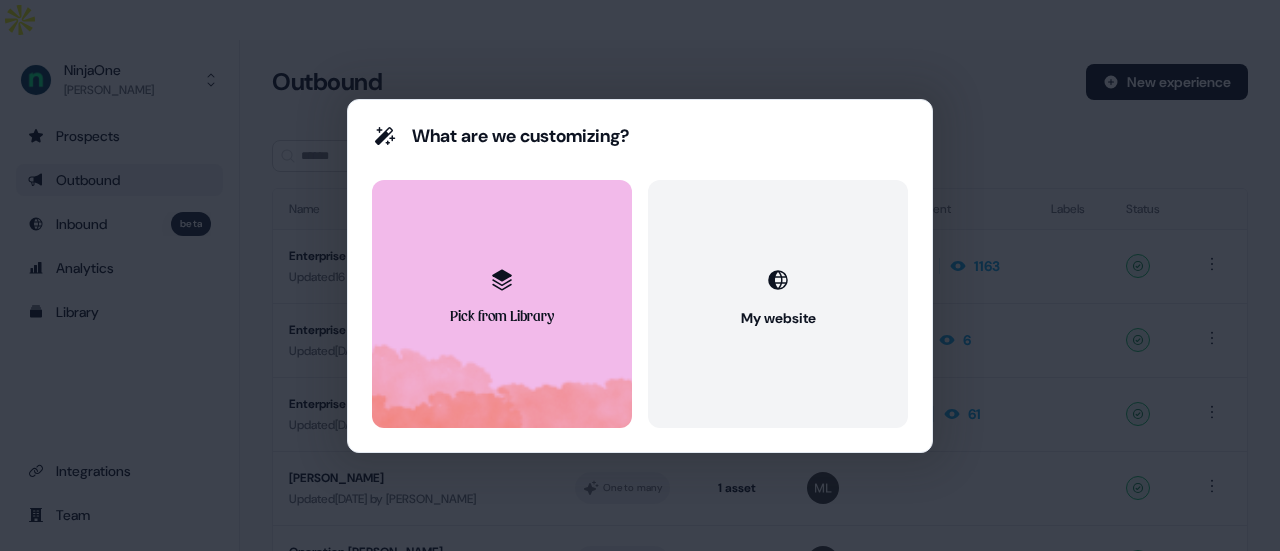 click on "Pick from Library" at bounding box center [502, 304] 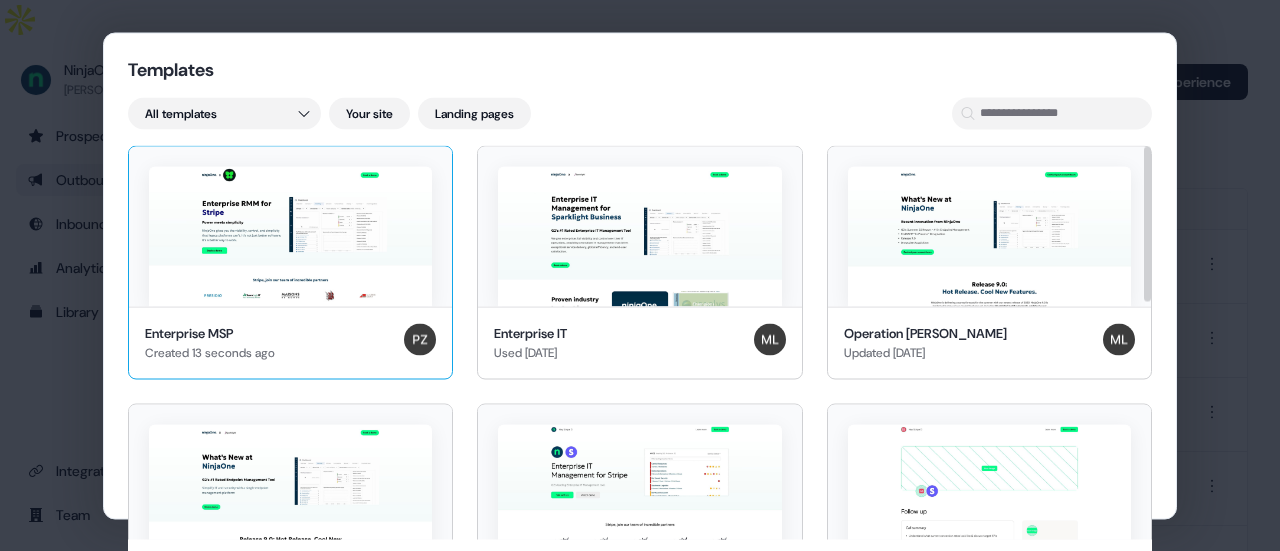 click at bounding box center [290, 236] 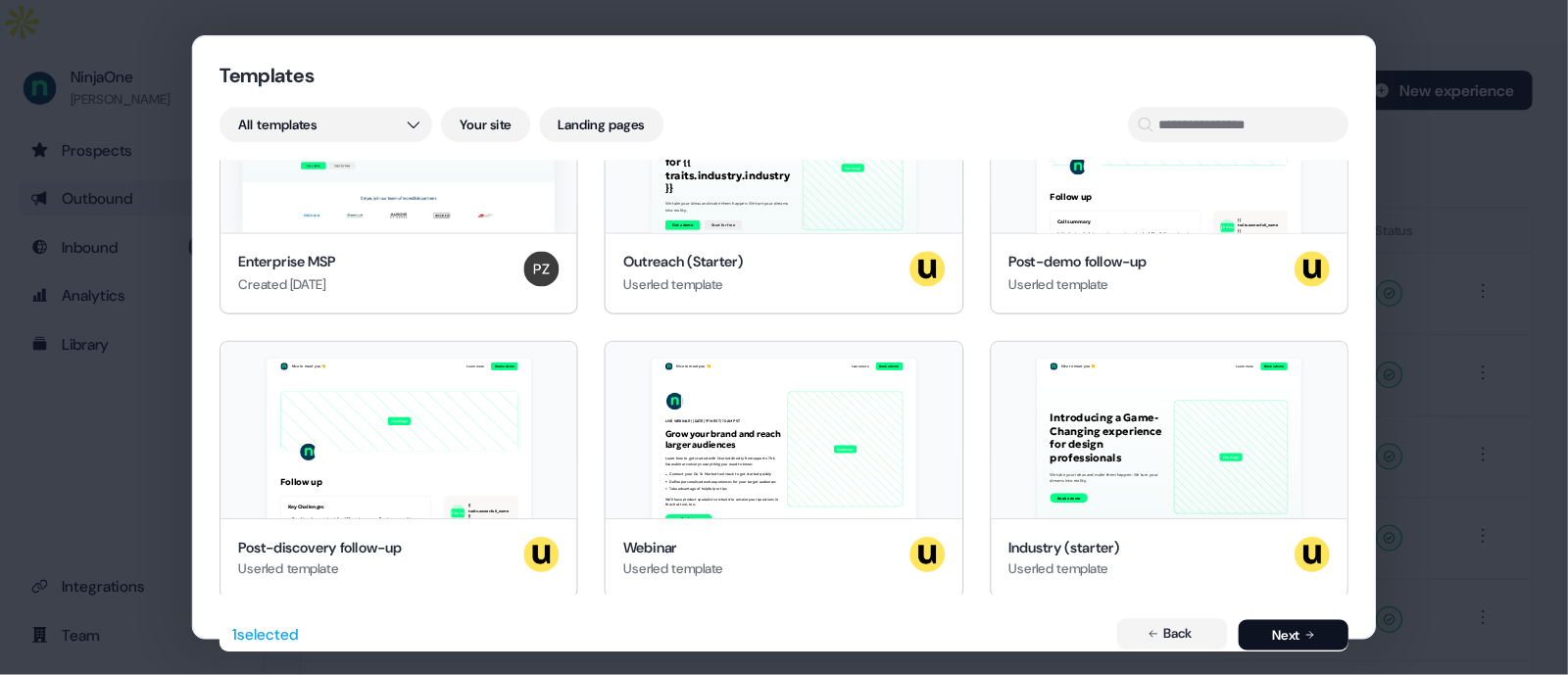scroll, scrollTop: 589, scrollLeft: 0, axis: vertical 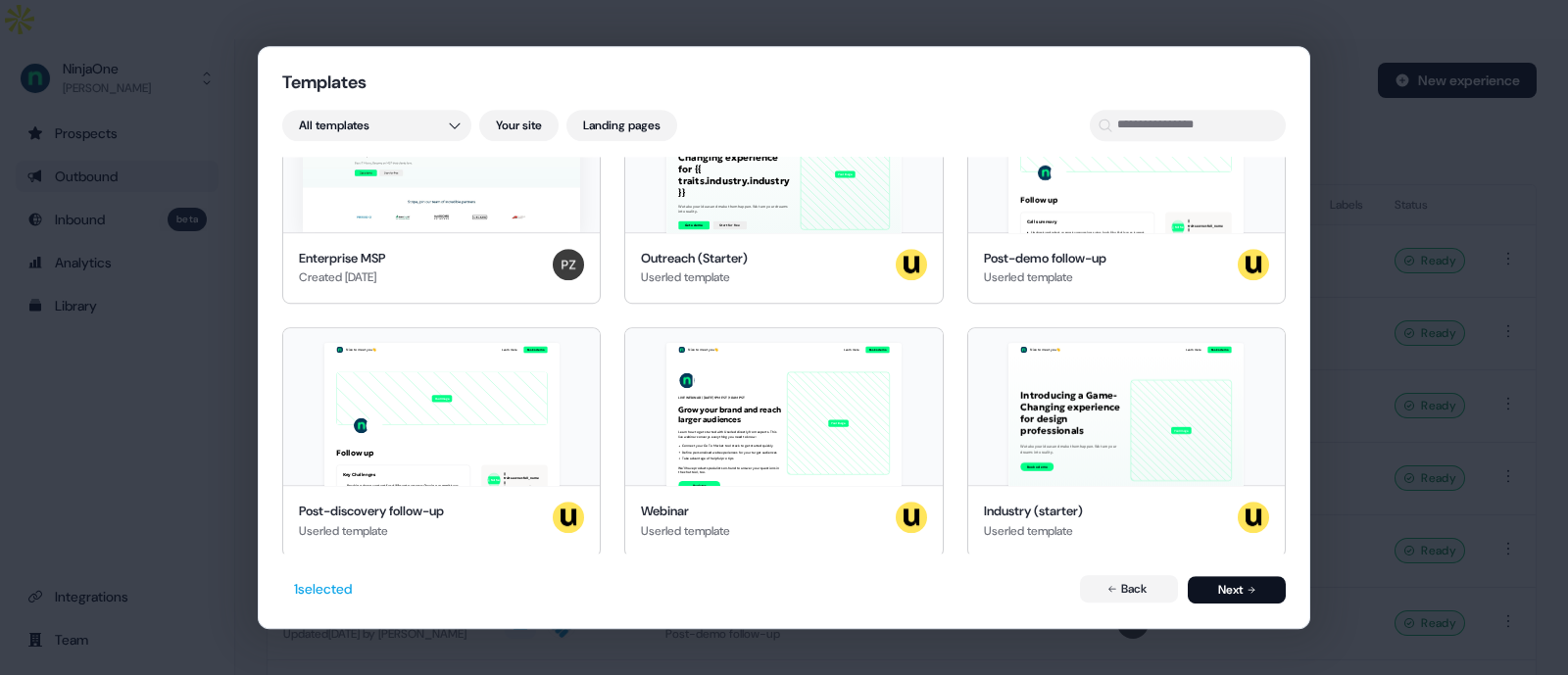 drag, startPoint x: 1053, startPoint y: 1, endPoint x: 1020, endPoint y: 574, distance: 573.94948 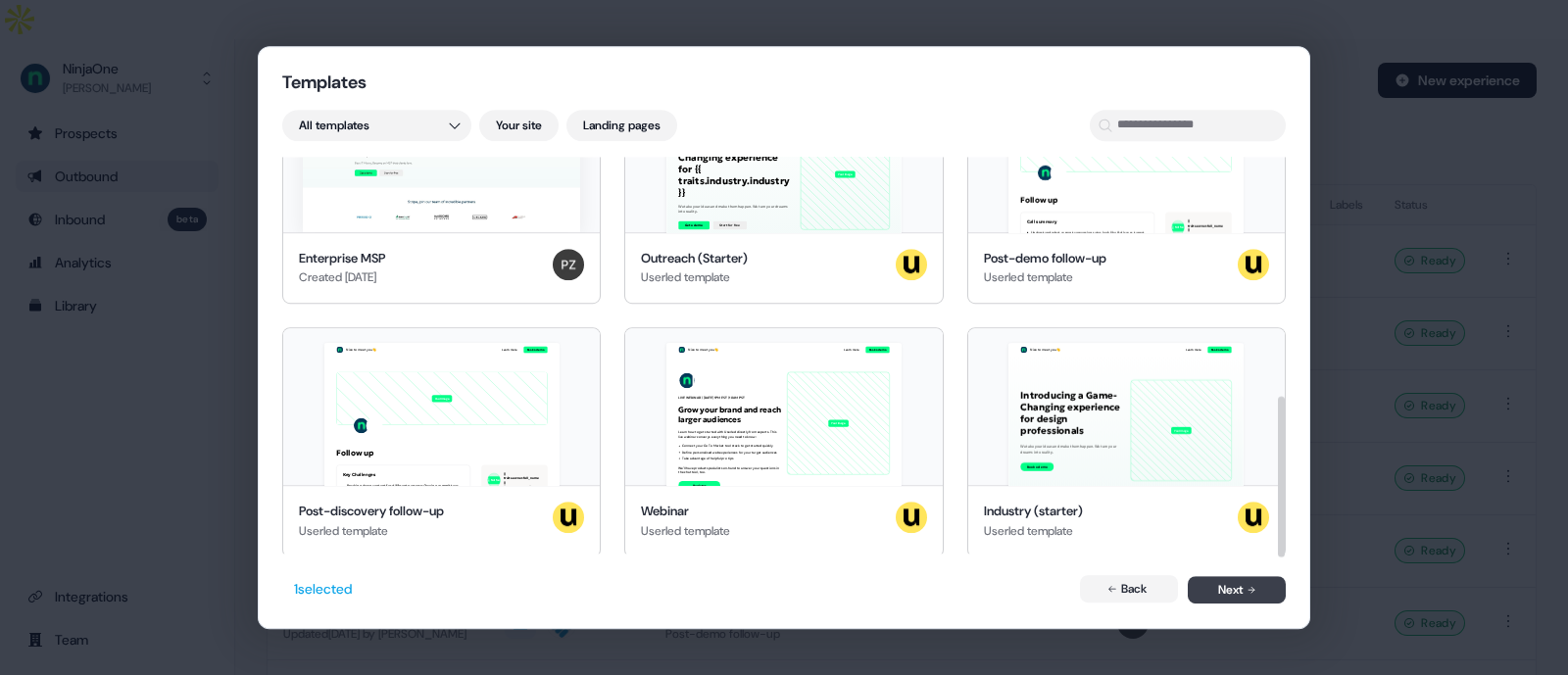 click on "Next" at bounding box center [1237, 590] 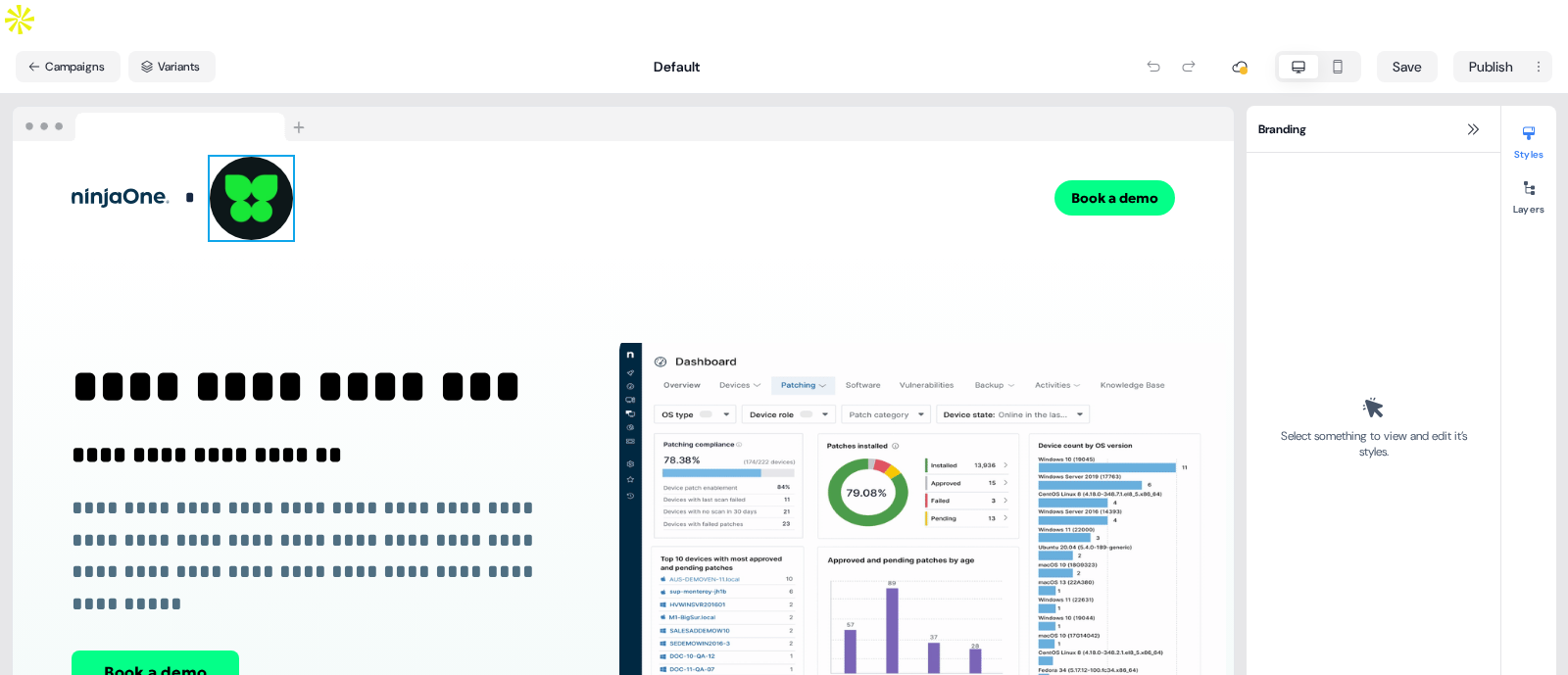 click at bounding box center [251, 198] 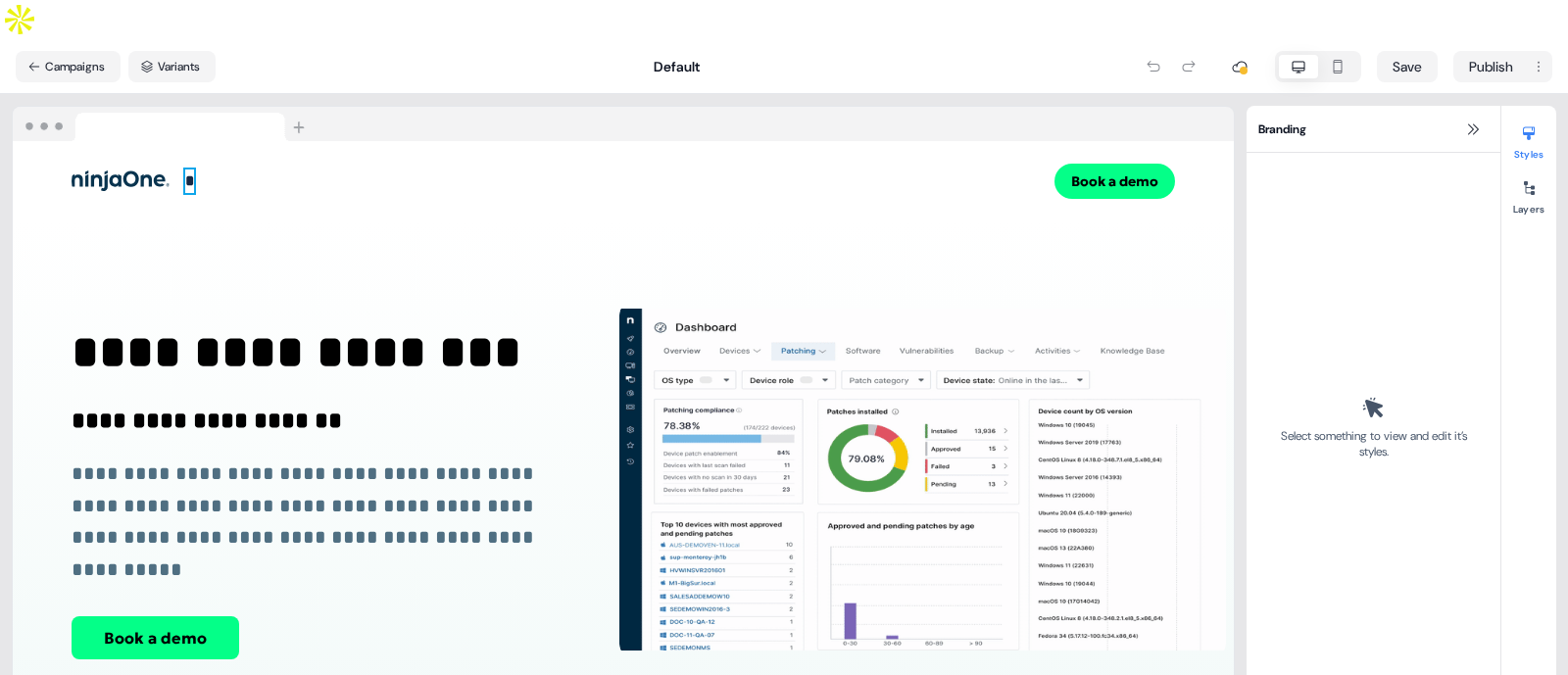 click on "*" at bounding box center (189, 180) 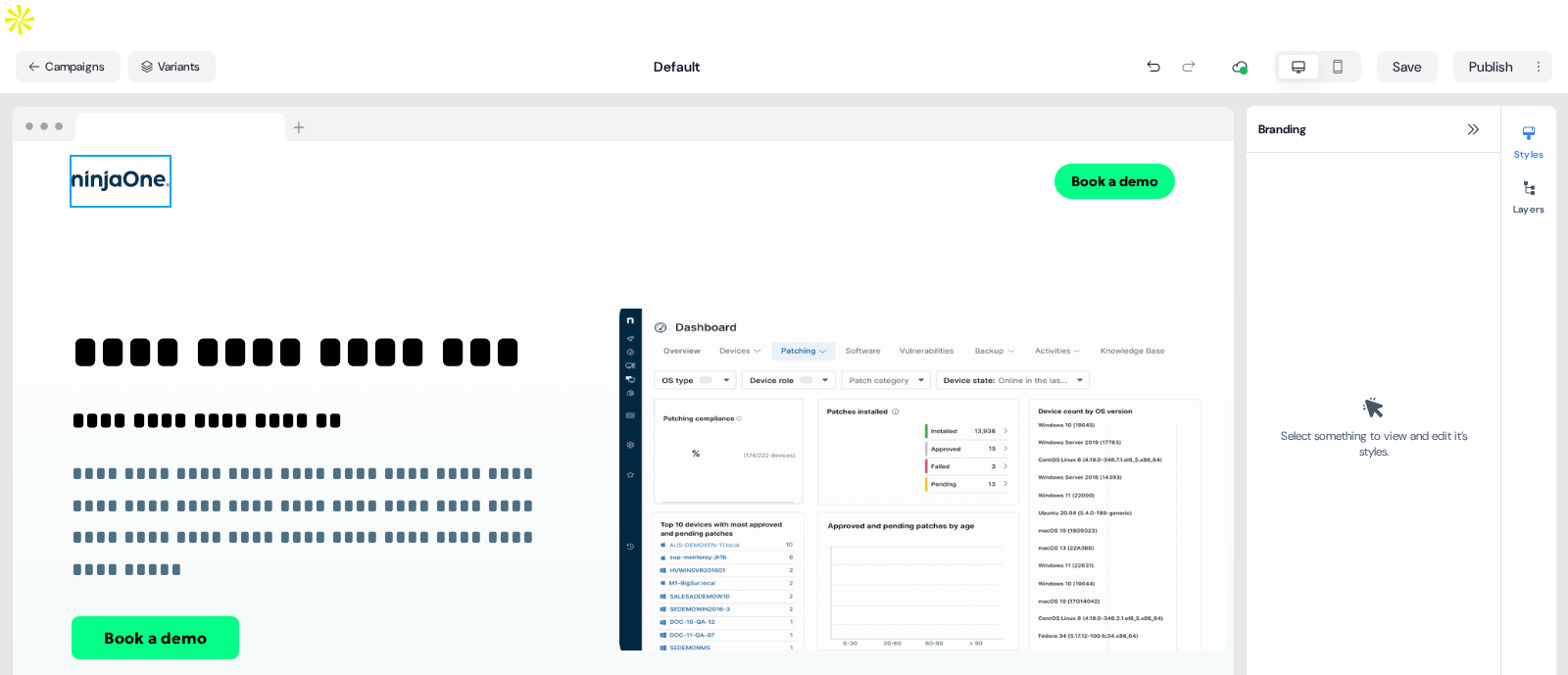 click at bounding box center [121, 181] 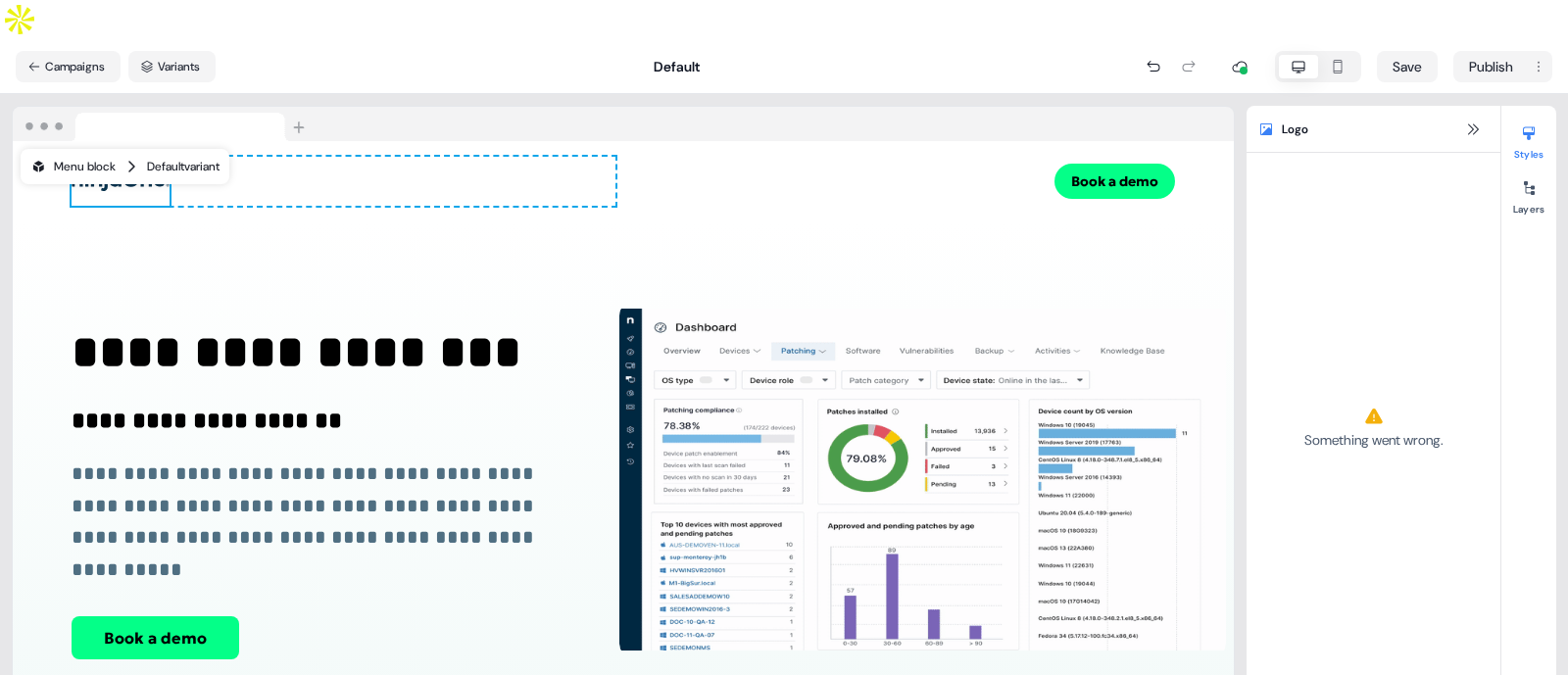 click on "Menu   block Default  variant" at bounding box center [124, 167] 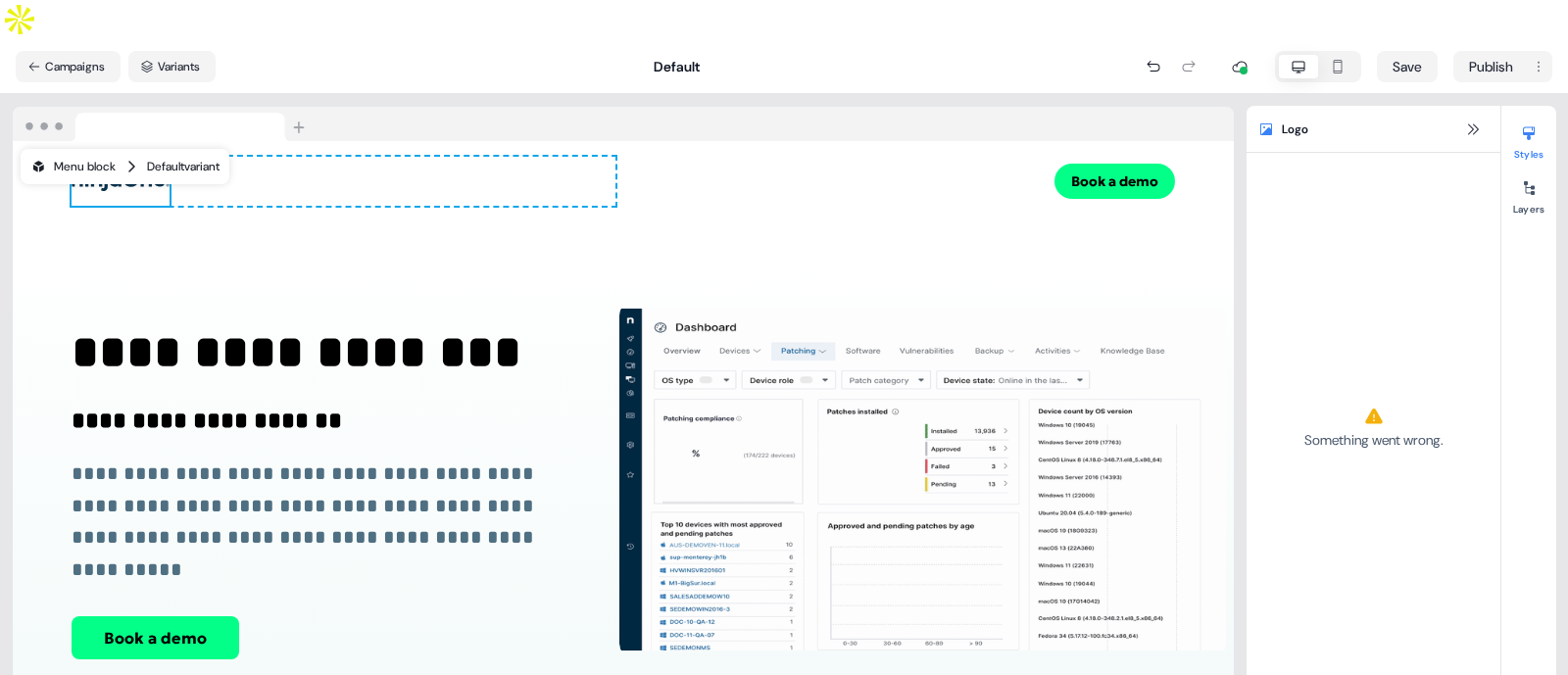 click on "Menu   block Default  variant" at bounding box center [124, 167] 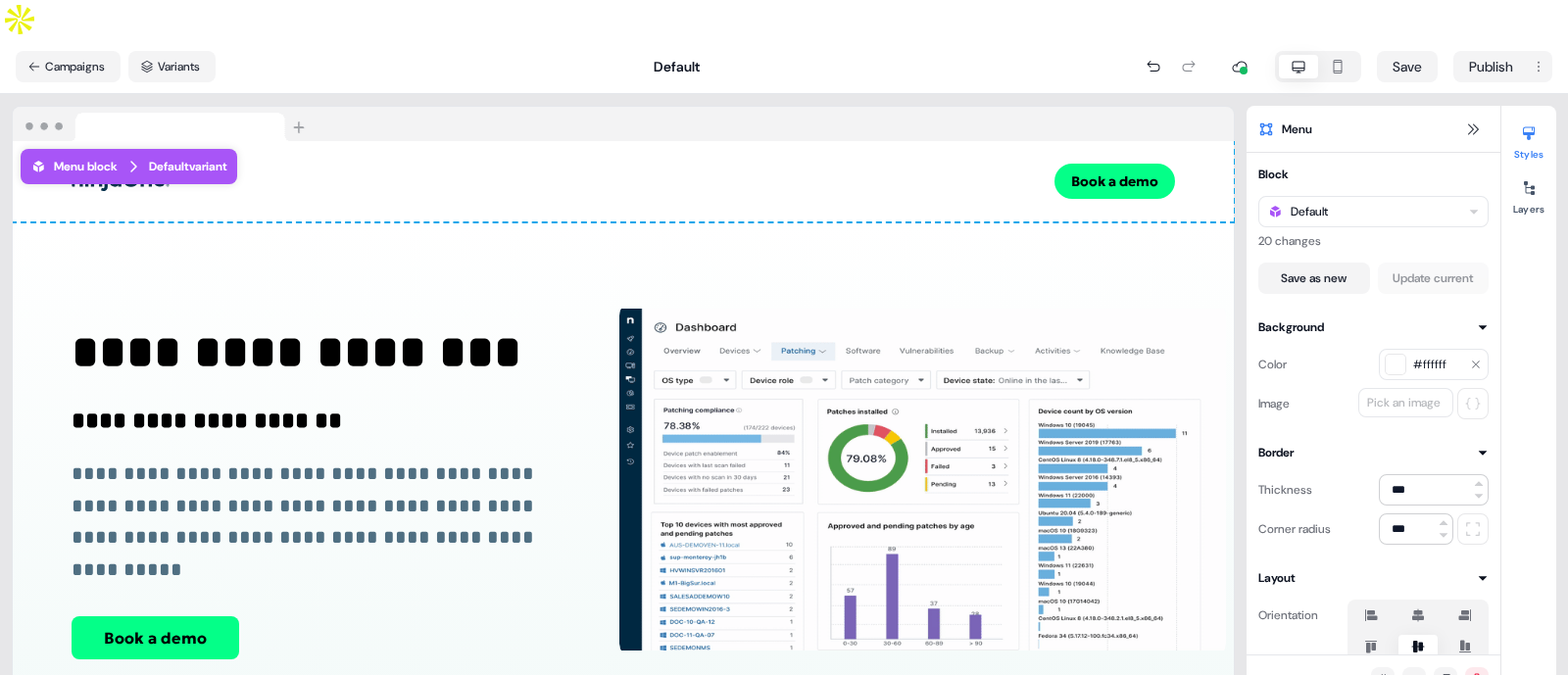click on "**********" at bounding box center (623, 480) 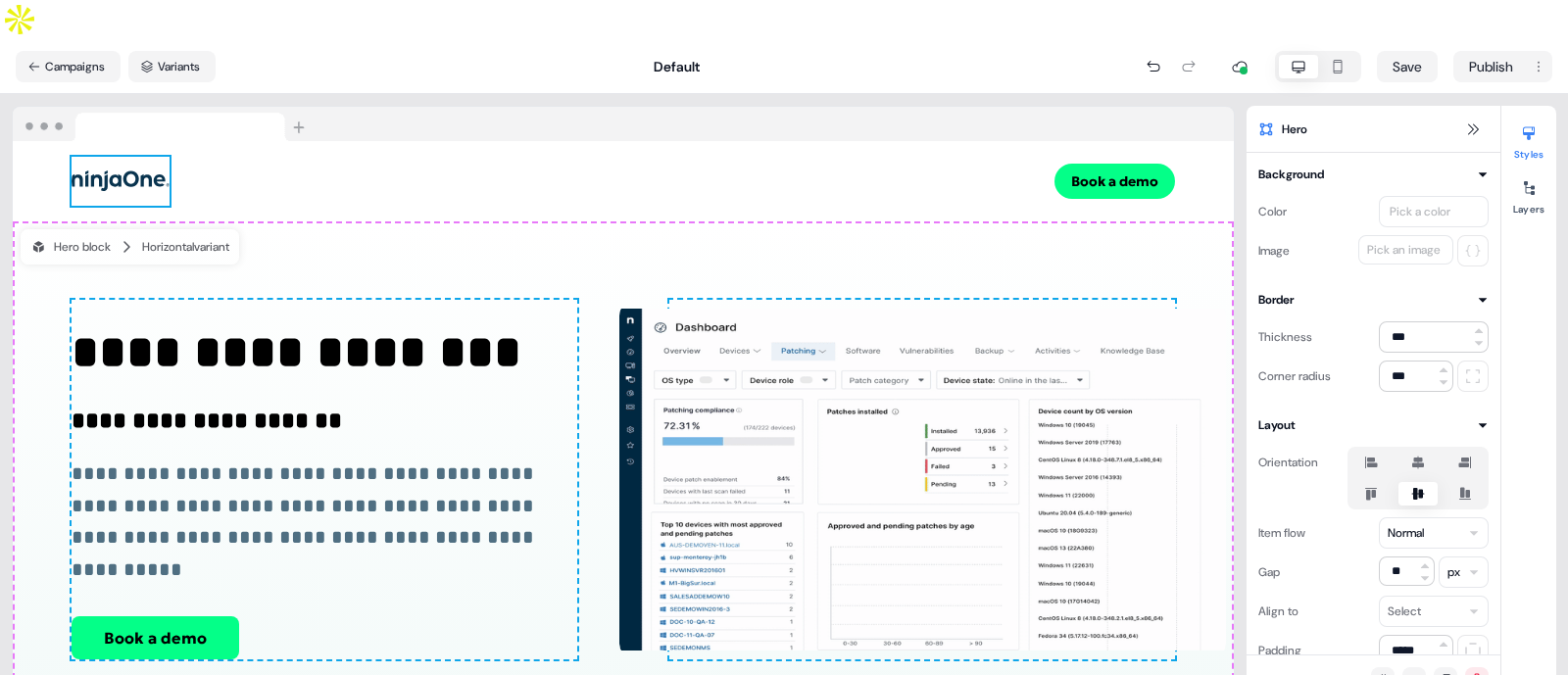 click at bounding box center (121, 181) 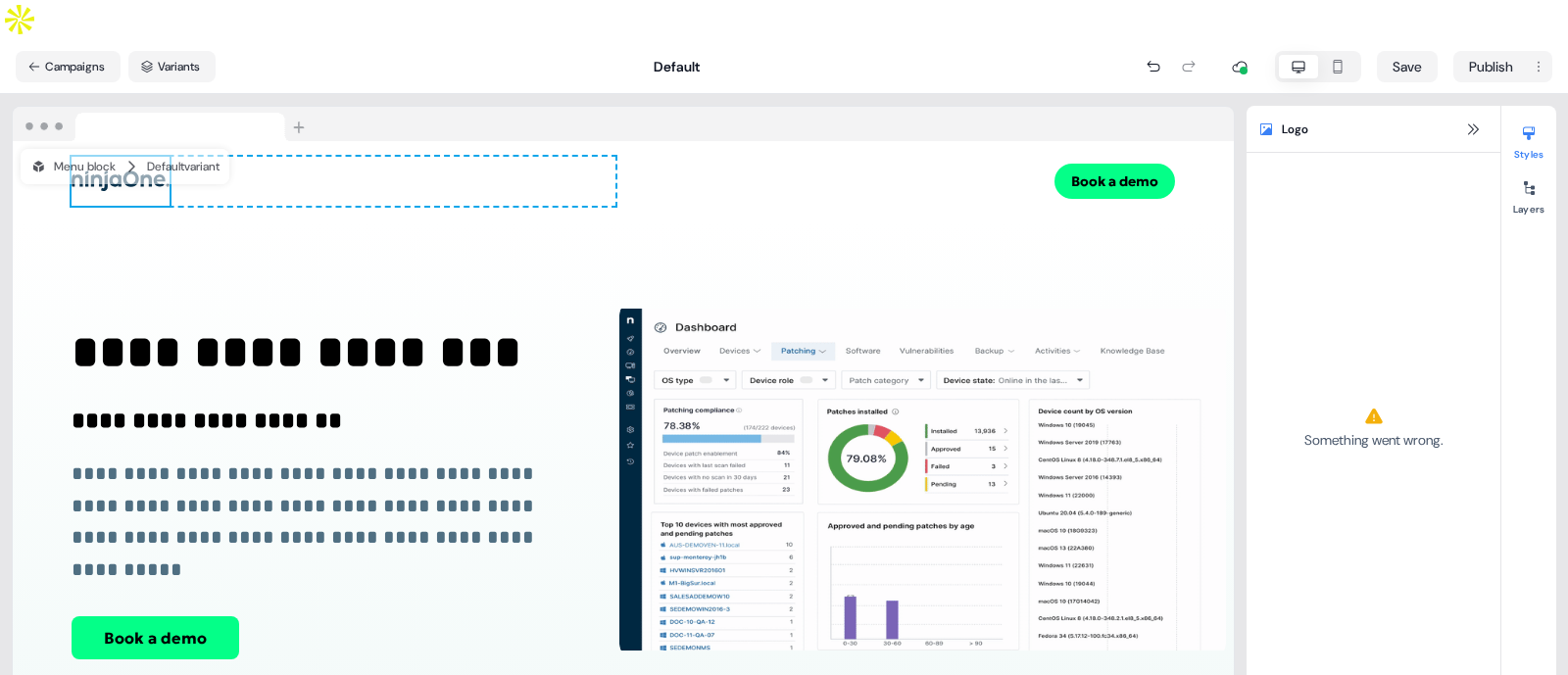 click at bounding box center (121, 181) 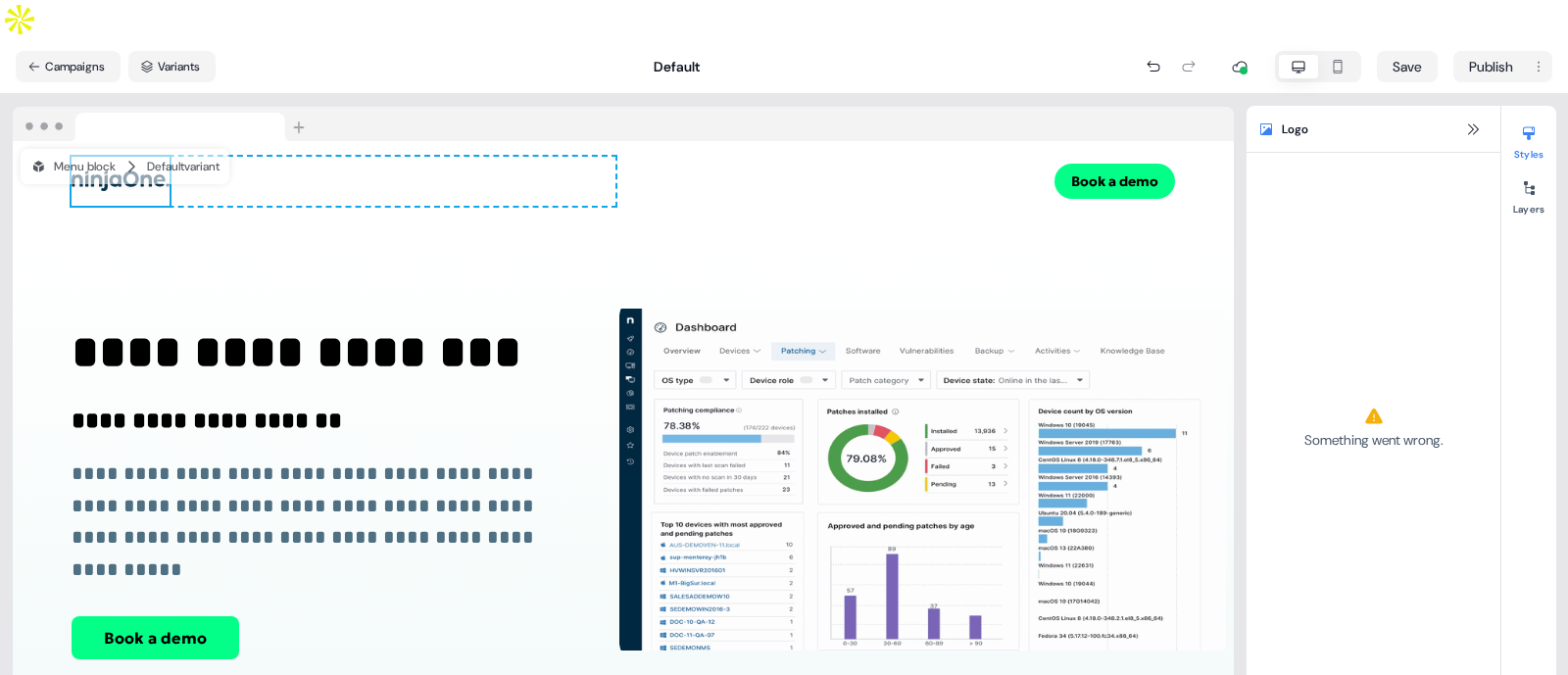 click on "Logo" at bounding box center (1373, 129) 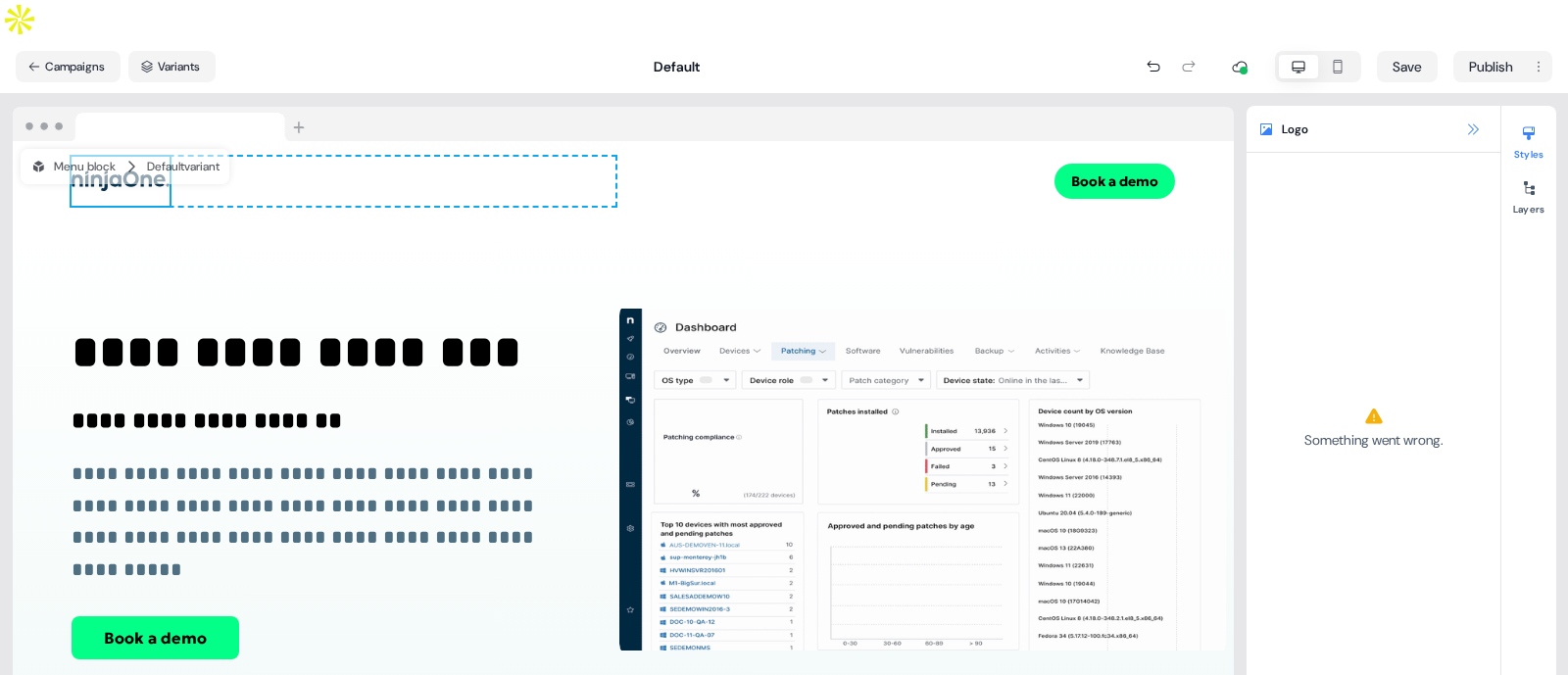 click 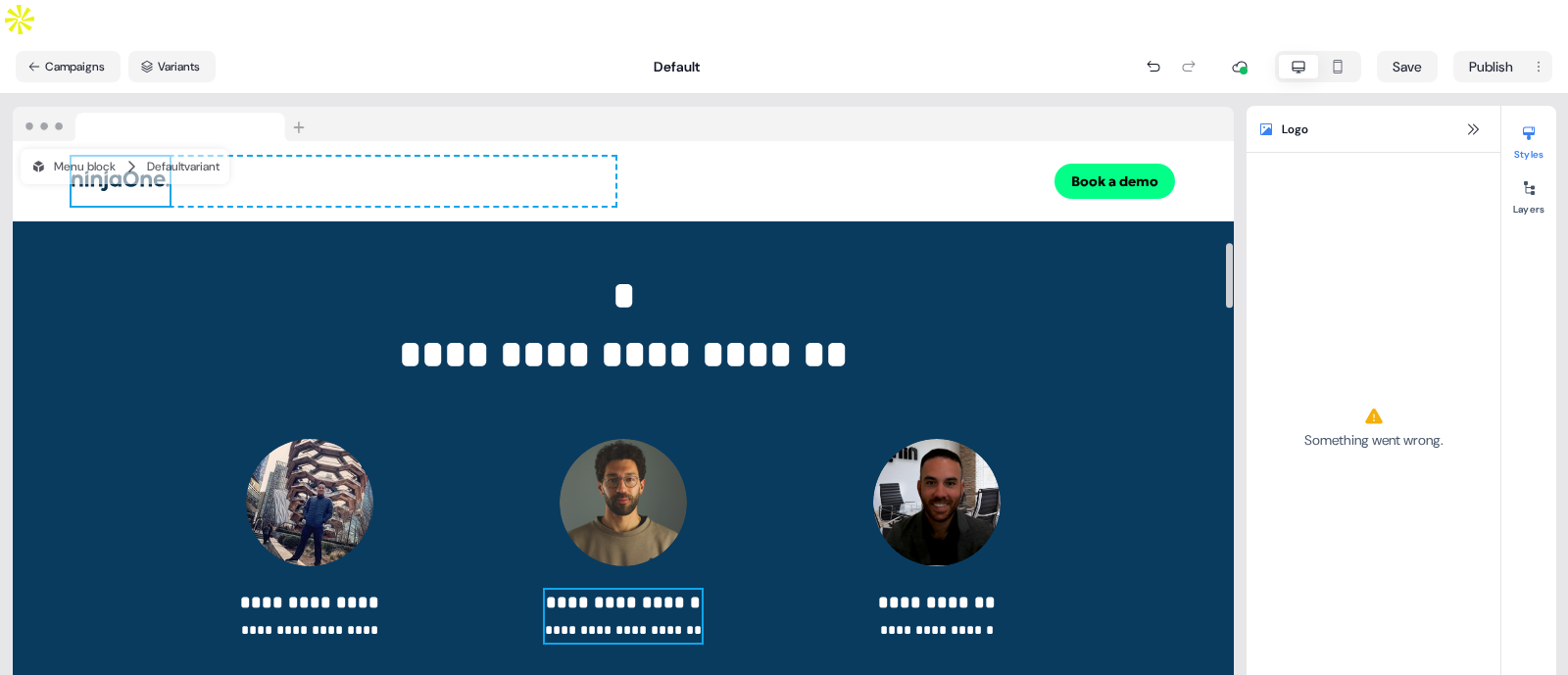 scroll, scrollTop: 884, scrollLeft: 0, axis: vertical 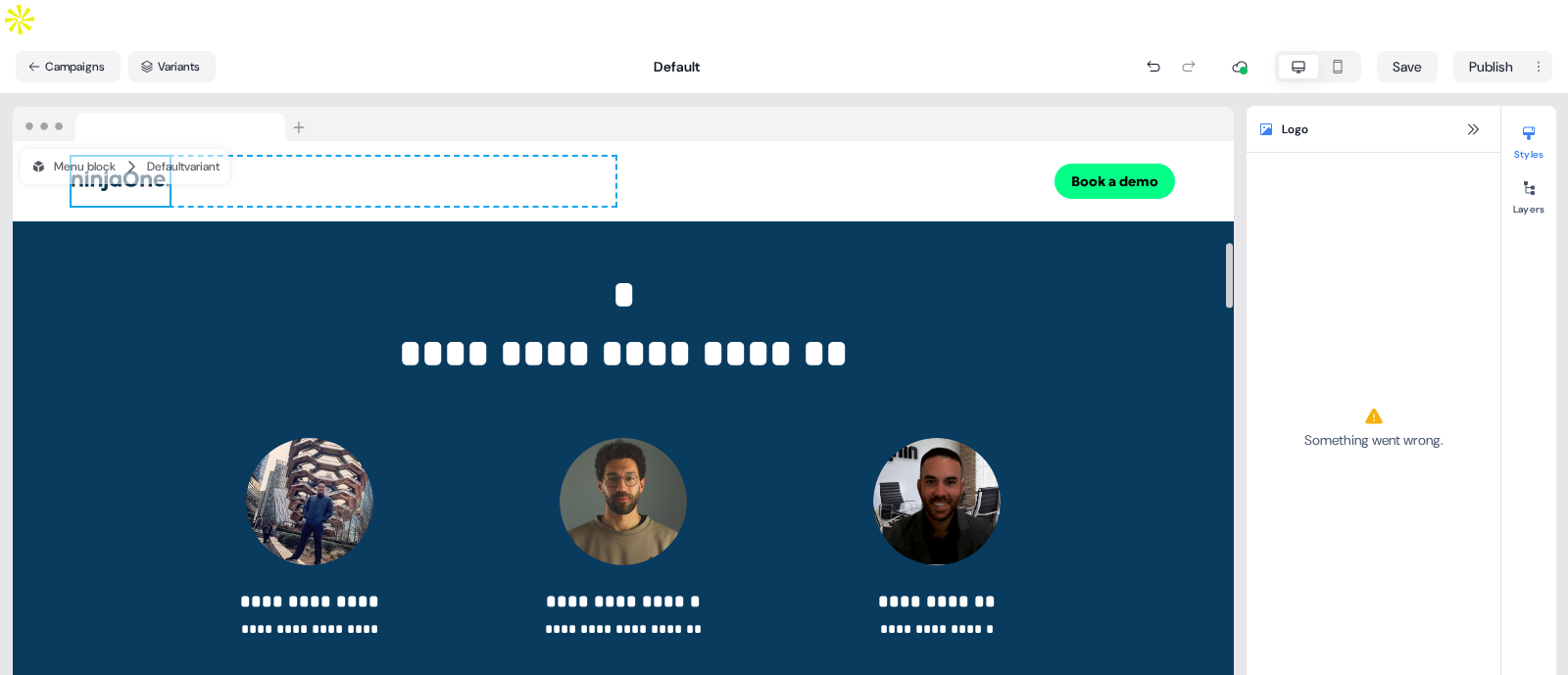 click on "**********" at bounding box center [623, 454] 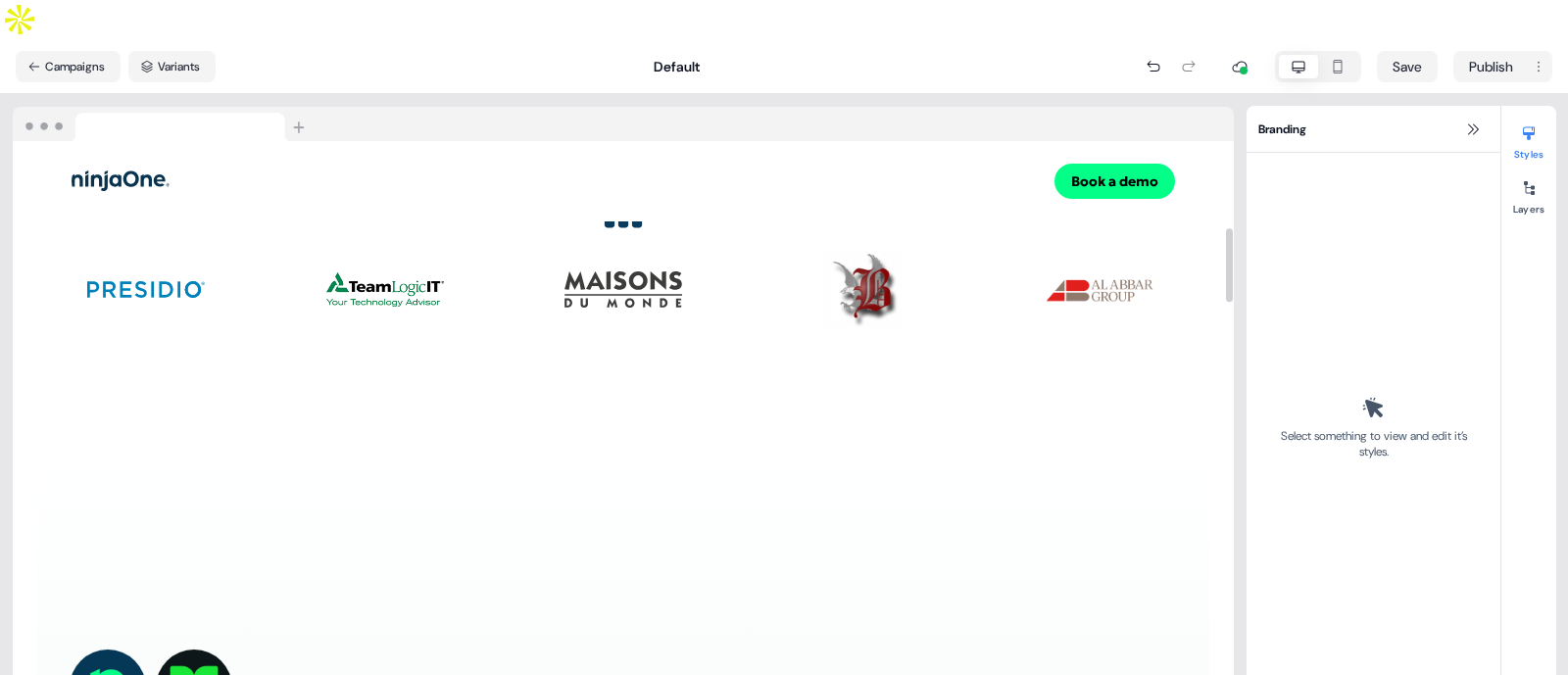scroll, scrollTop: 675, scrollLeft: 0, axis: vertical 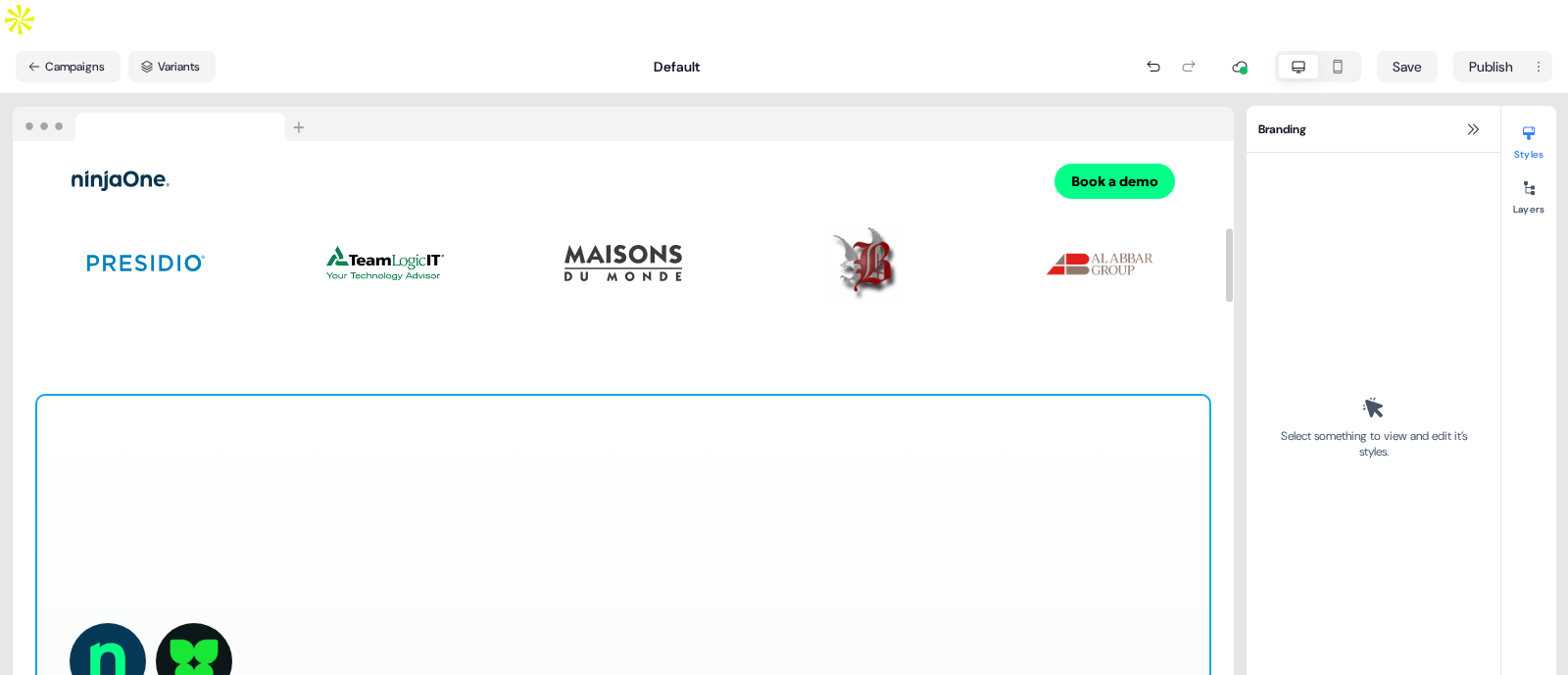 click on "**********" at bounding box center [623, 775] 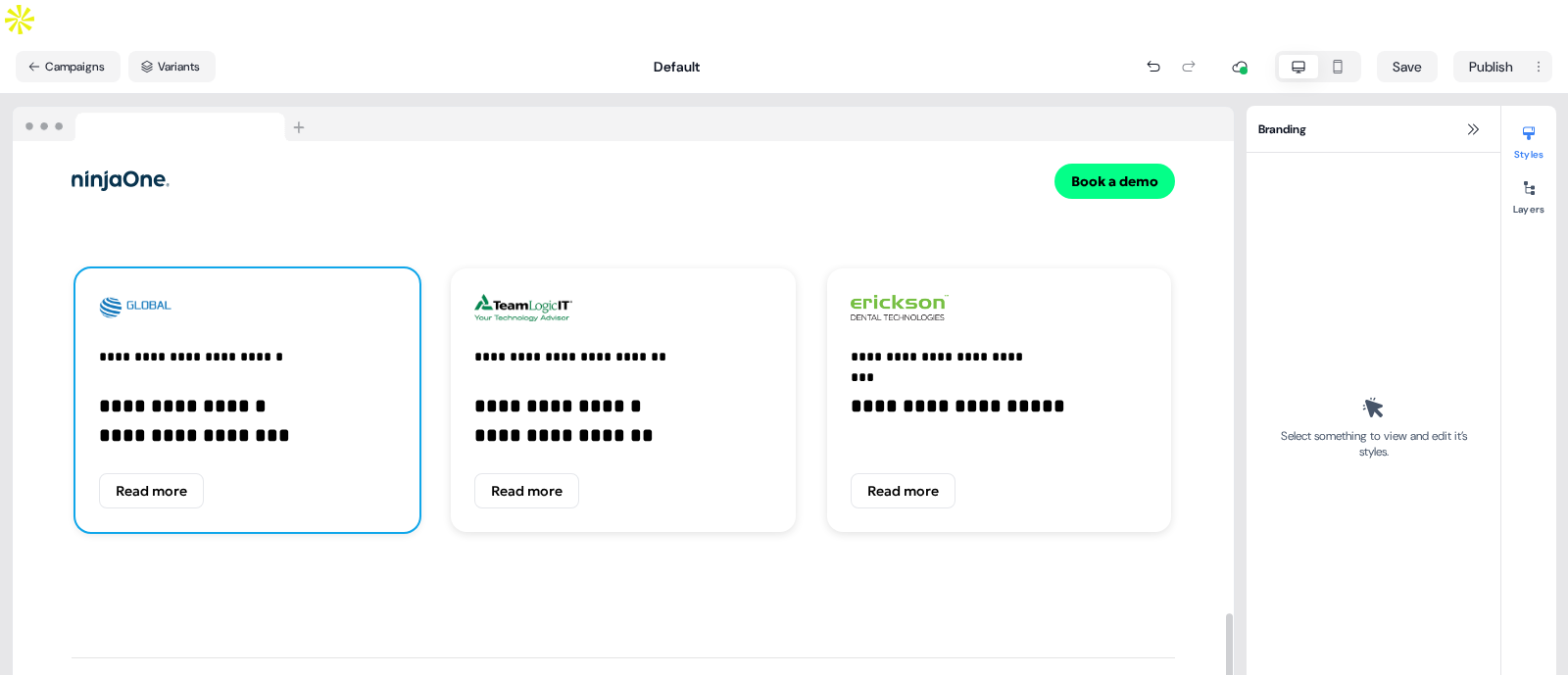 scroll, scrollTop: 3122, scrollLeft: 0, axis: vertical 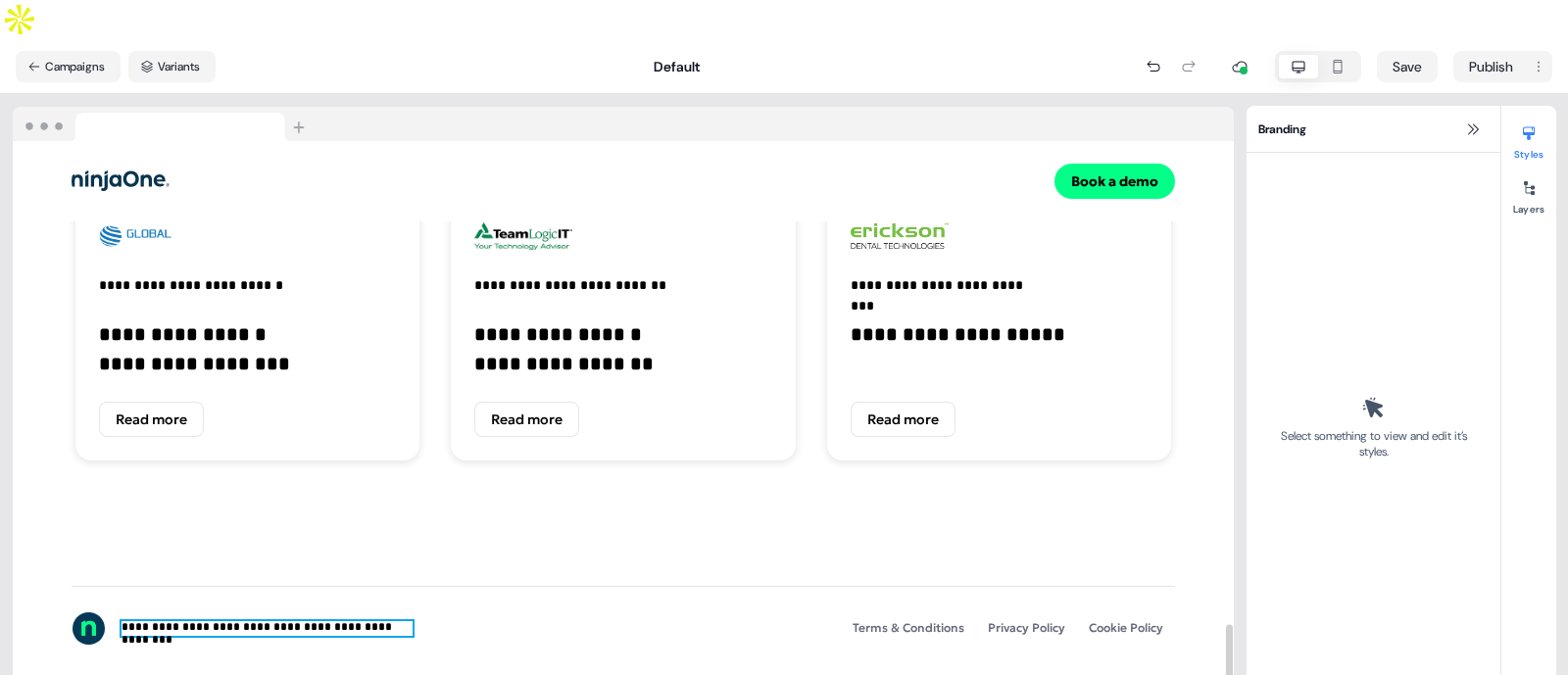 click on "**********" at bounding box center [267, 628] 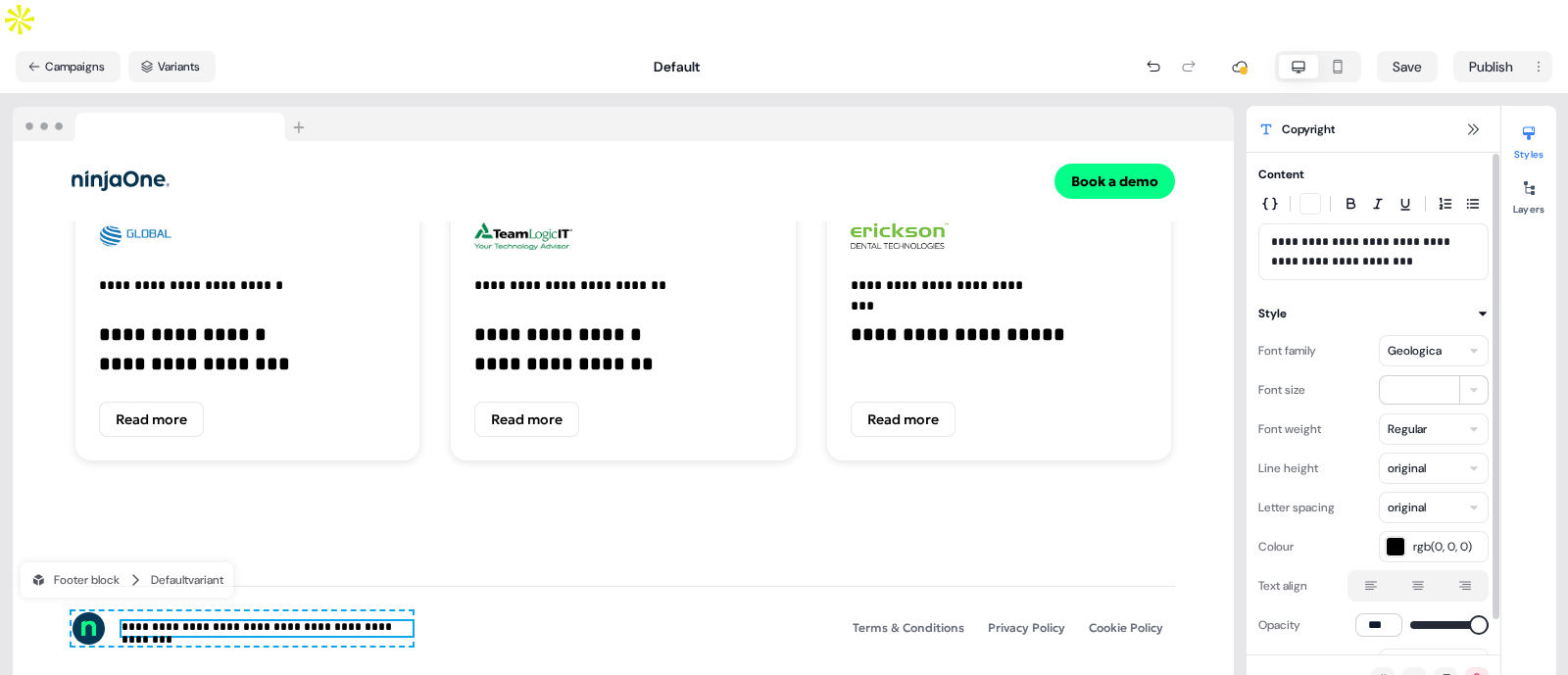 click on "**********" at bounding box center (1374, 252) 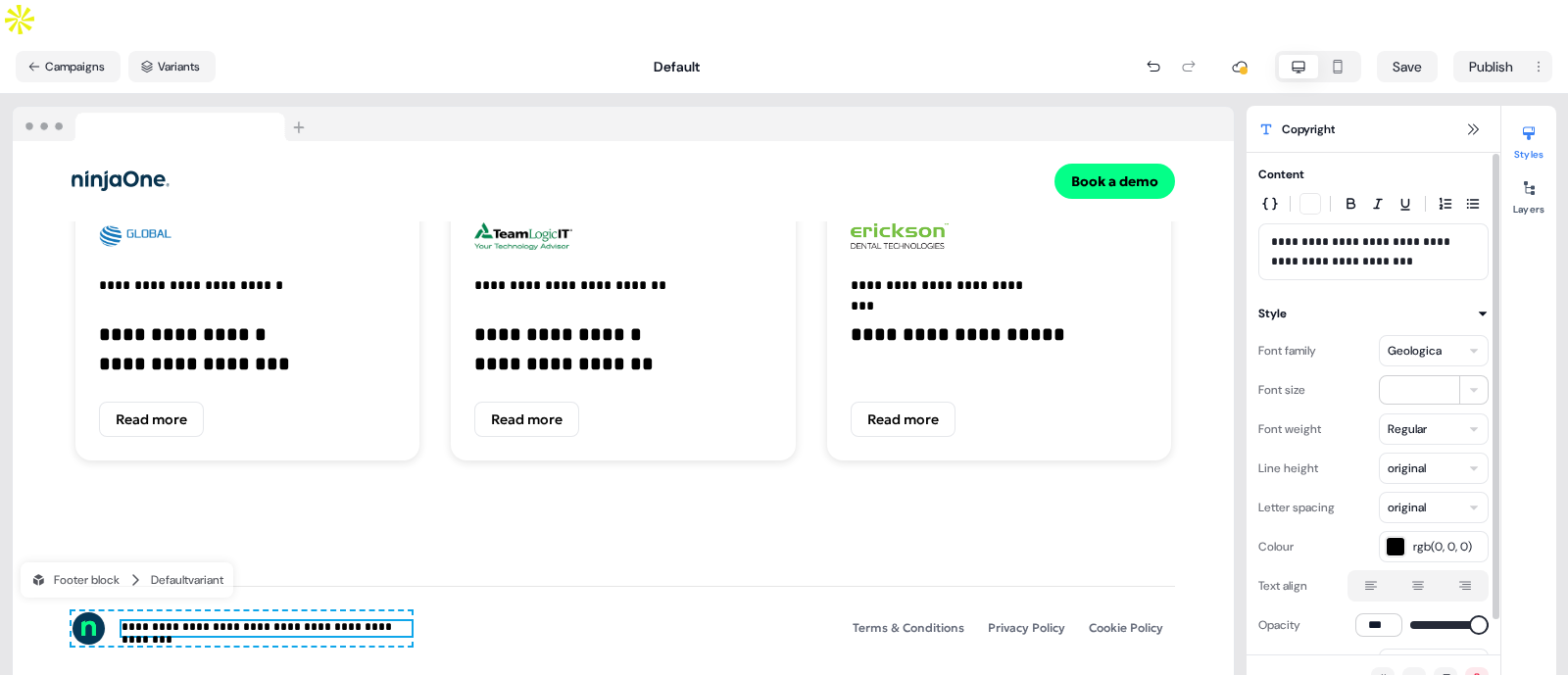 click on "Style" at bounding box center (1373, 313) 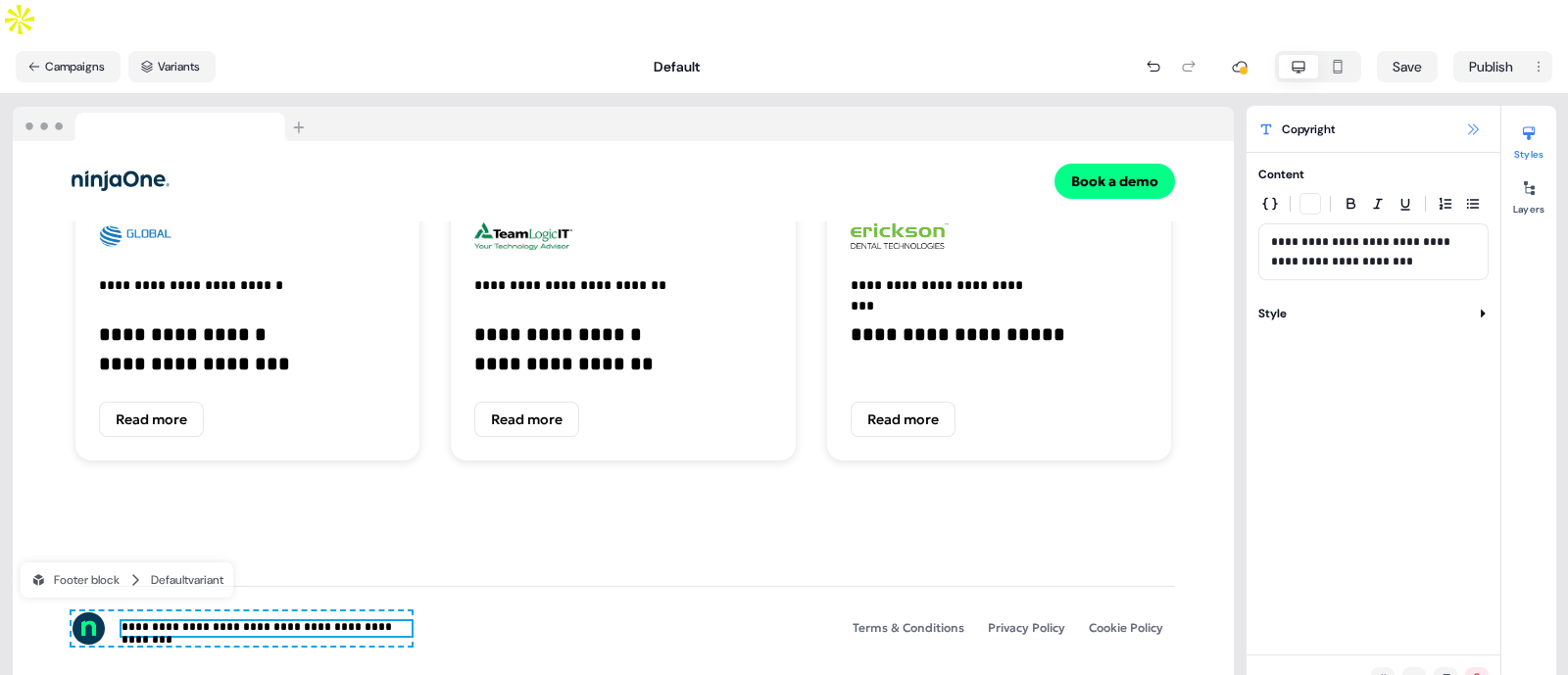 click 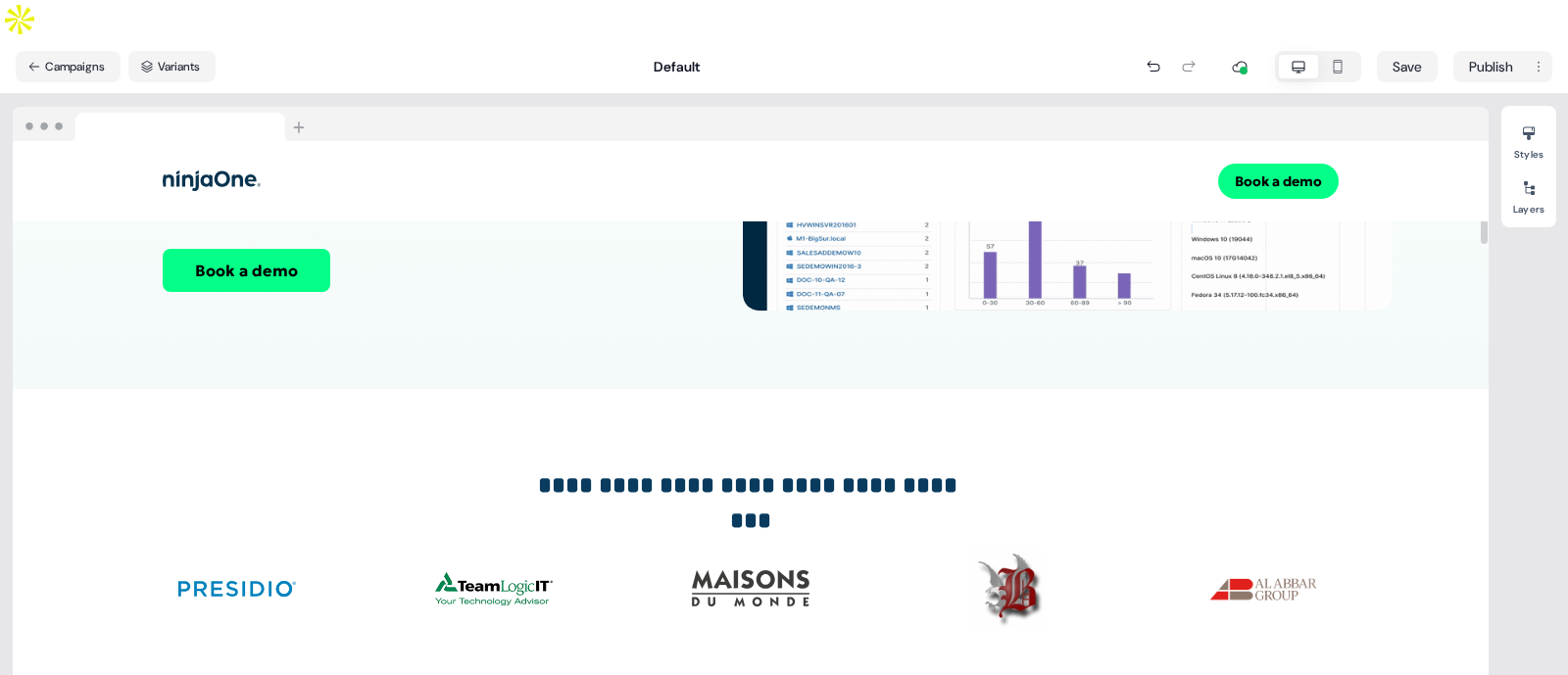 scroll, scrollTop: 0, scrollLeft: 0, axis: both 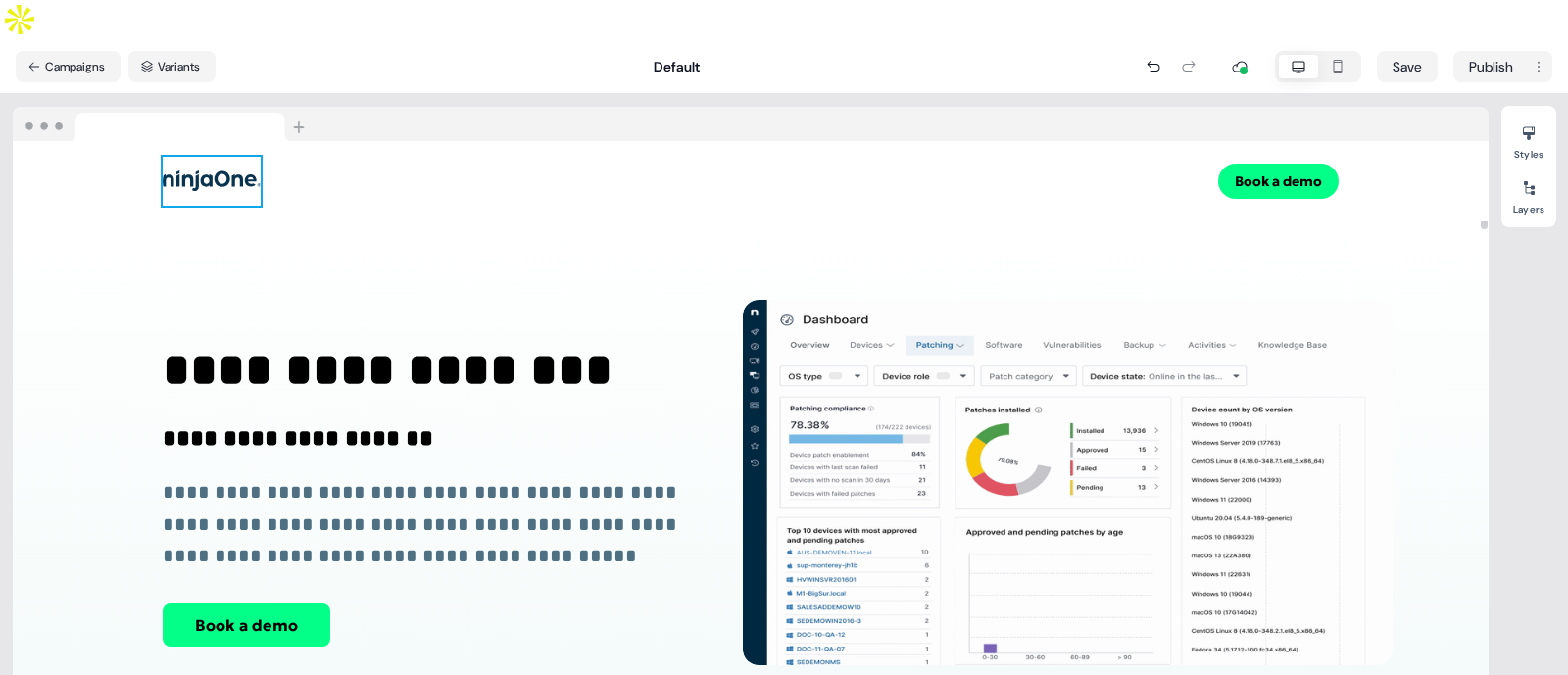 click at bounding box center [212, 181] 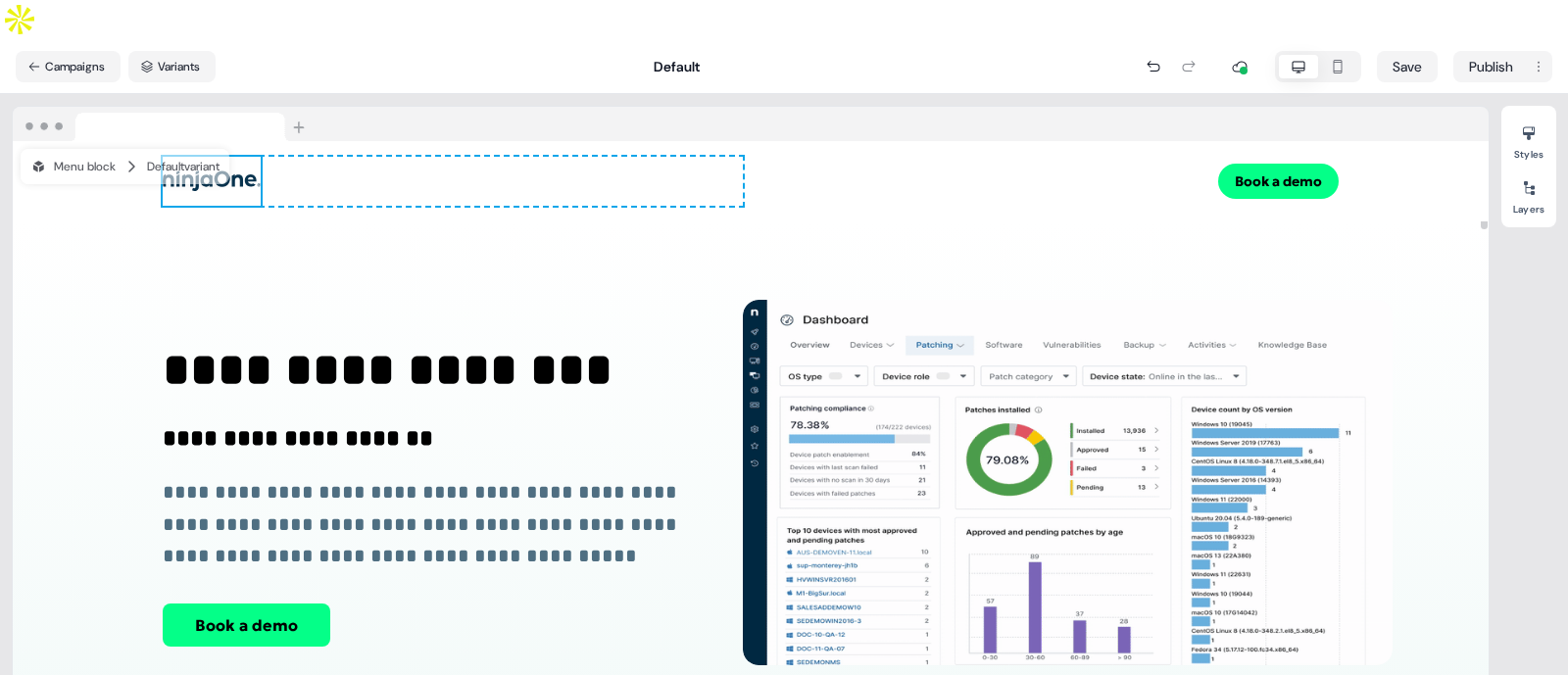 click at bounding box center [212, 181] 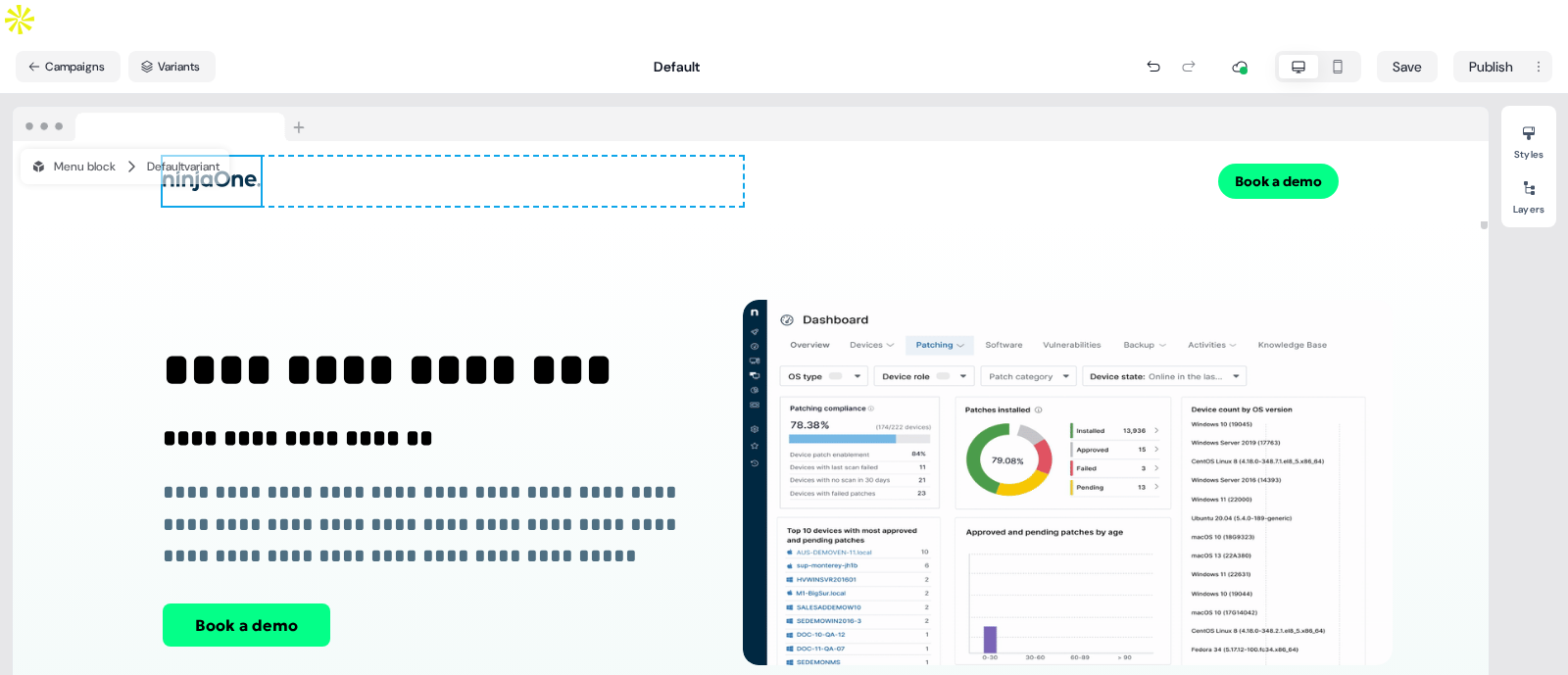 click at bounding box center [212, 181] 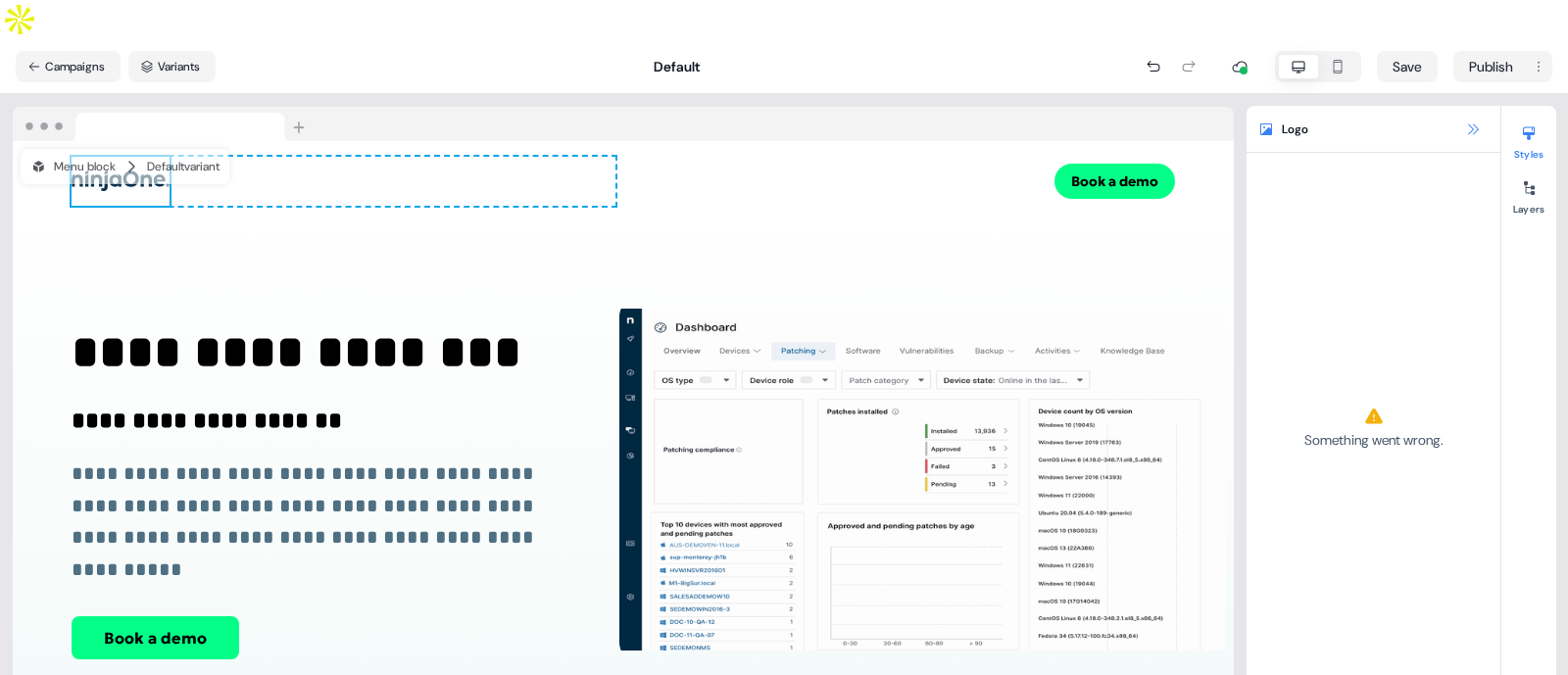 click 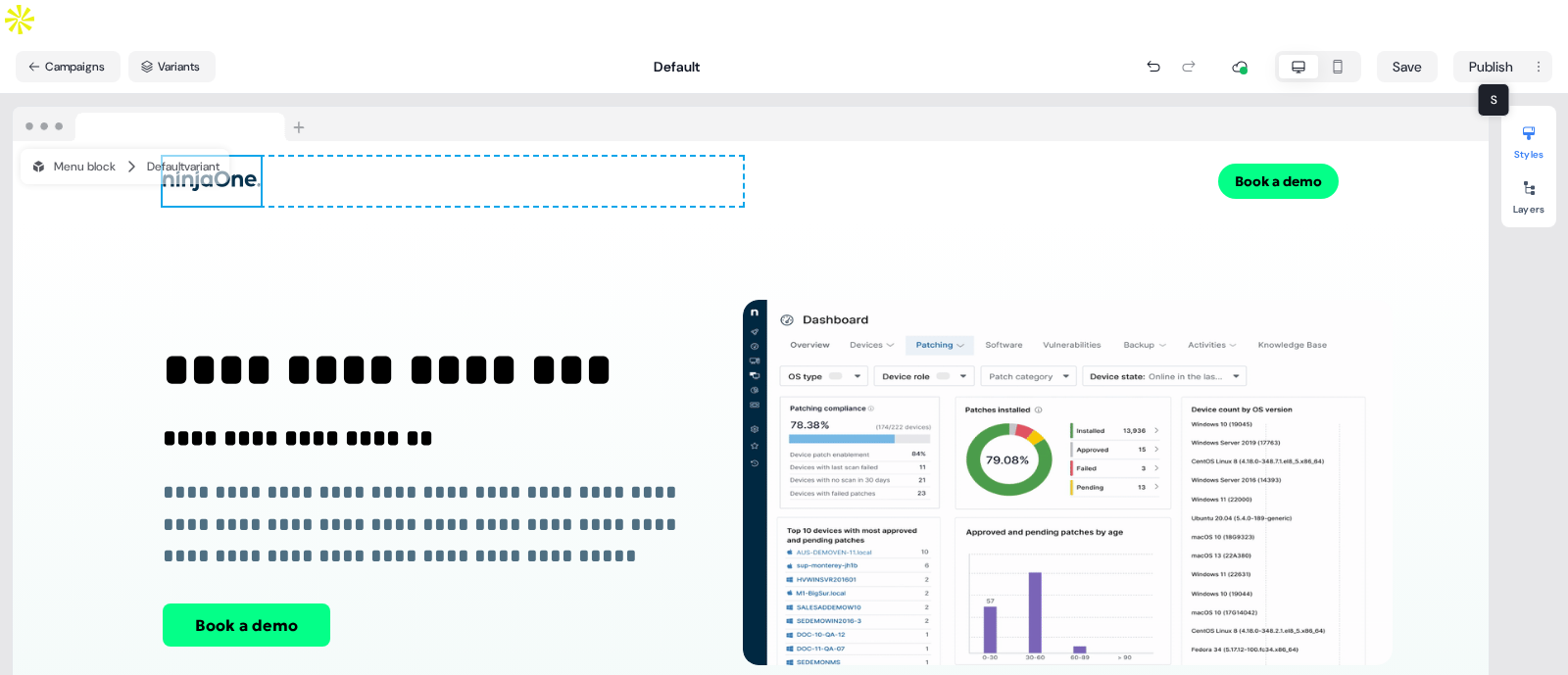 click on "Styles" at bounding box center [1529, 139] 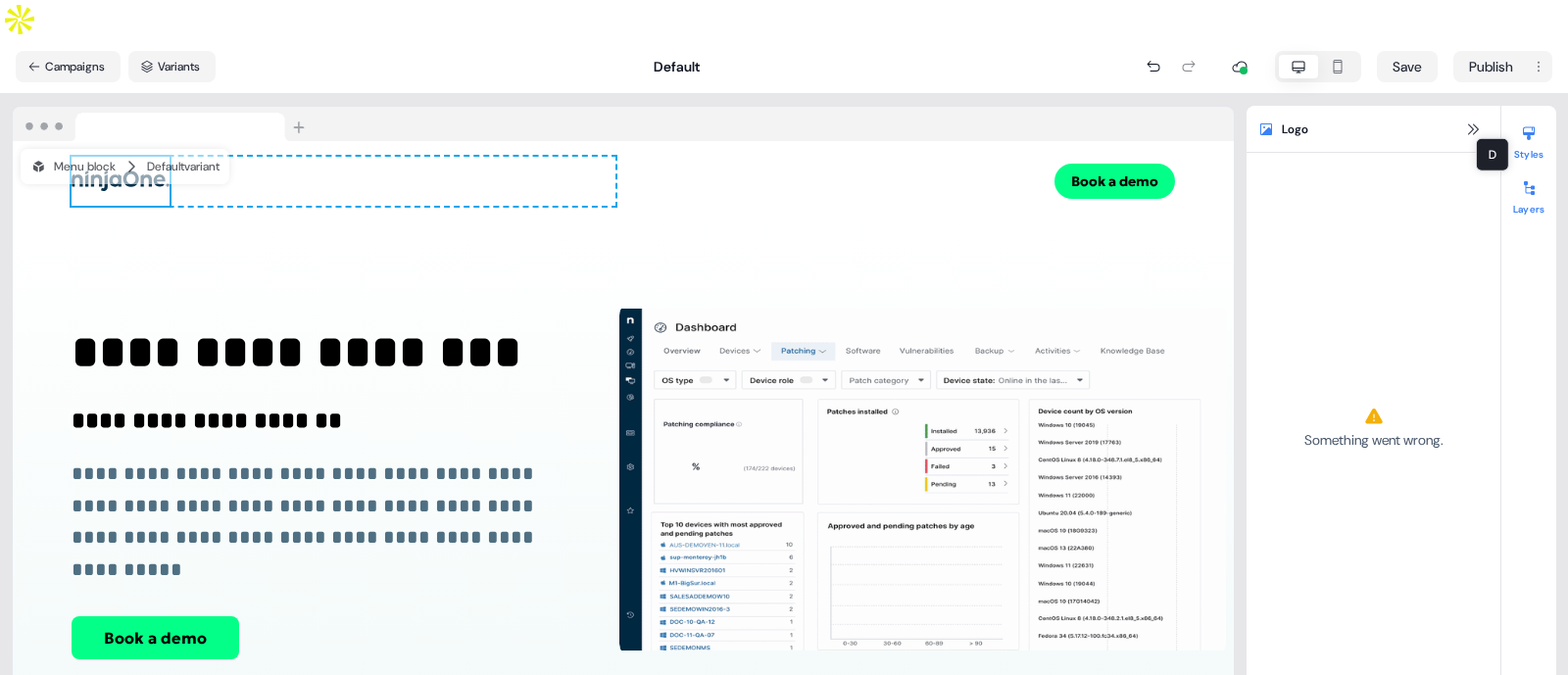 click on "Layers" at bounding box center (1529, 194) 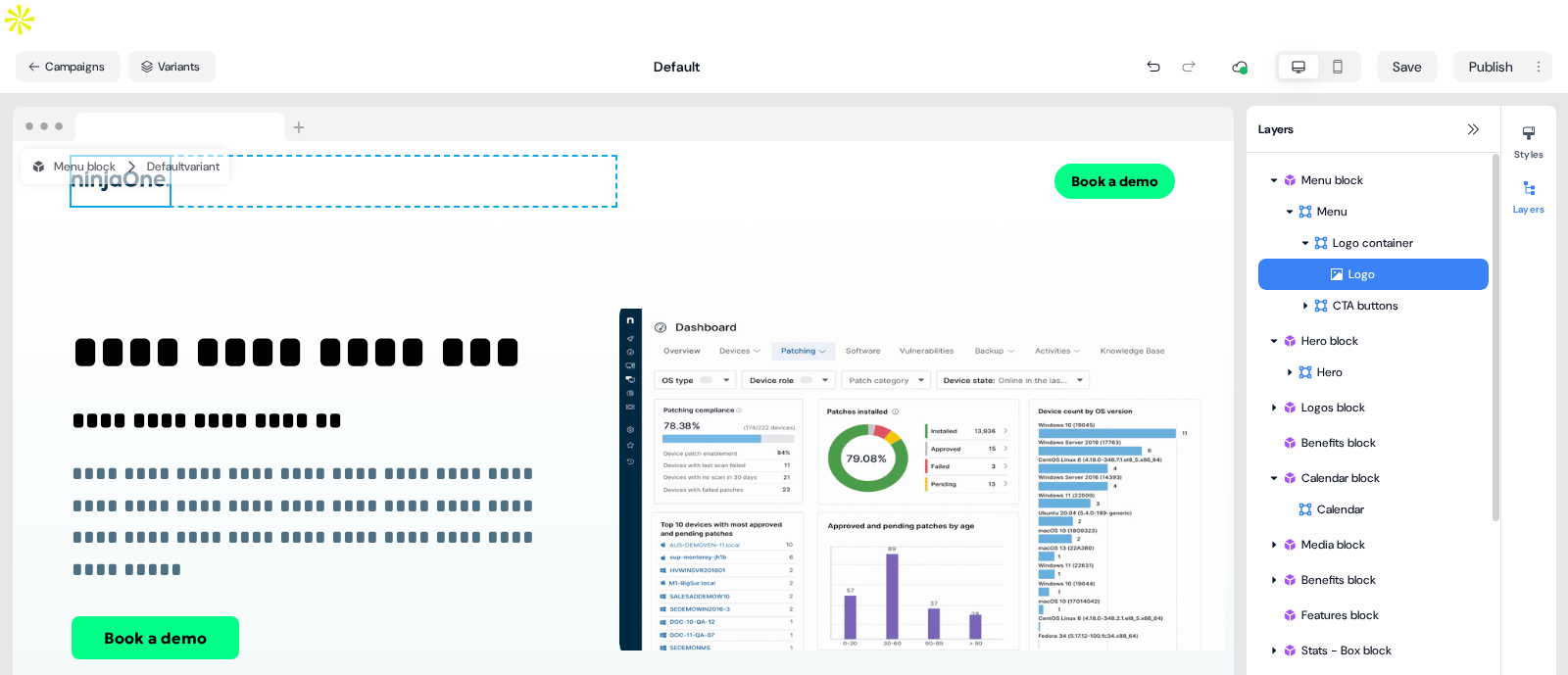 click 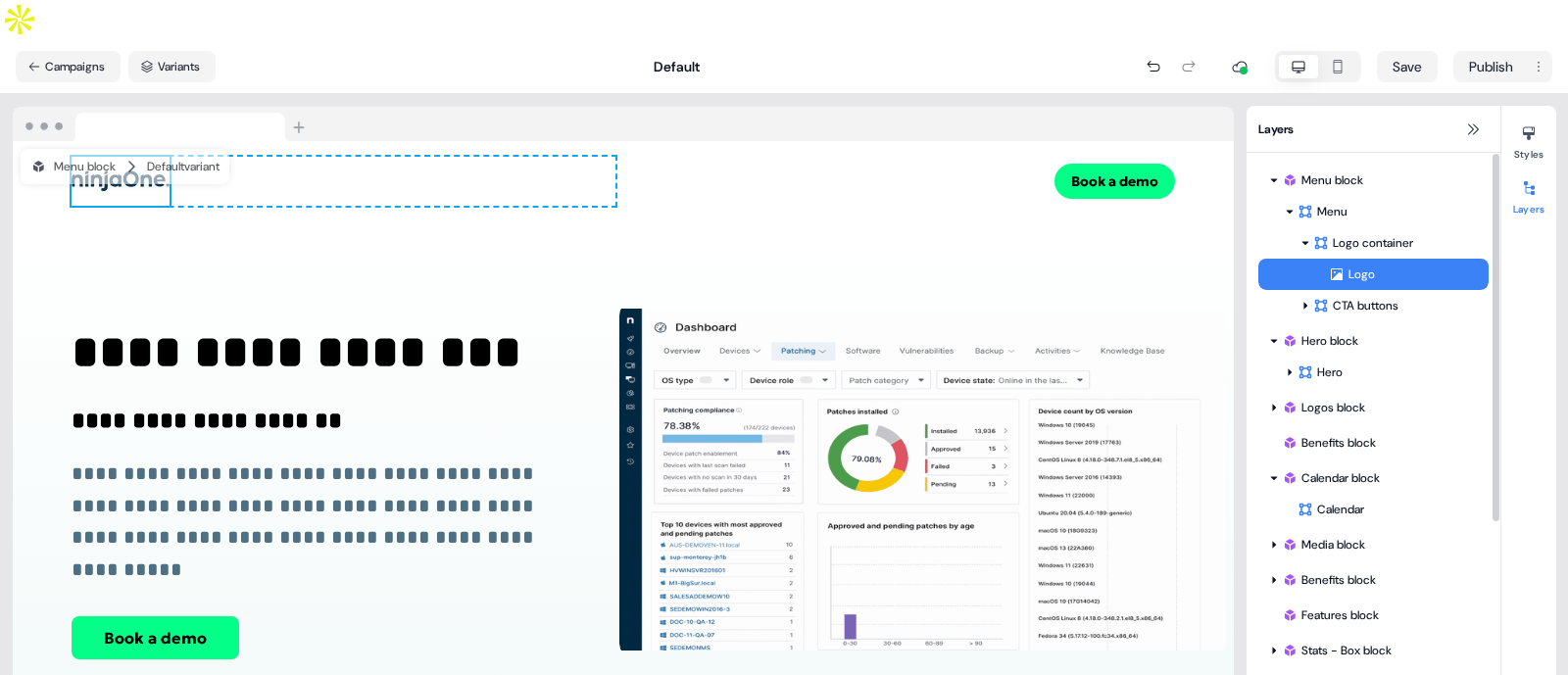 click 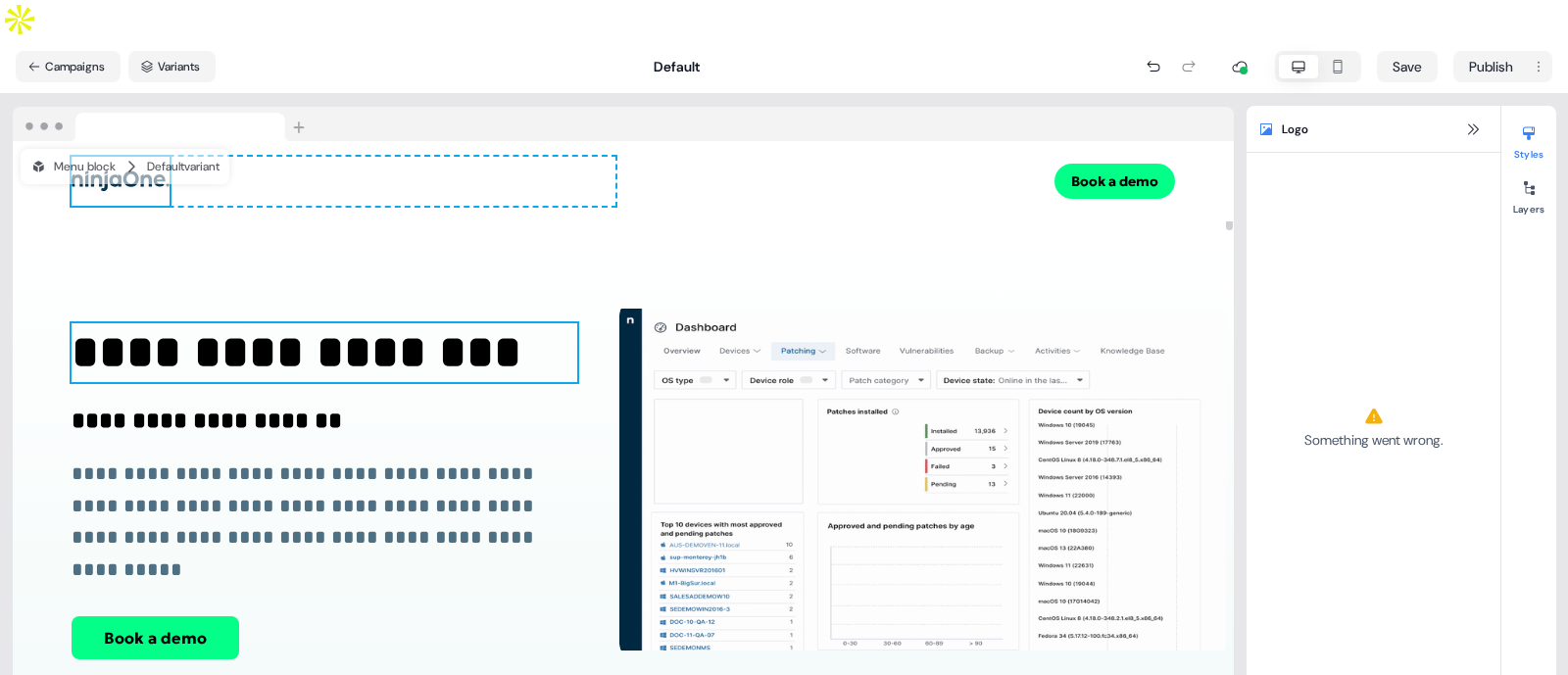 click on "**********" at bounding box center (296, 352) 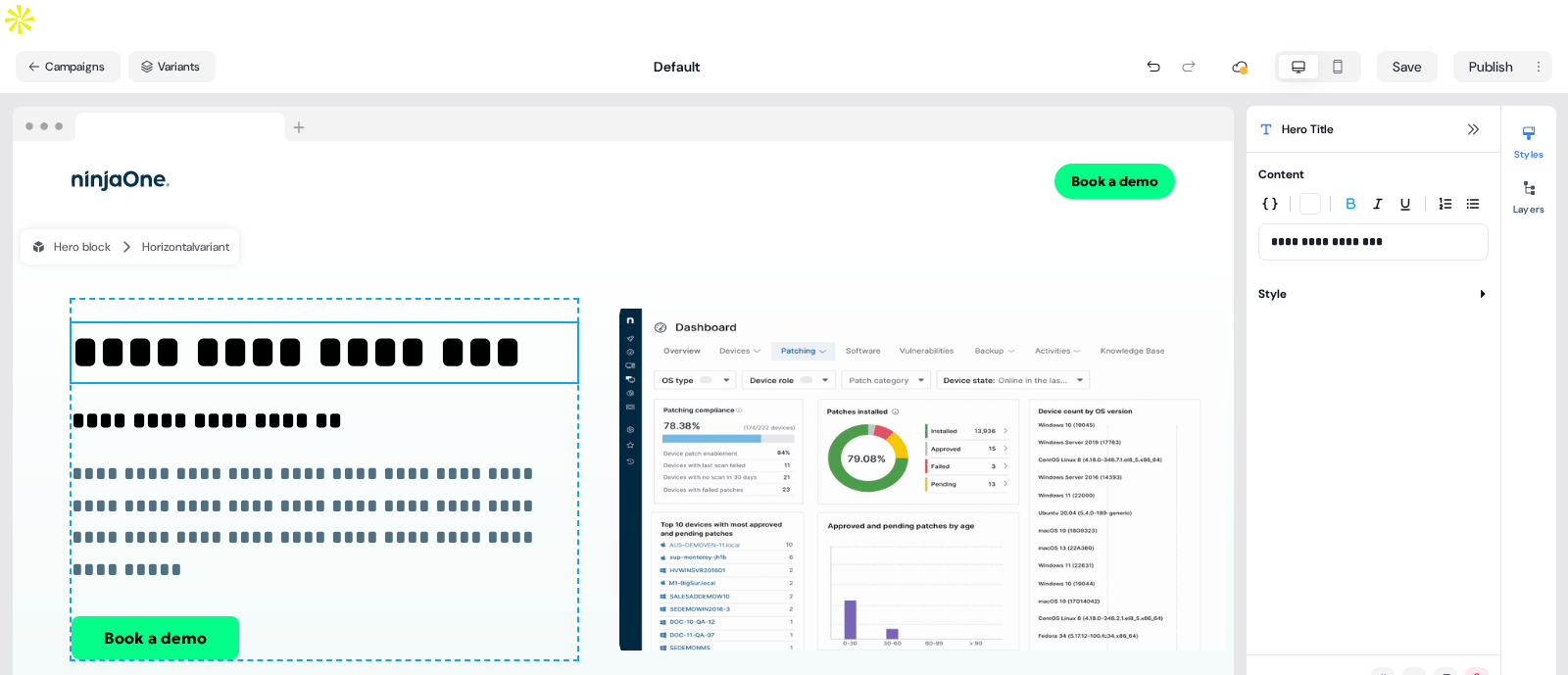click on "**********" at bounding box center (1373, 242) 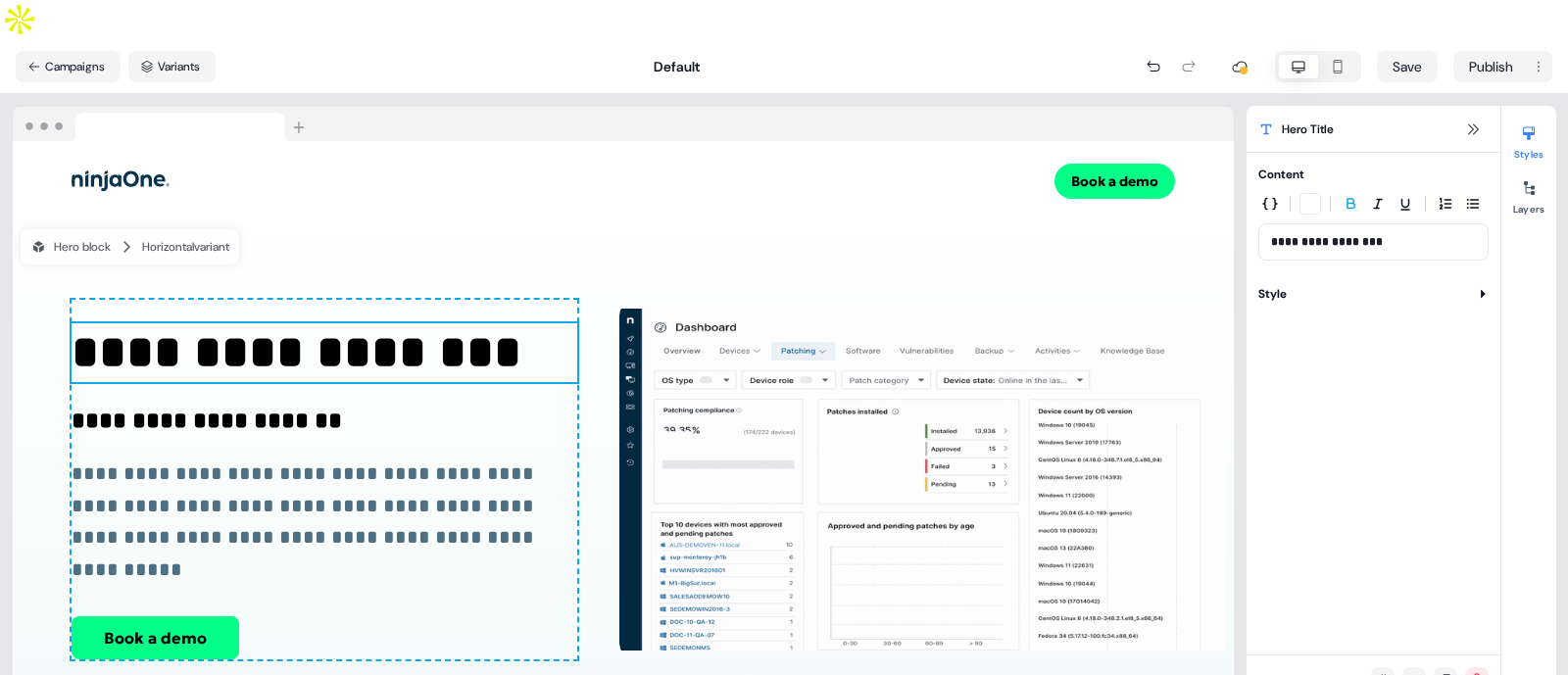 click on "**********" at bounding box center (1373, 242) 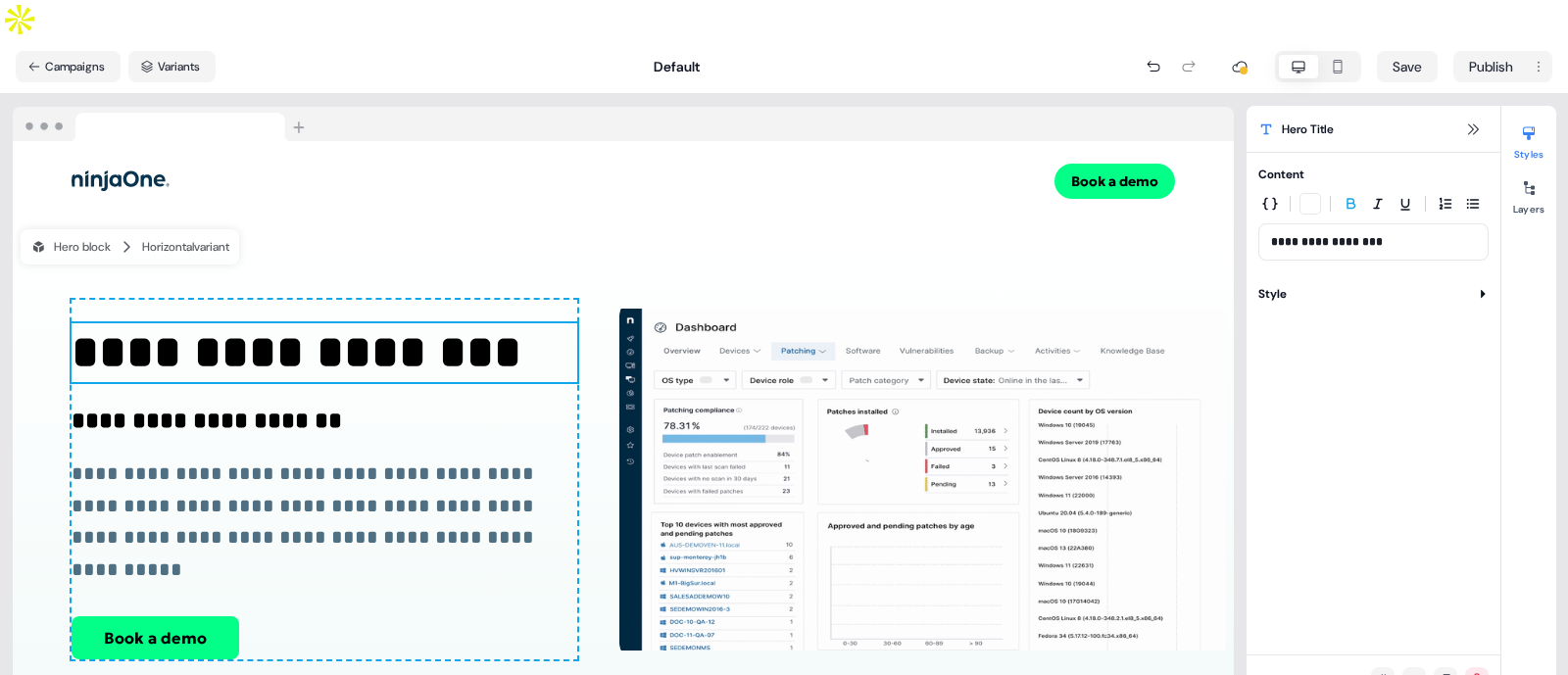 type 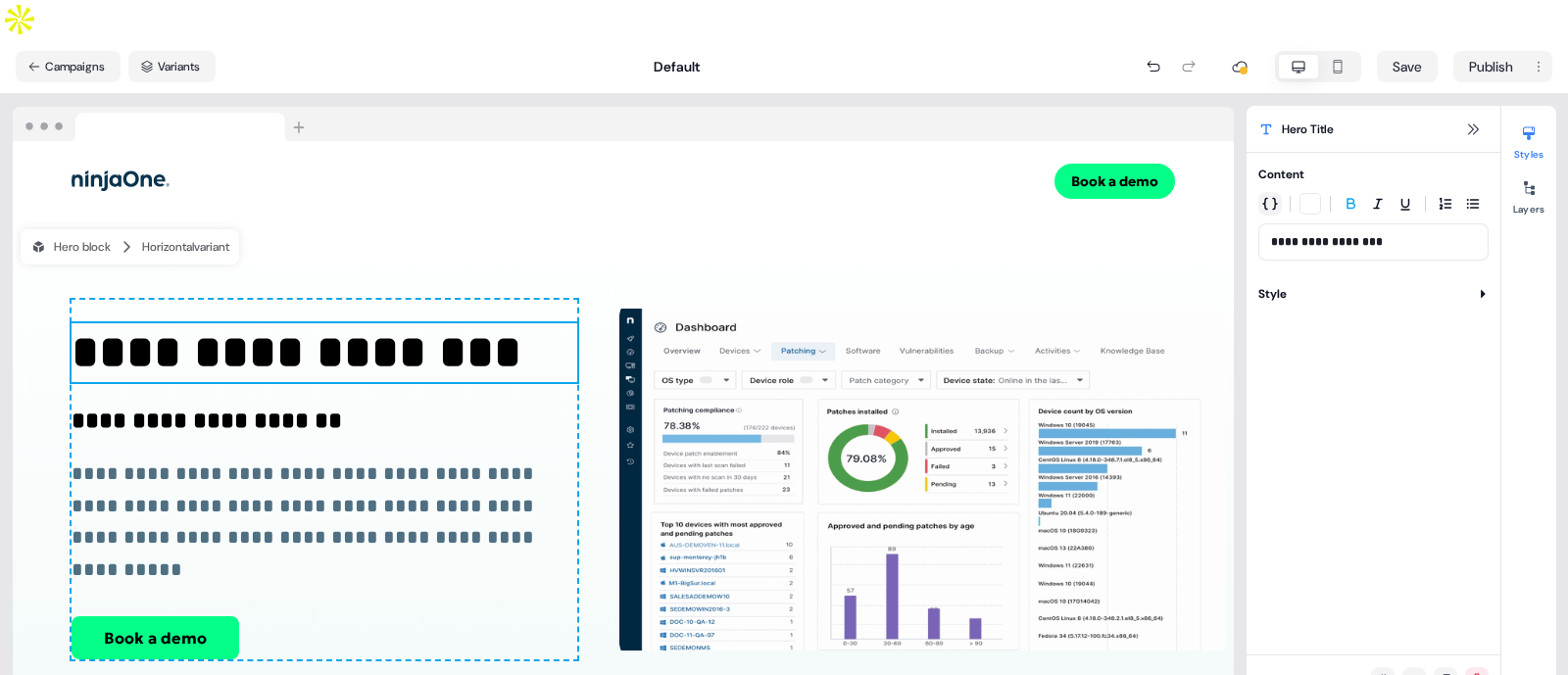 click 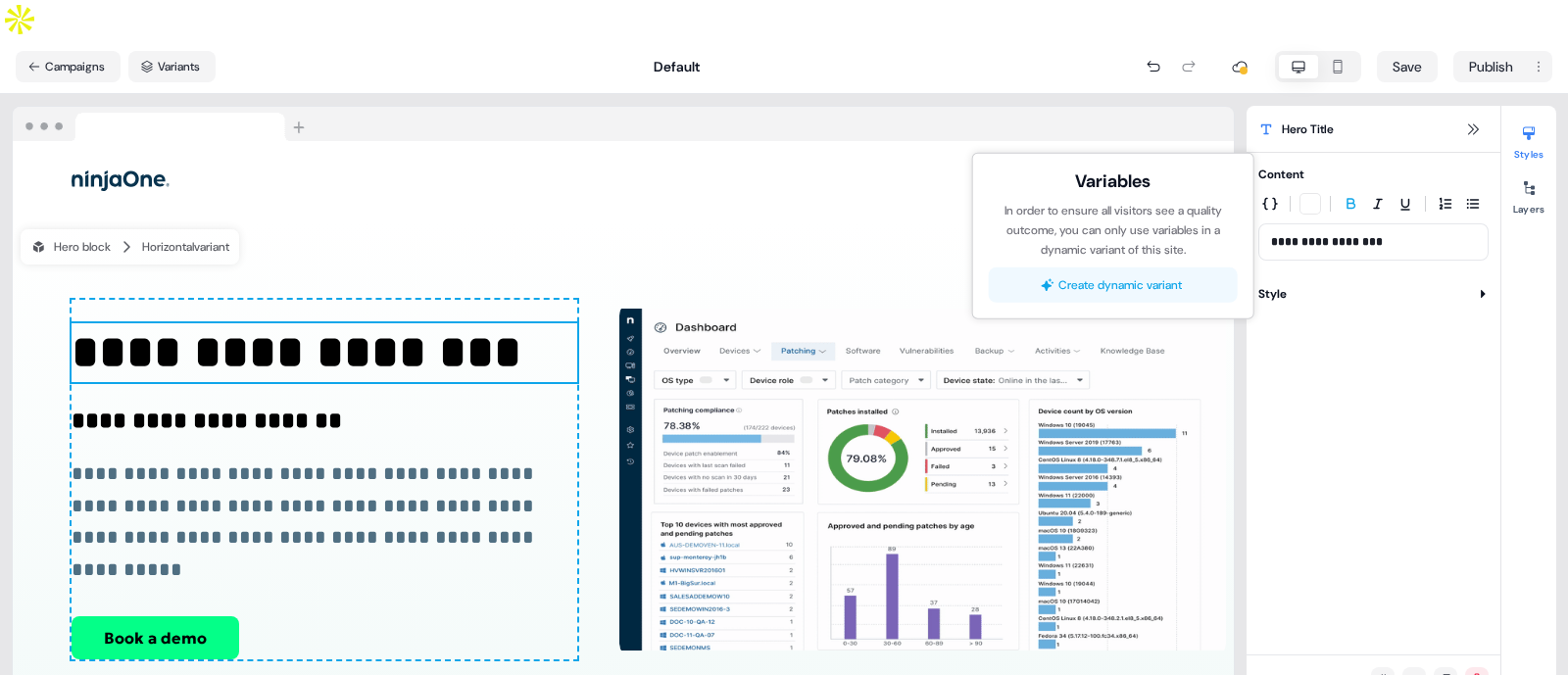 click on "Create dynamic variant" at bounding box center (1113, 285) 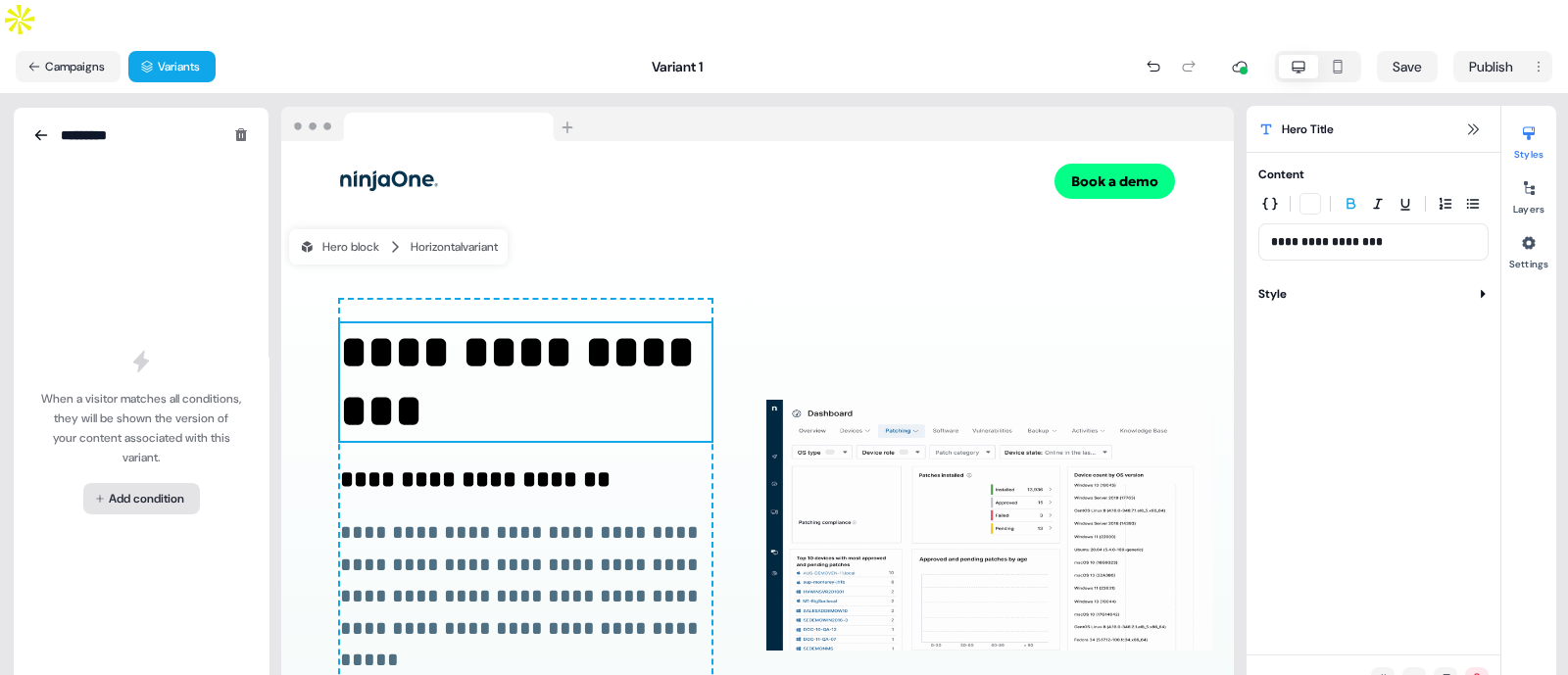 click on "**********" at bounding box center [784, 357] 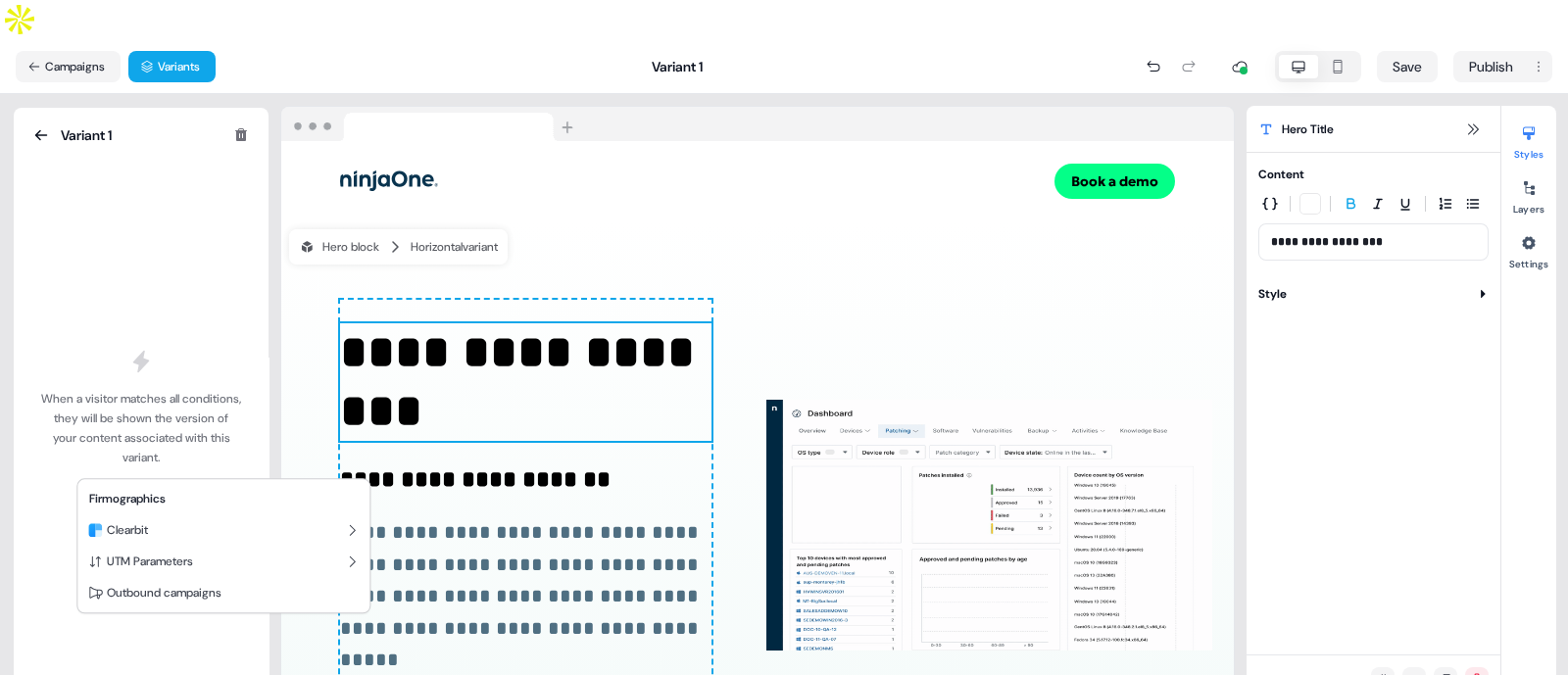 click on "Firmographics" at bounding box center [223, 499] 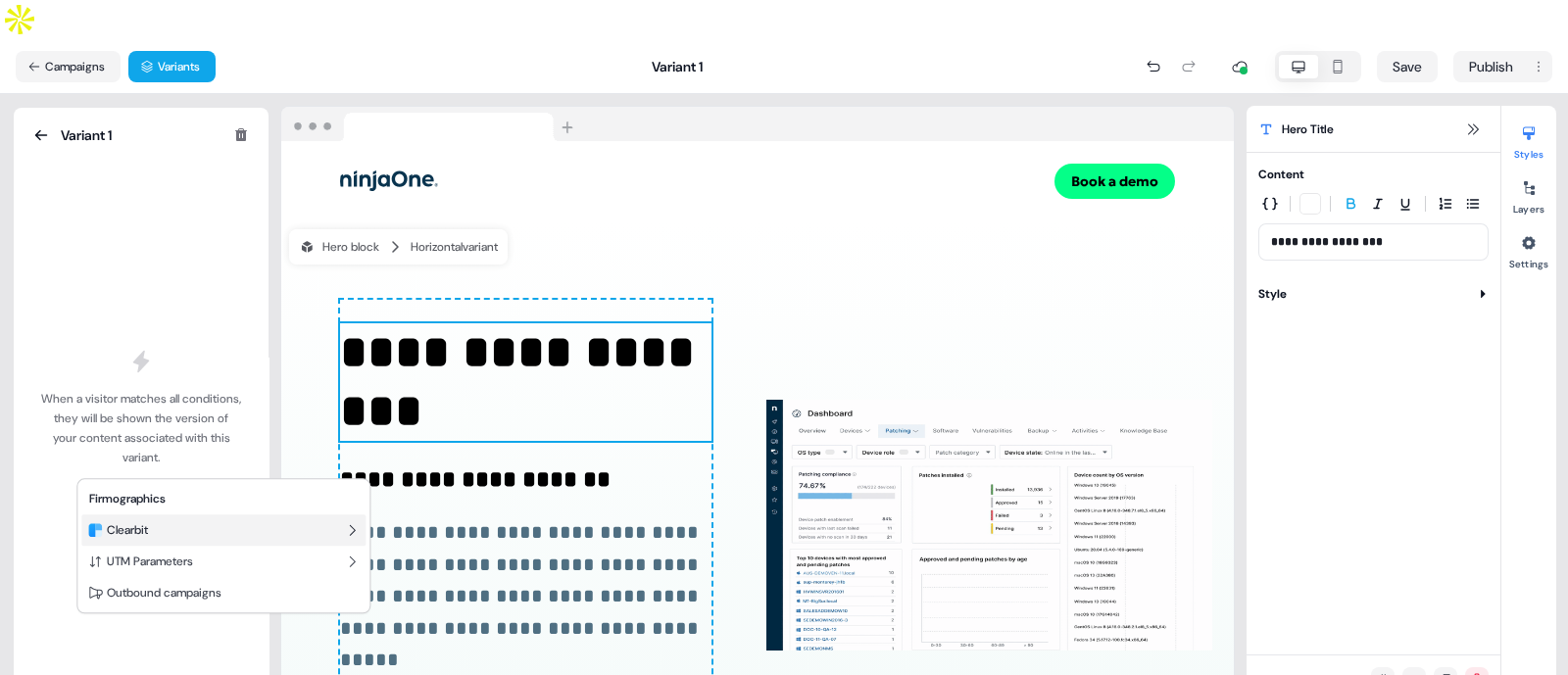 click 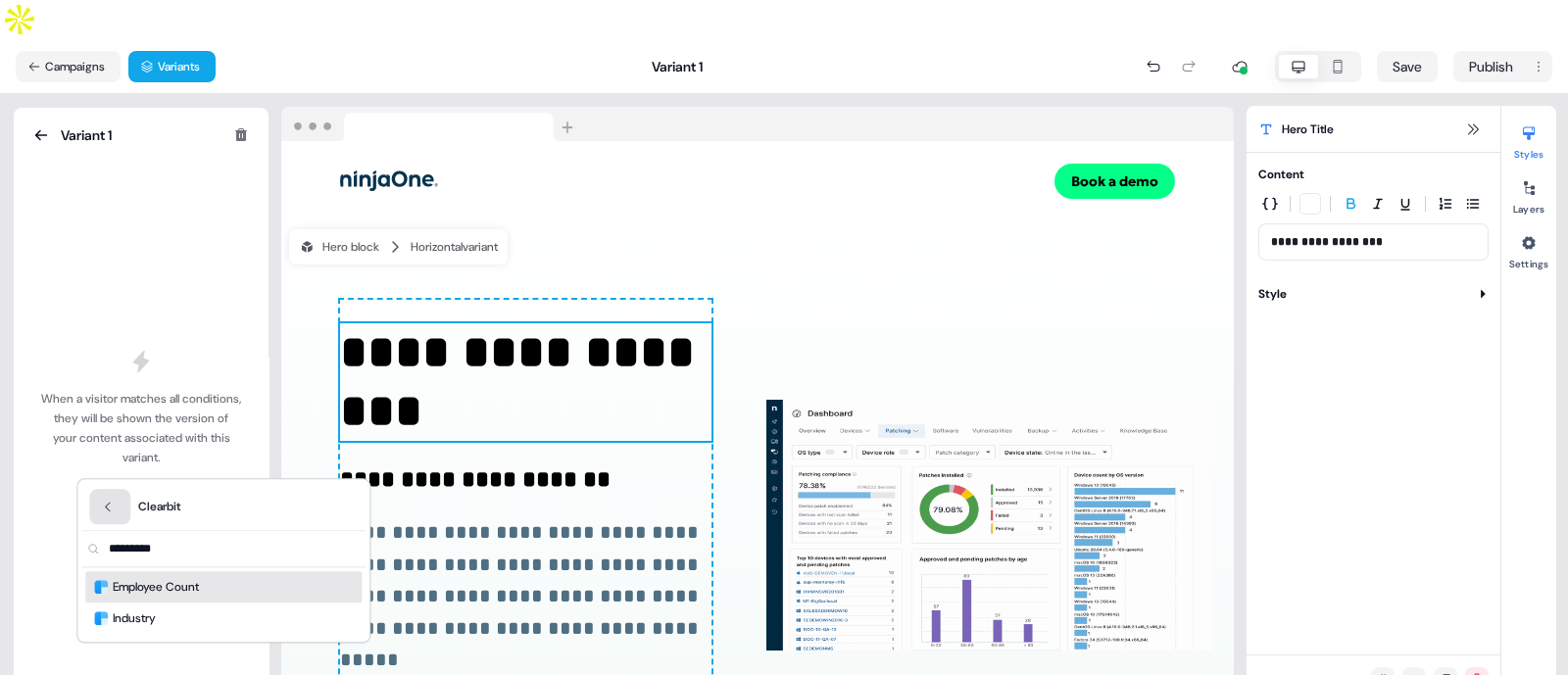 click at bounding box center (110, 506) 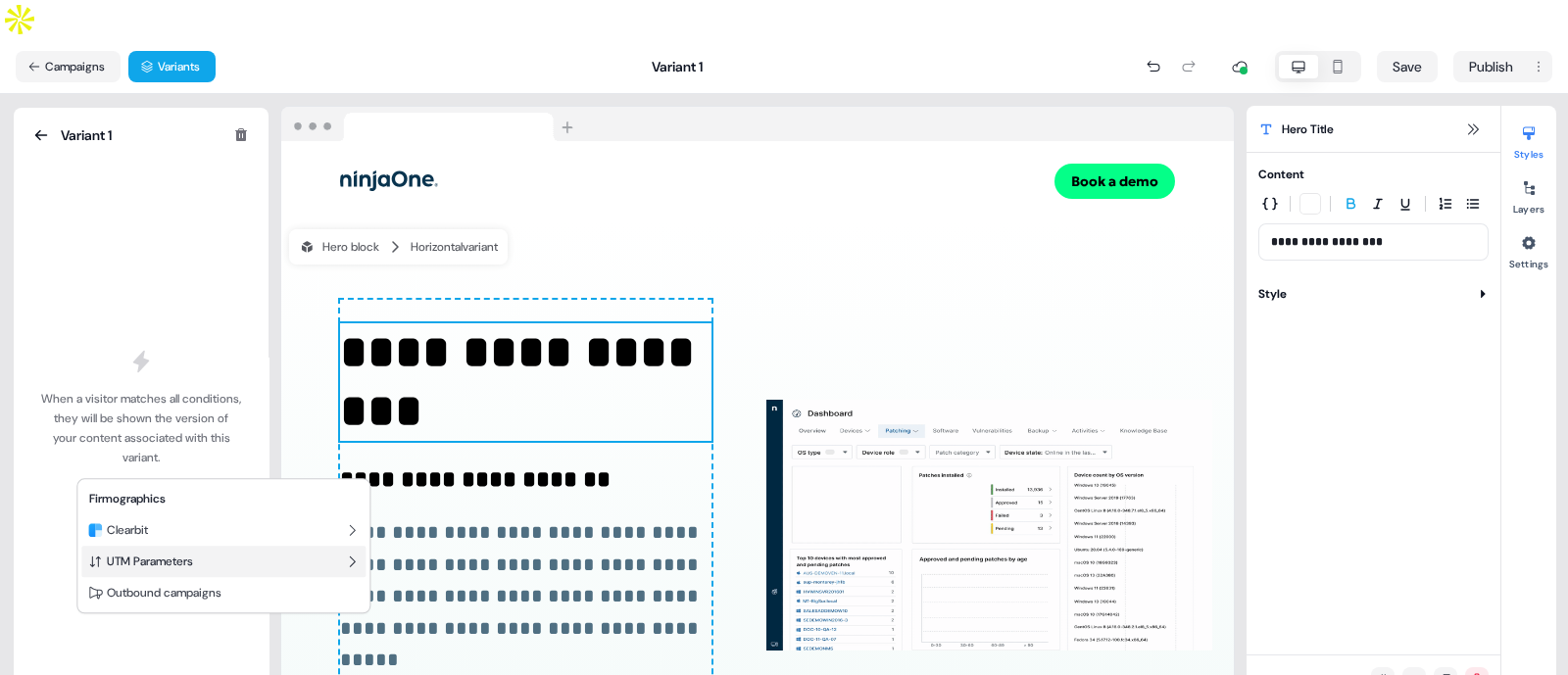 click on "UTM Parameters" at bounding box center [150, 561] 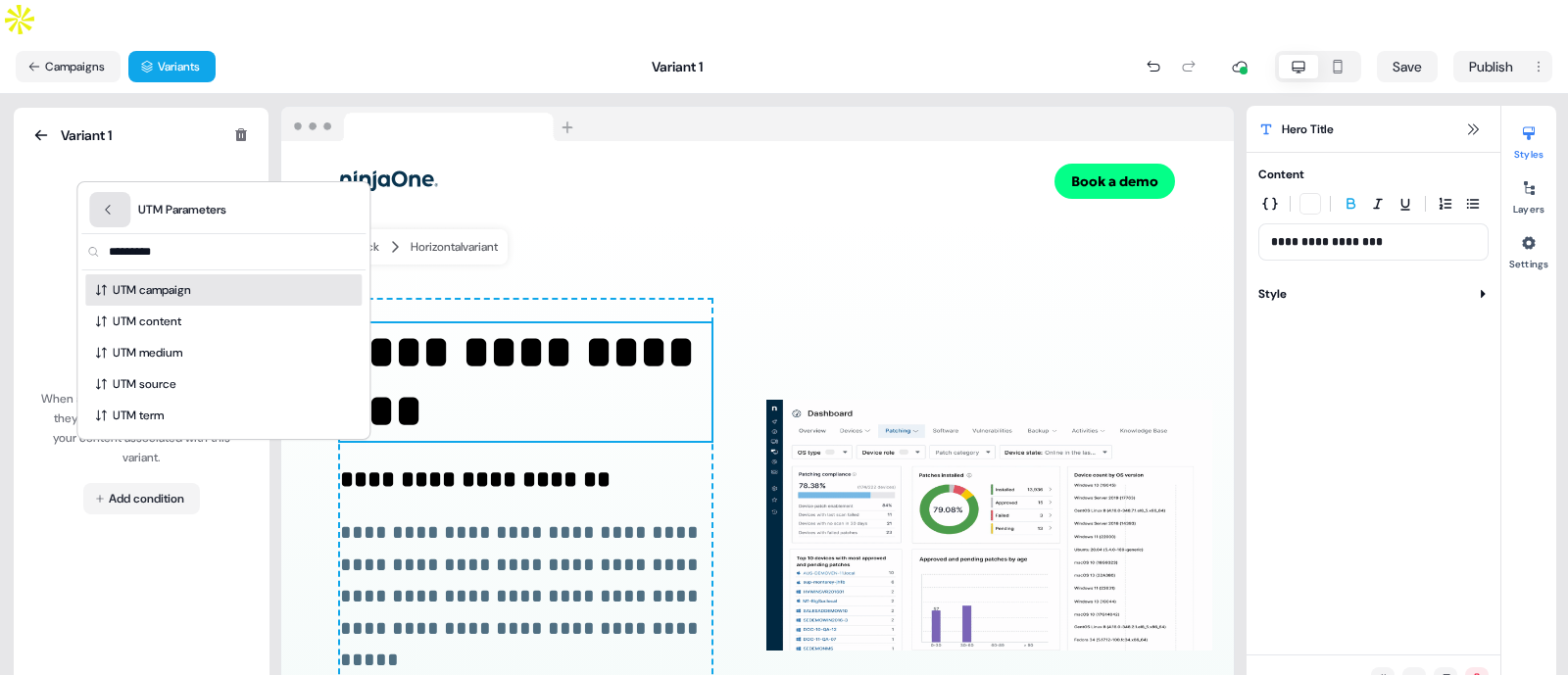 click at bounding box center (110, 210) 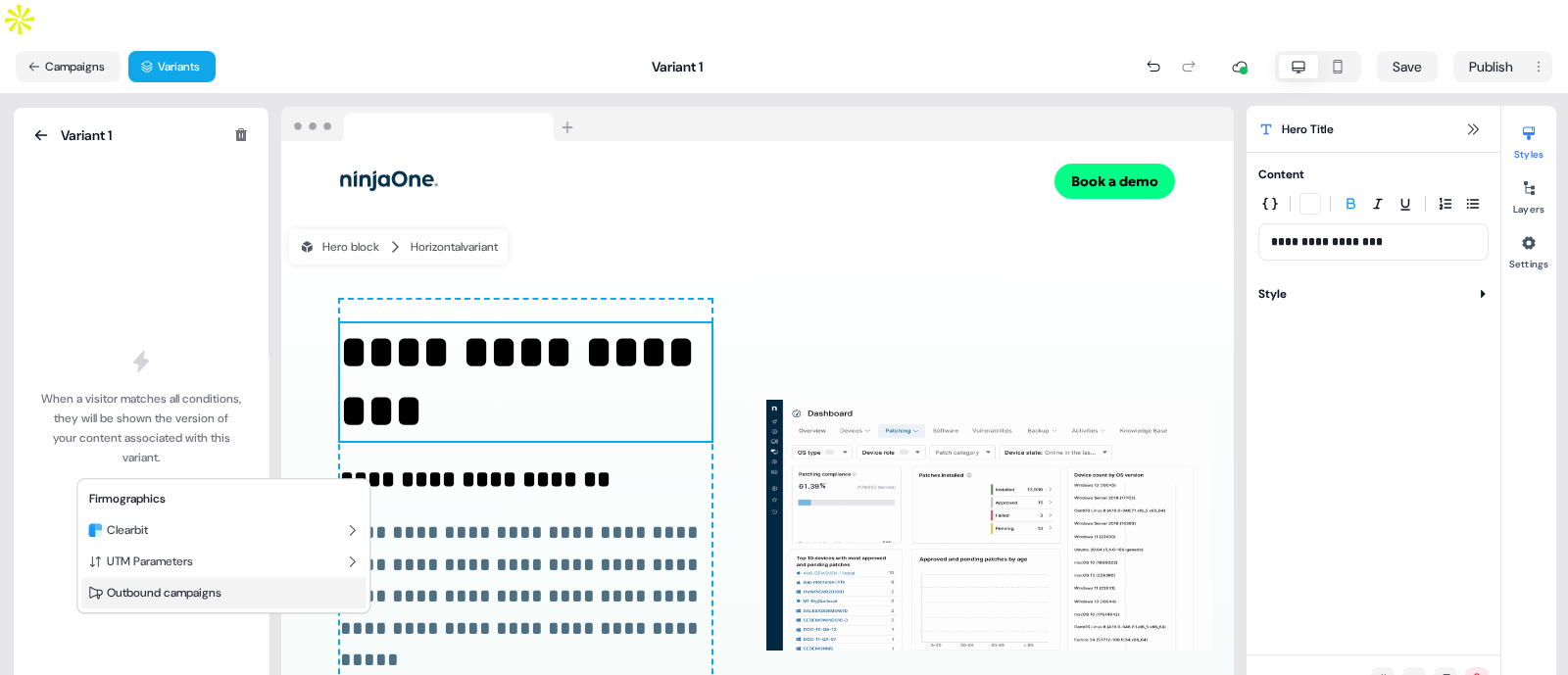 click on "Outbound campaigns" at bounding box center [164, 593] 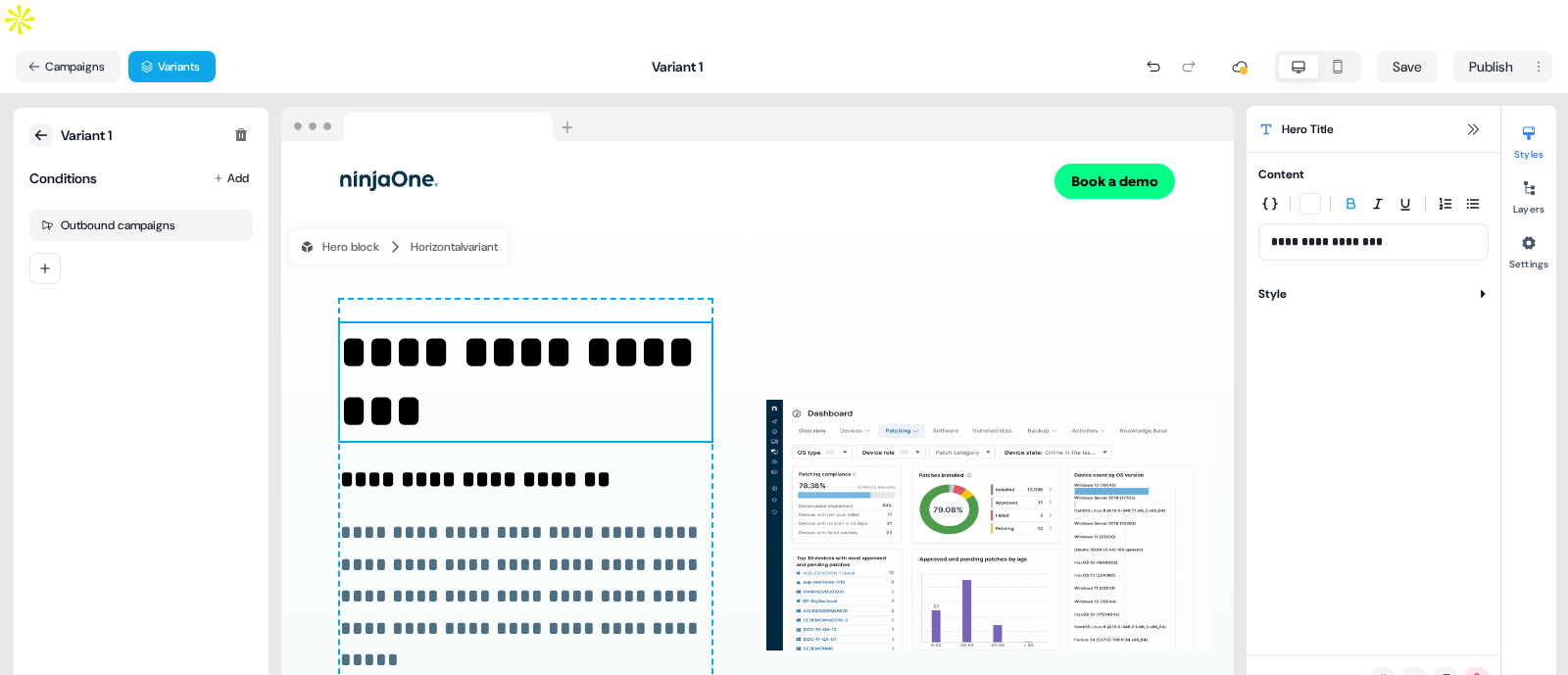 click at bounding box center [41, 135] 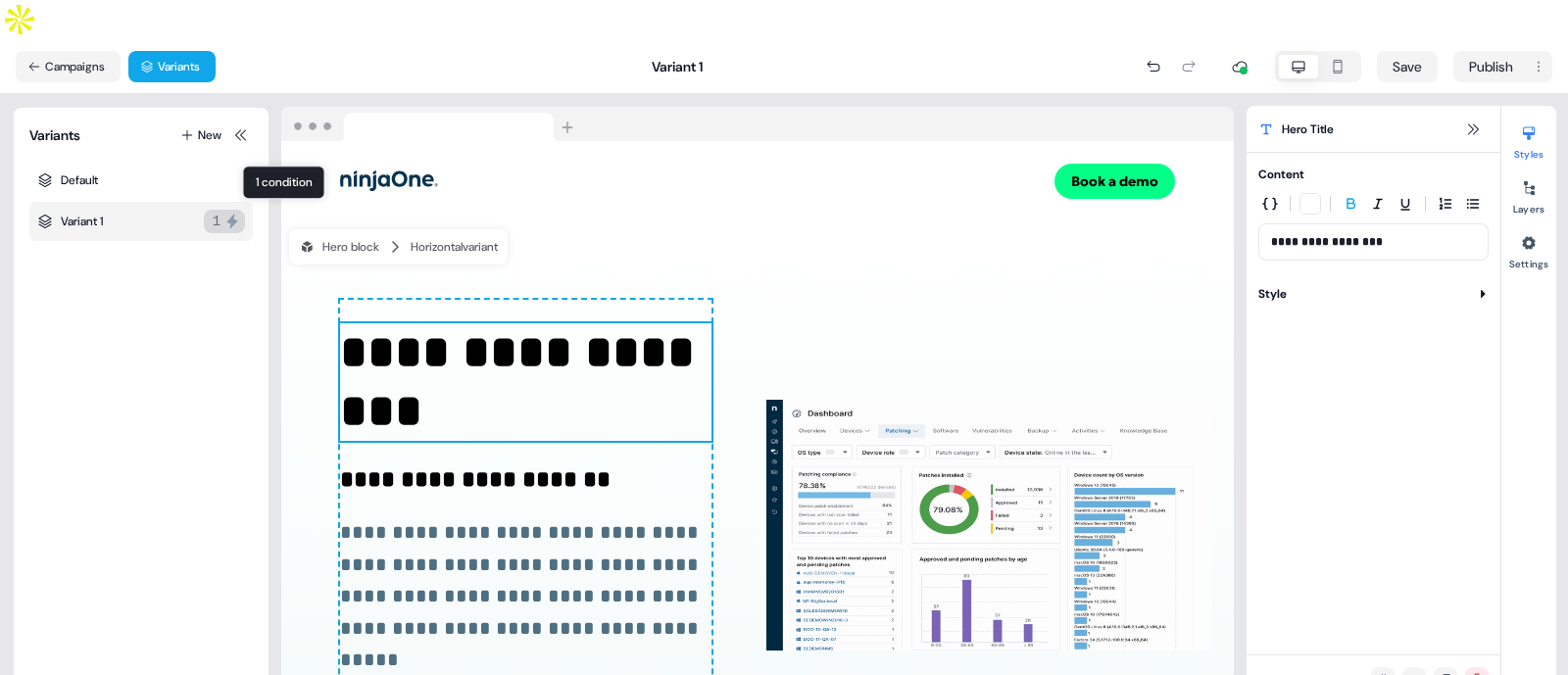 click 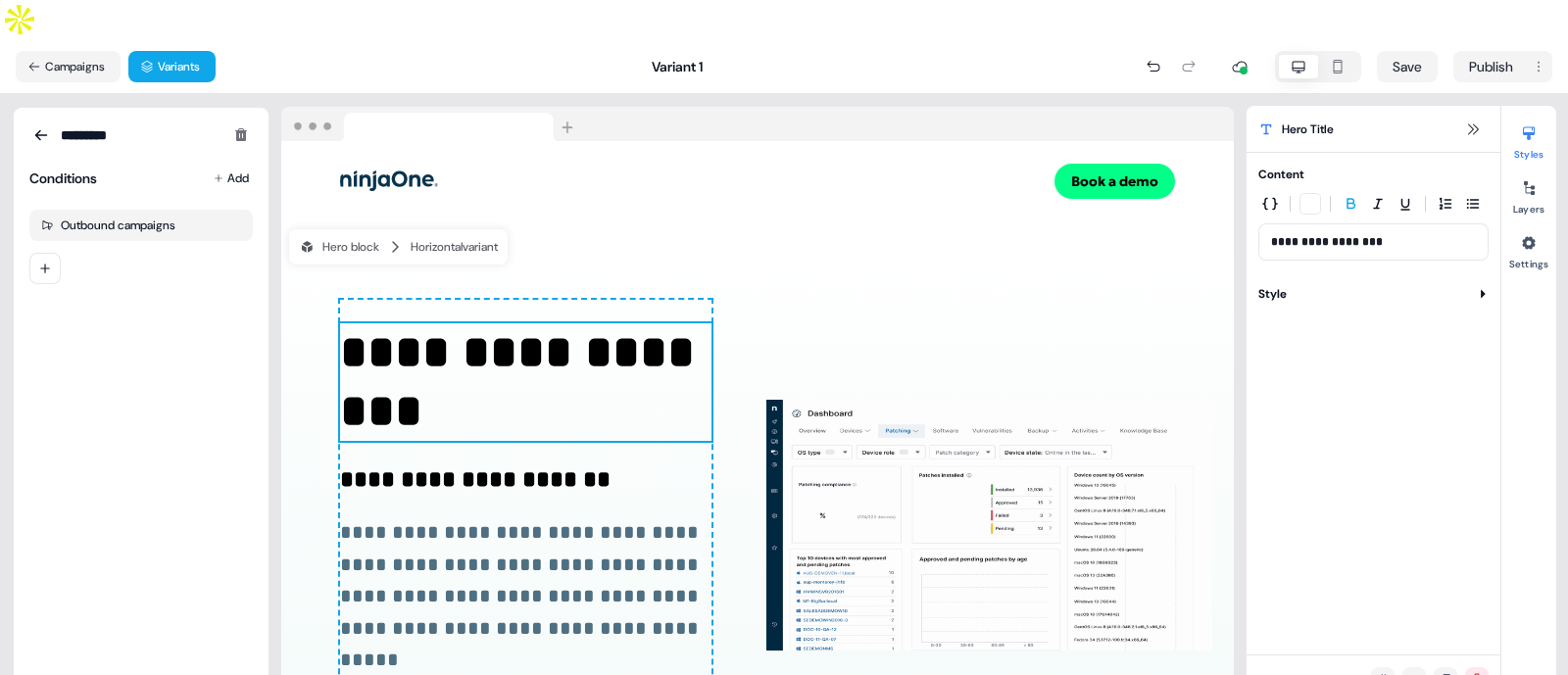scroll, scrollTop: 0, scrollLeft: 0, axis: both 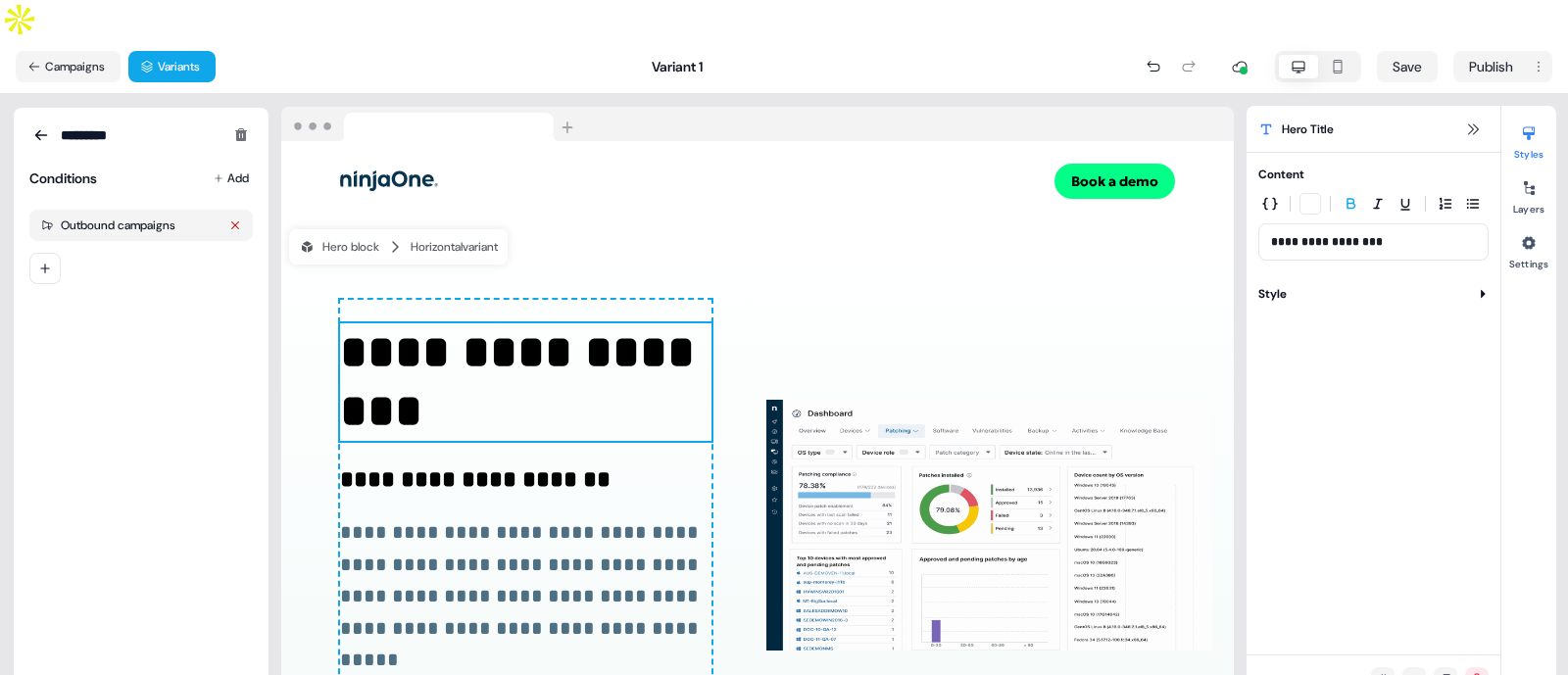click 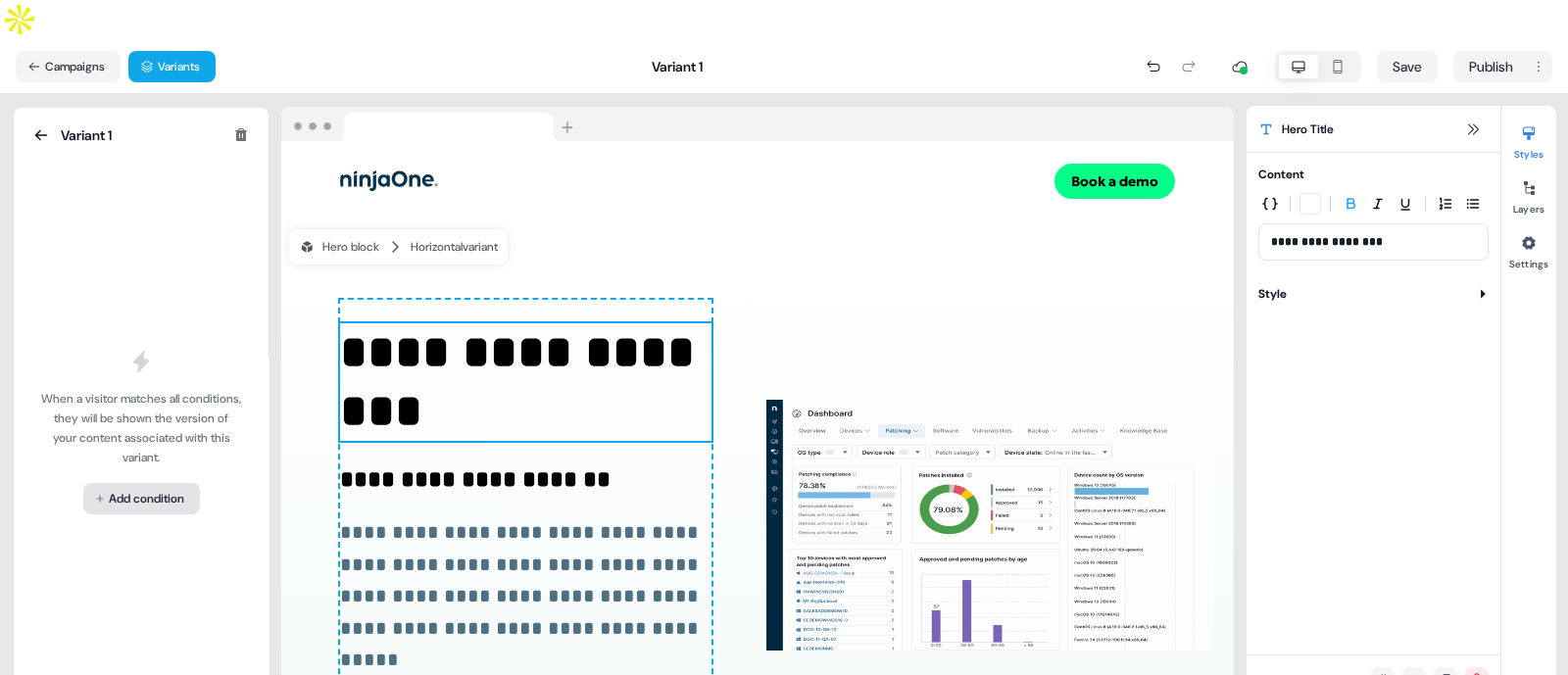 click on "**********" at bounding box center [784, 357] 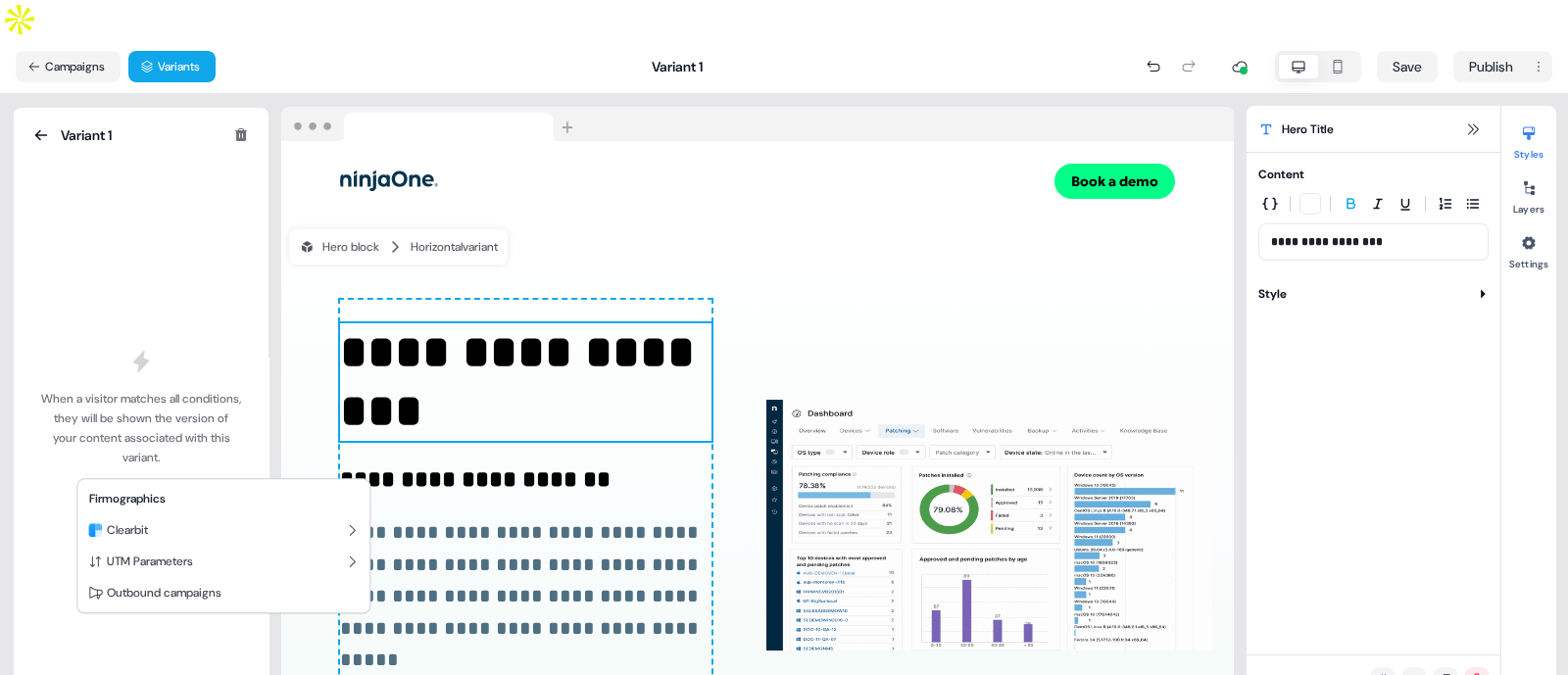 click on "**********" at bounding box center (784, 357) 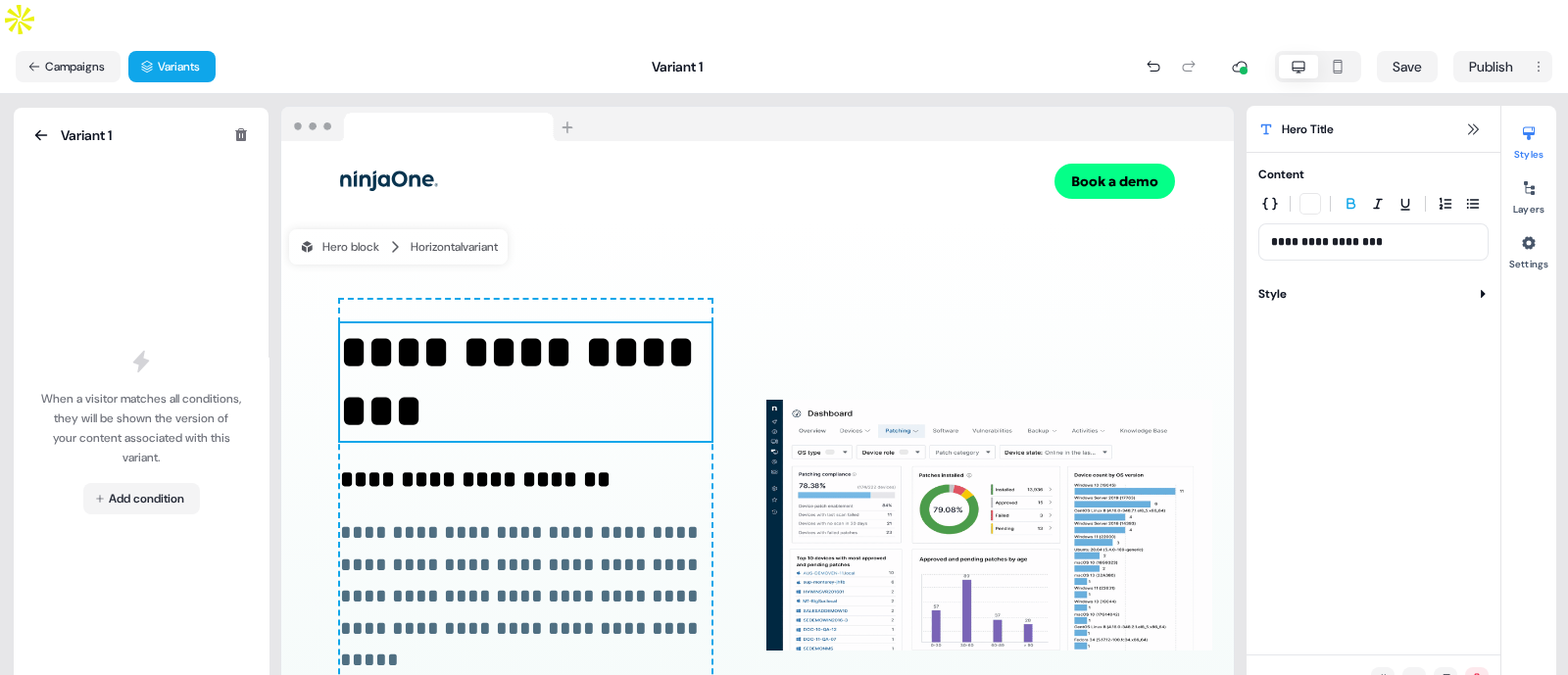 click on "Variant 1" at bounding box center (71, 135) 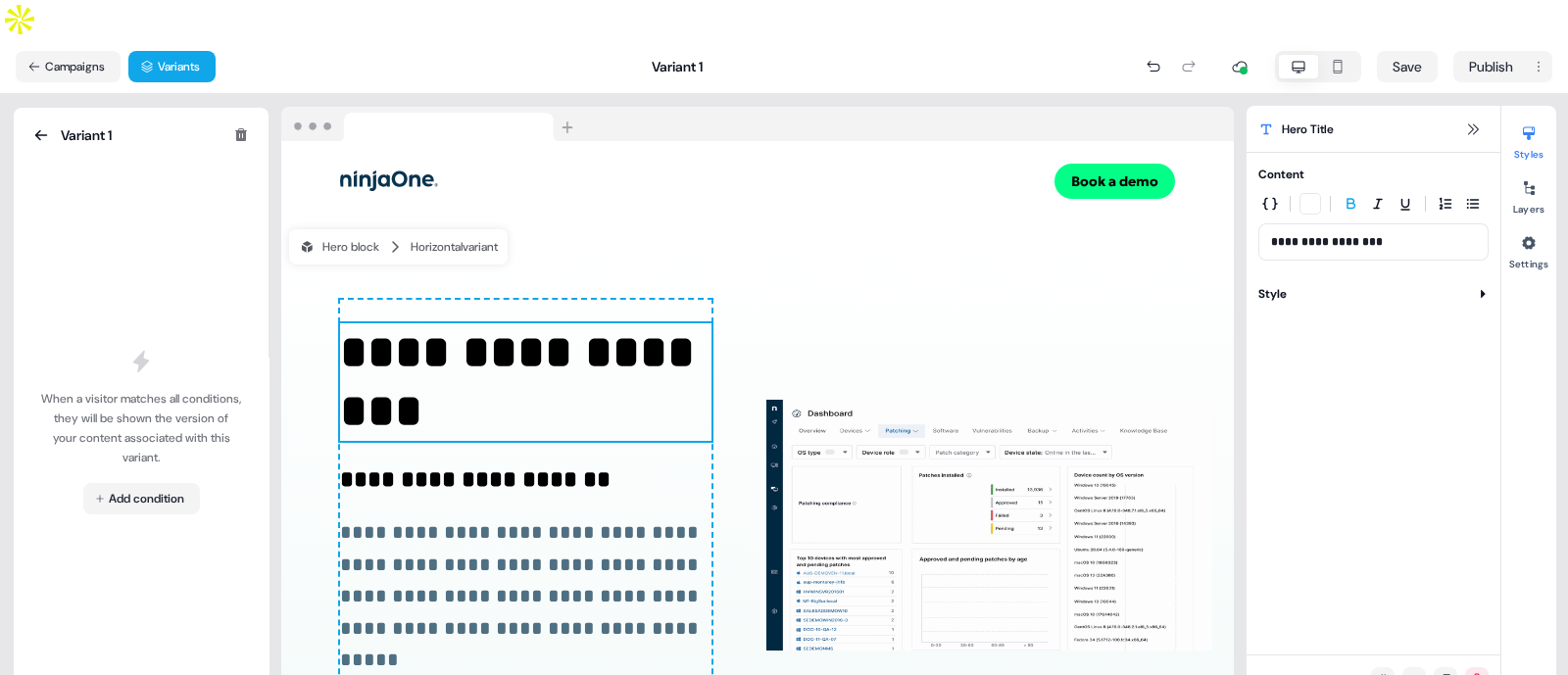 click on "Variant 1 When a visitor matches all conditions, they will be shown the version of your content associated with this variant. Add condition" at bounding box center (141, 404) 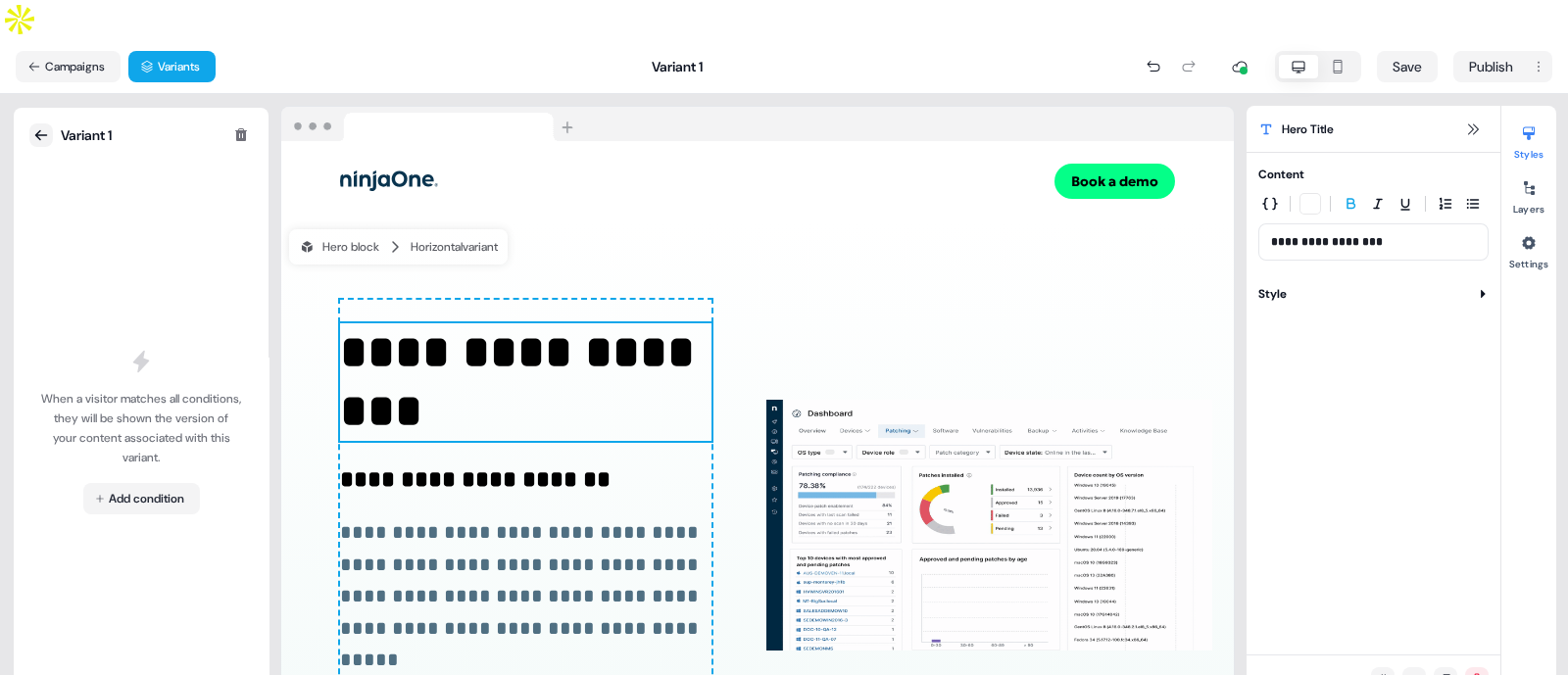 click 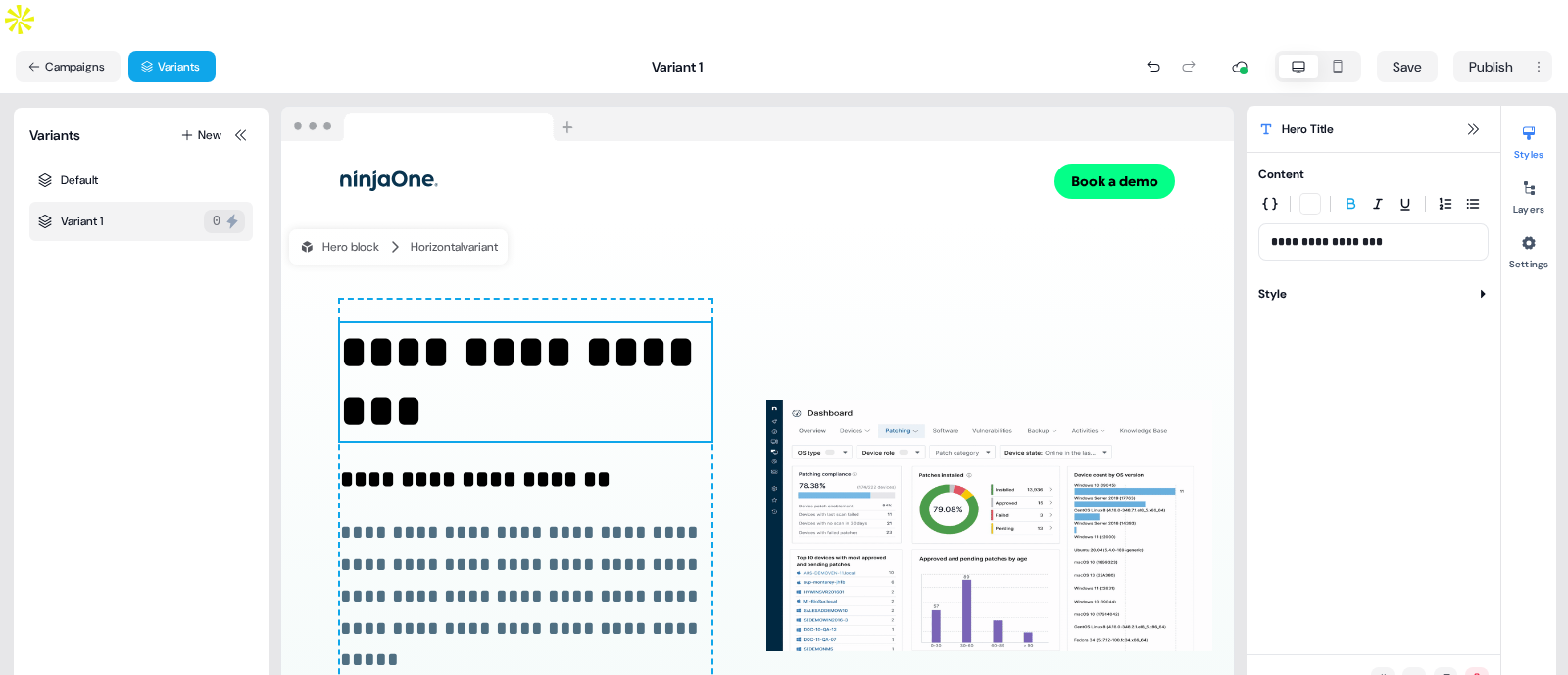 click on "**********" at bounding box center [1328, 242] 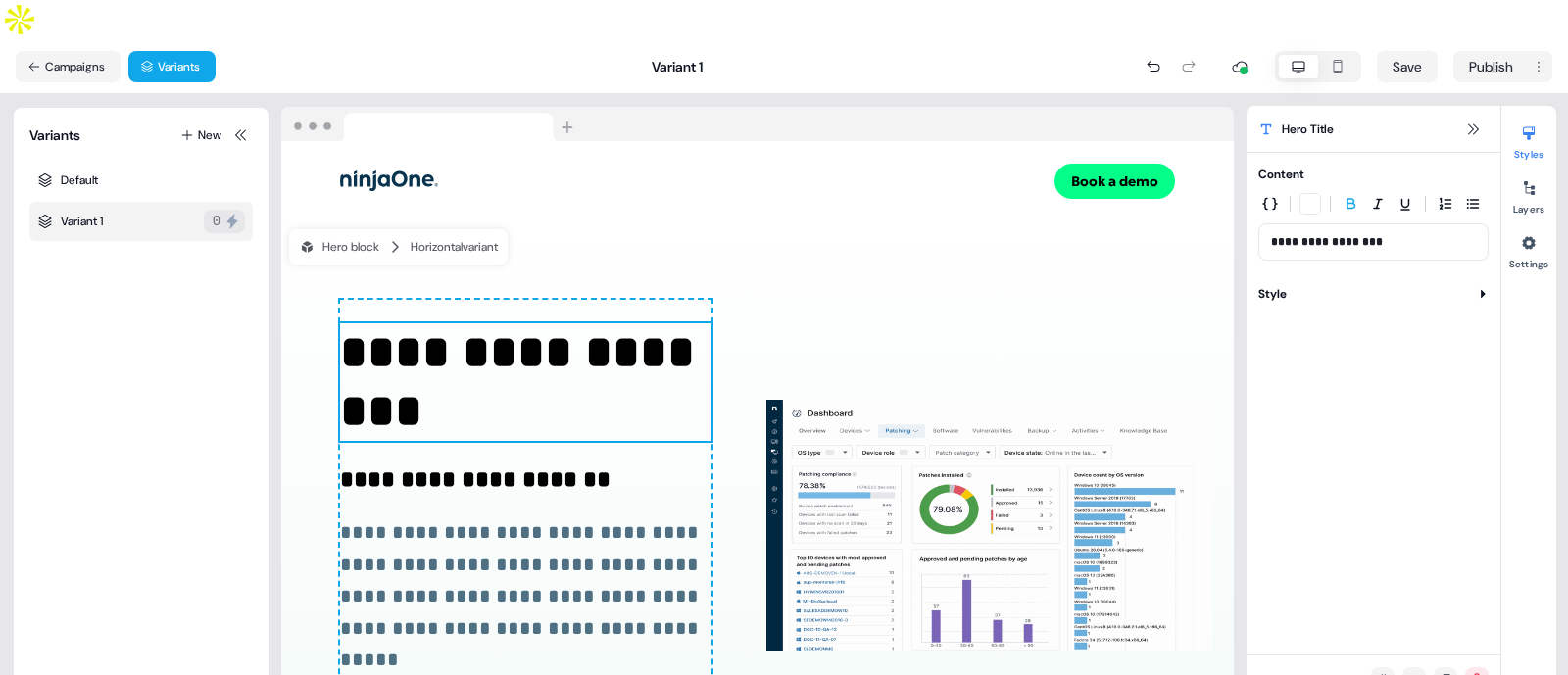 click on "**********" at bounding box center (1328, 242) 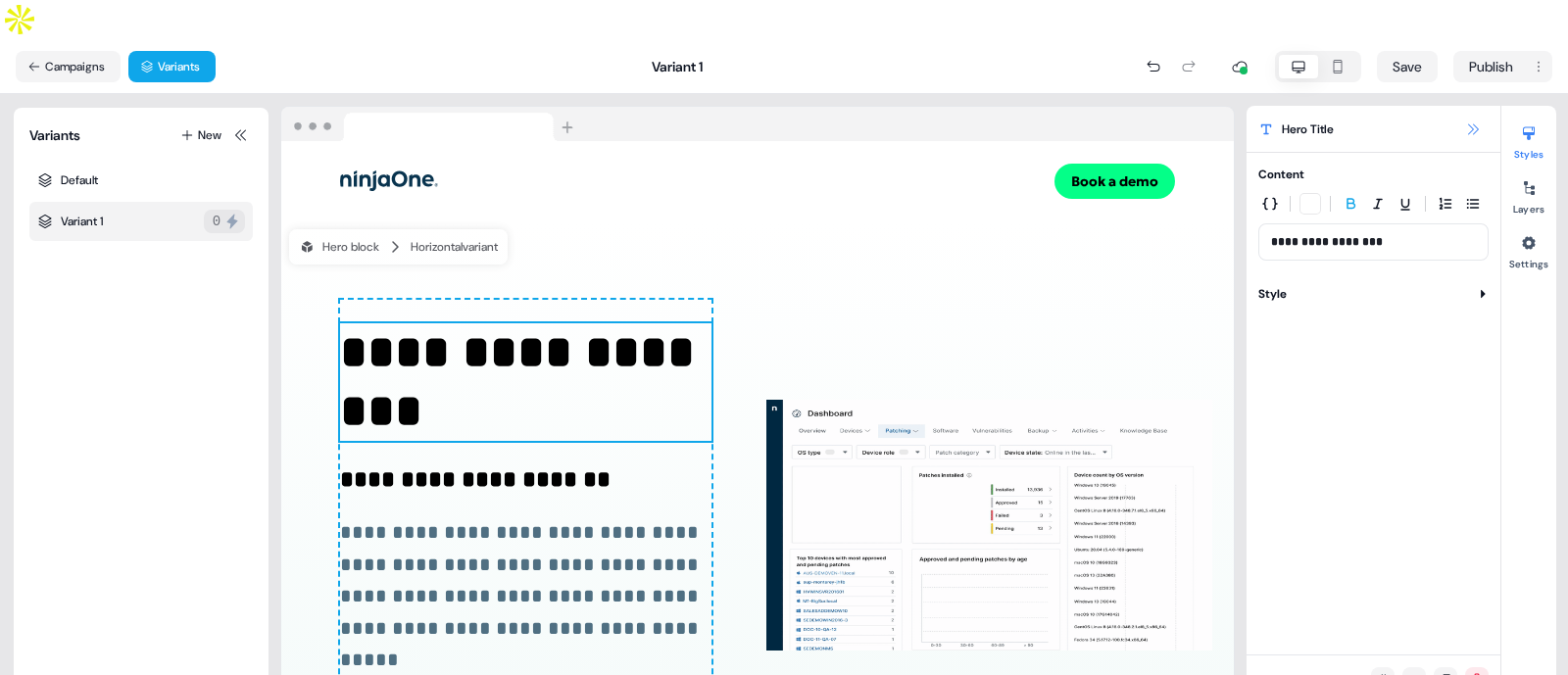 click on "Hero Title" at bounding box center (1373, 129) 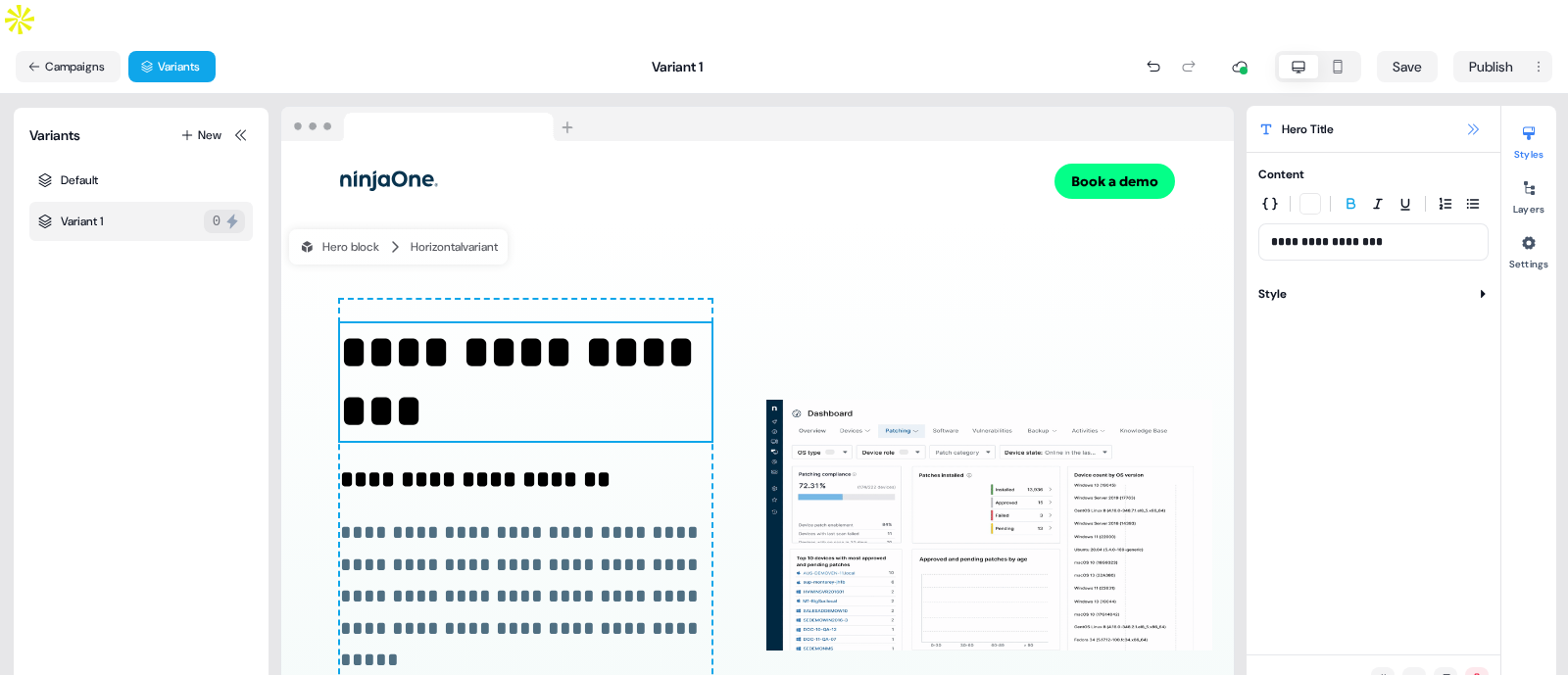 click at bounding box center [1473, 129] 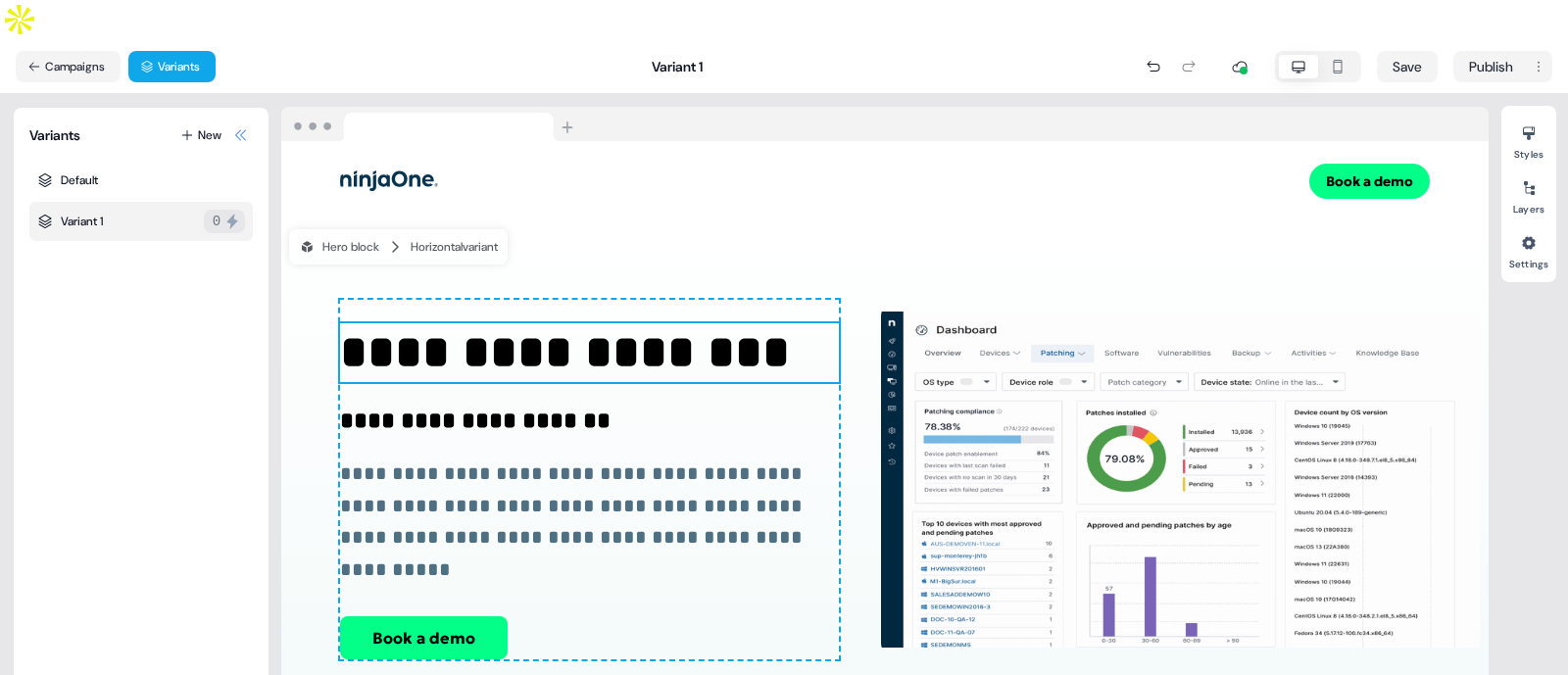 click 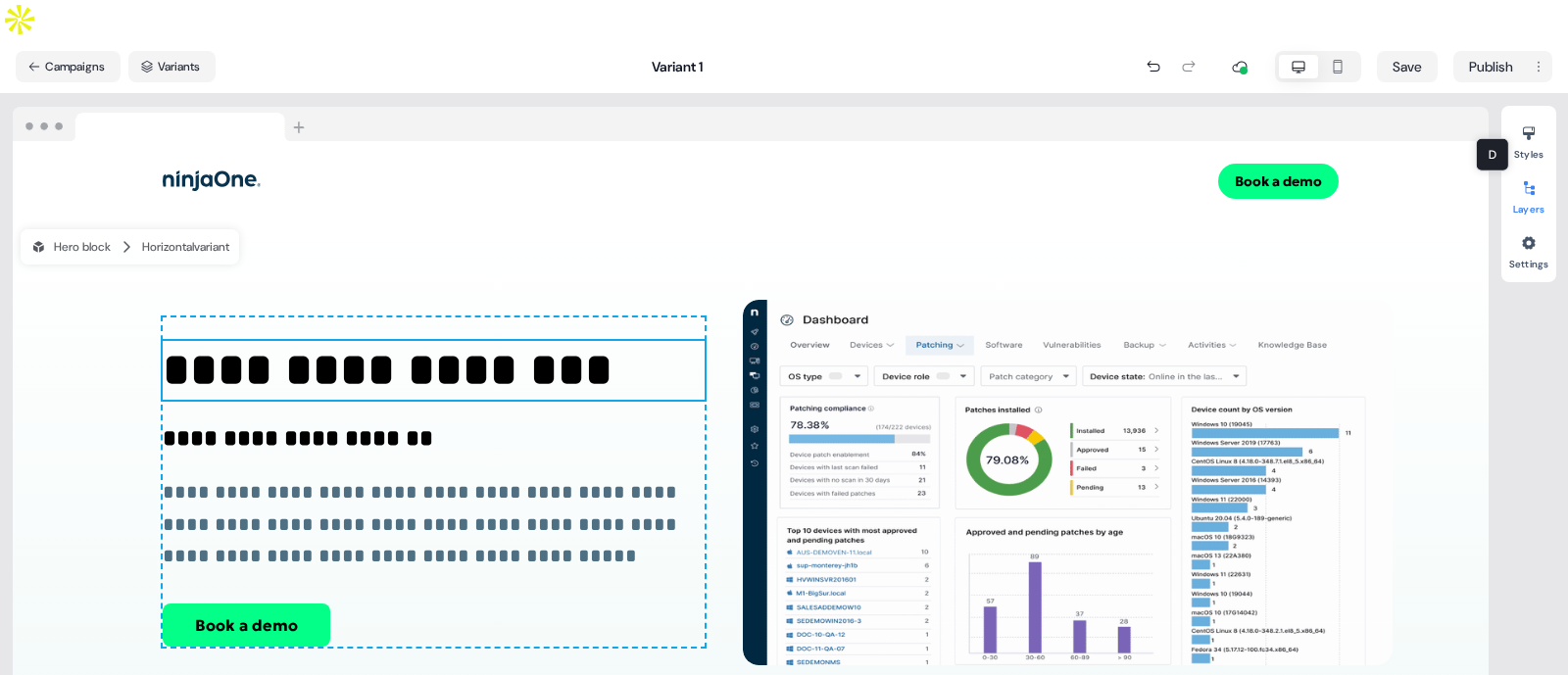 click at bounding box center [1529, 188] 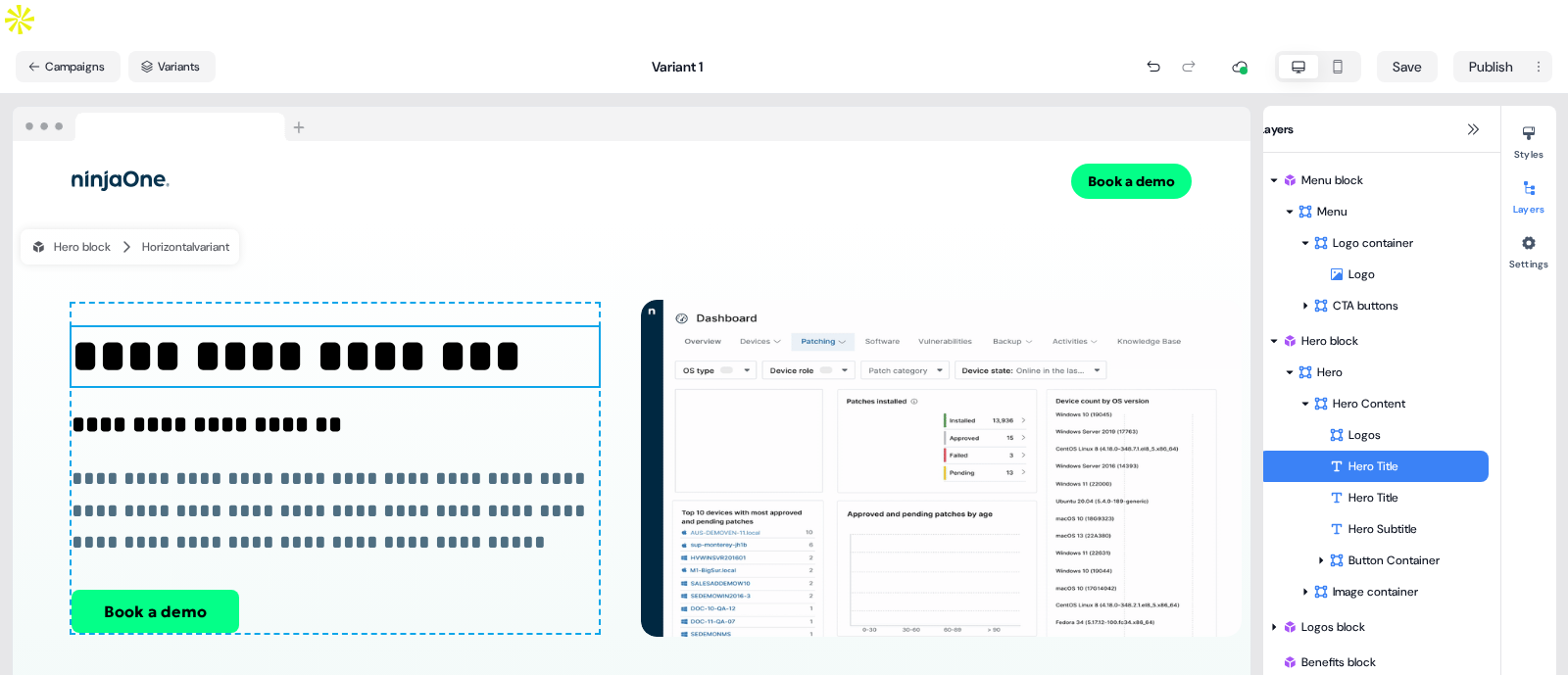 scroll, scrollTop: 200, scrollLeft: 0, axis: vertical 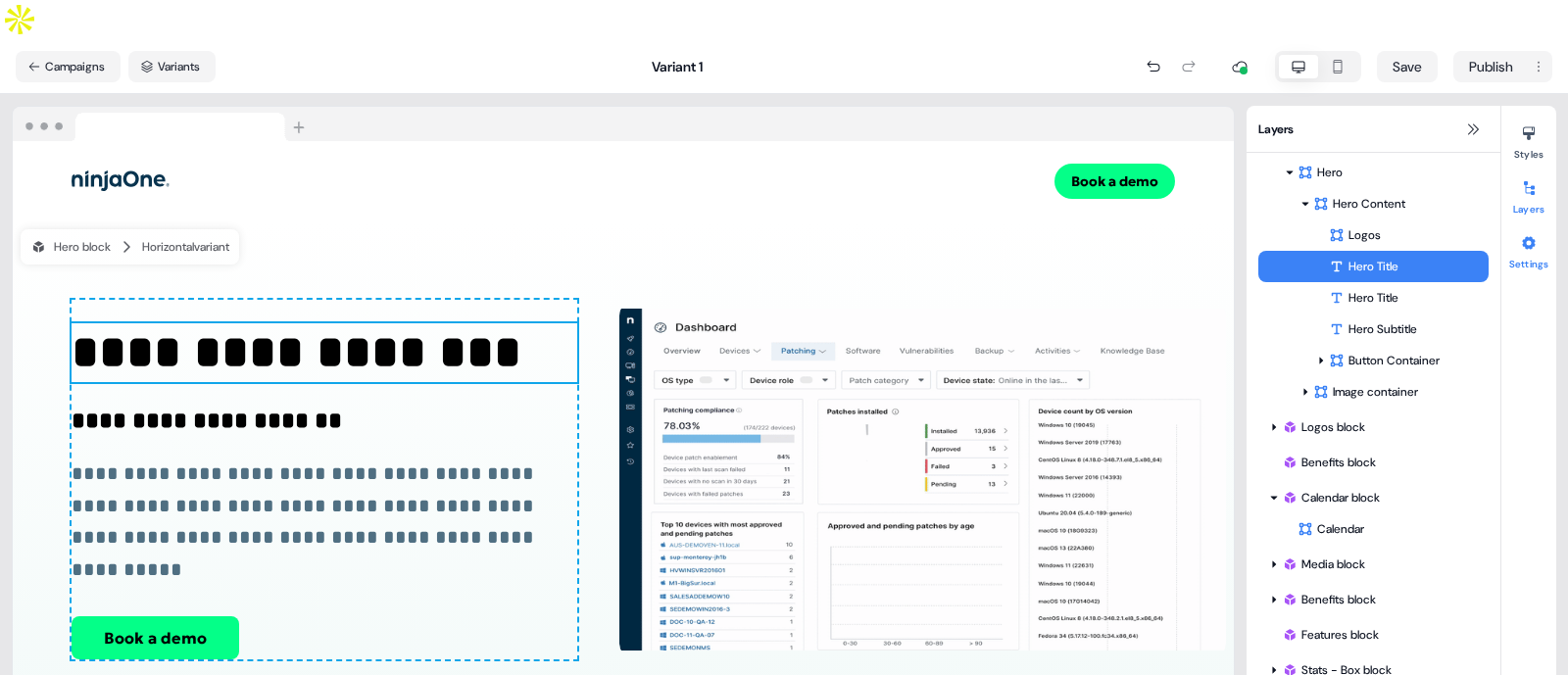 click at bounding box center [1529, 243] 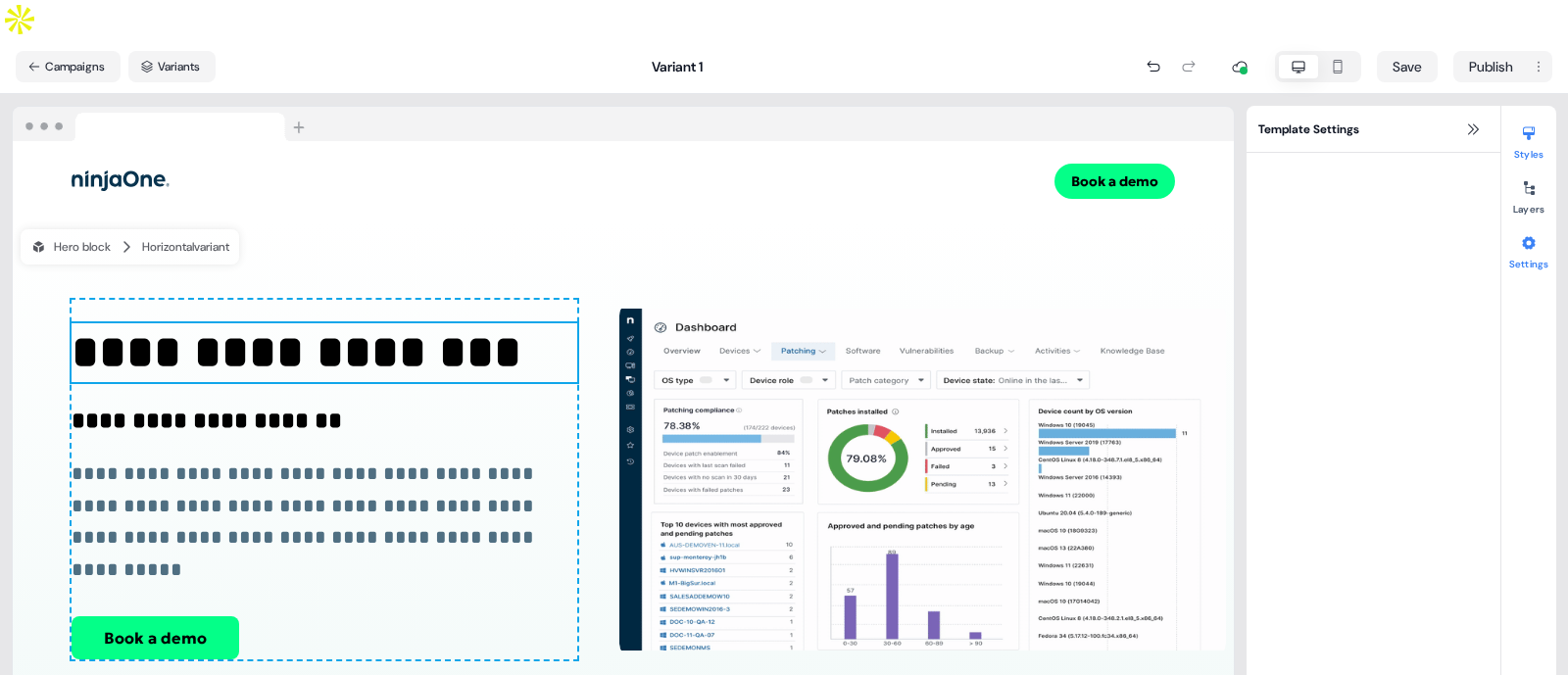 click on "Styles" at bounding box center [1529, 139] 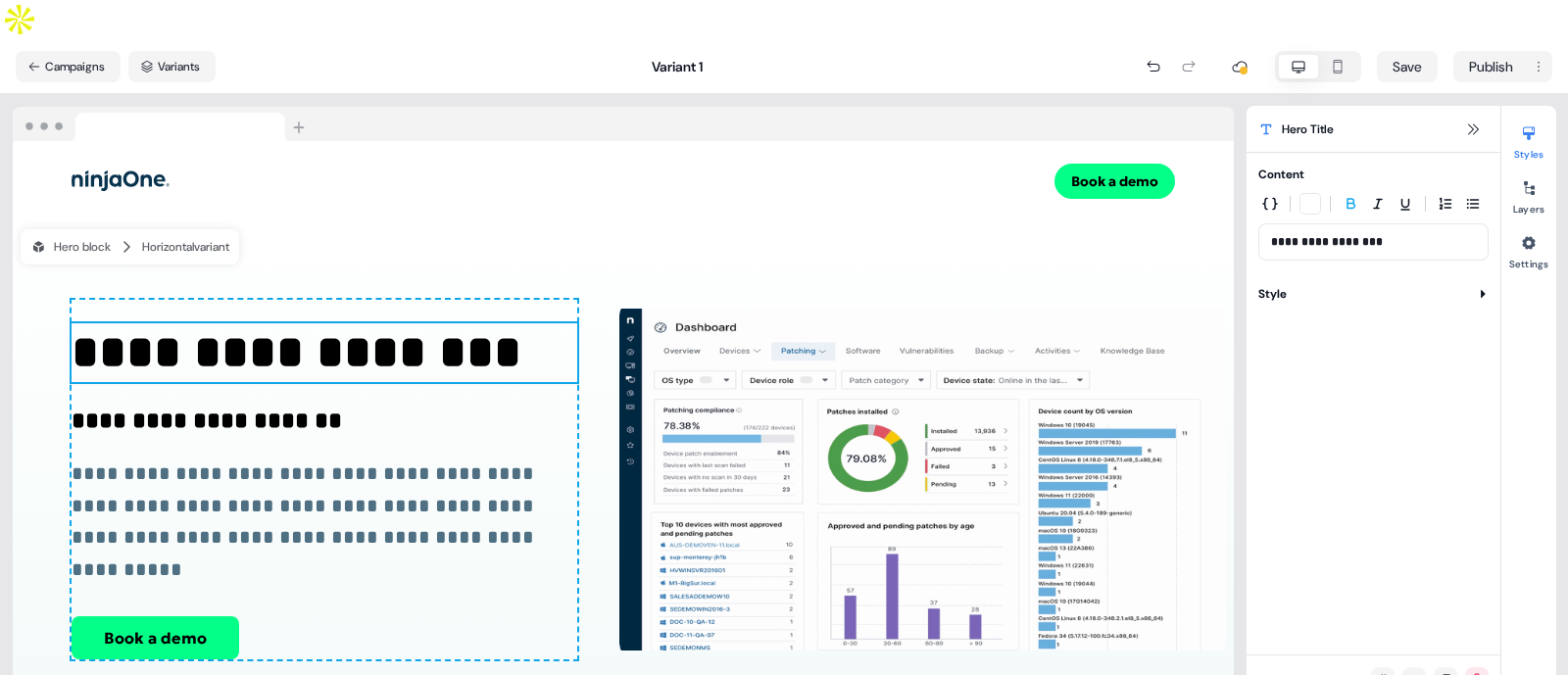 click on "**********" at bounding box center (1373, 242) 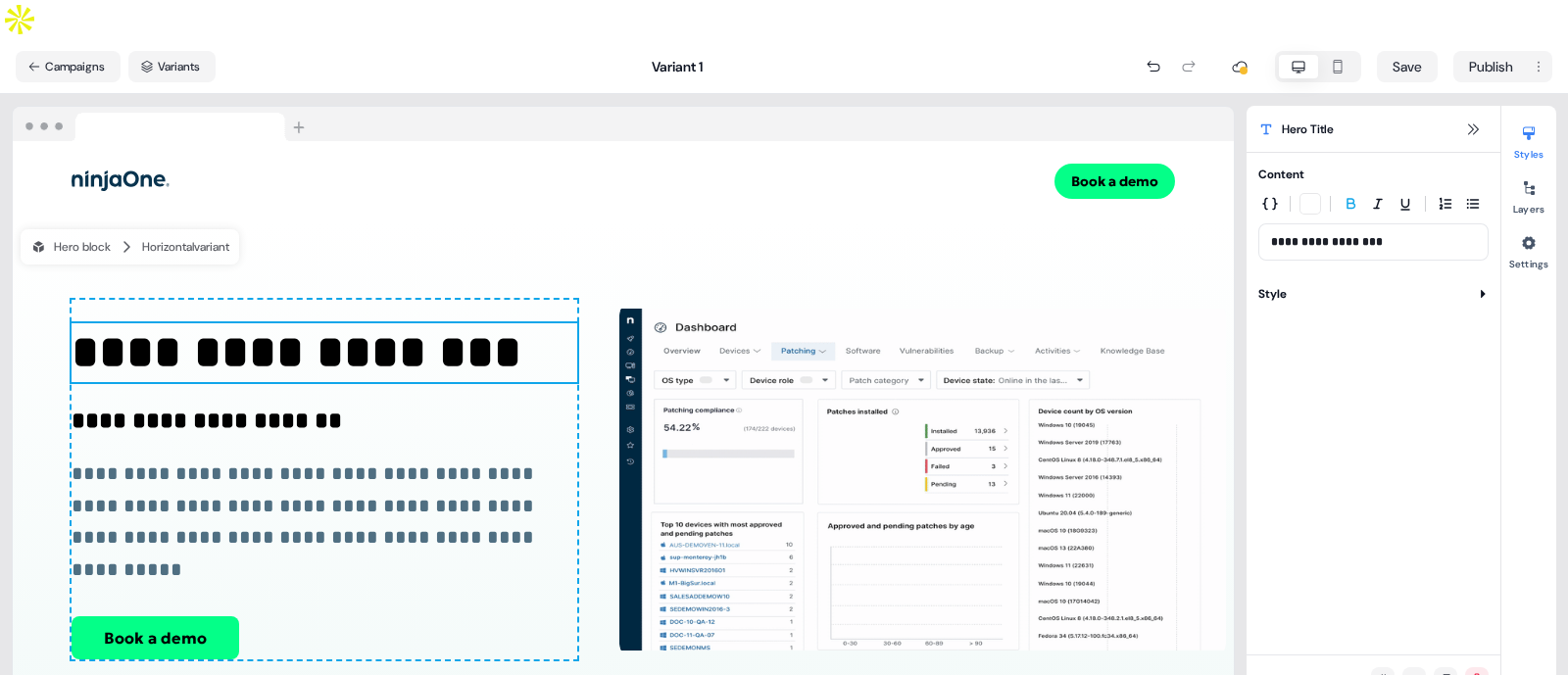 click 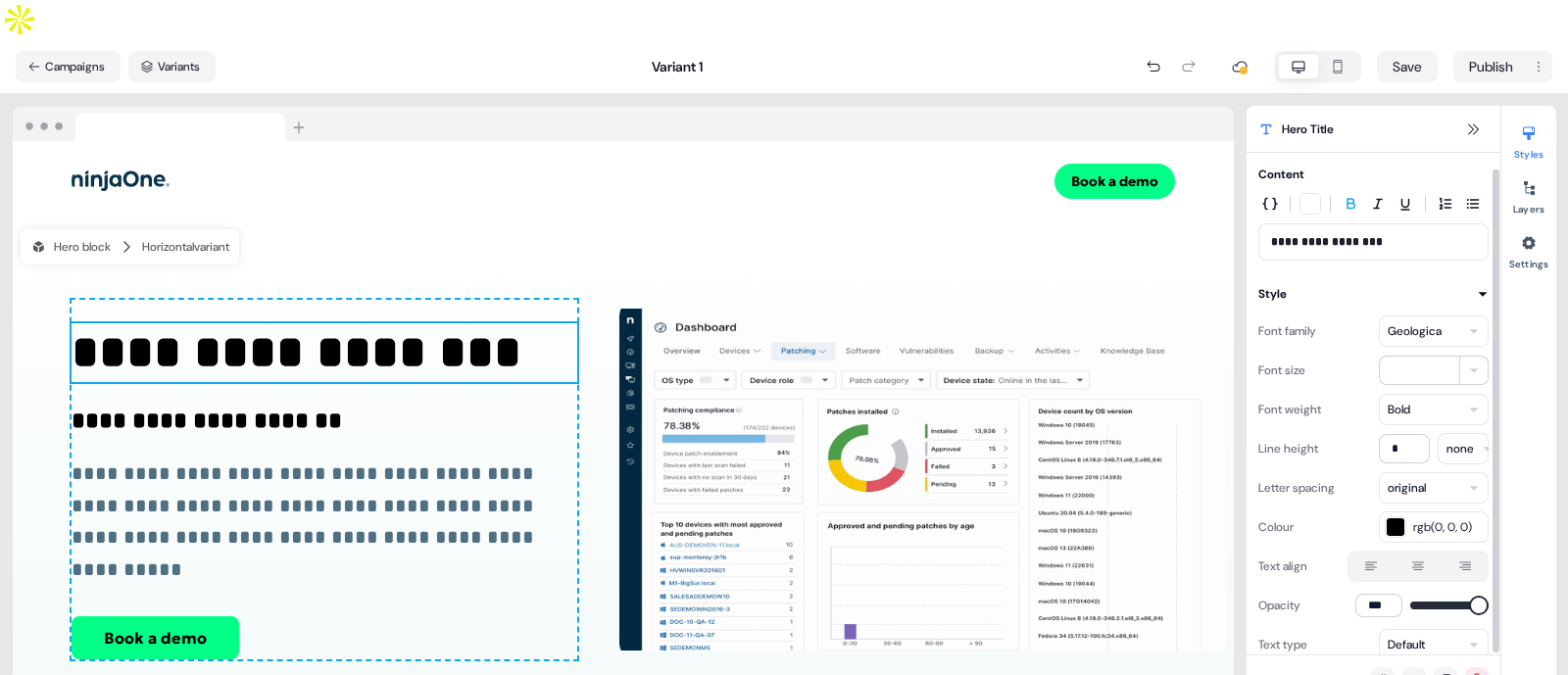 scroll, scrollTop: 16, scrollLeft: 0, axis: vertical 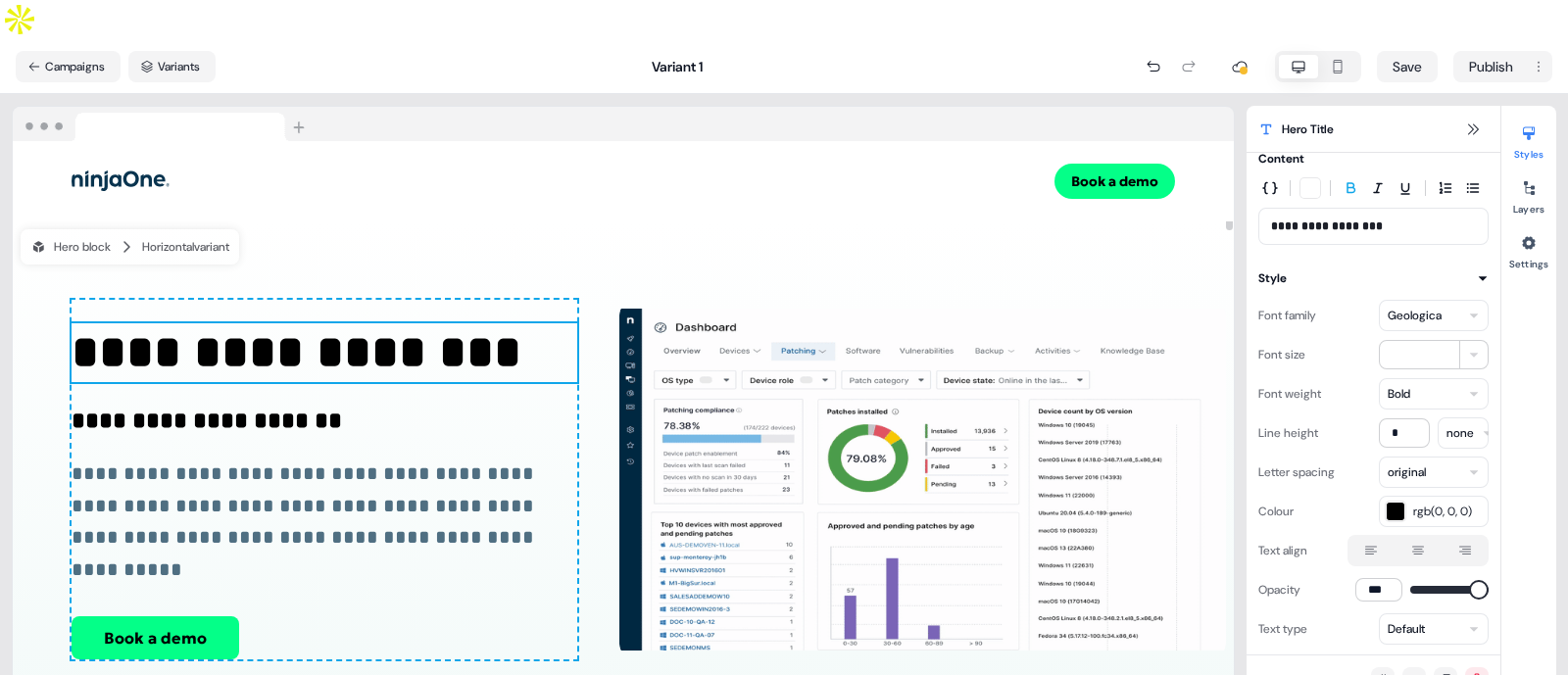 click on "Variant 1" at bounding box center (677, 67) 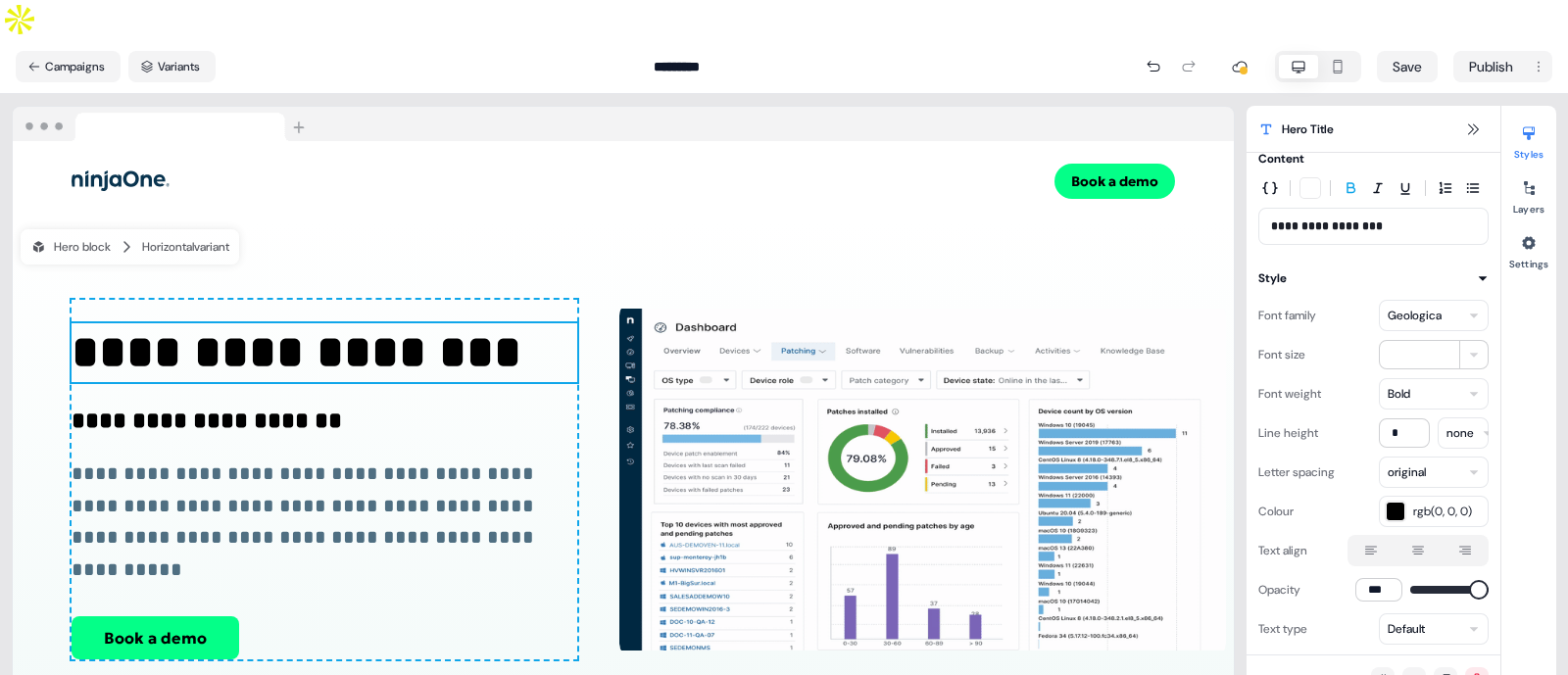 drag, startPoint x: 717, startPoint y: 27, endPoint x: 614, endPoint y: 21, distance: 103.17461 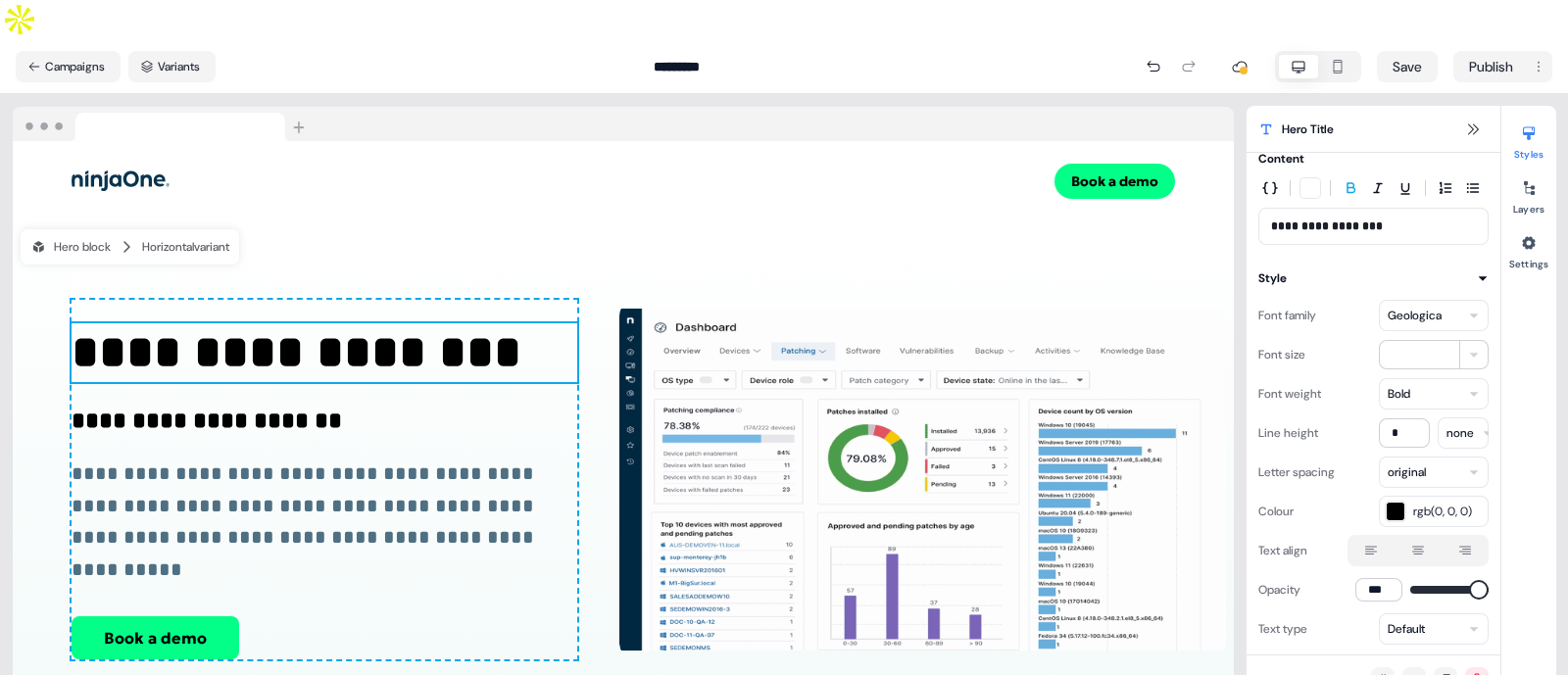 click on "*********" at bounding box center [677, 67] 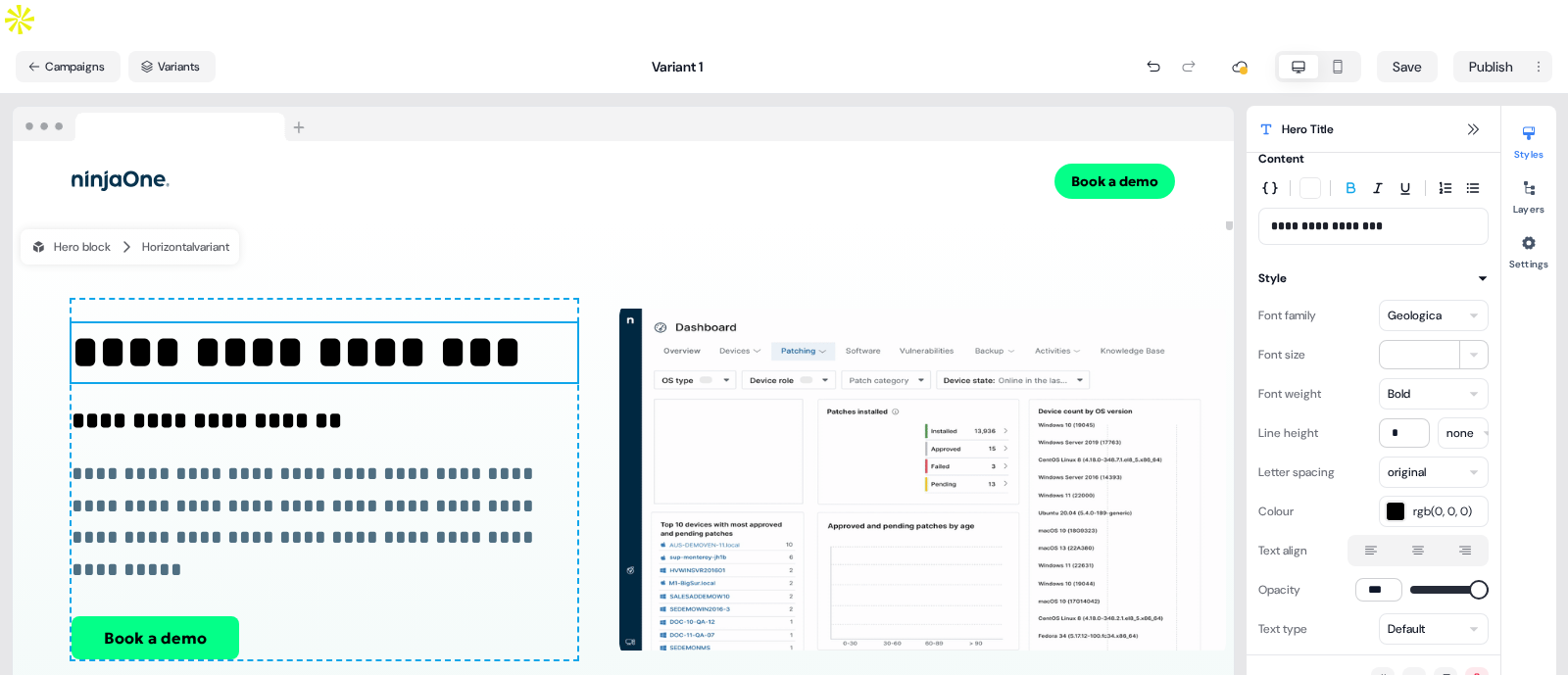 click on "**********" at bounding box center (623, 480) 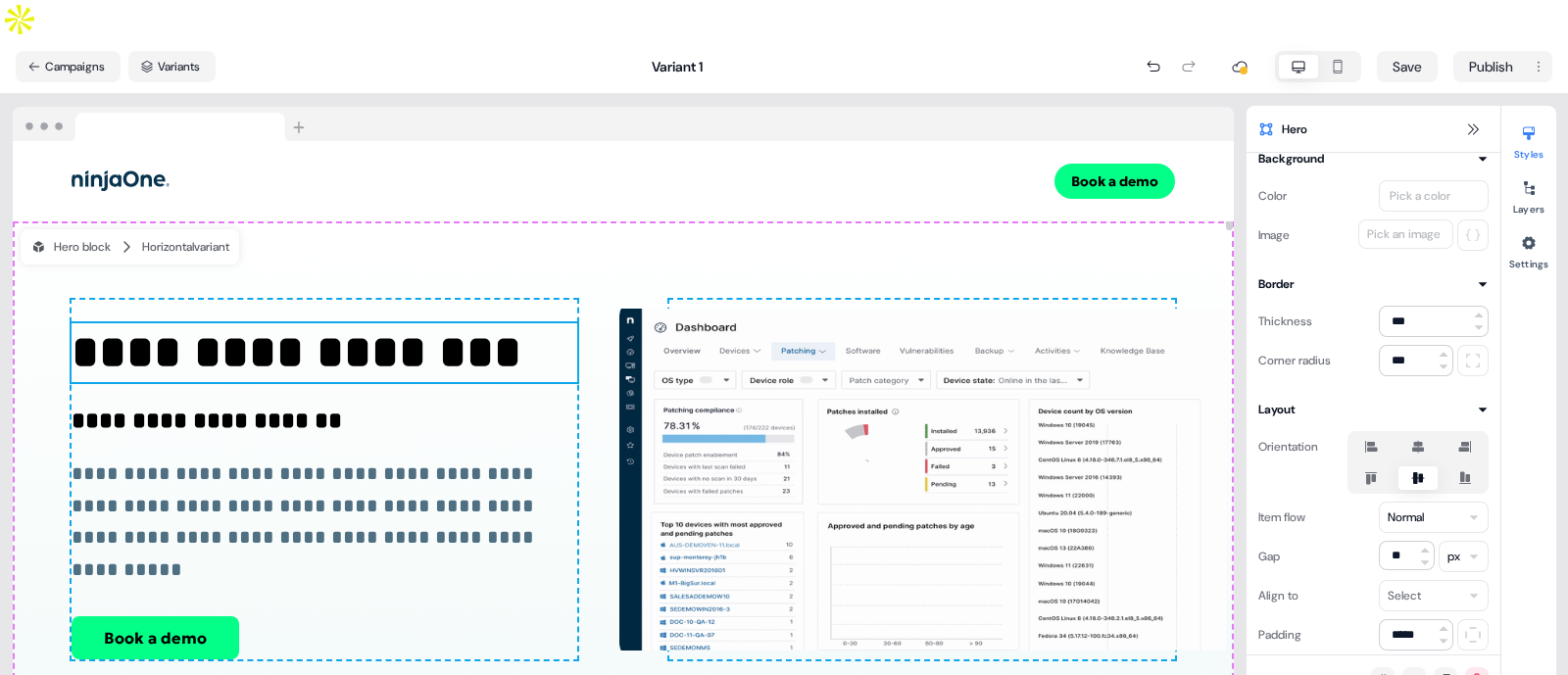 click on "**********" at bounding box center (296, 352) 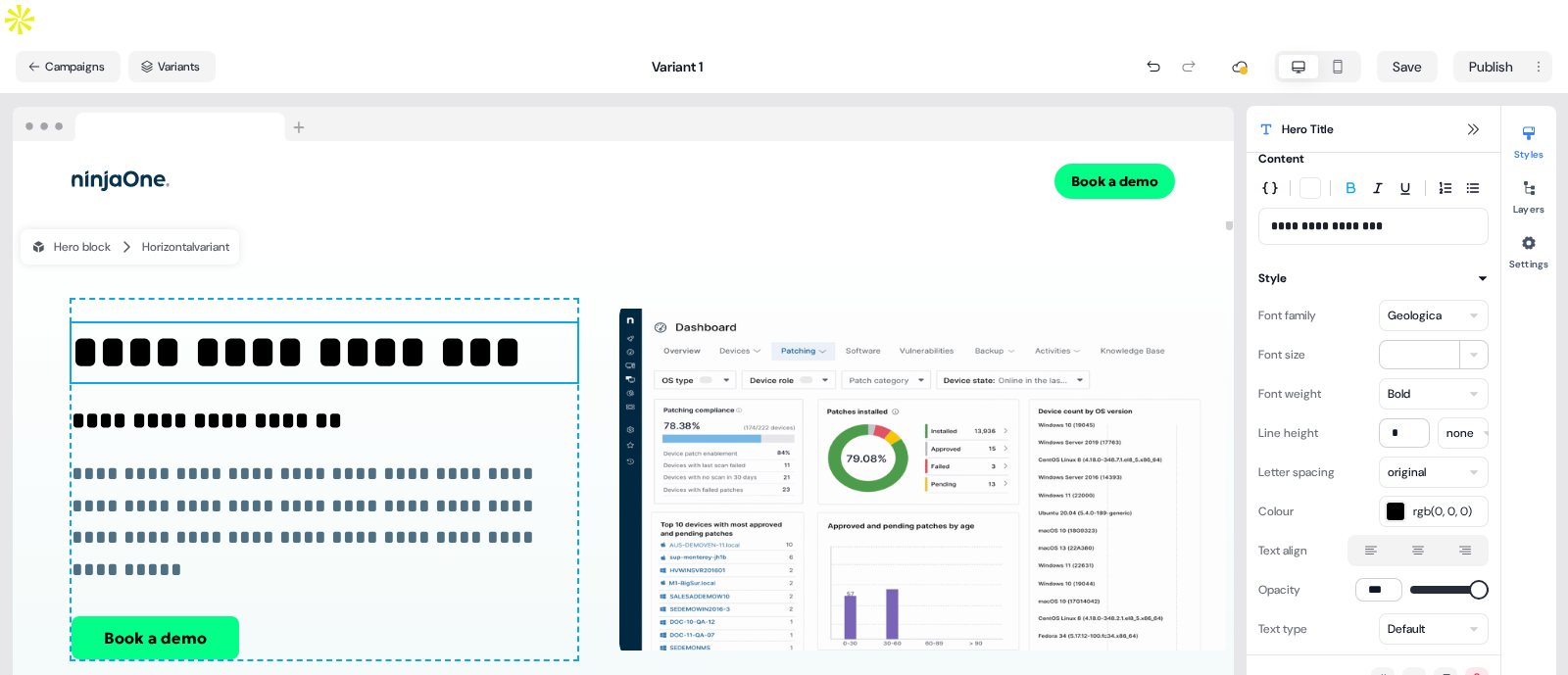 scroll, scrollTop: 0, scrollLeft: 0, axis: both 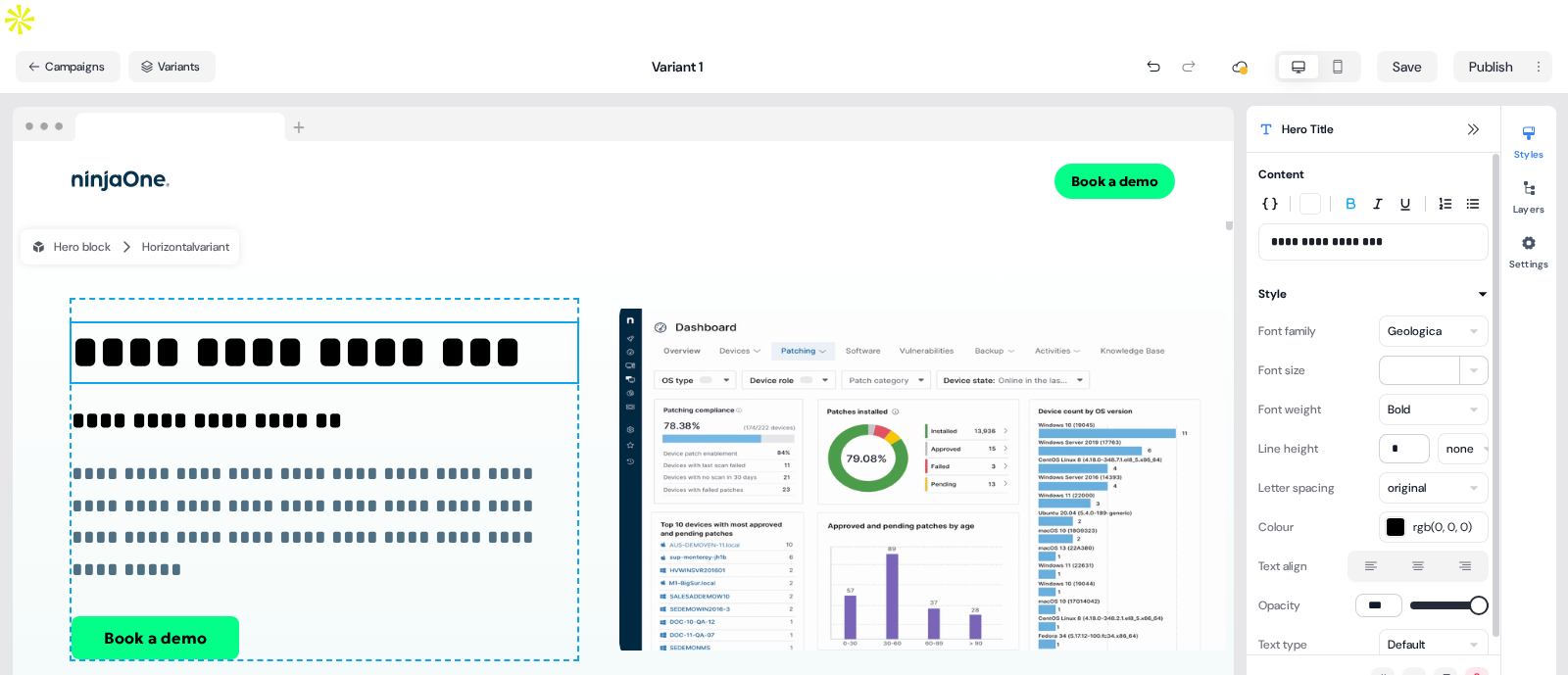 click on "**********" at bounding box center [1373, 242] 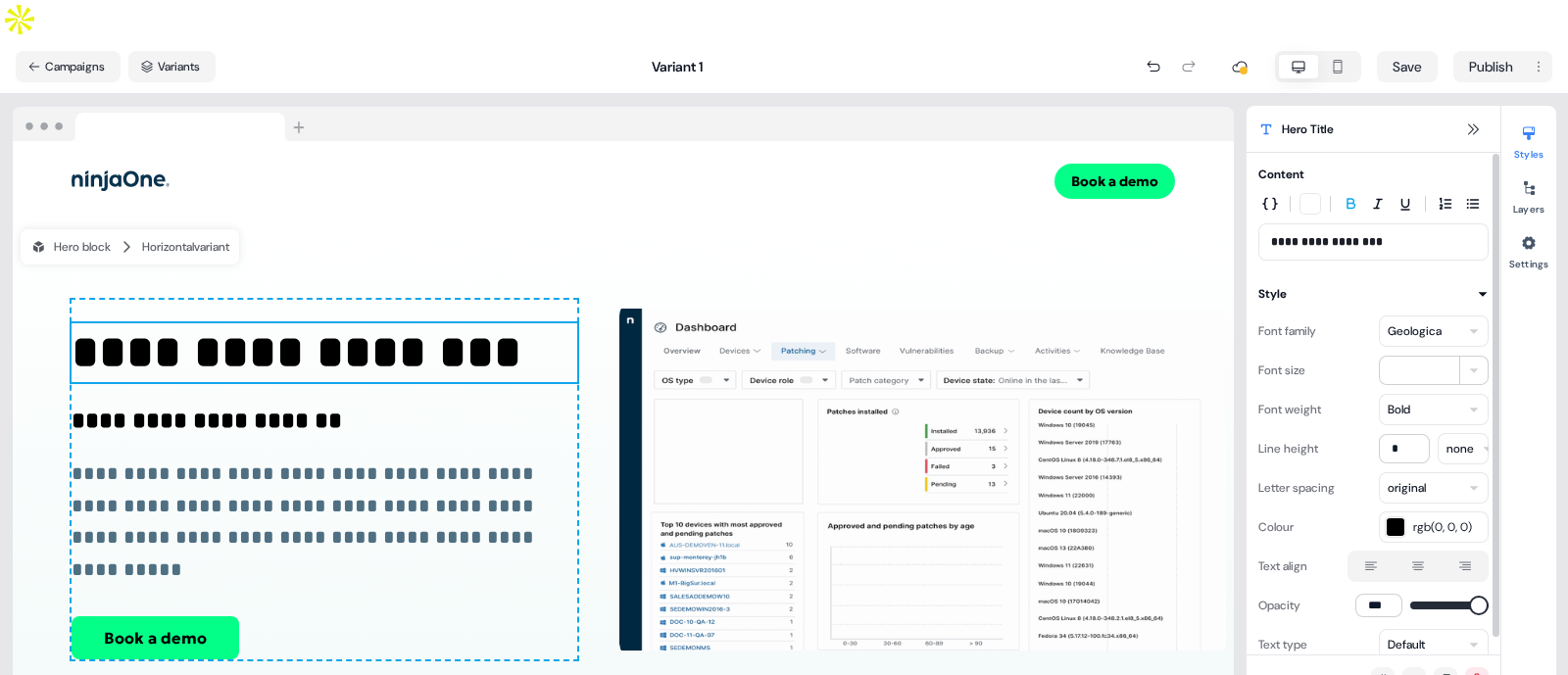 type 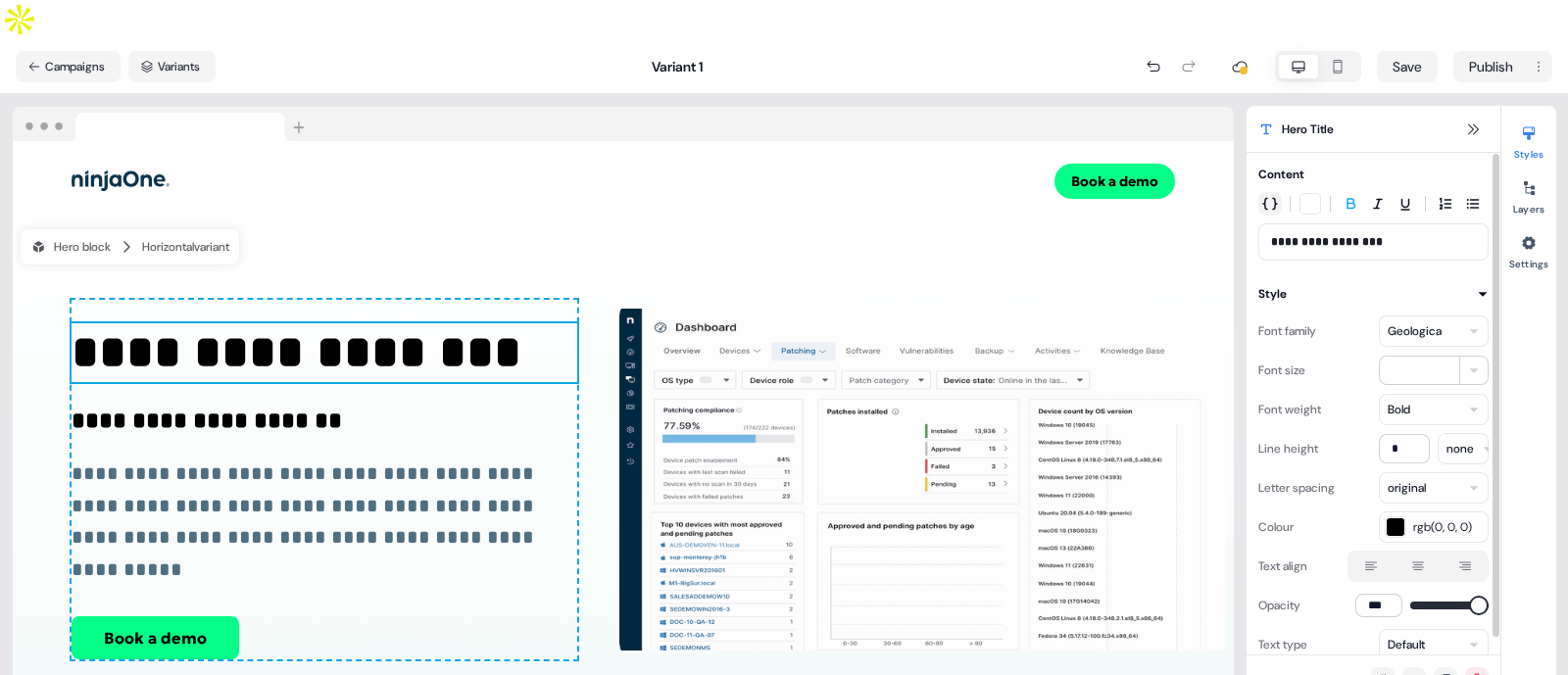 click 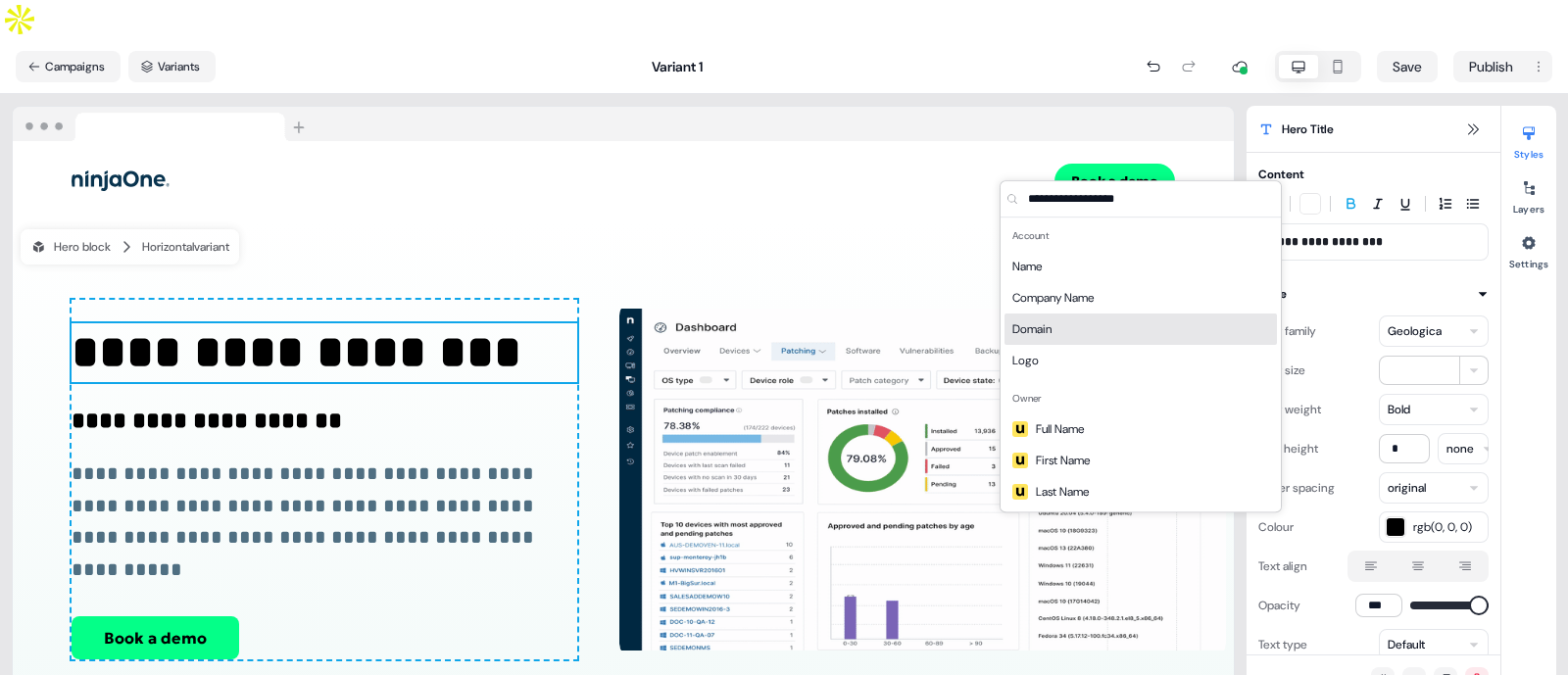 scroll, scrollTop: 1, scrollLeft: 0, axis: vertical 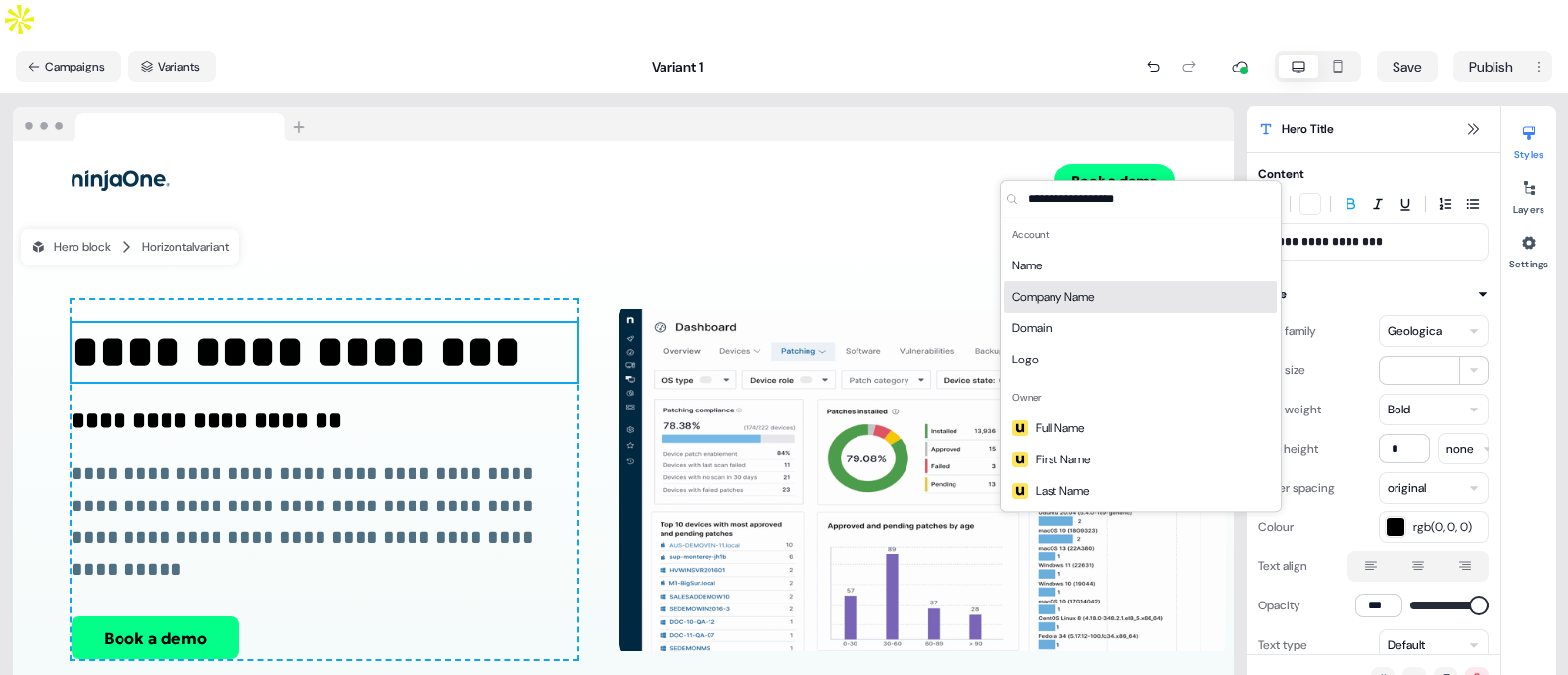 click on "Company Name" at bounding box center (1053, 297) 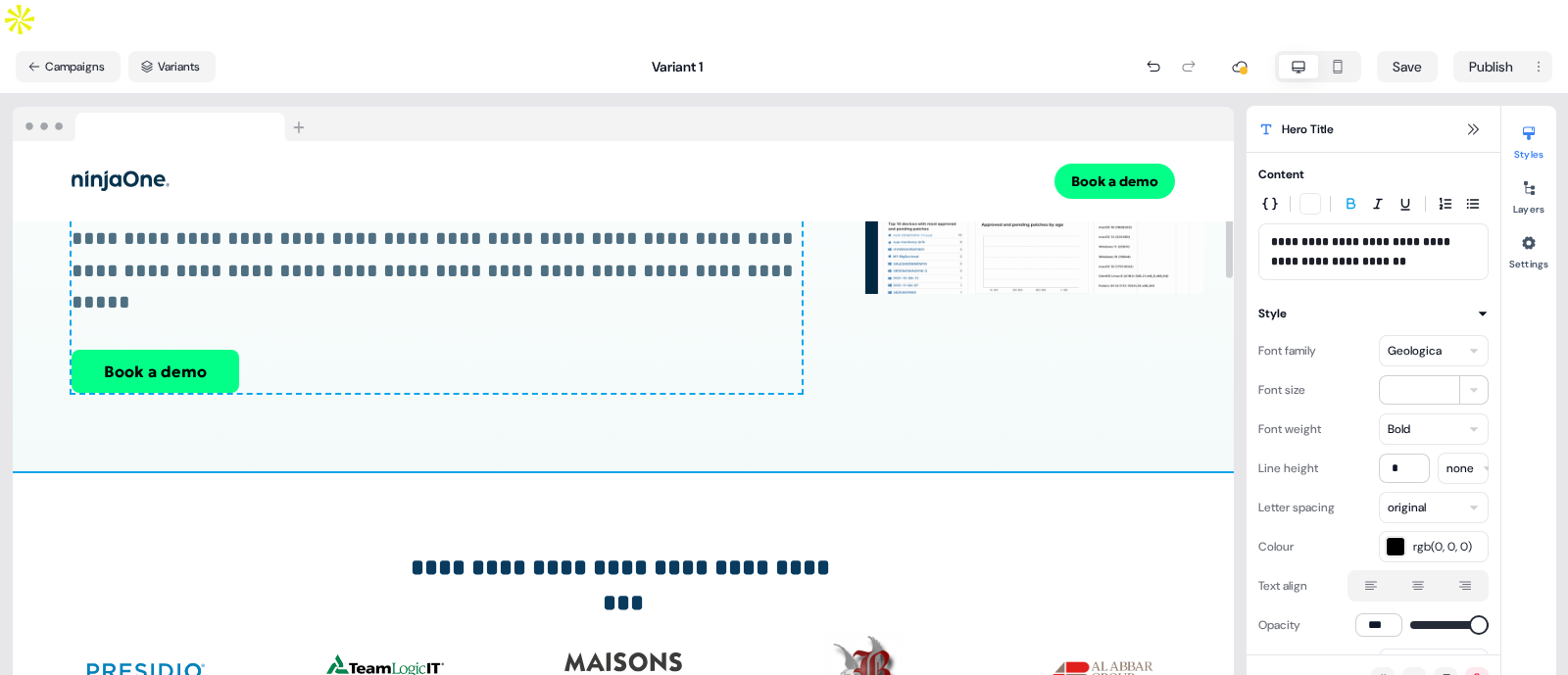 scroll, scrollTop: 343, scrollLeft: 0, axis: vertical 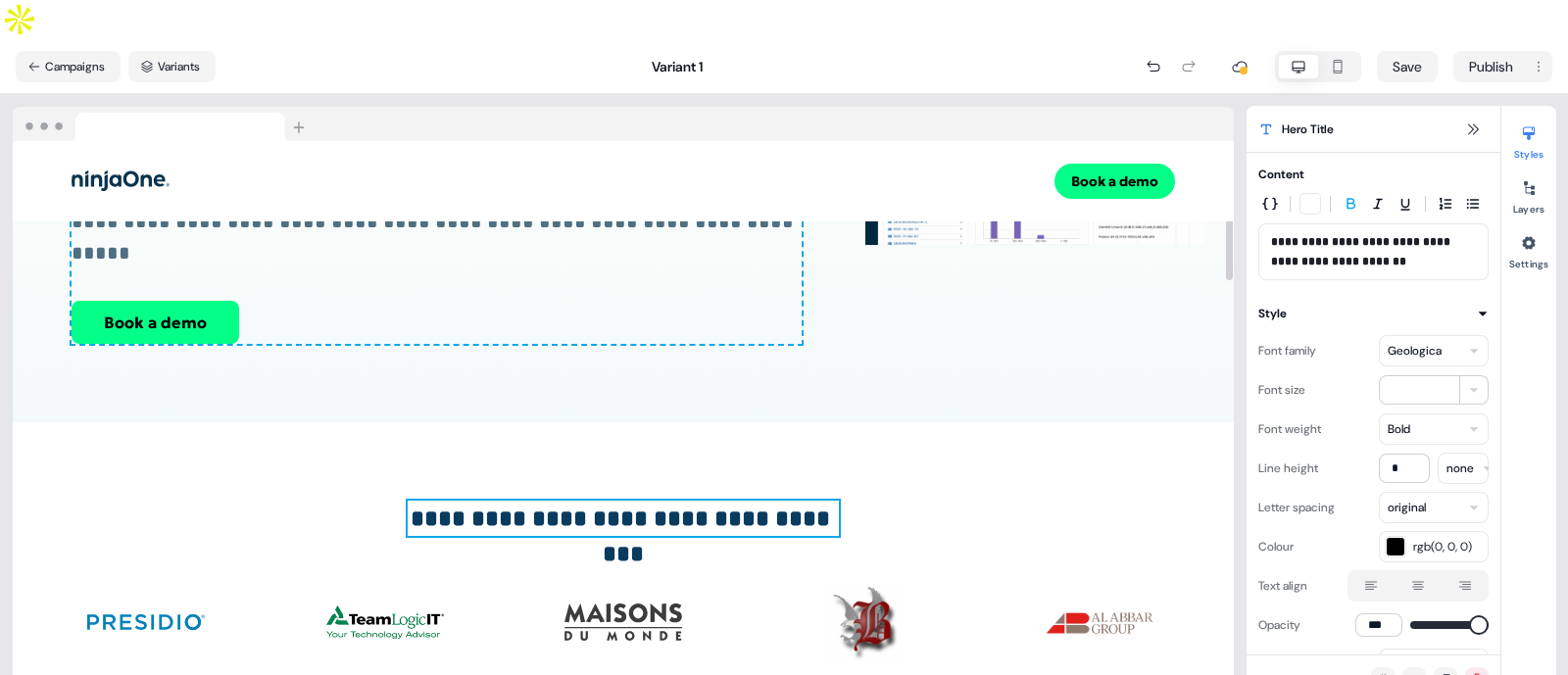 click on "**********" at bounding box center [622, 518] 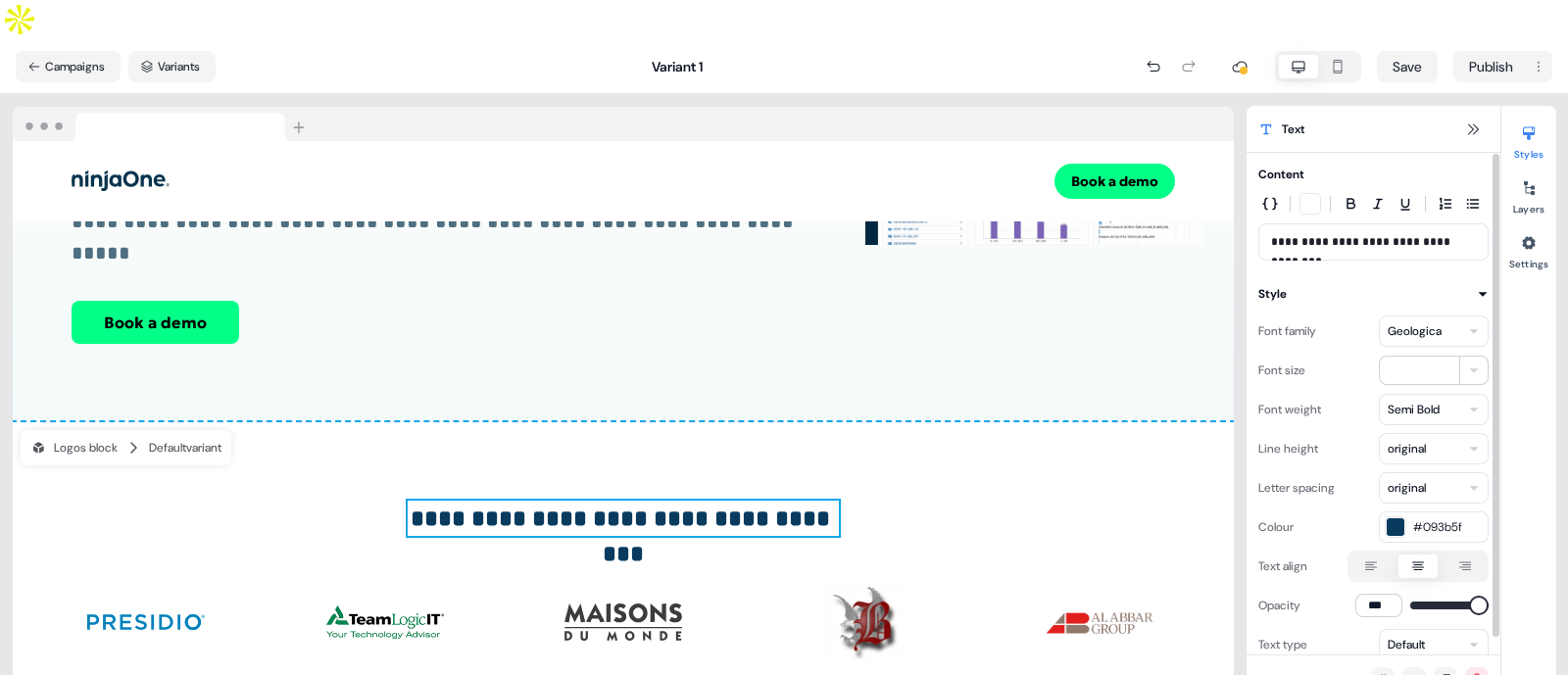 click on "**********" at bounding box center [1373, 242] 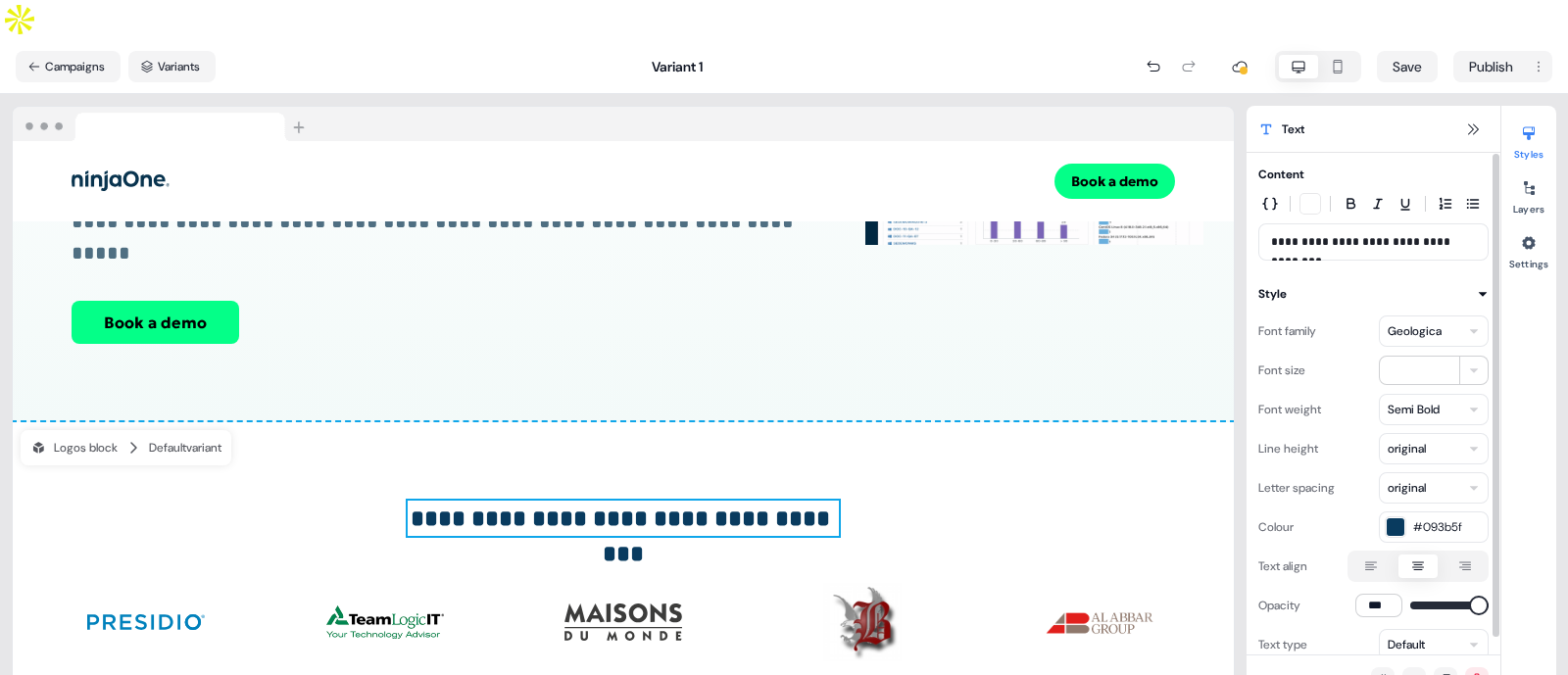 click on "**********" at bounding box center (1373, 242) 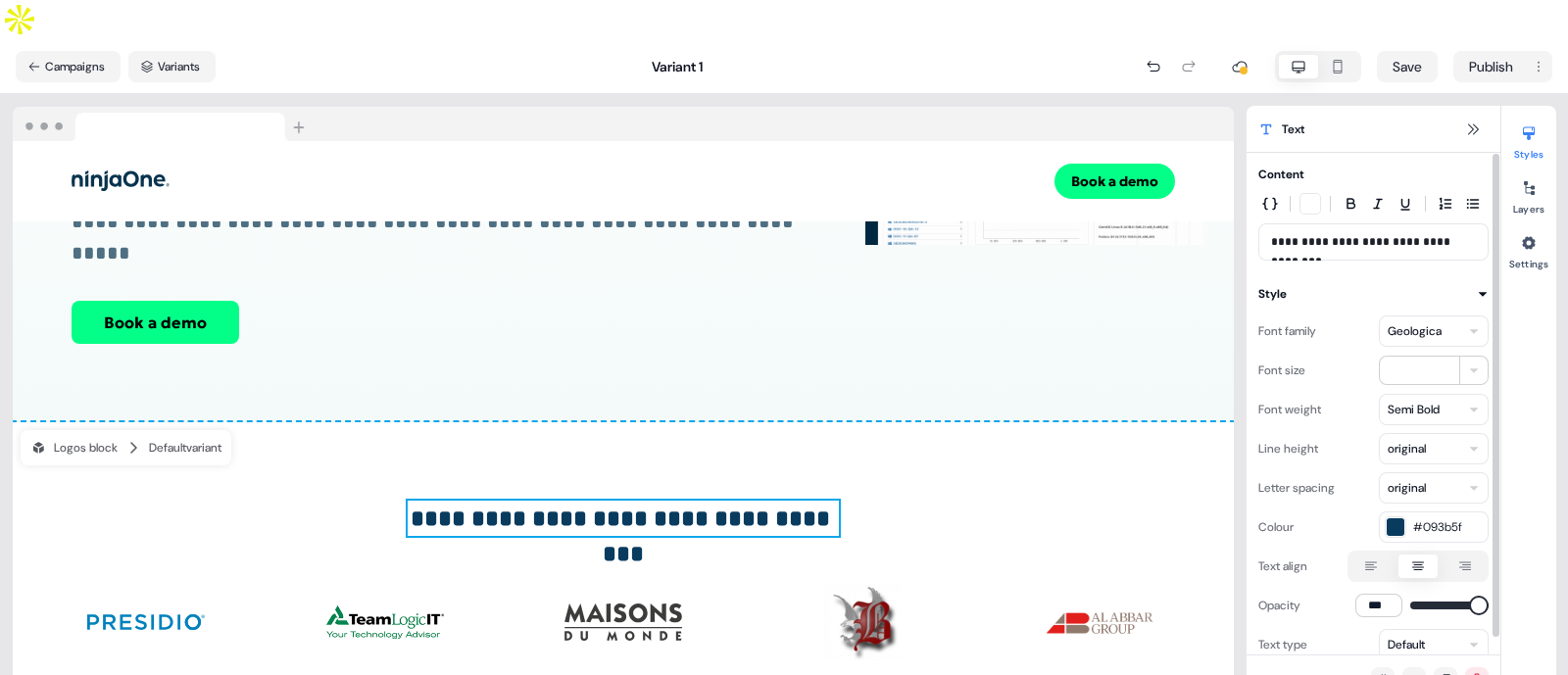click on "**********" at bounding box center (1374, 242) 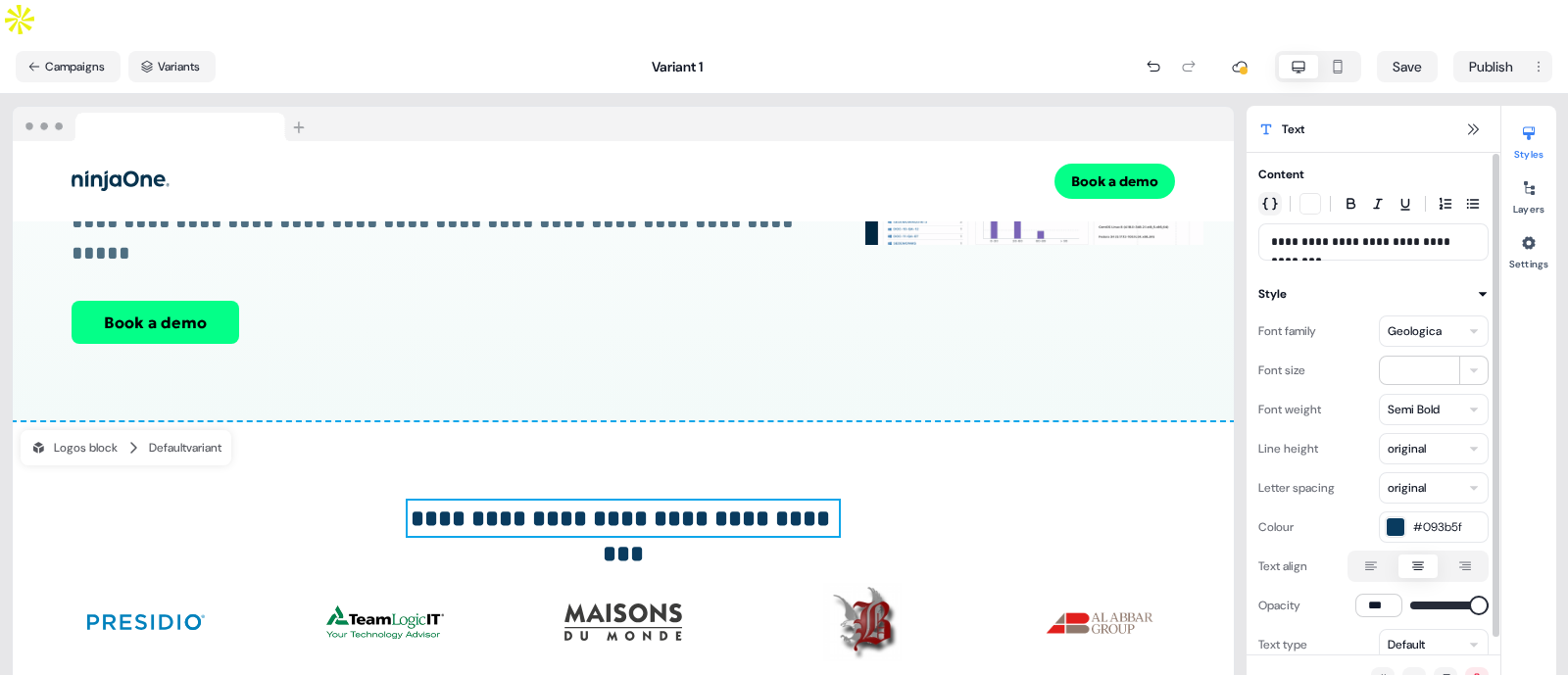 click 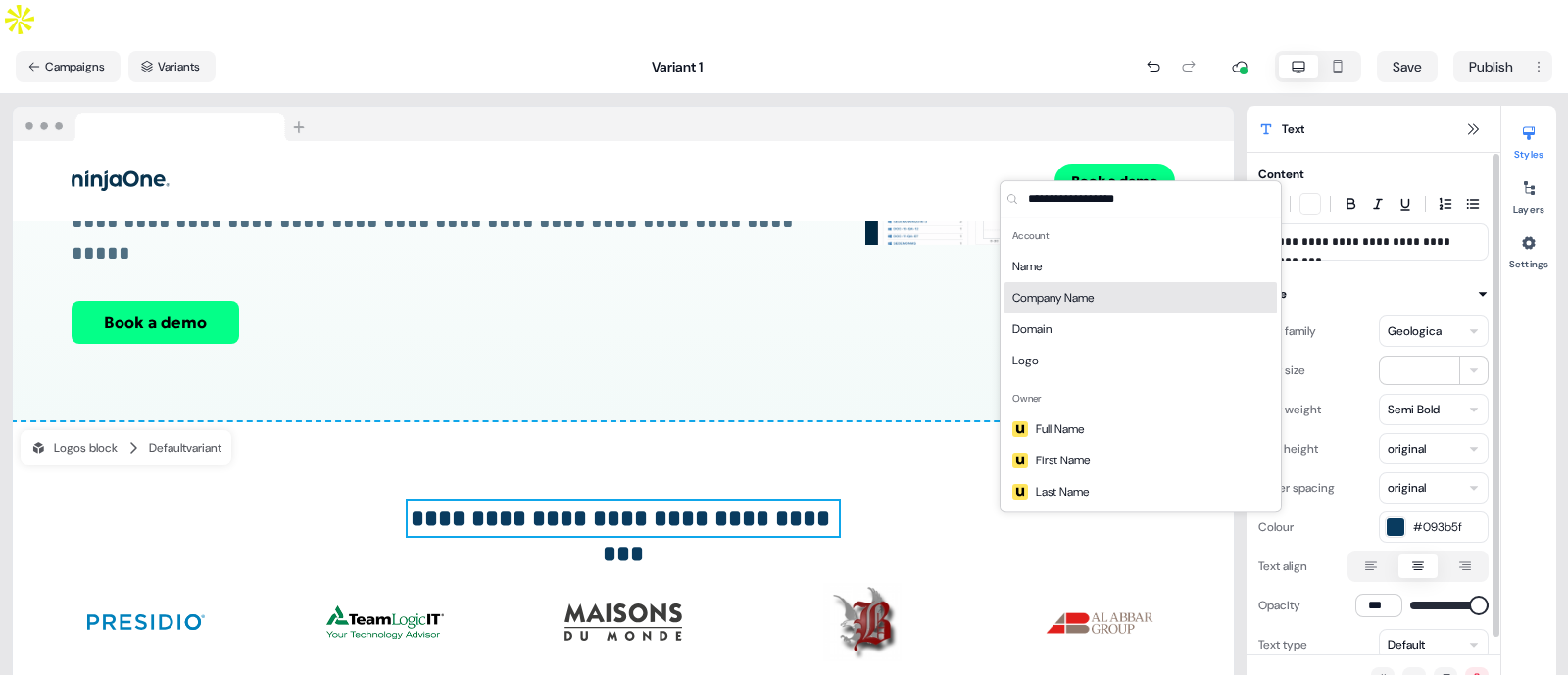 click on "Company Name" at bounding box center [1053, 298] 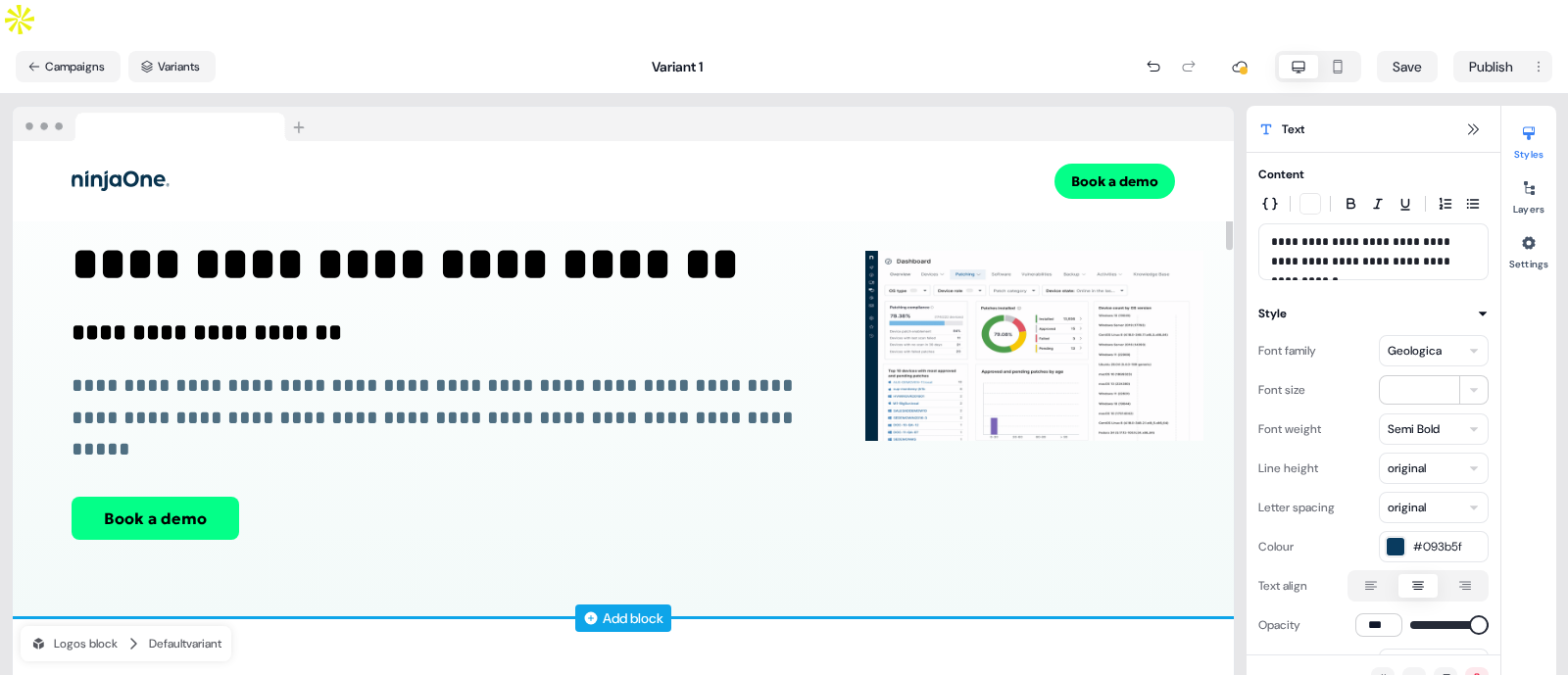 scroll, scrollTop: 0, scrollLeft: 0, axis: both 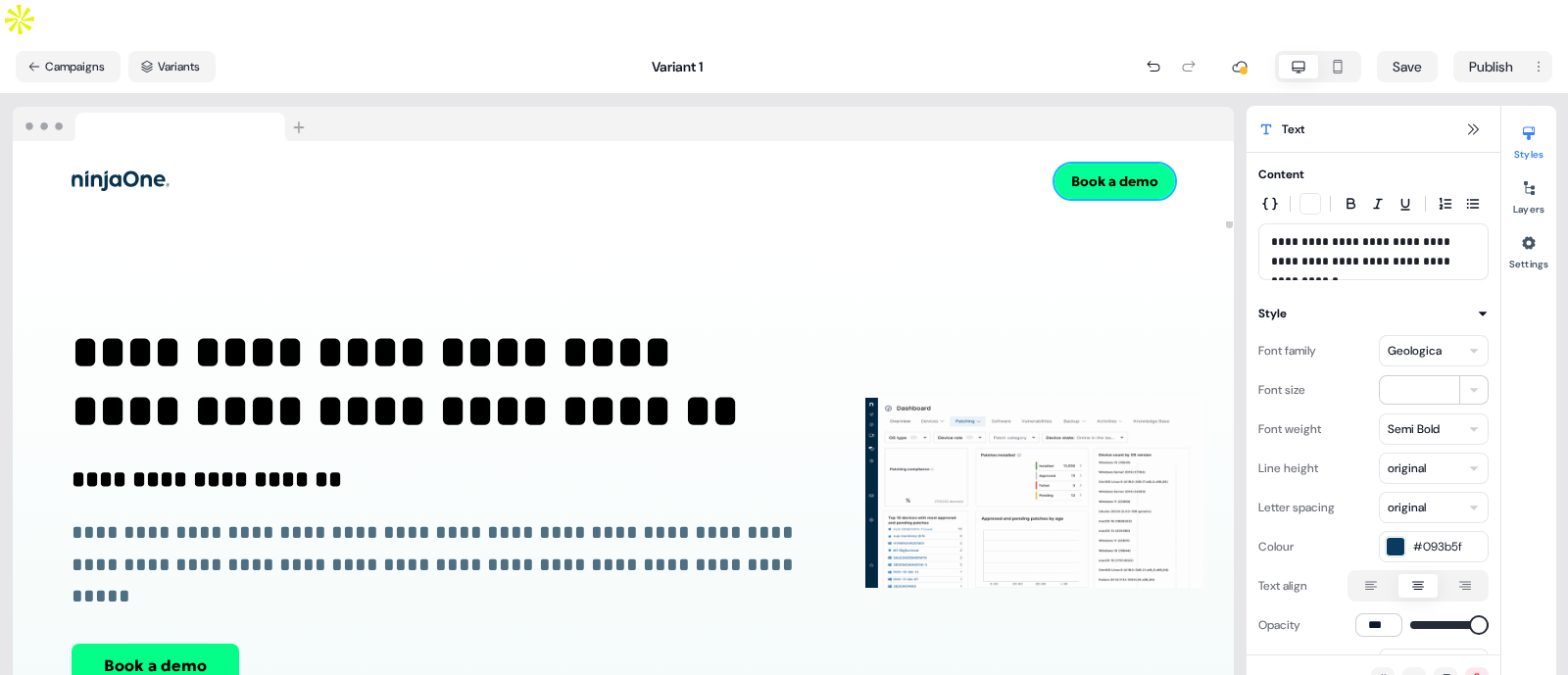 click on "Book a demo" at bounding box center (1114, 181) 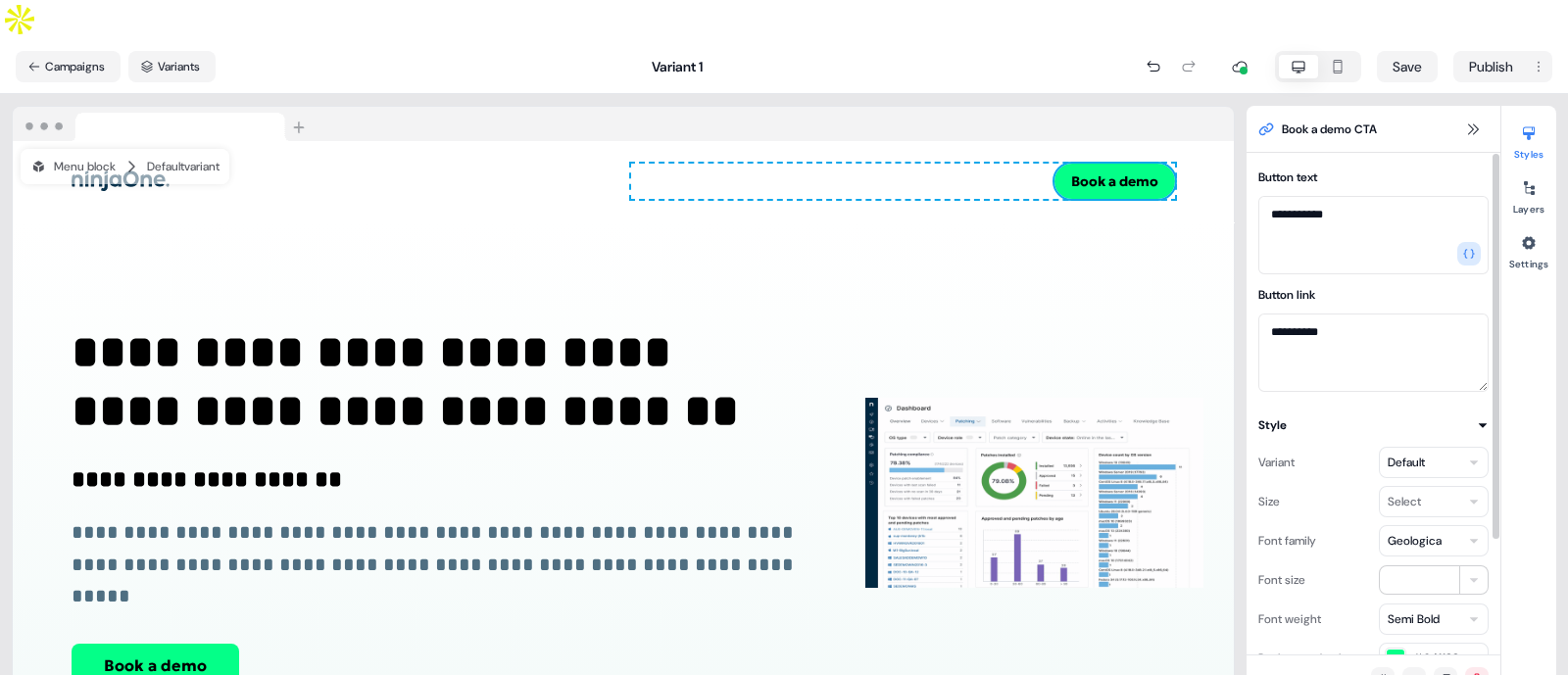 drag, startPoint x: 1411, startPoint y: 310, endPoint x: 1225, endPoint y: 300, distance: 186.26862 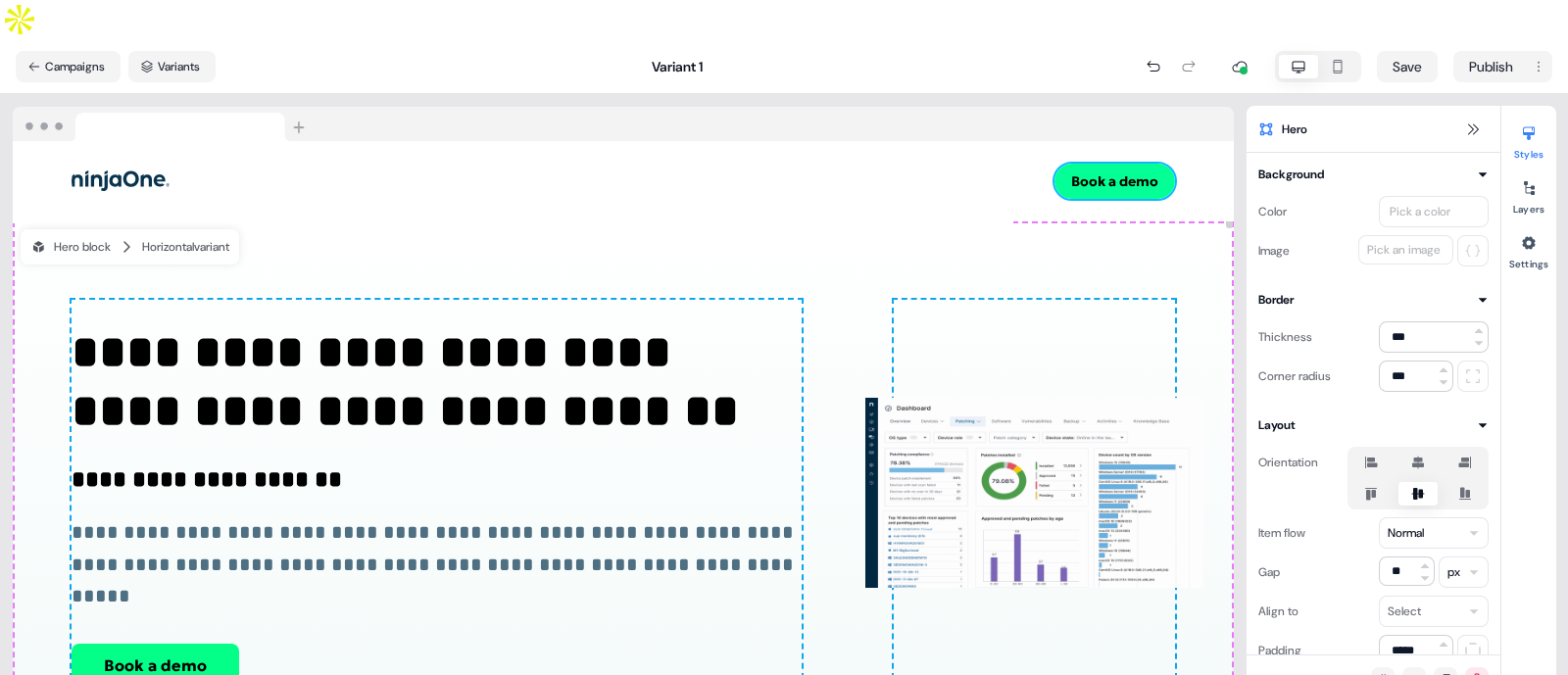 click on "Book a demo" at bounding box center [1114, 181] 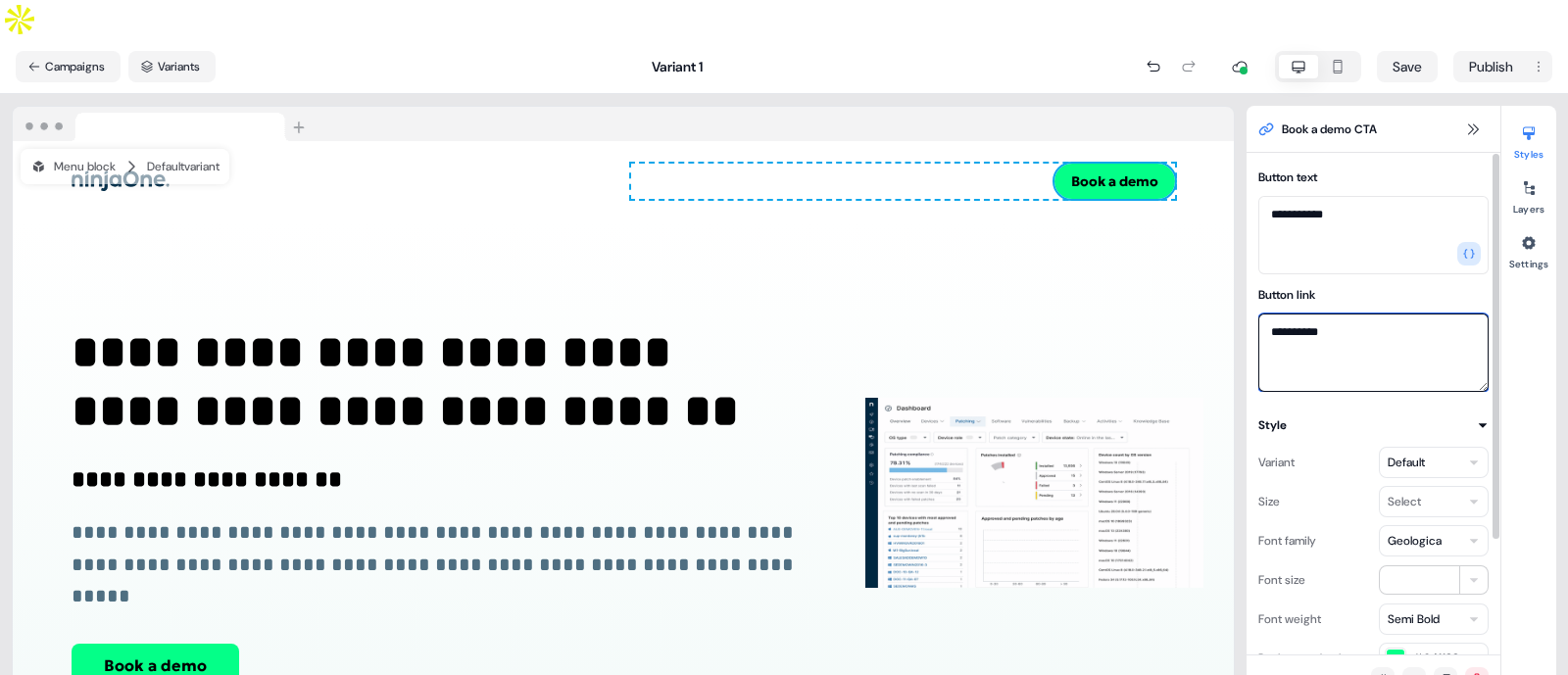 drag, startPoint x: 1356, startPoint y: 296, endPoint x: 1275, endPoint y: 301, distance: 81.15417 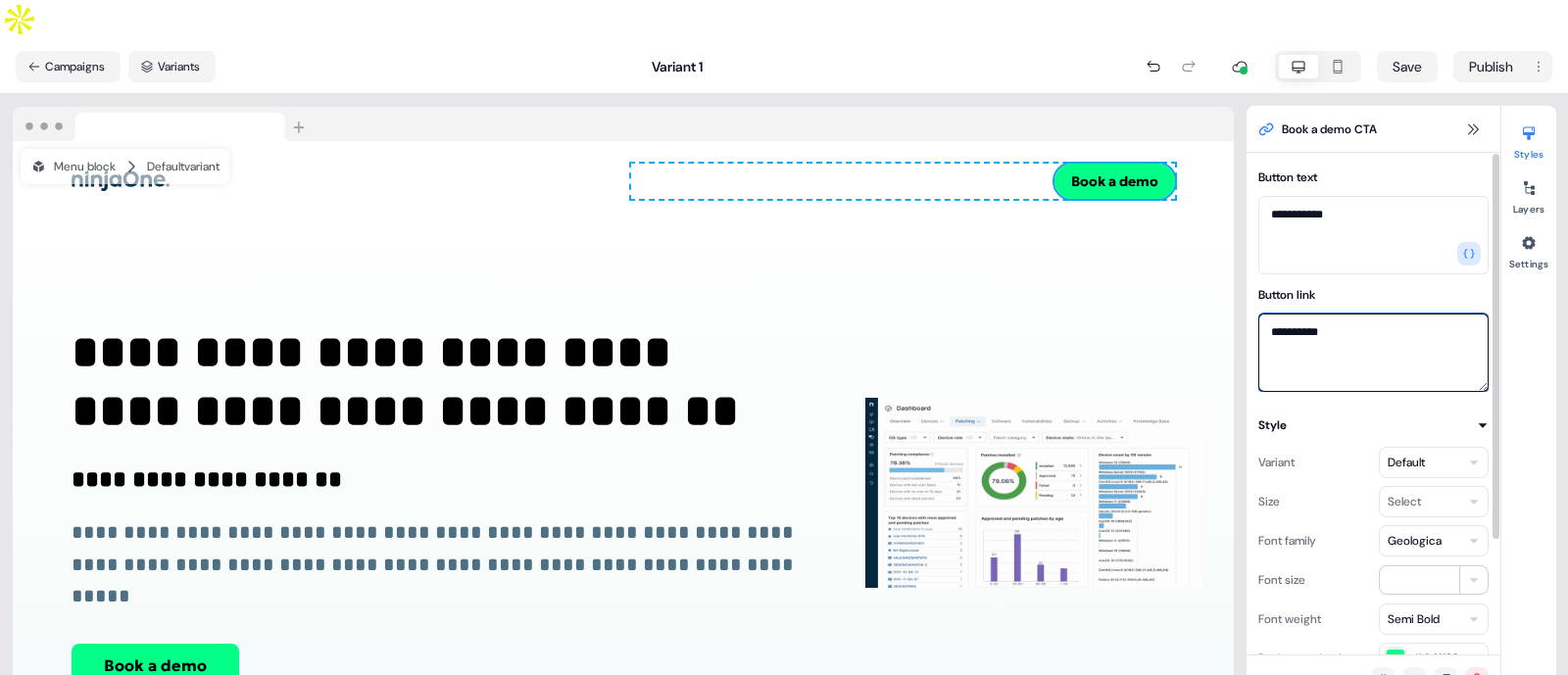 click on "**********" at bounding box center (1373, 353) 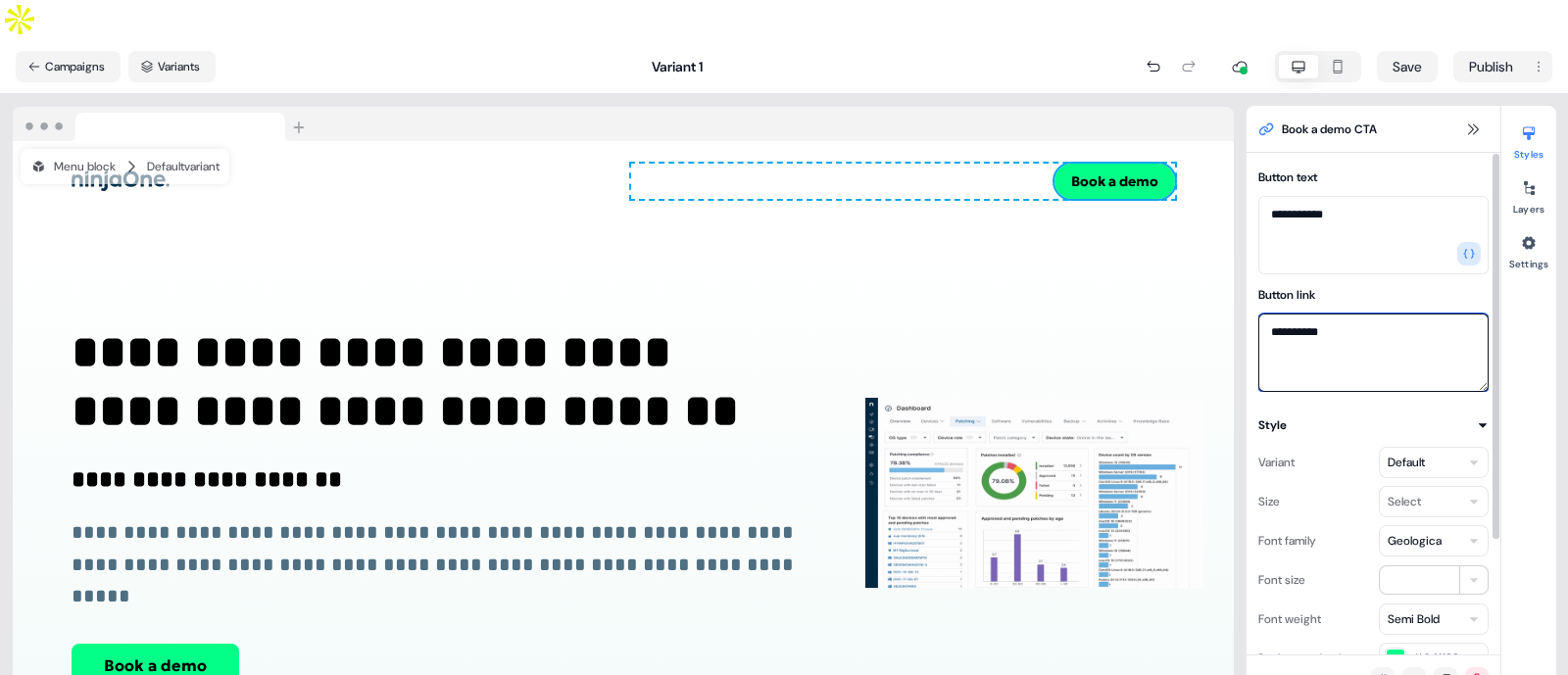 type on "*" 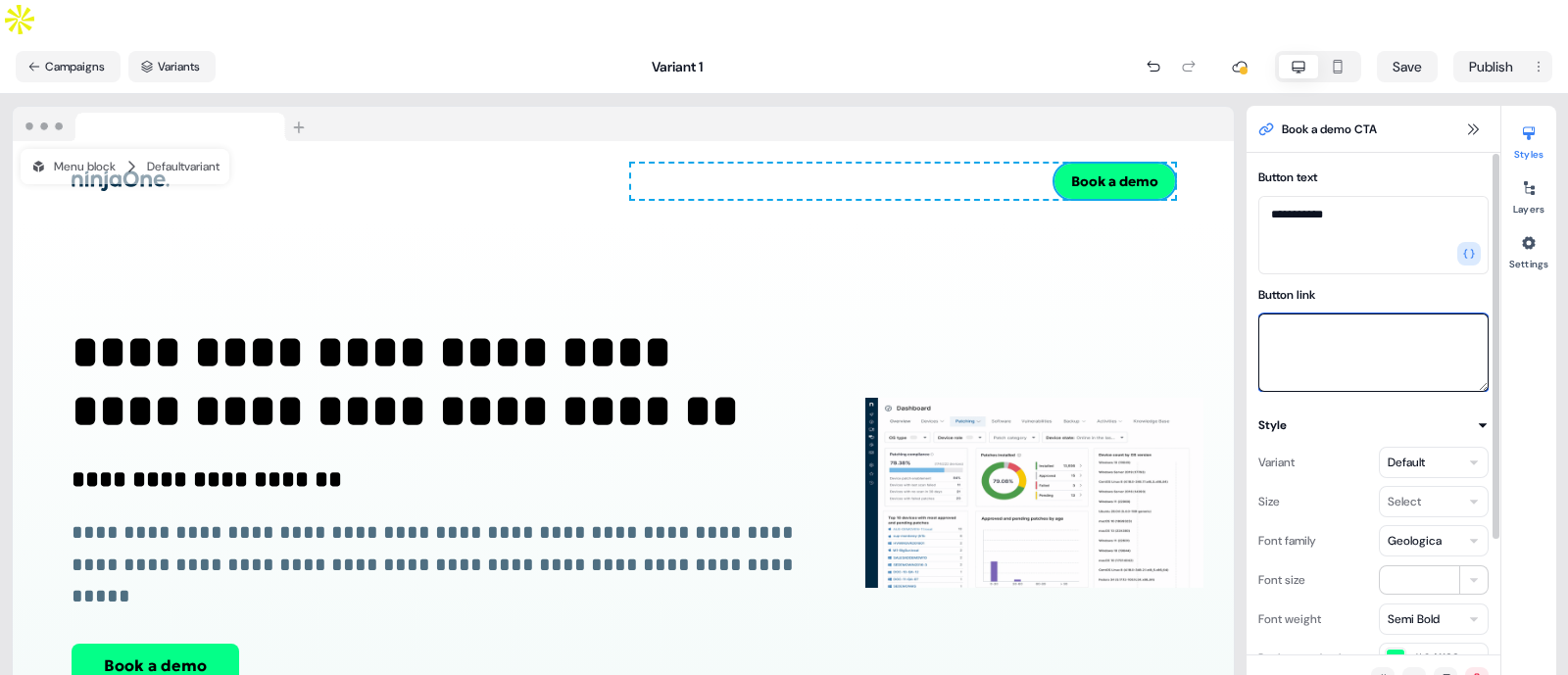 paste on "**********" 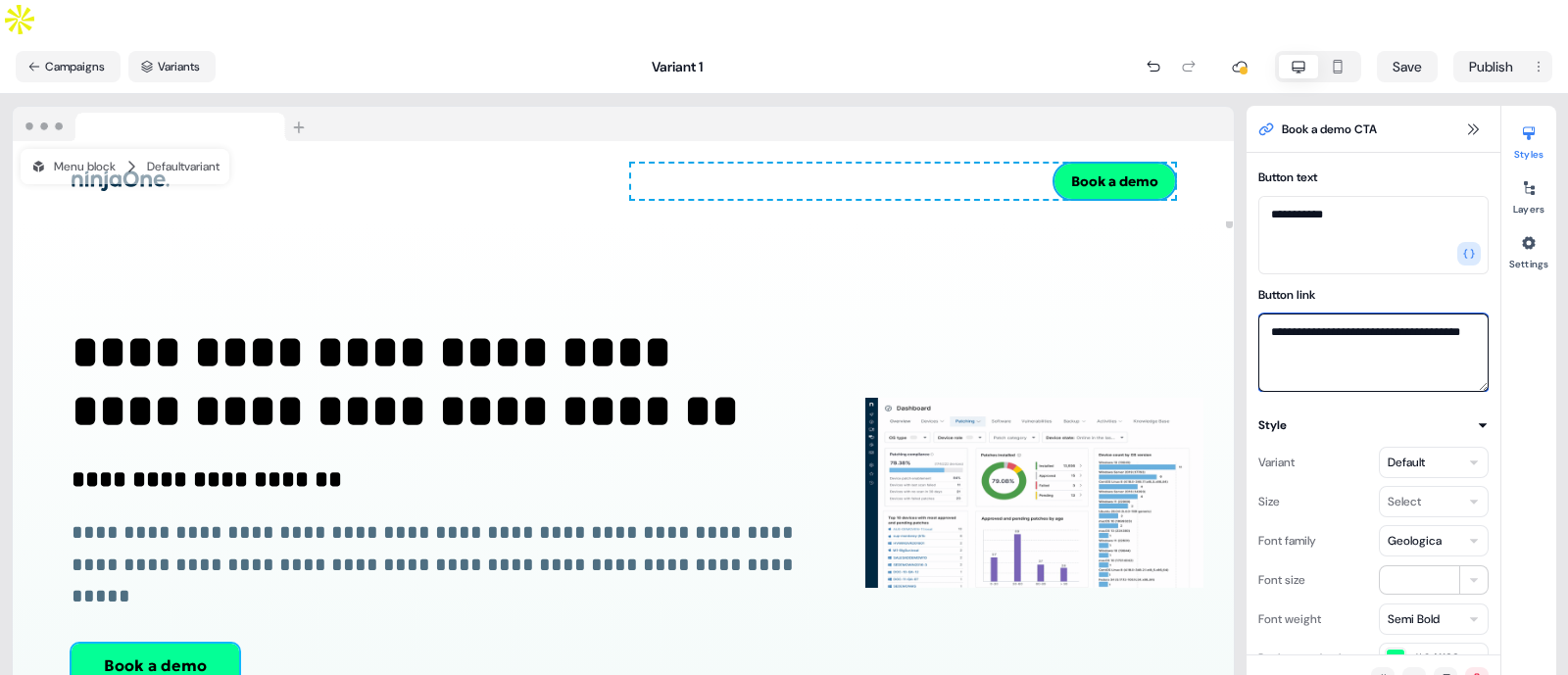 type on "**********" 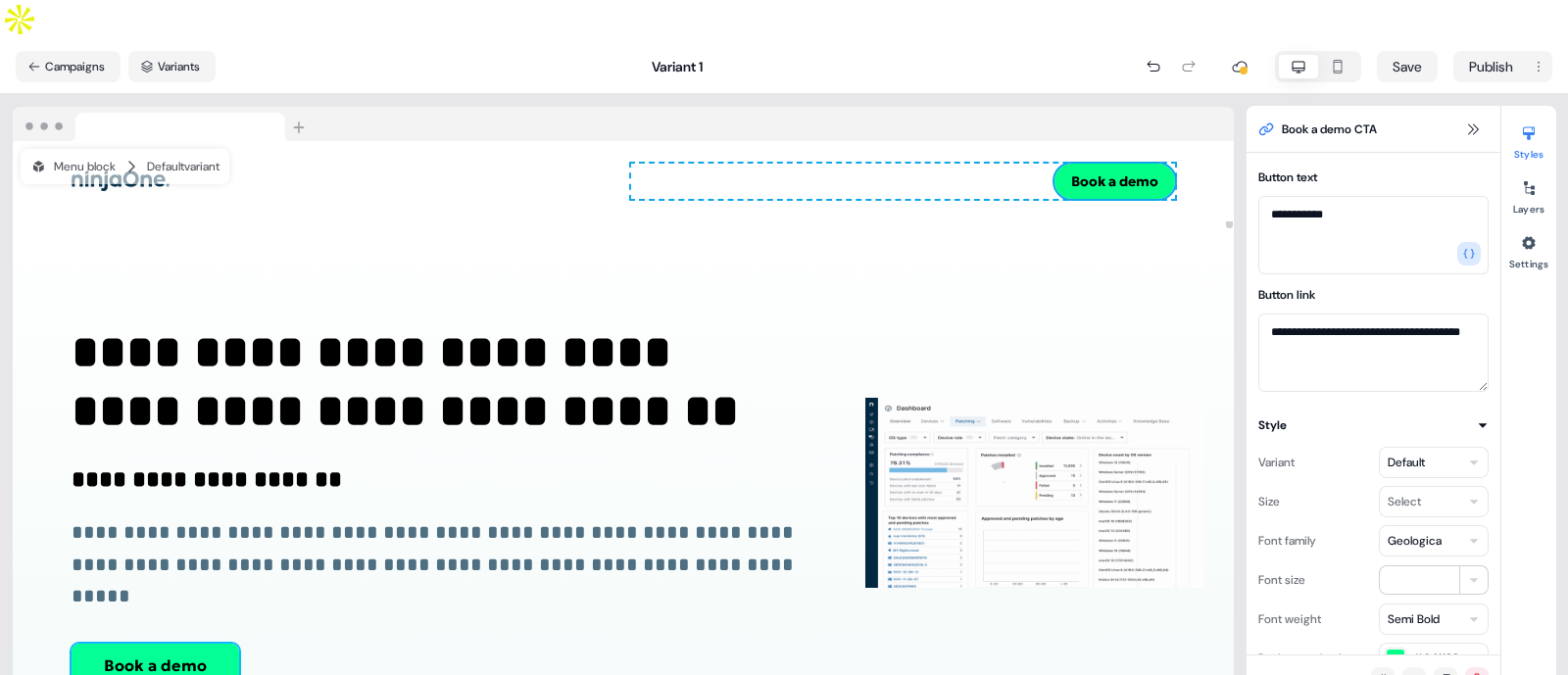click on "Book a demo" at bounding box center [155, 665] 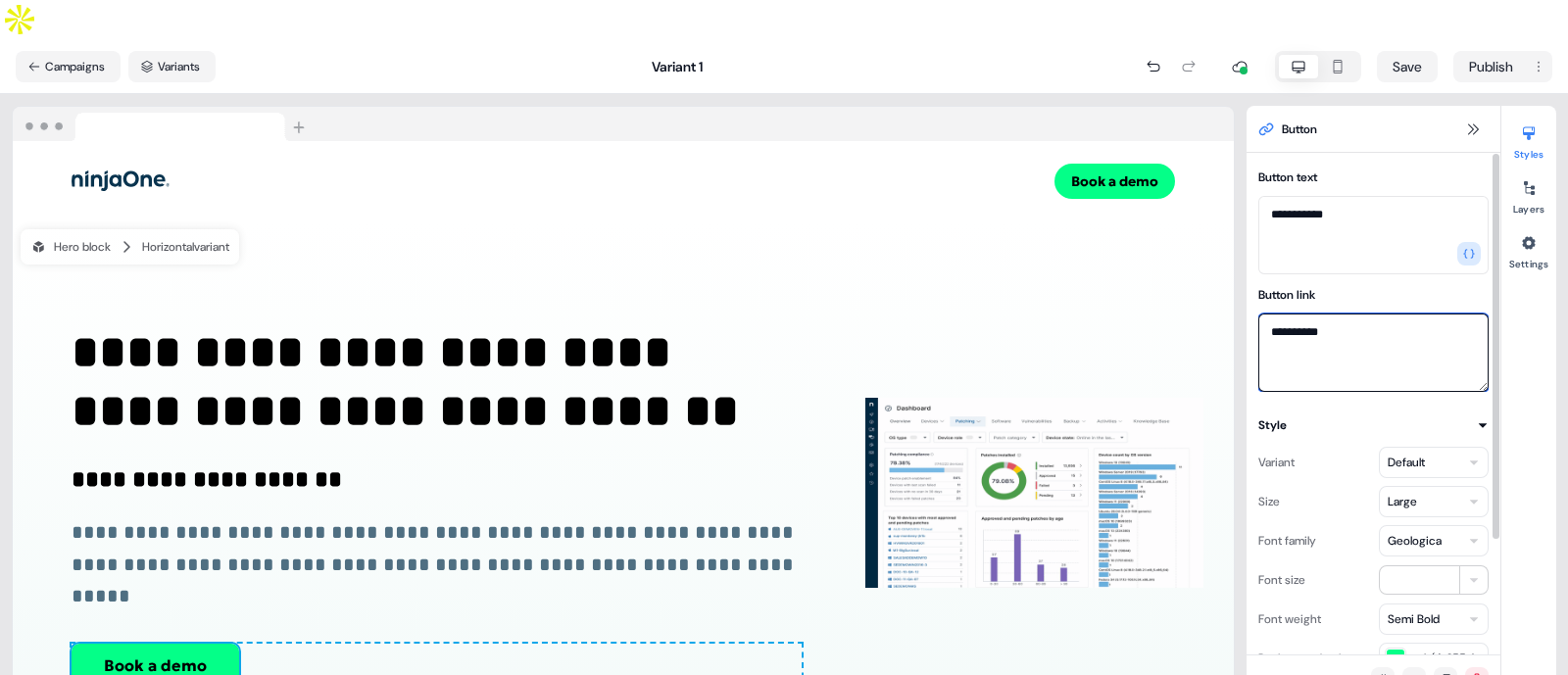 drag, startPoint x: 1367, startPoint y: 288, endPoint x: 1269, endPoint y: 277, distance: 98.61541 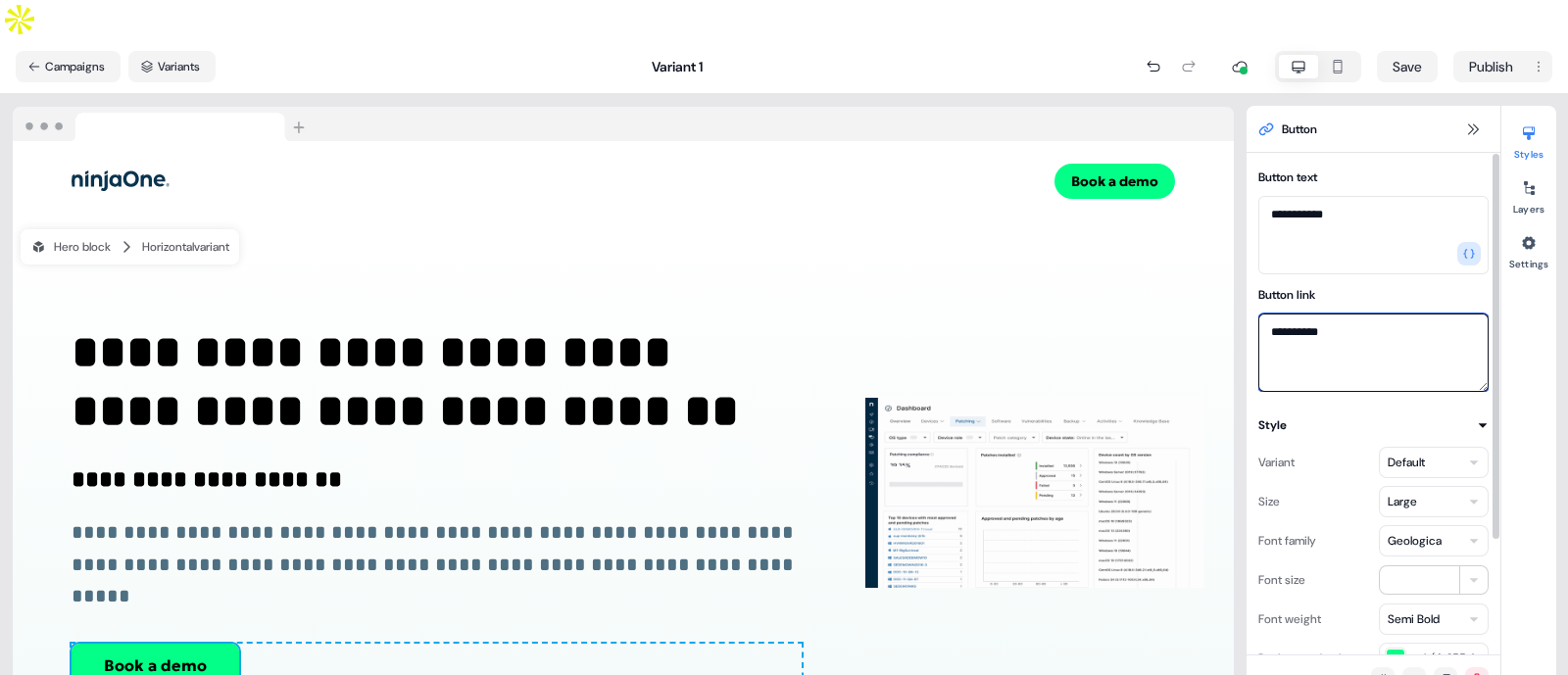 click on "**********" at bounding box center (1373, 353) 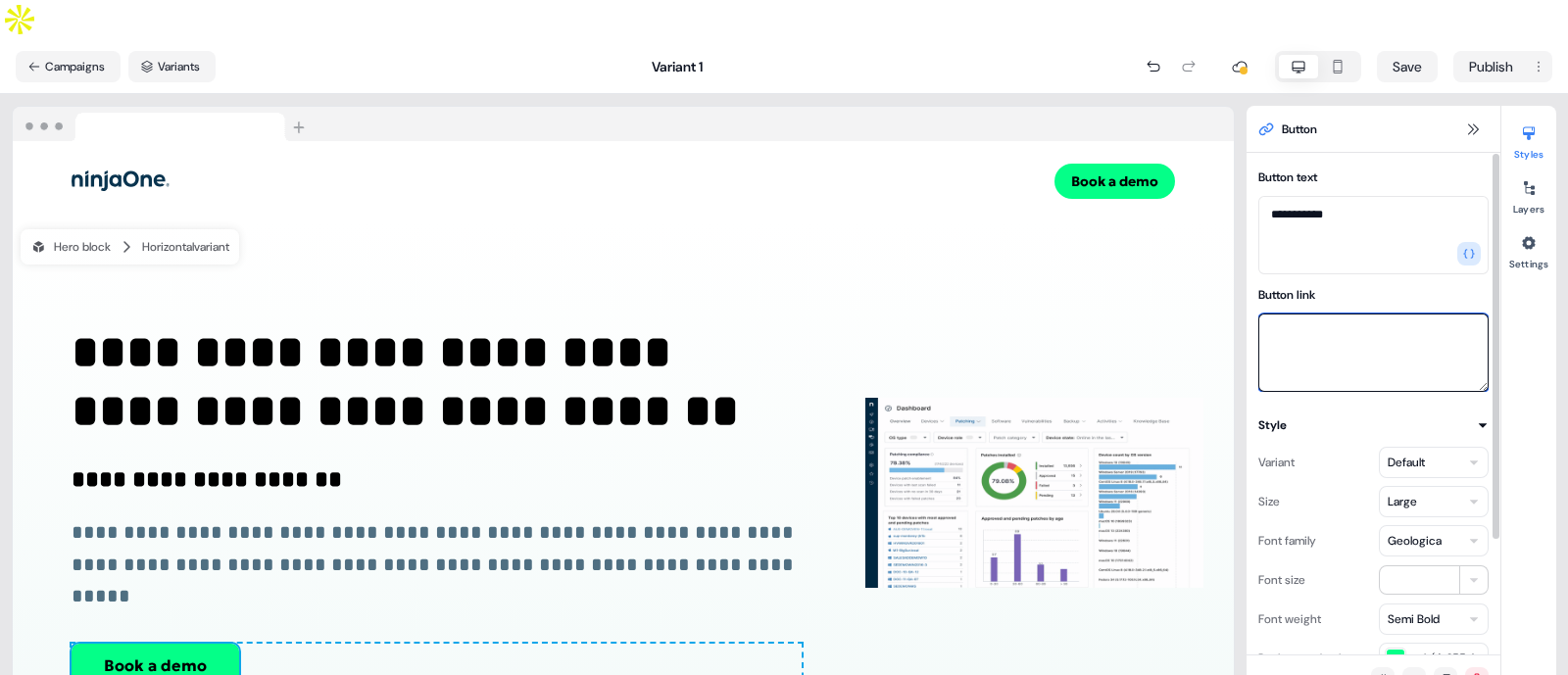 paste on "**********" 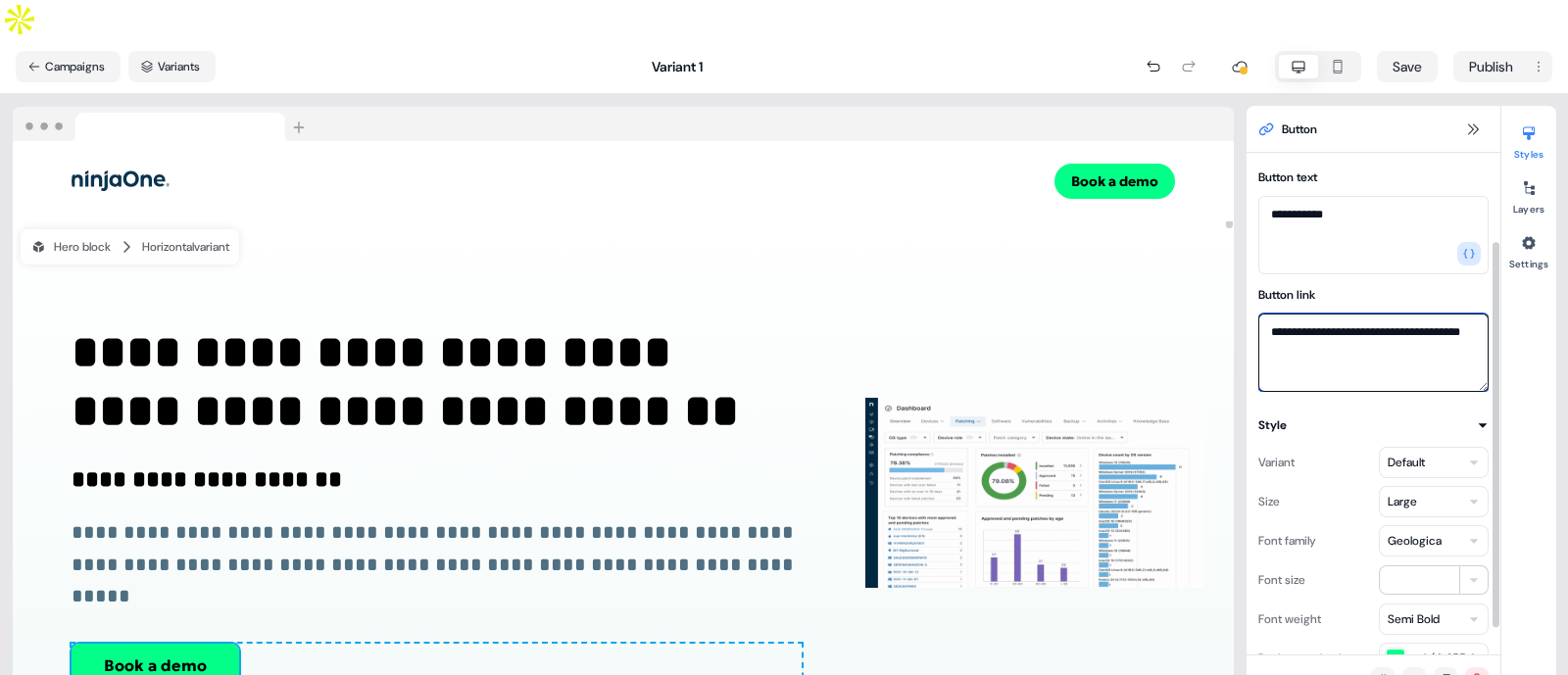 scroll, scrollTop: 148, scrollLeft: 0, axis: vertical 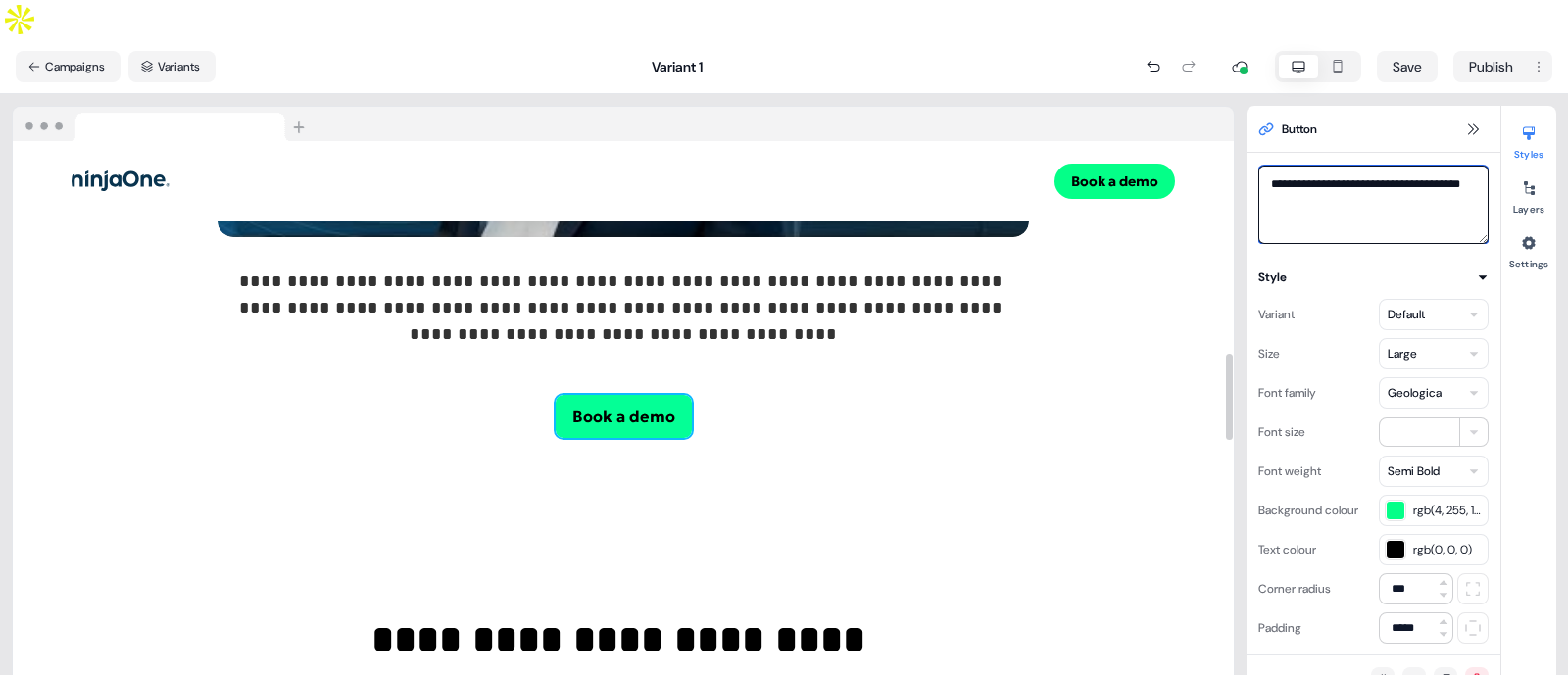 type on "**********" 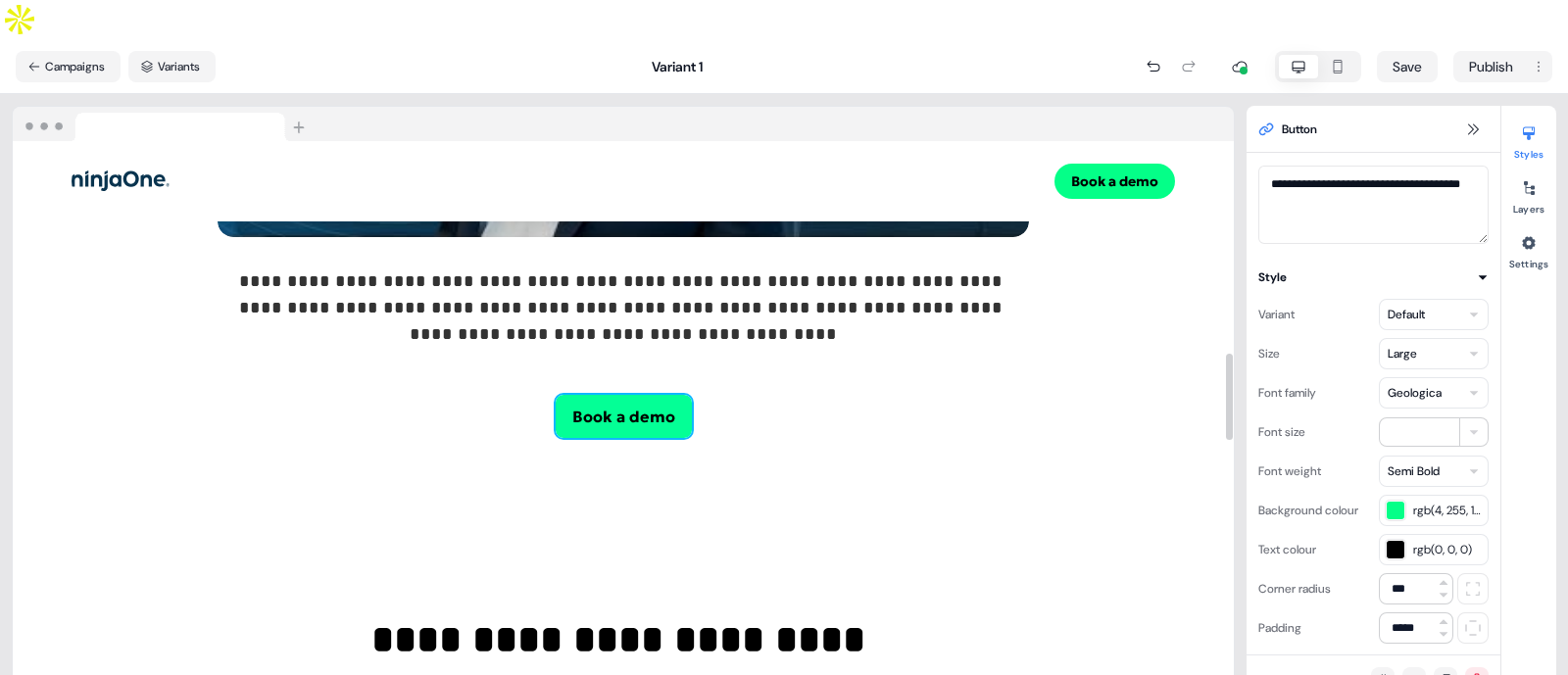 click on "Book a demo" at bounding box center (623, 416) 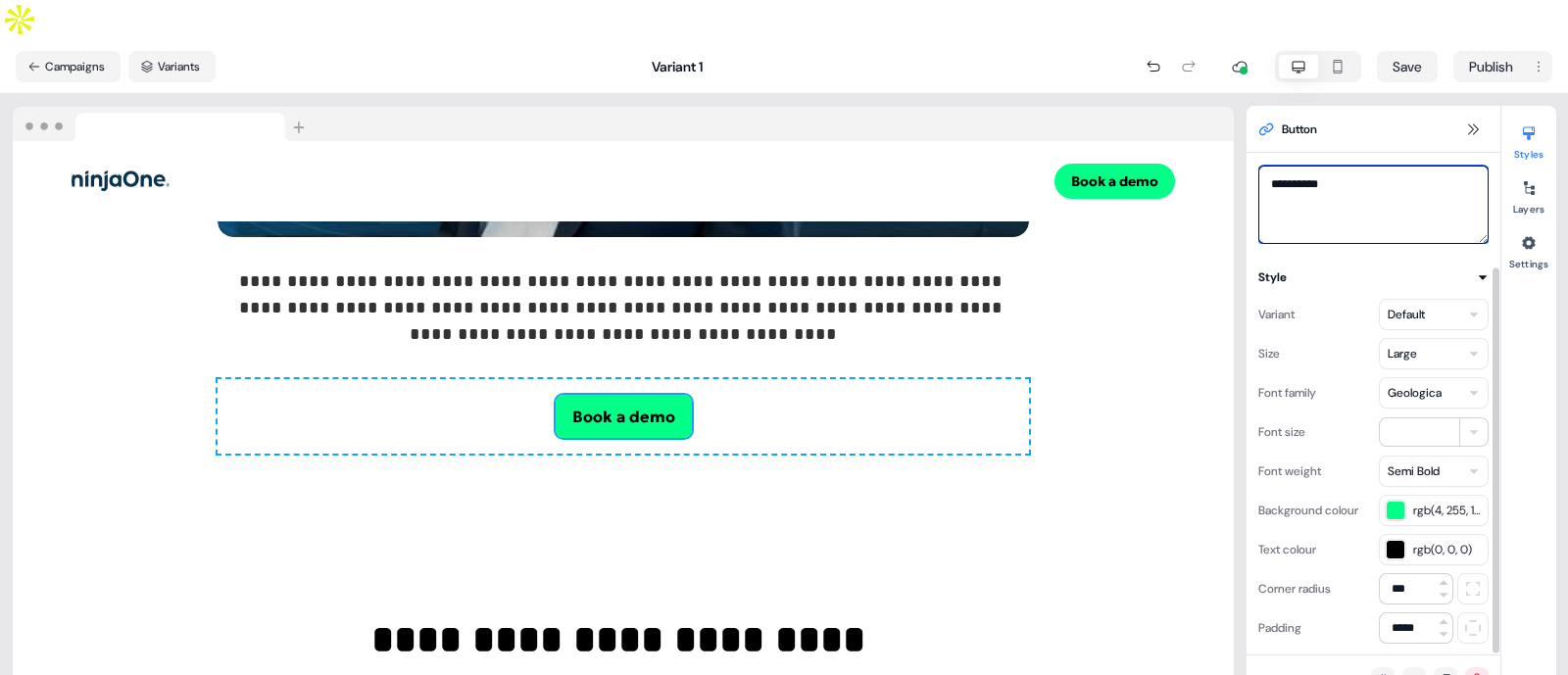 drag, startPoint x: 1378, startPoint y: 142, endPoint x: 1279, endPoint y: 144, distance: 99.0202 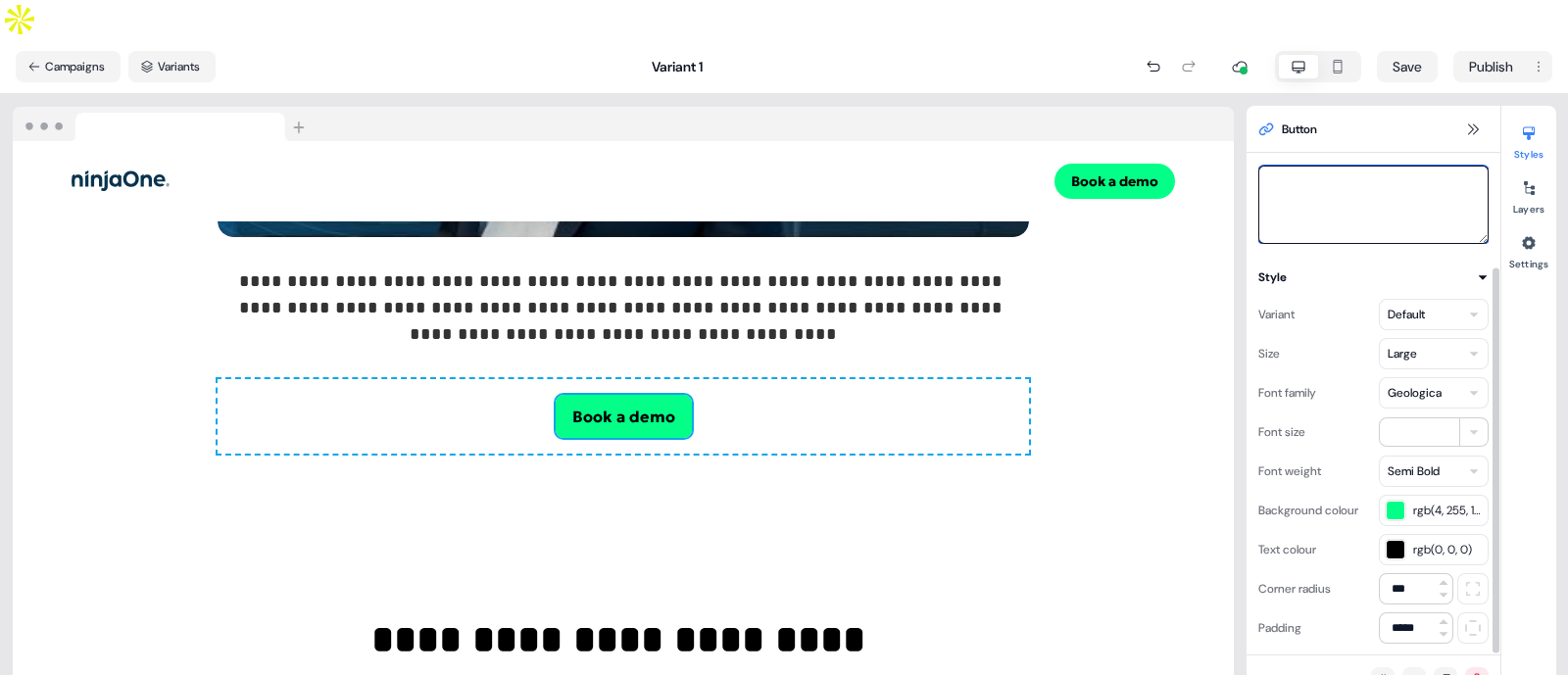 paste on "**********" 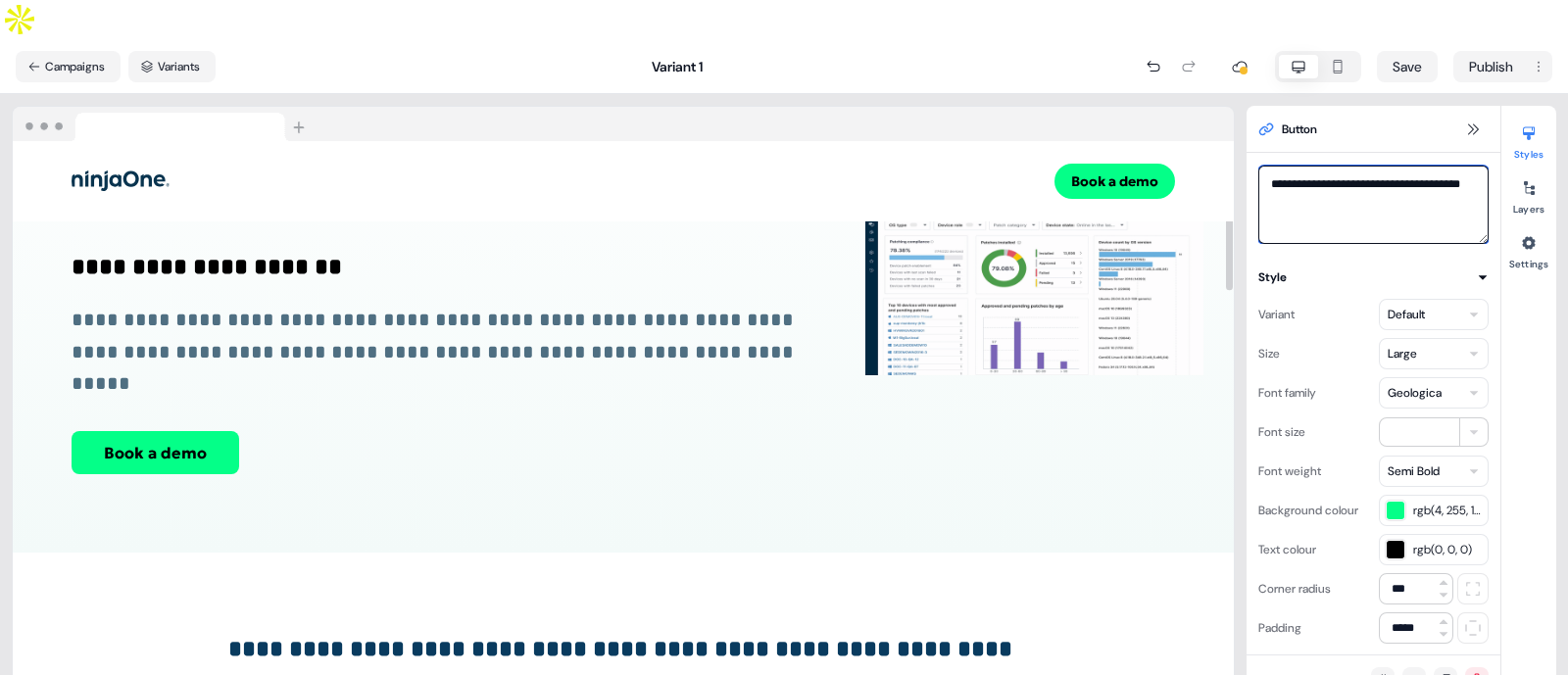 scroll, scrollTop: 0, scrollLeft: 0, axis: both 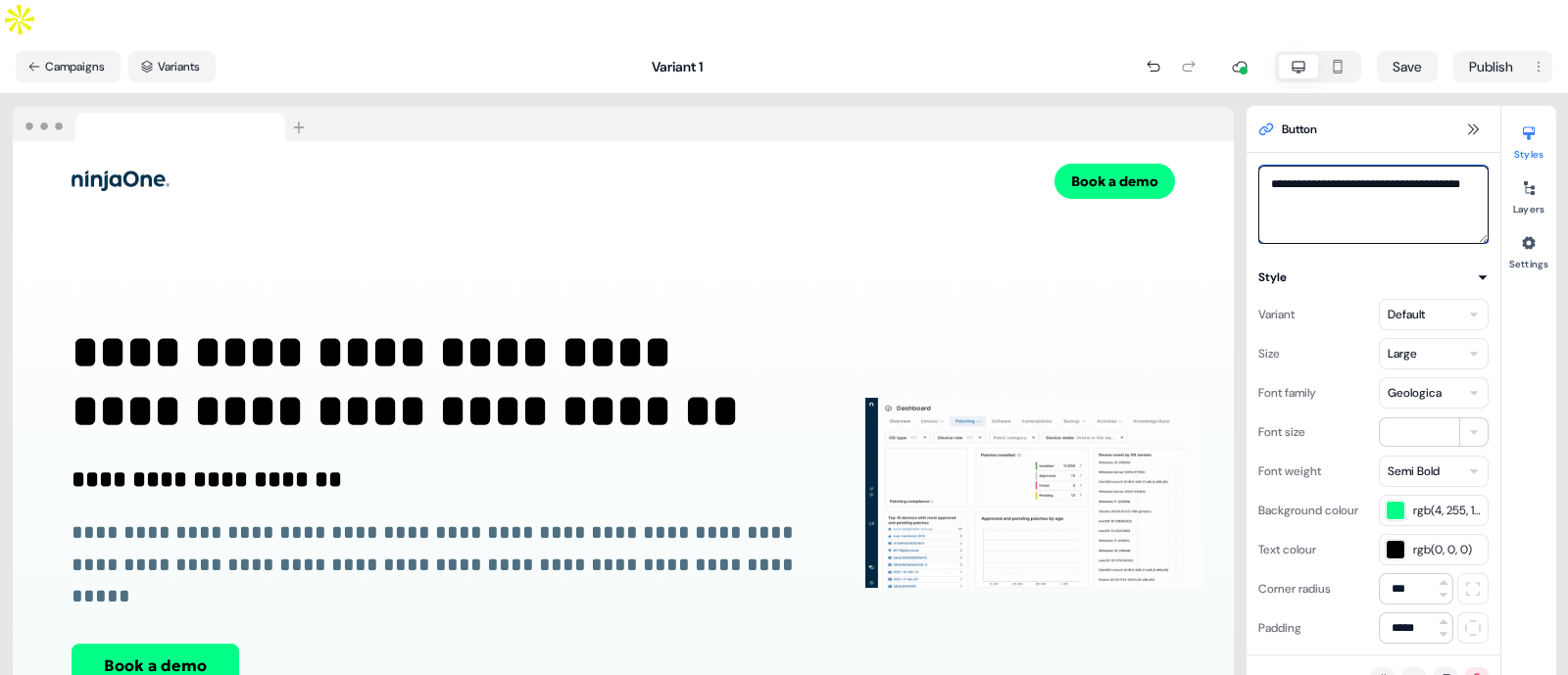 type on "**********" 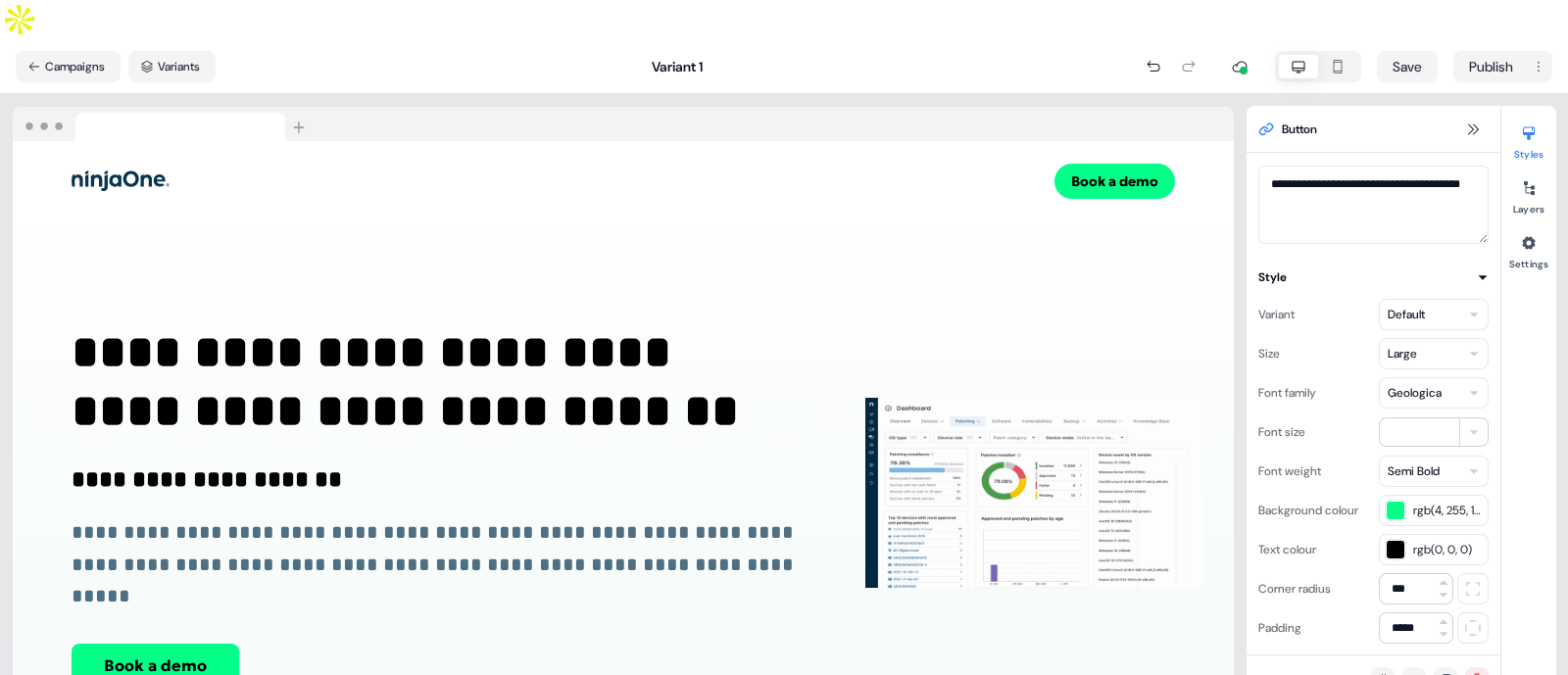 click on "Variant 1" at bounding box center (677, 67) 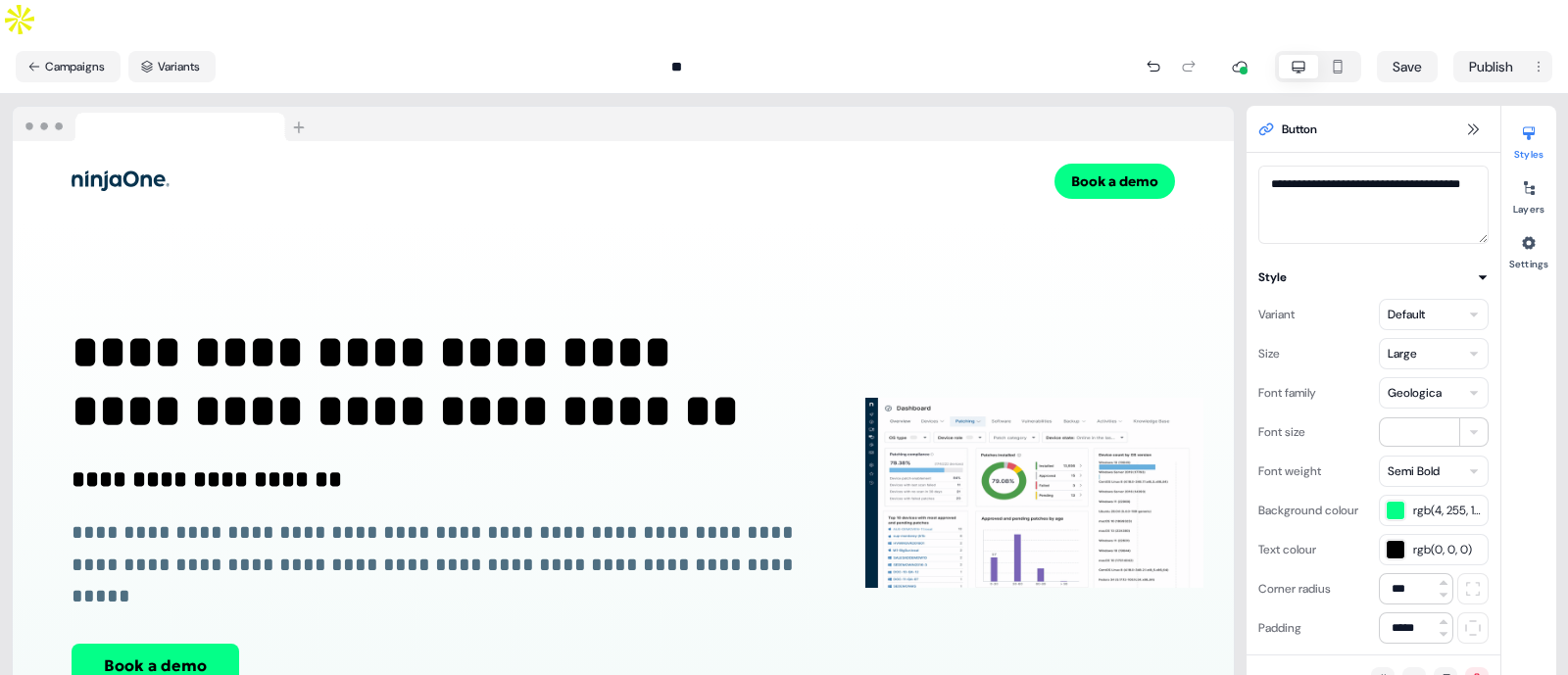 type on "*" 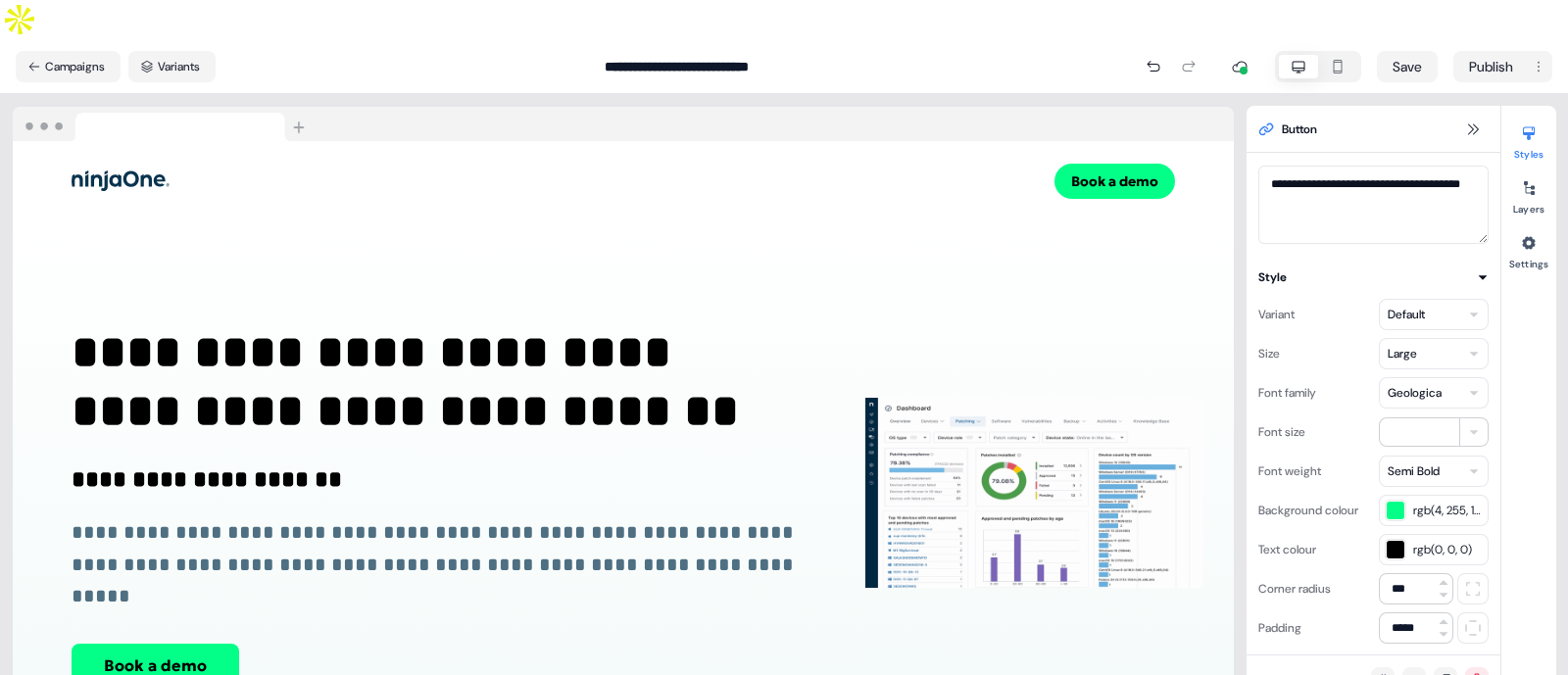 scroll, scrollTop: 0, scrollLeft: 49, axis: horizontal 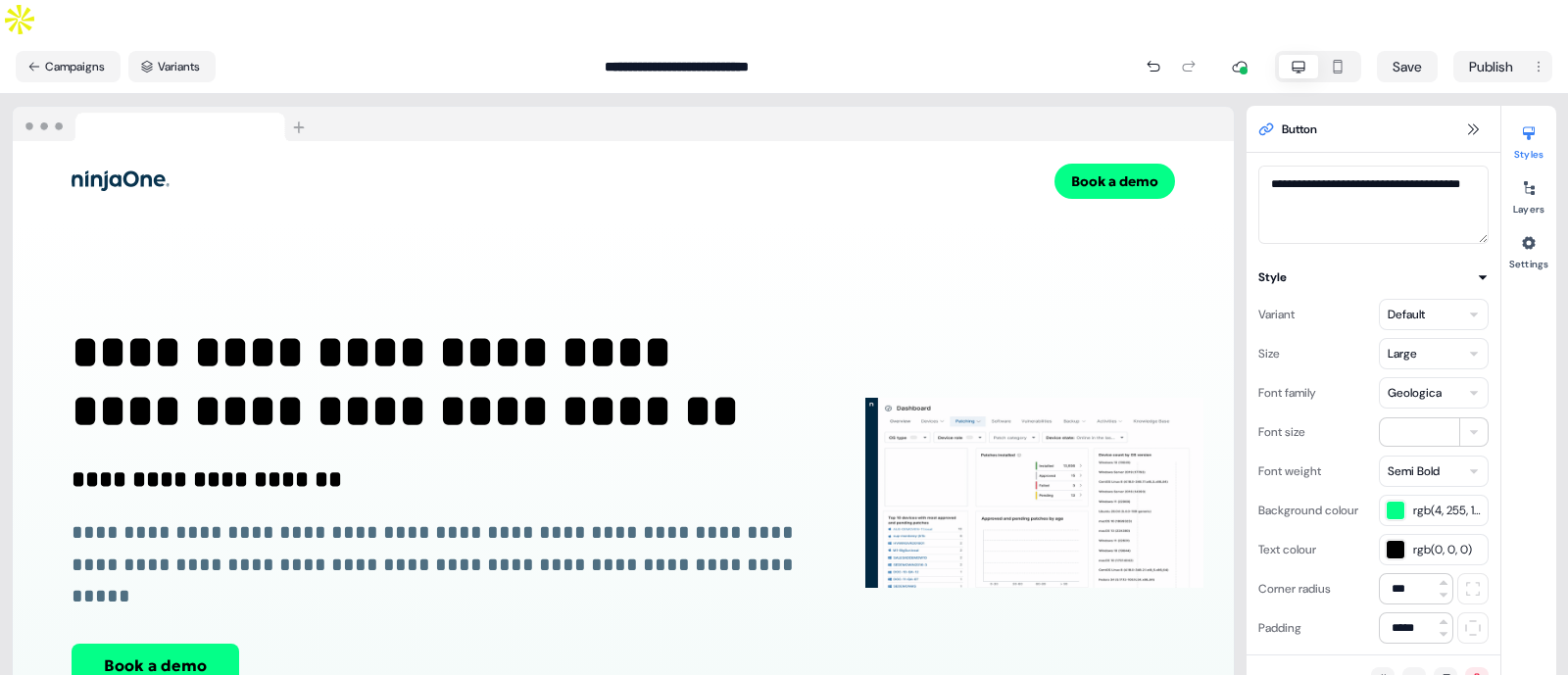 type on "**********" 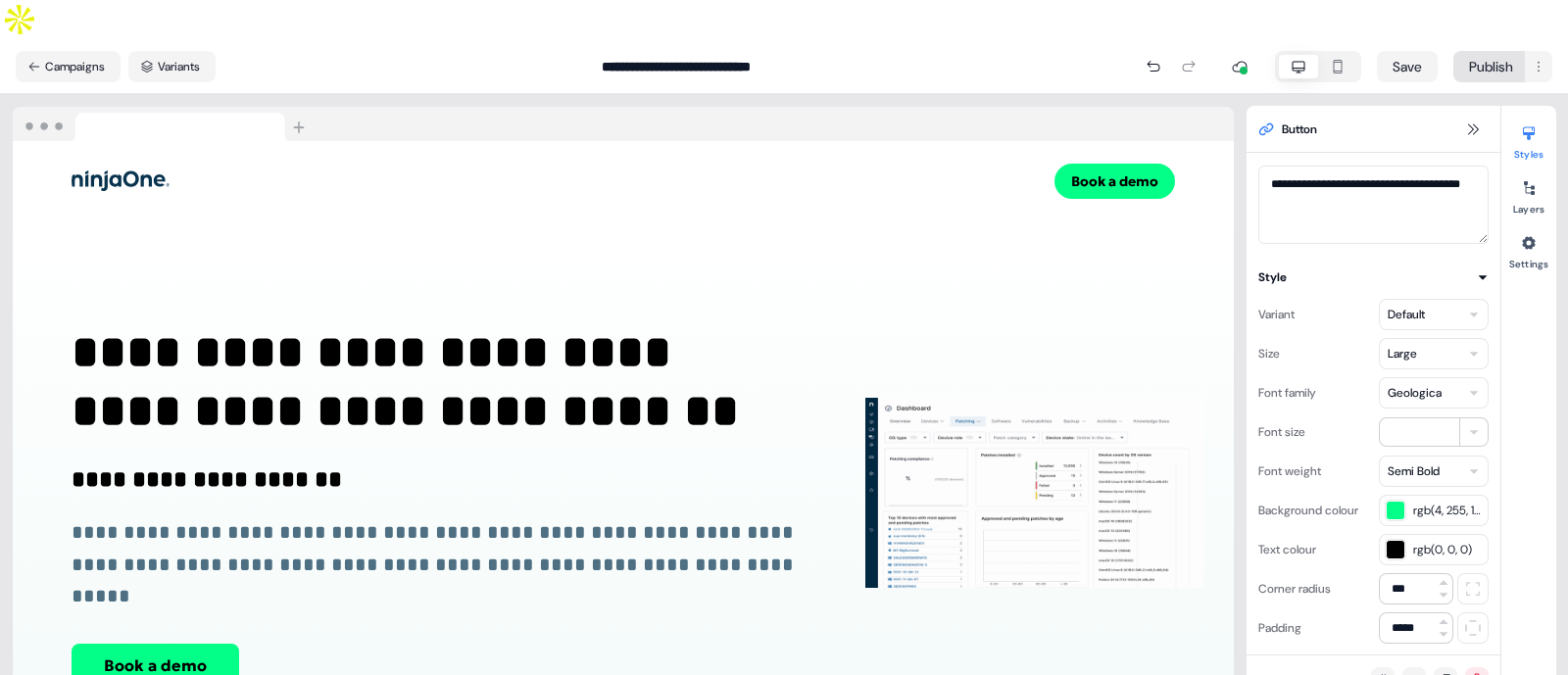 click on "**********" at bounding box center (784, 357) 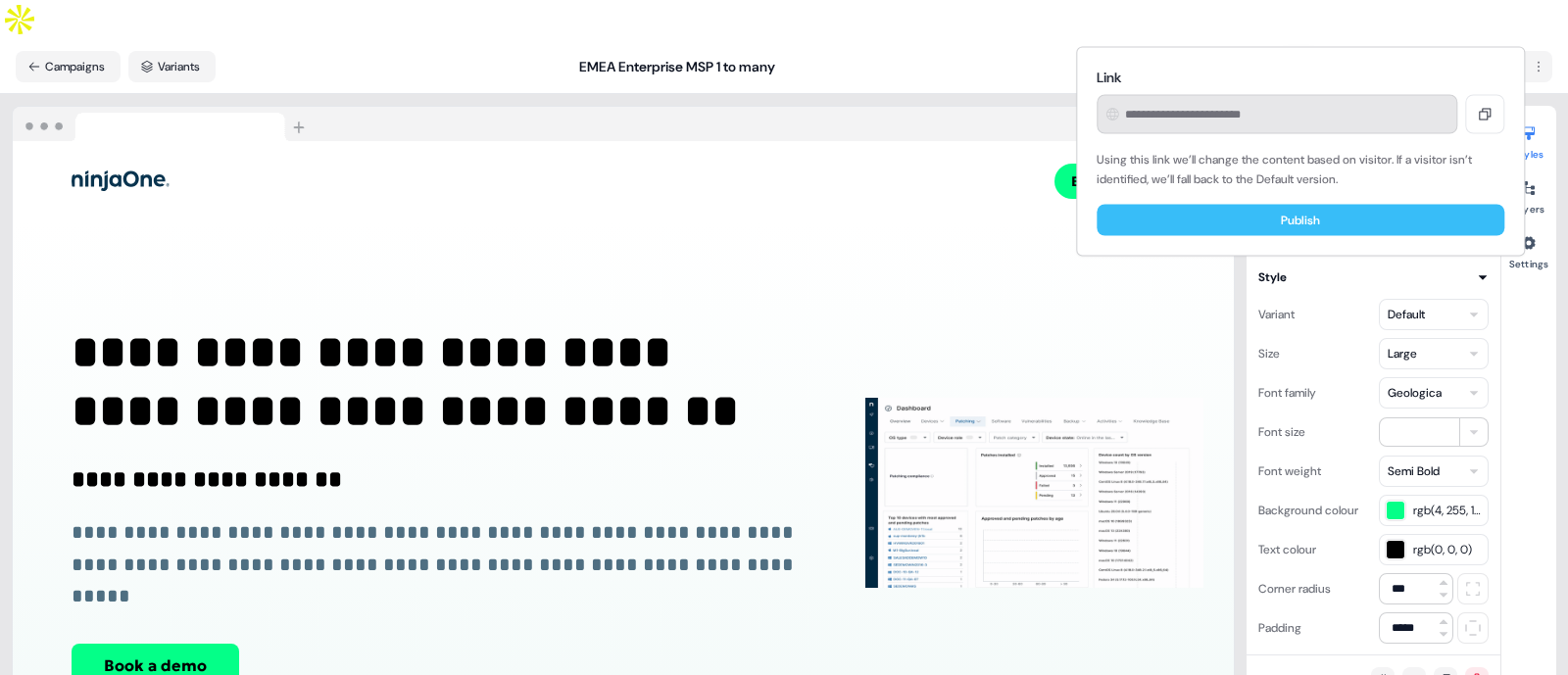 click on "Publish" at bounding box center (1300, 220) 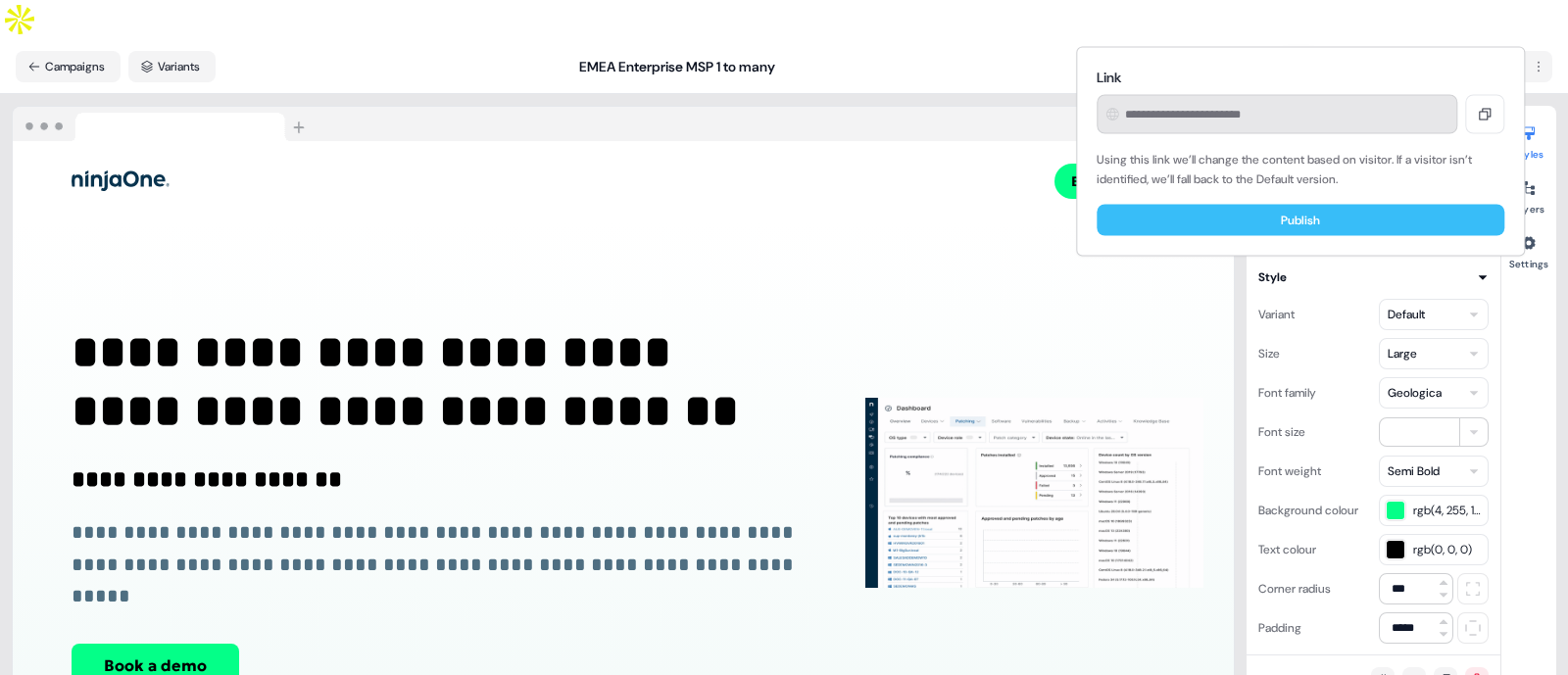 click on "Publish" at bounding box center [1300, 220] 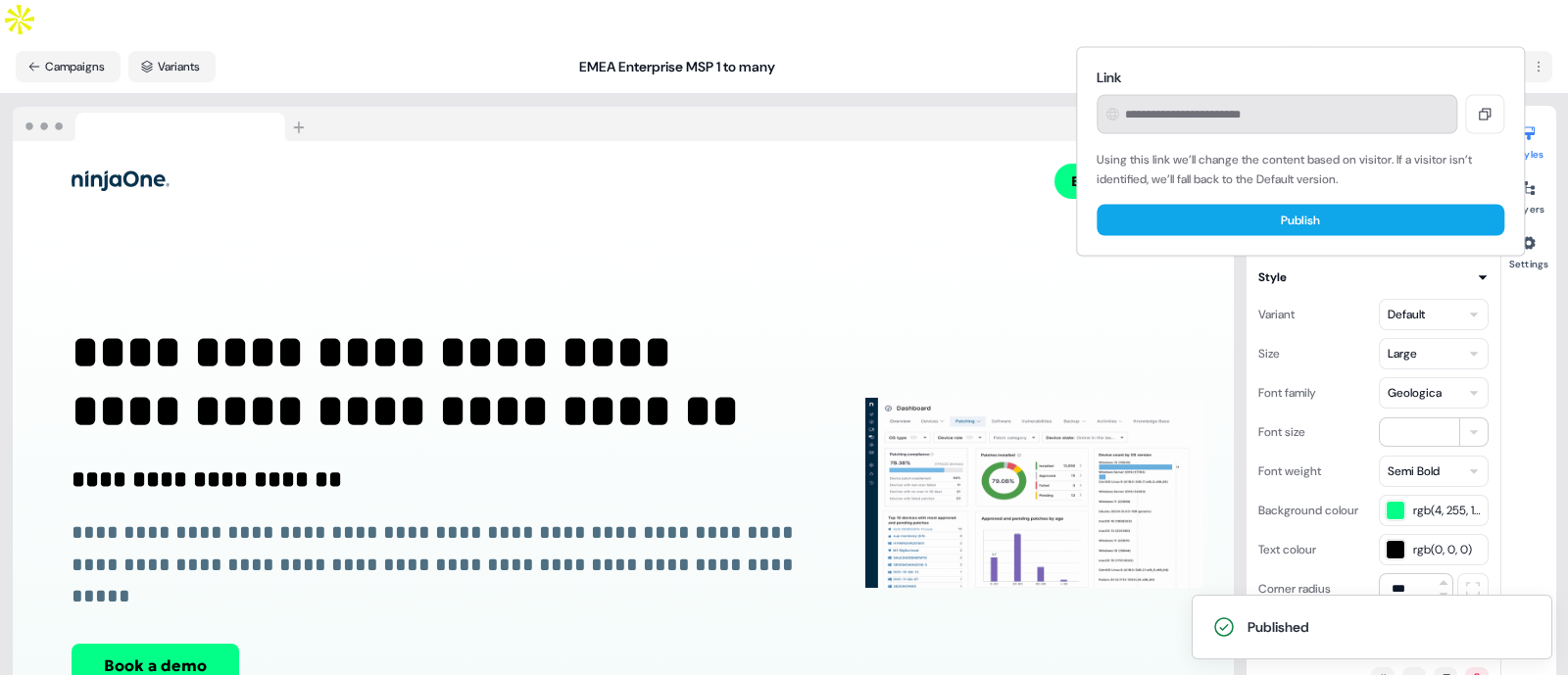 type on "**********" 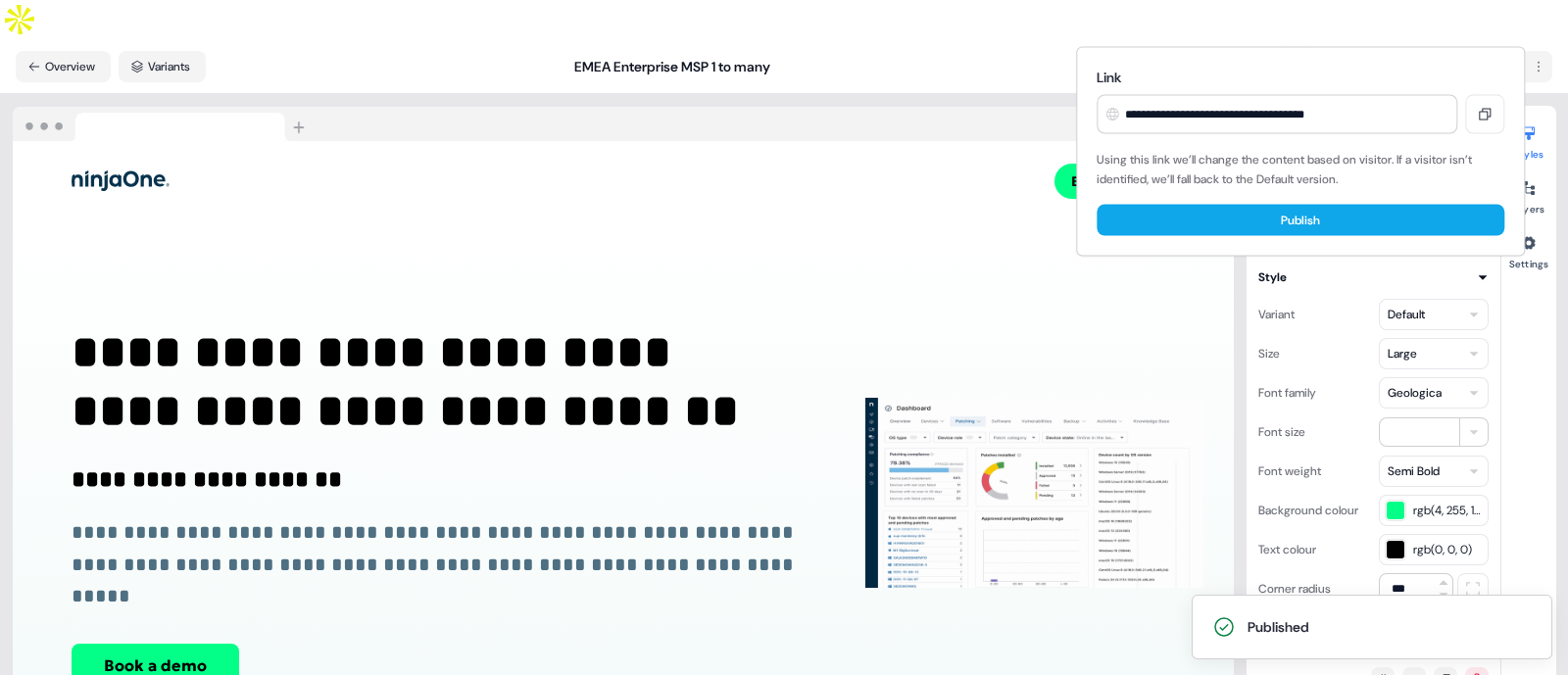 click on "**********" at bounding box center [784, 357] 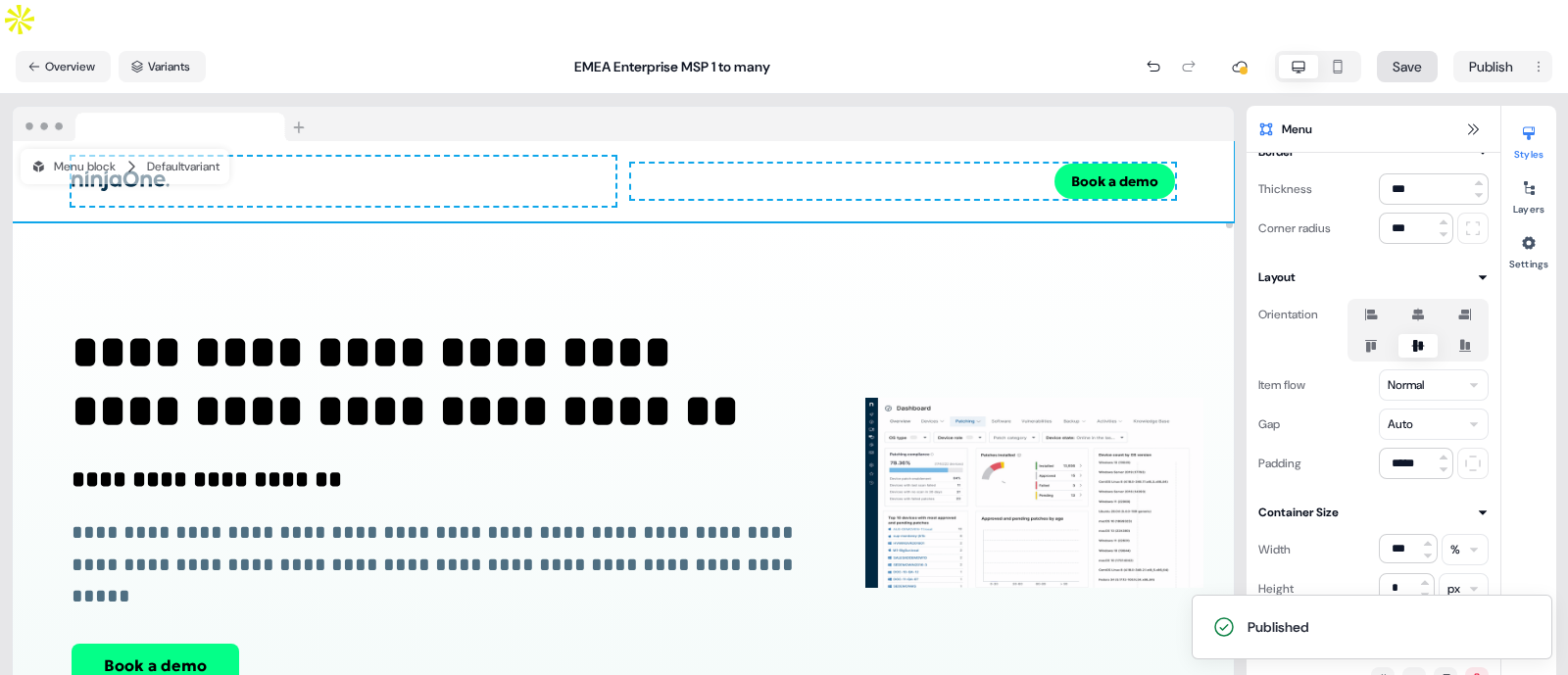 click on "Save" at bounding box center (1407, 67) 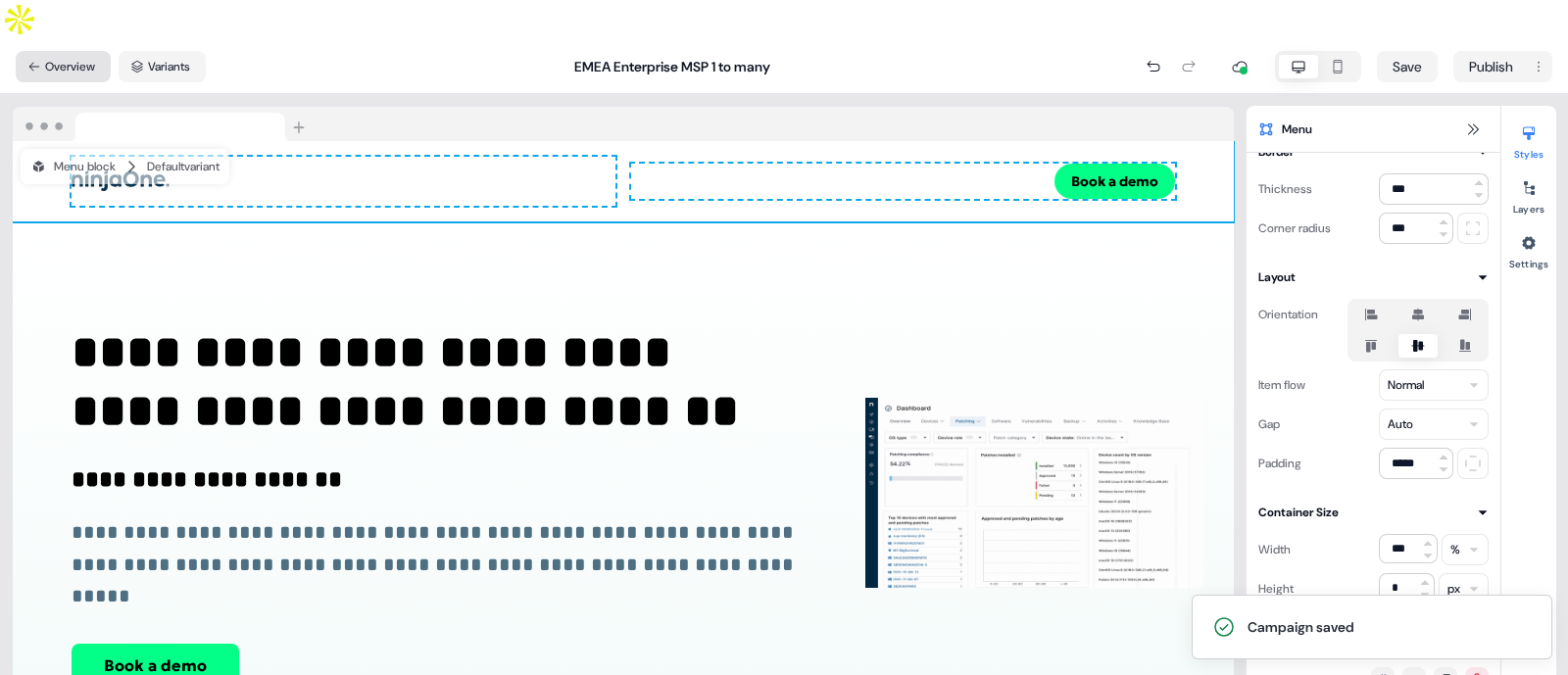 click on "Overview" at bounding box center [63, 67] 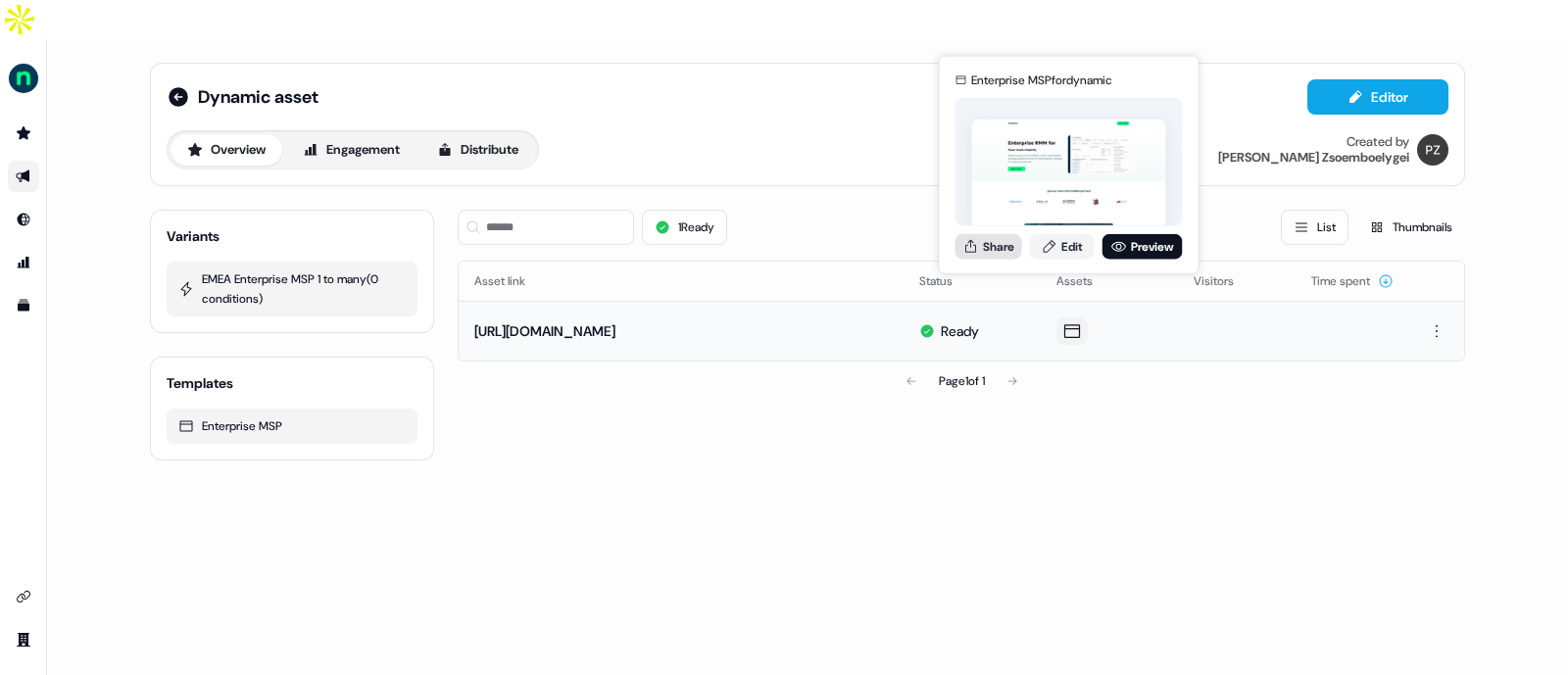 click on "Share" at bounding box center [989, 246] 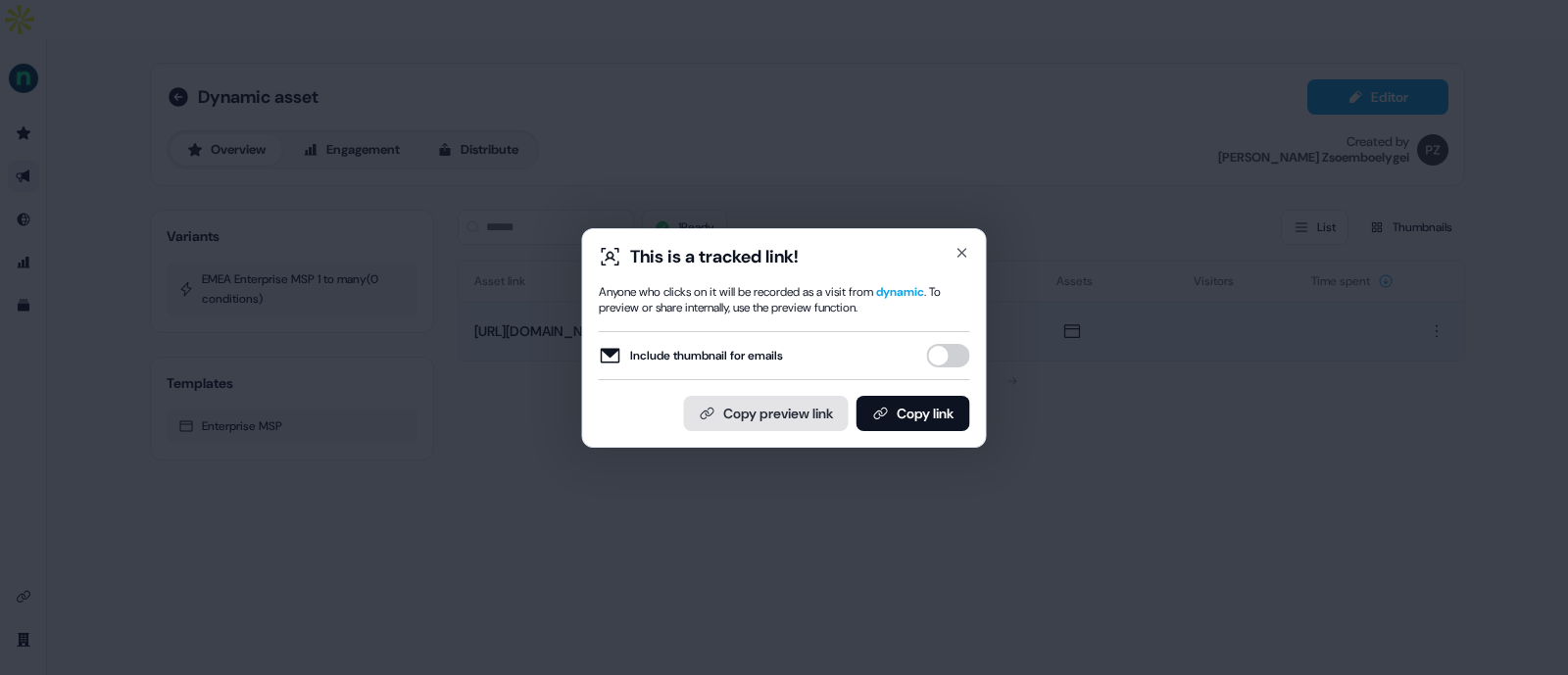 click on "Copy preview link" at bounding box center [766, 413] 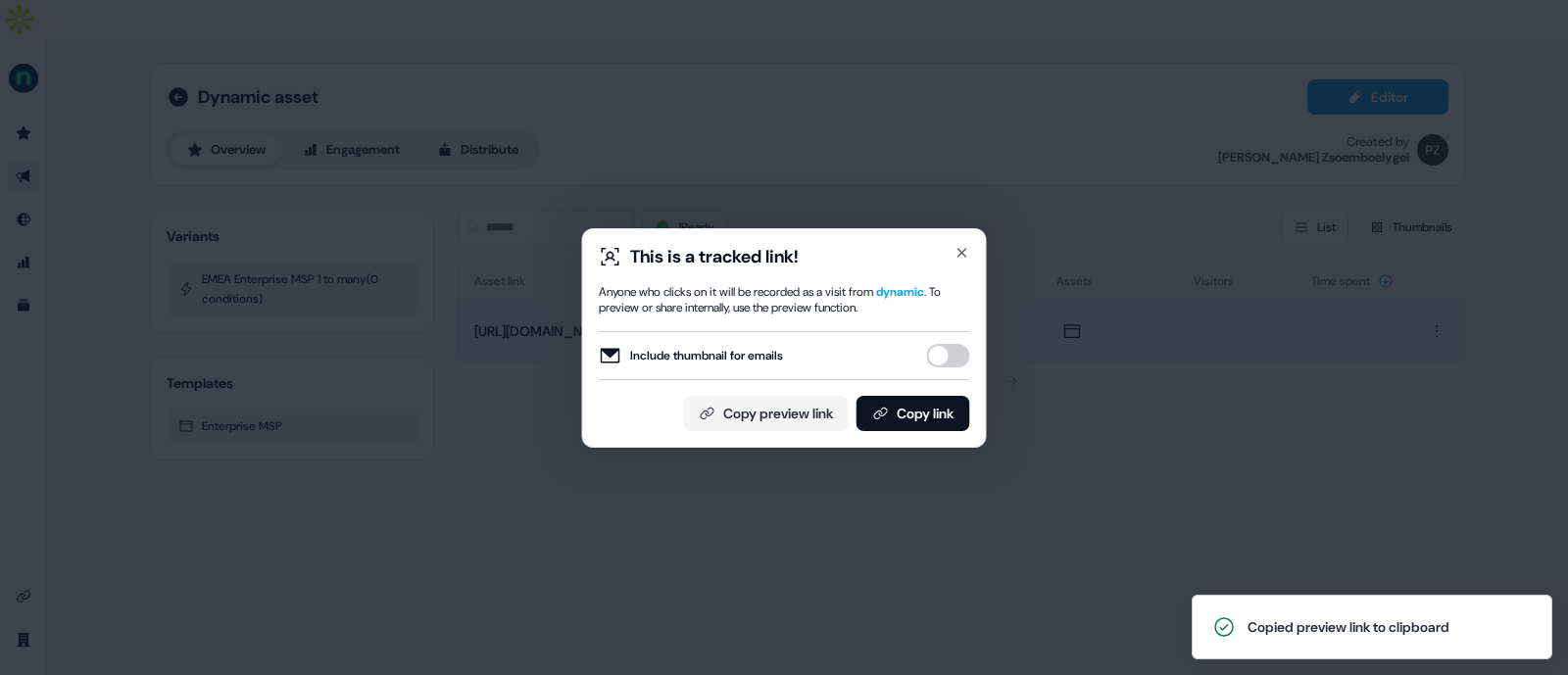 click on "This is a tracked link! Anyone who clicks on it will be recorded as a visit from   dynamic . To preview or share internally, use the preview function. Include thumbnail for emails Copy preview link Copy link Close" at bounding box center [784, 338] 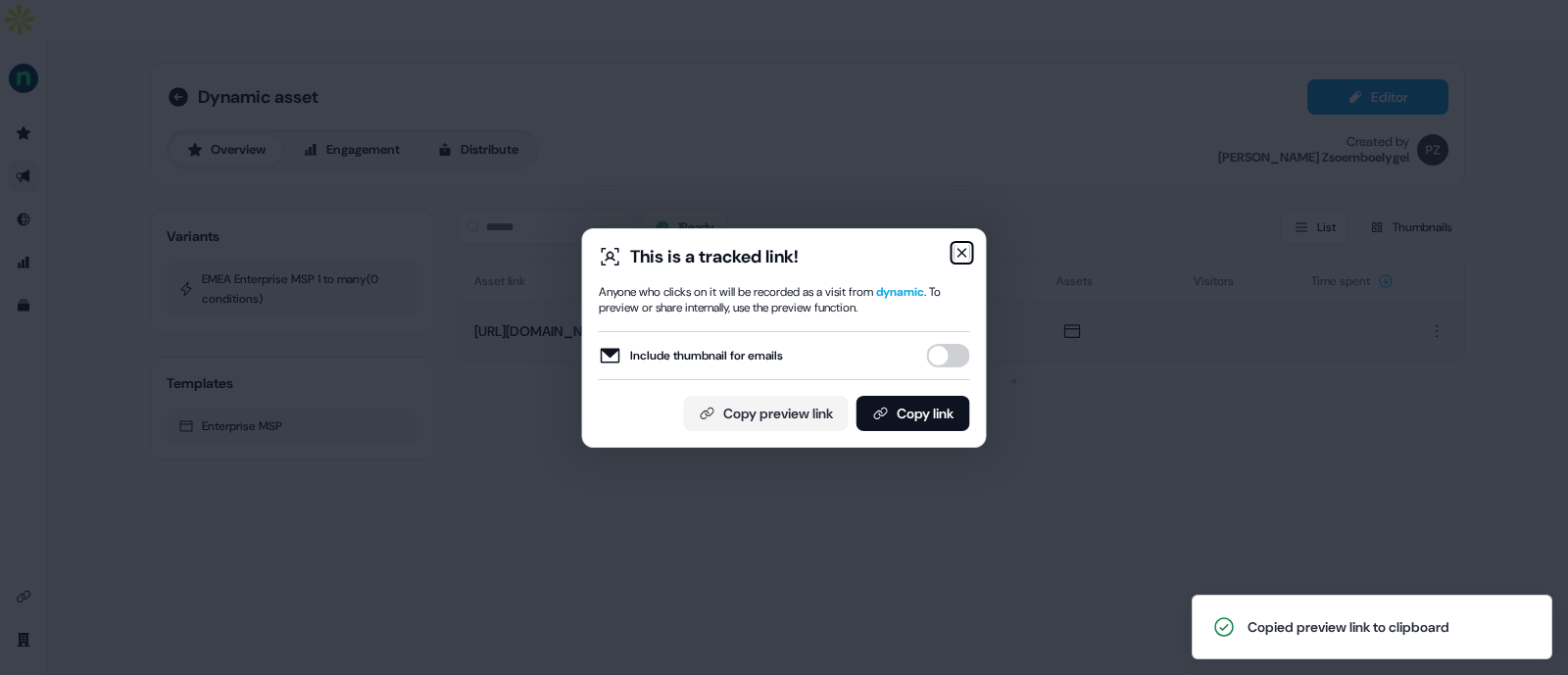 click 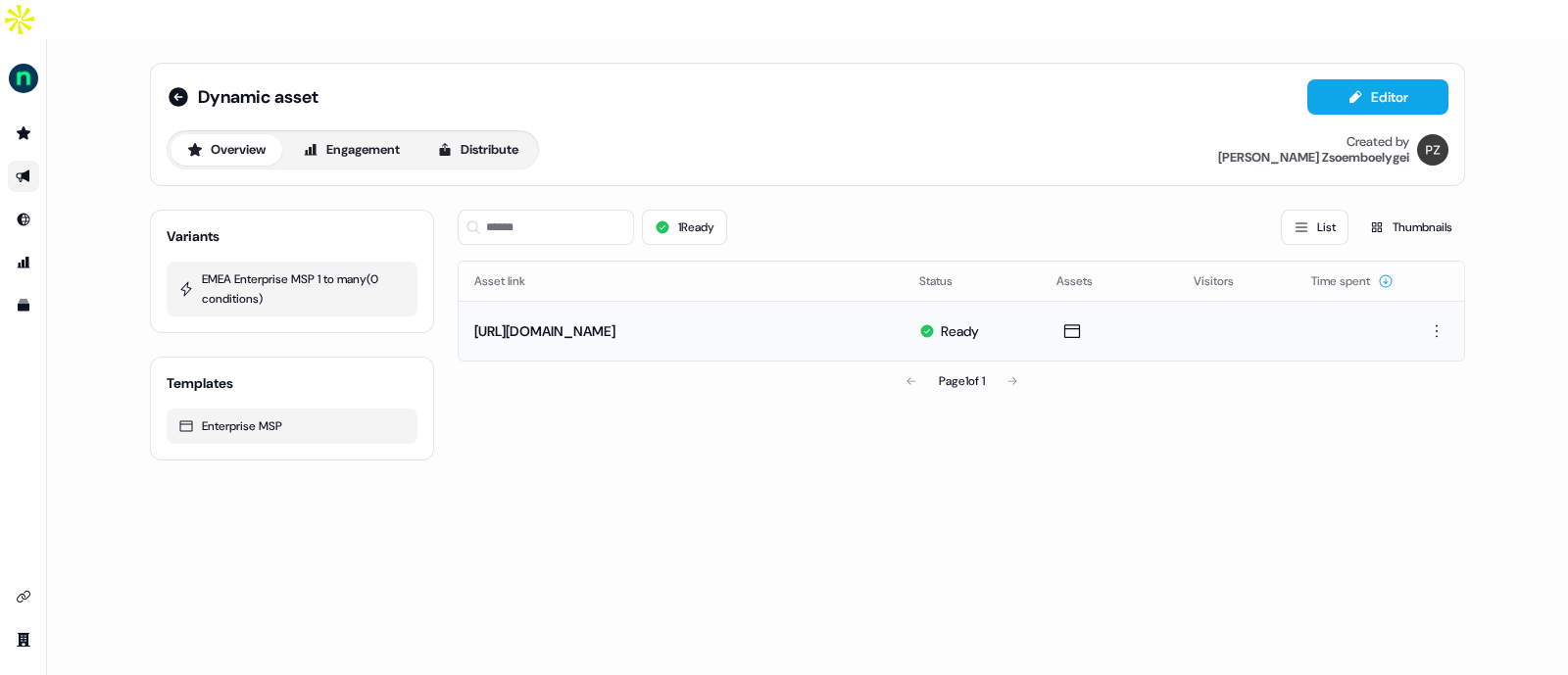 click on "EMEA Enterprise MSP 1 to many   ( 0   conditions )" at bounding box center (292, 289) 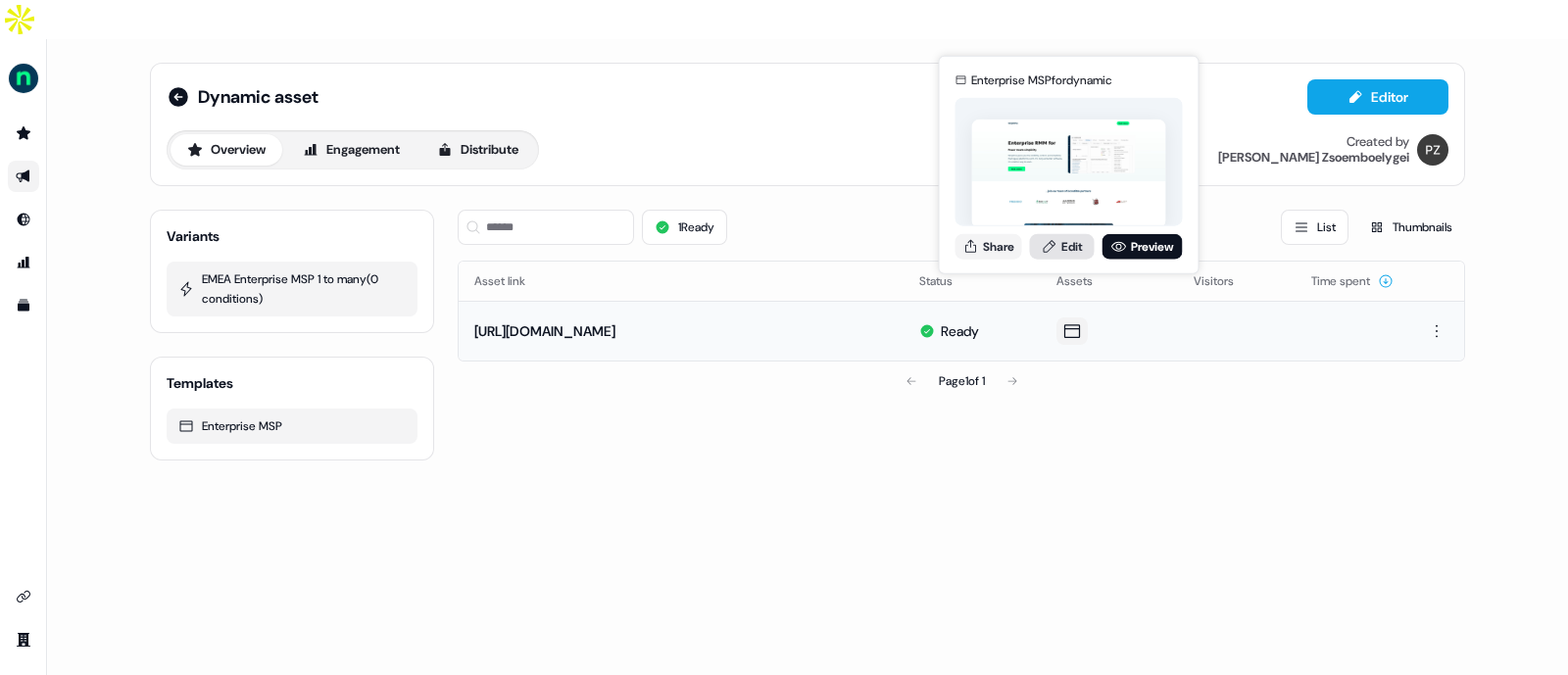 click on "Edit" at bounding box center [1062, 246] 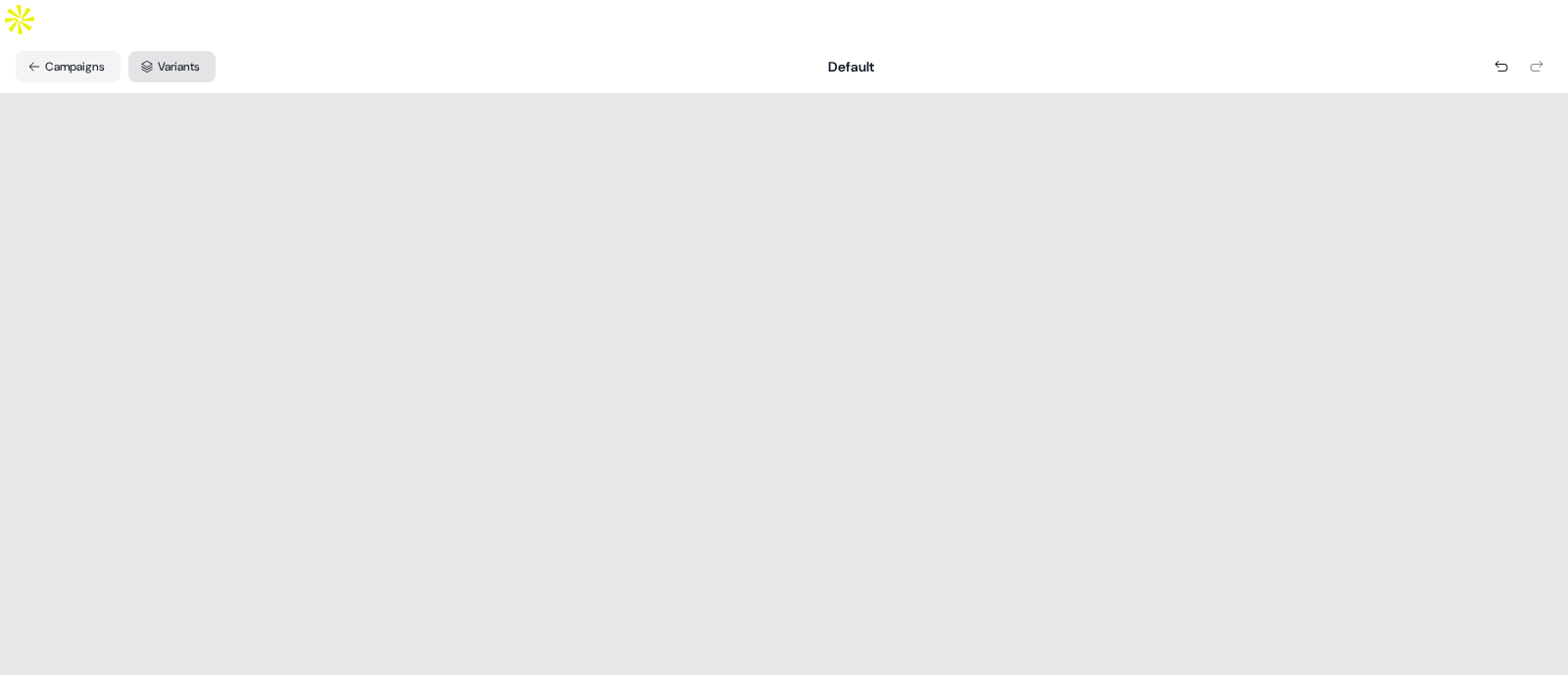 click on "Variants" at bounding box center [172, 67] 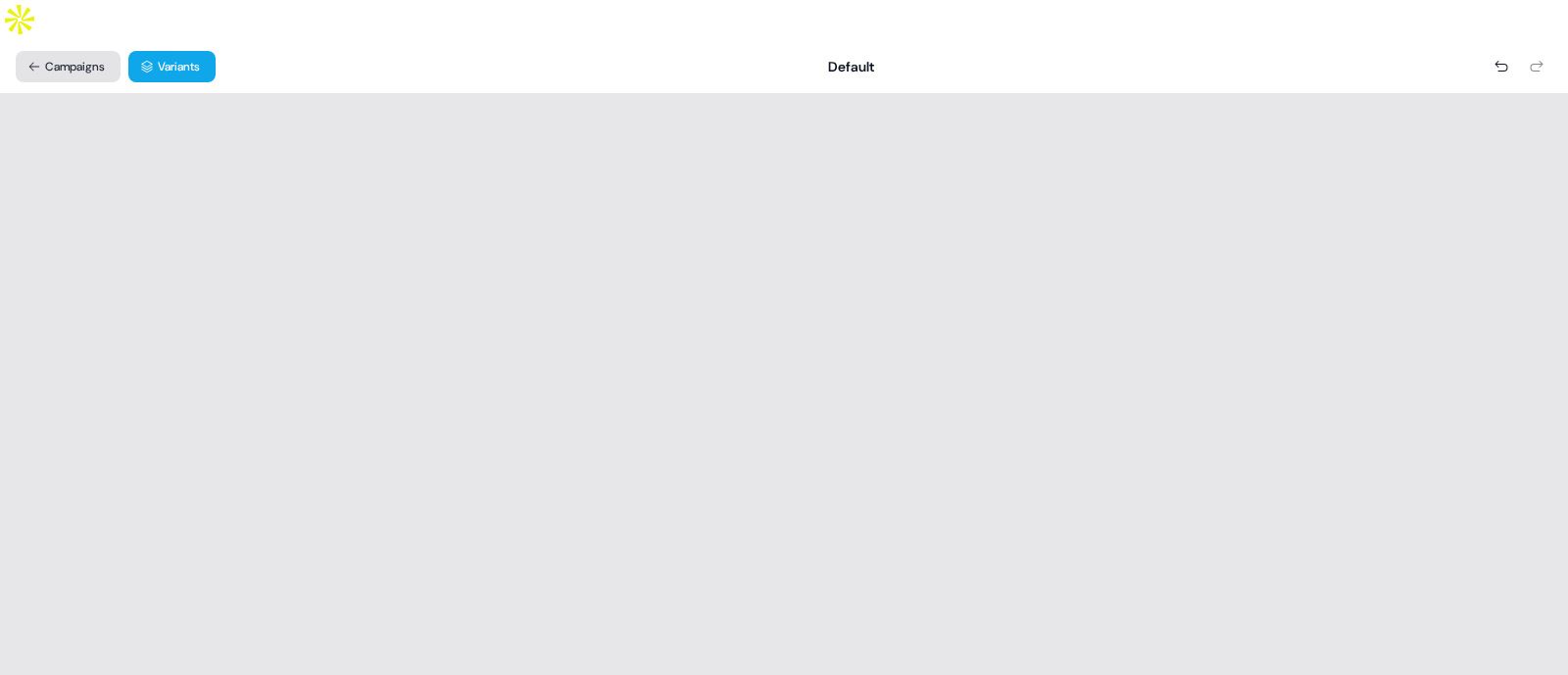 click on "Campaigns" at bounding box center [68, 67] 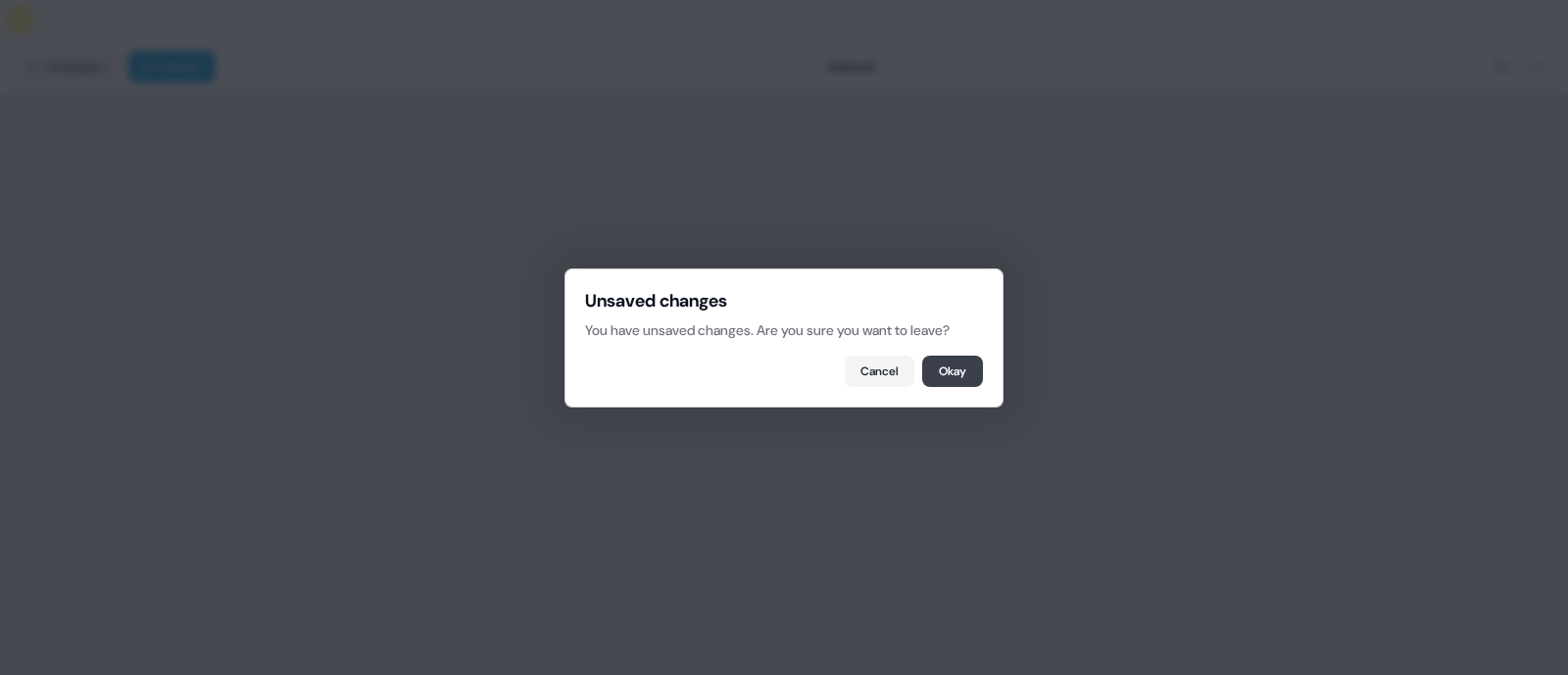 click on "Okay" at bounding box center (953, 371) 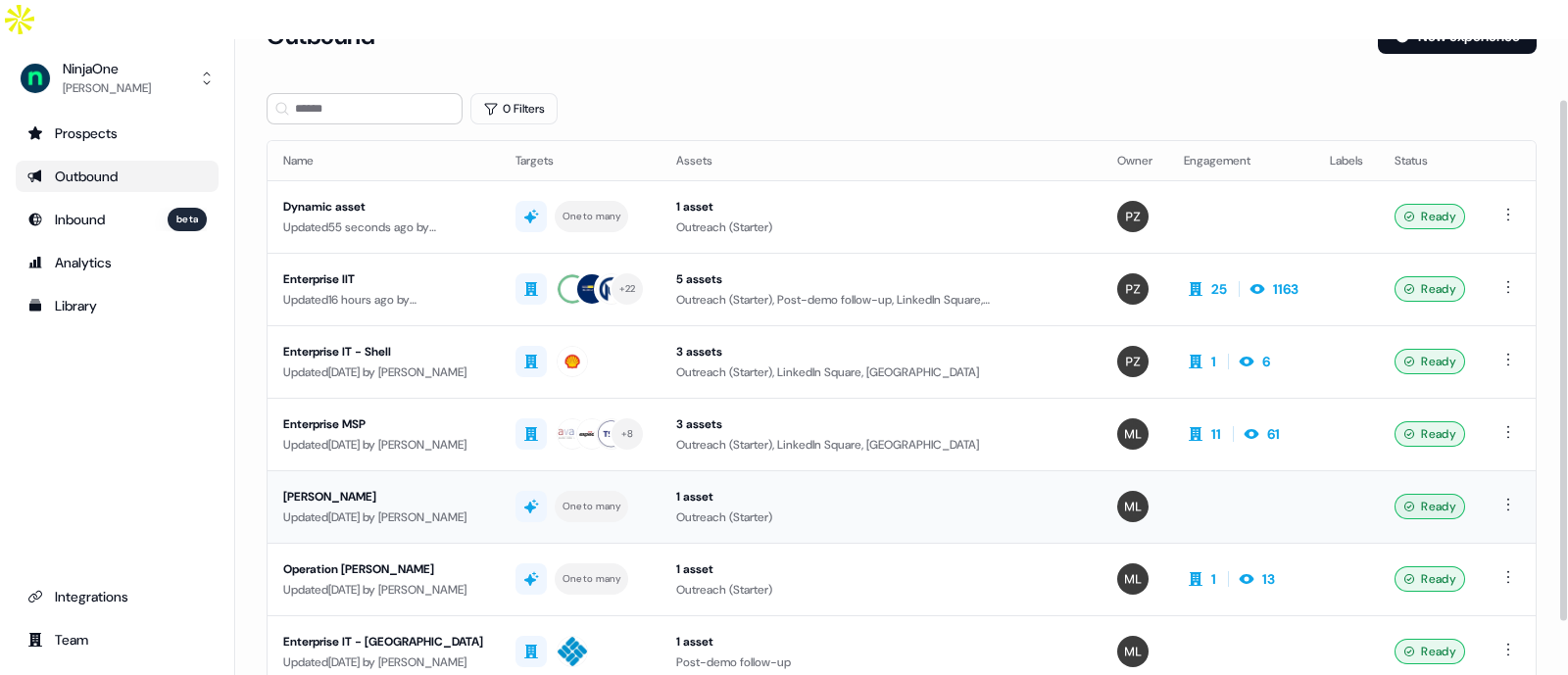 scroll, scrollTop: 0, scrollLeft: 0, axis: both 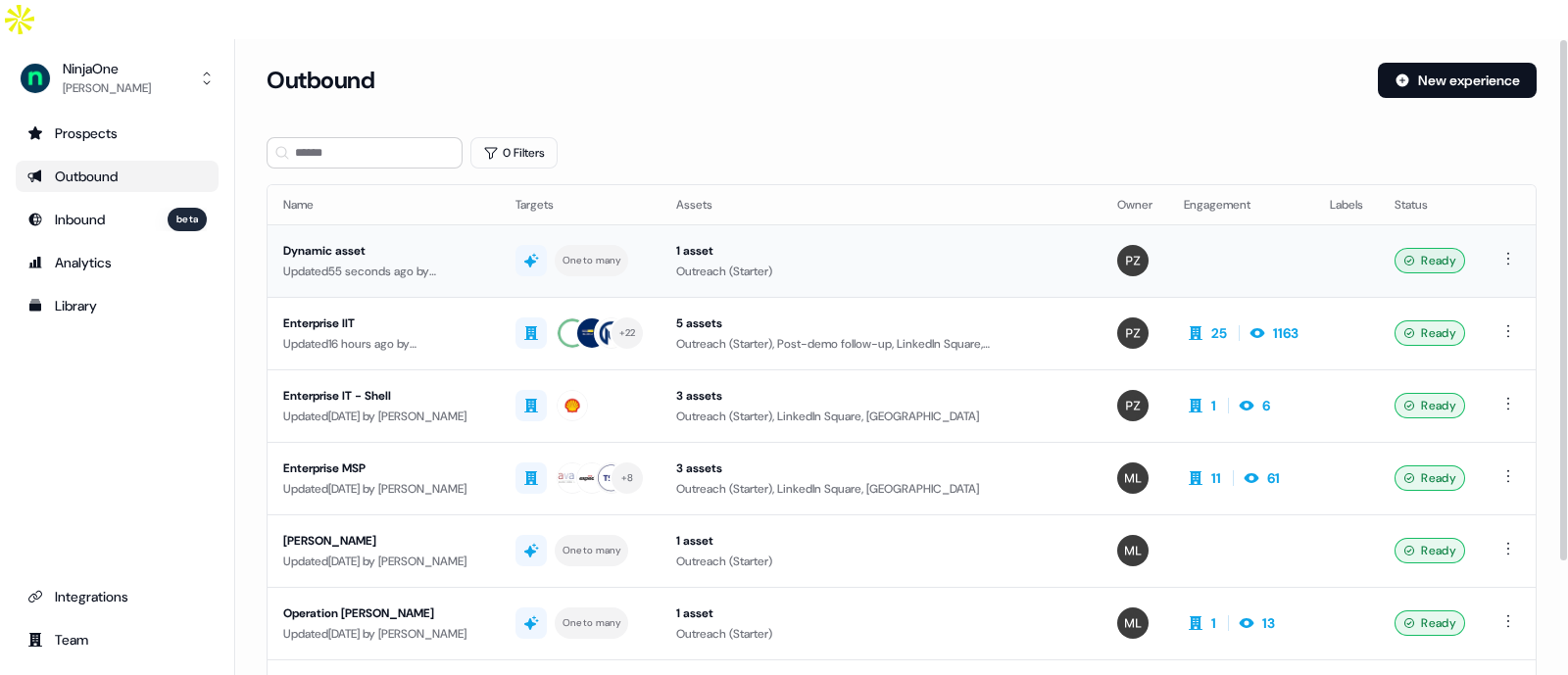 click on "Dynamic asset" at bounding box center (383, 251) 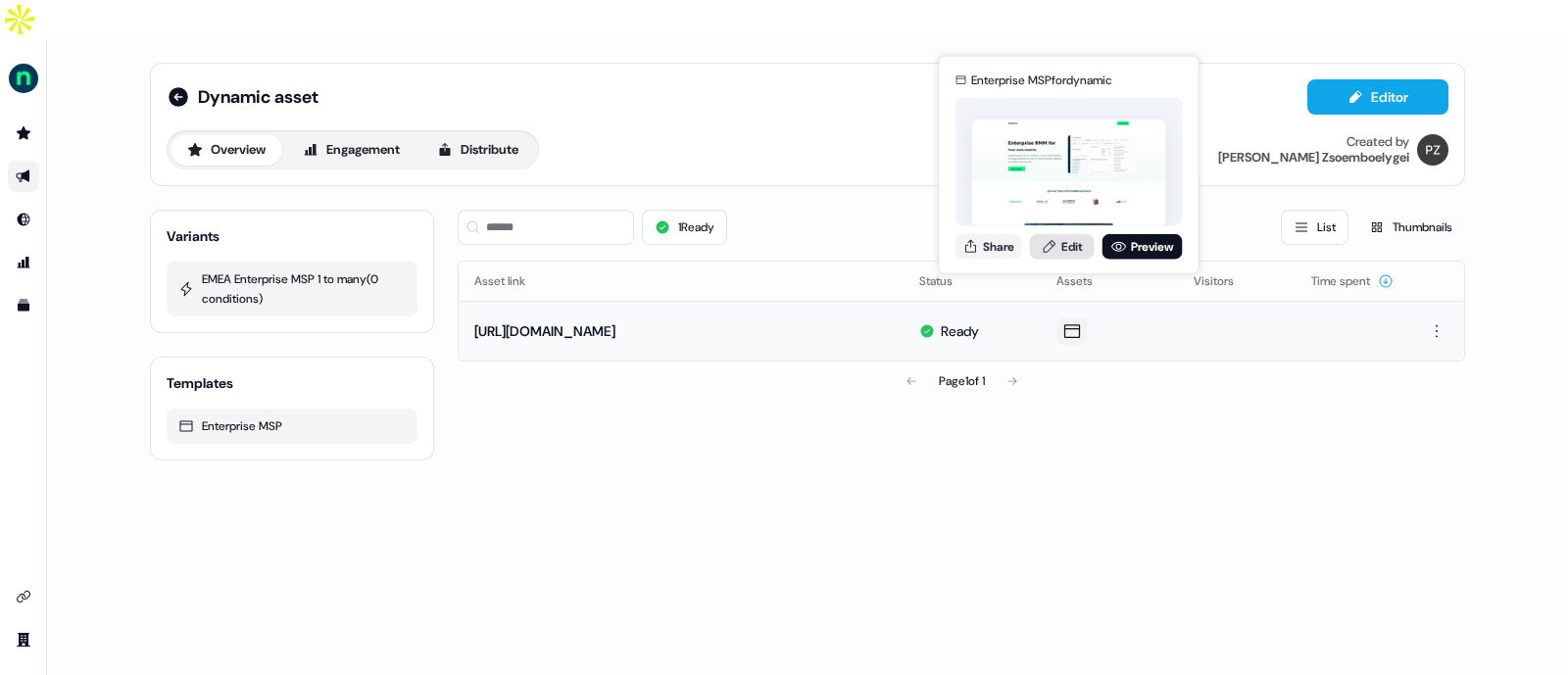 click on "Edit" at bounding box center (1062, 246) 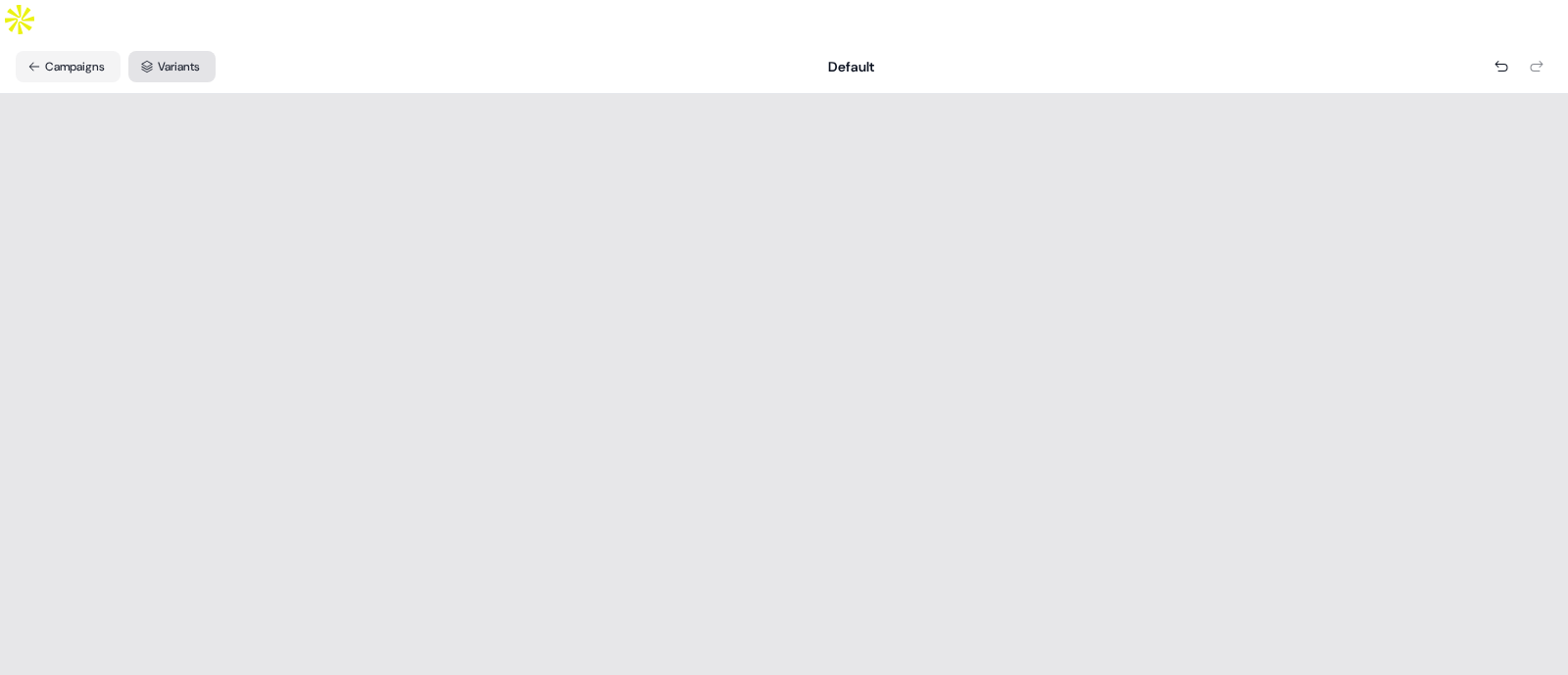 click 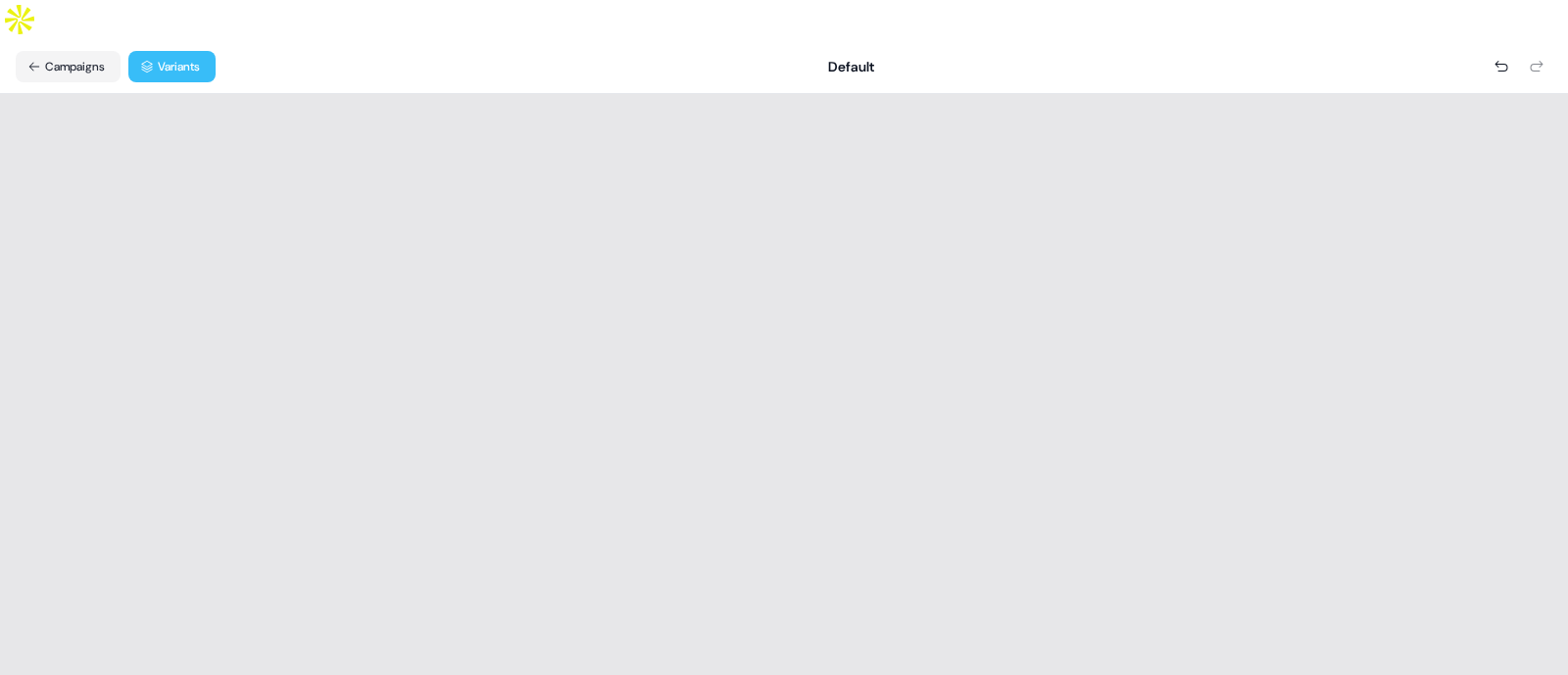 click 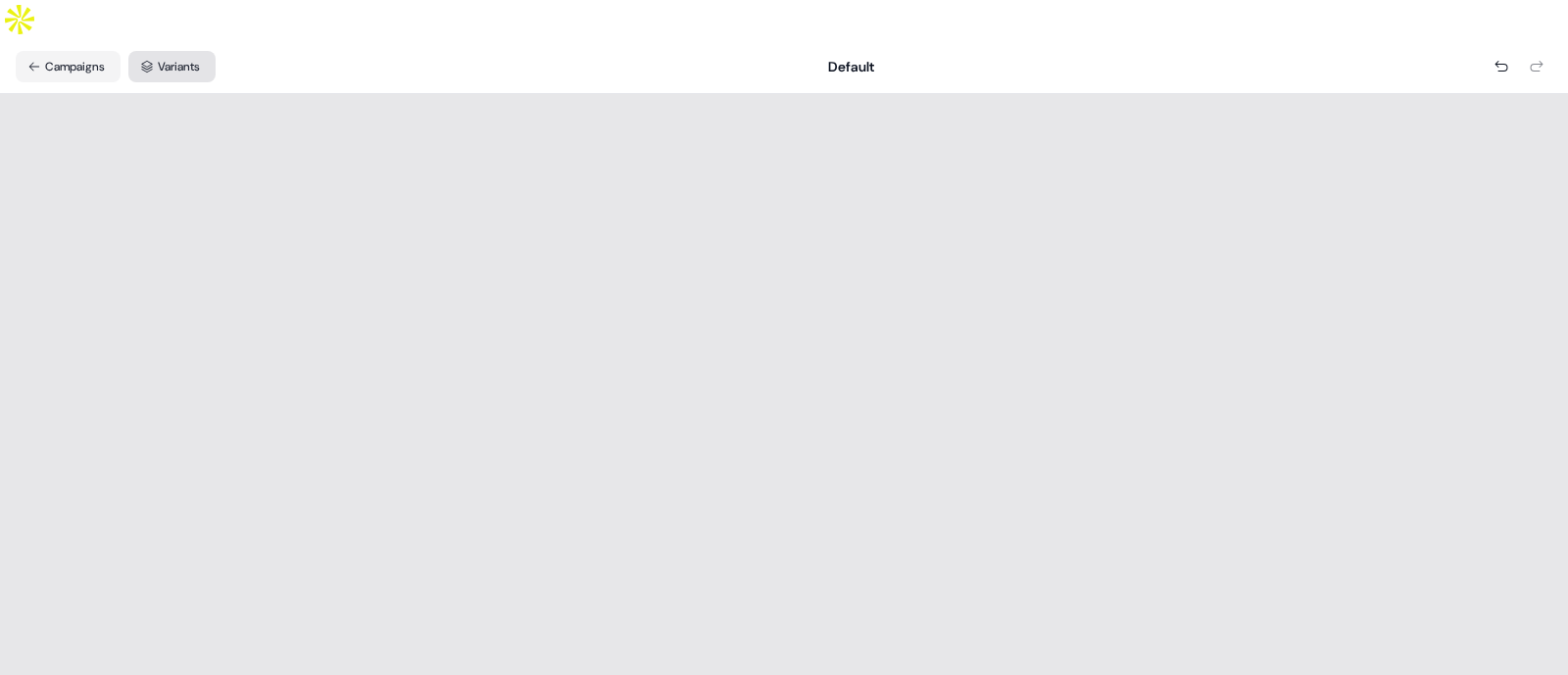 click 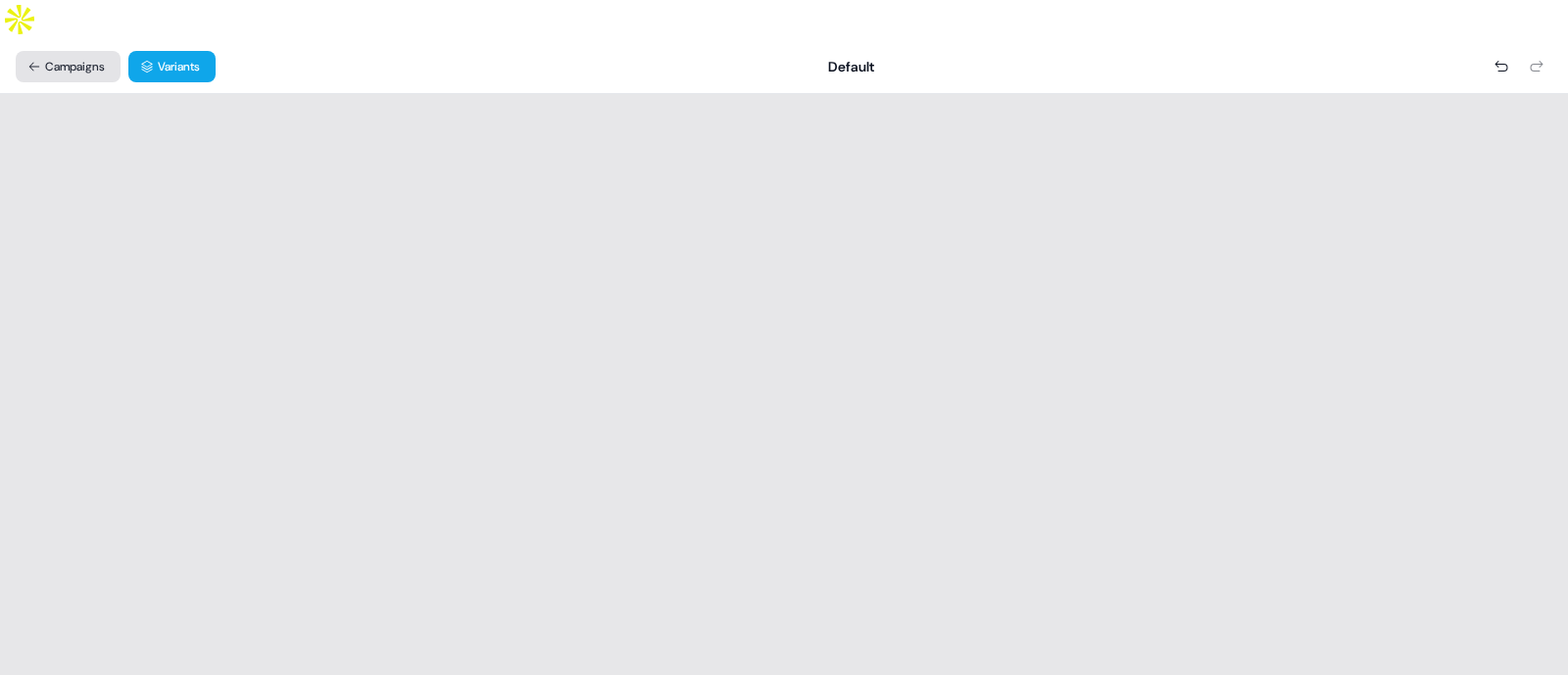 click on "Campaigns" at bounding box center (68, 67) 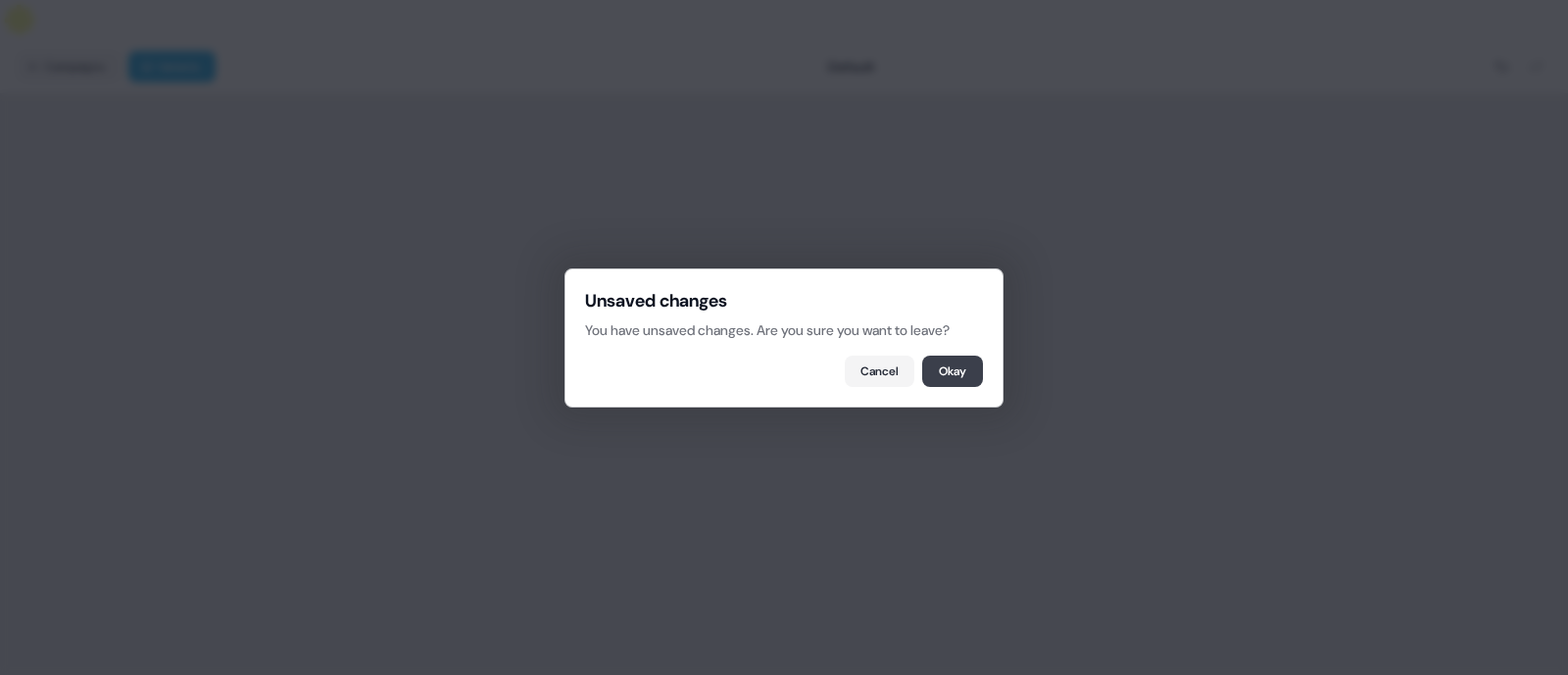 click on "Okay" at bounding box center [953, 371] 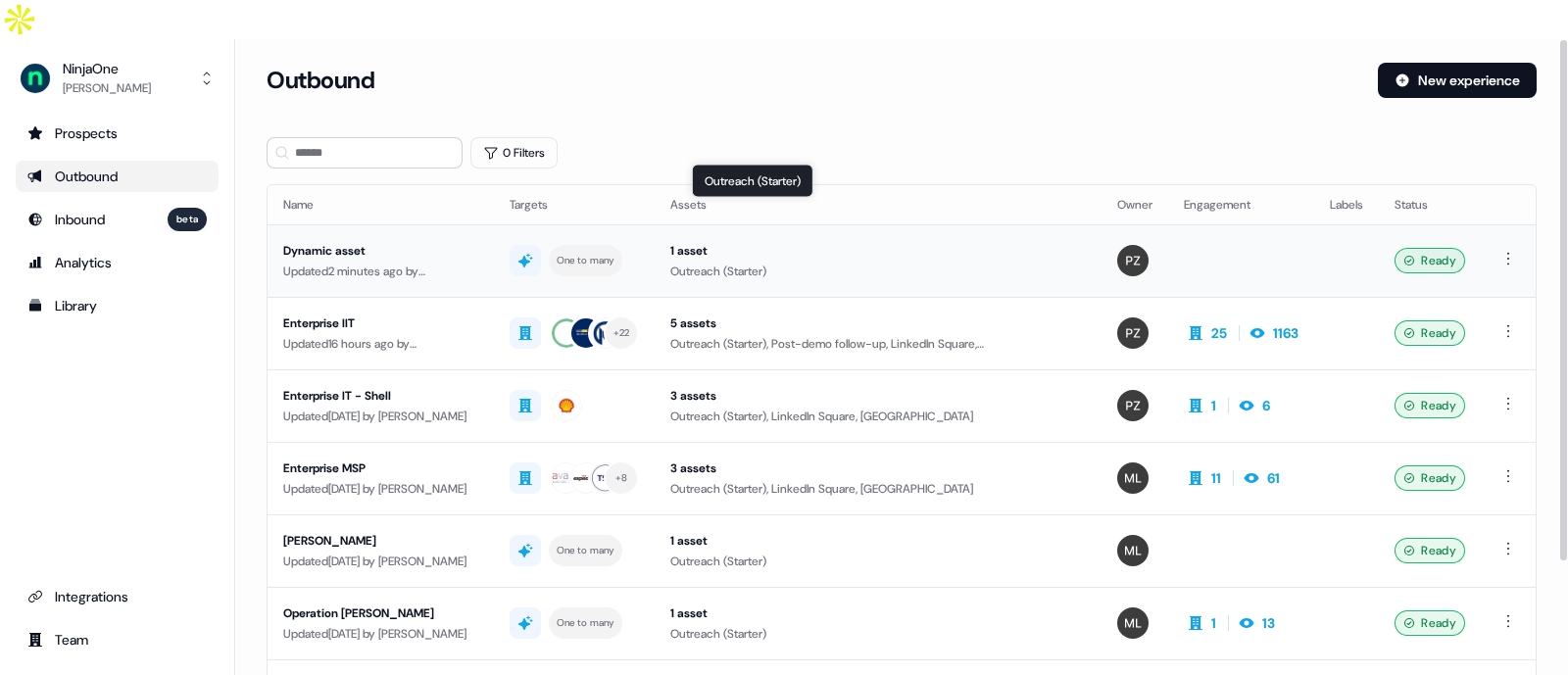 click on "1   asset" at bounding box center (878, 251) 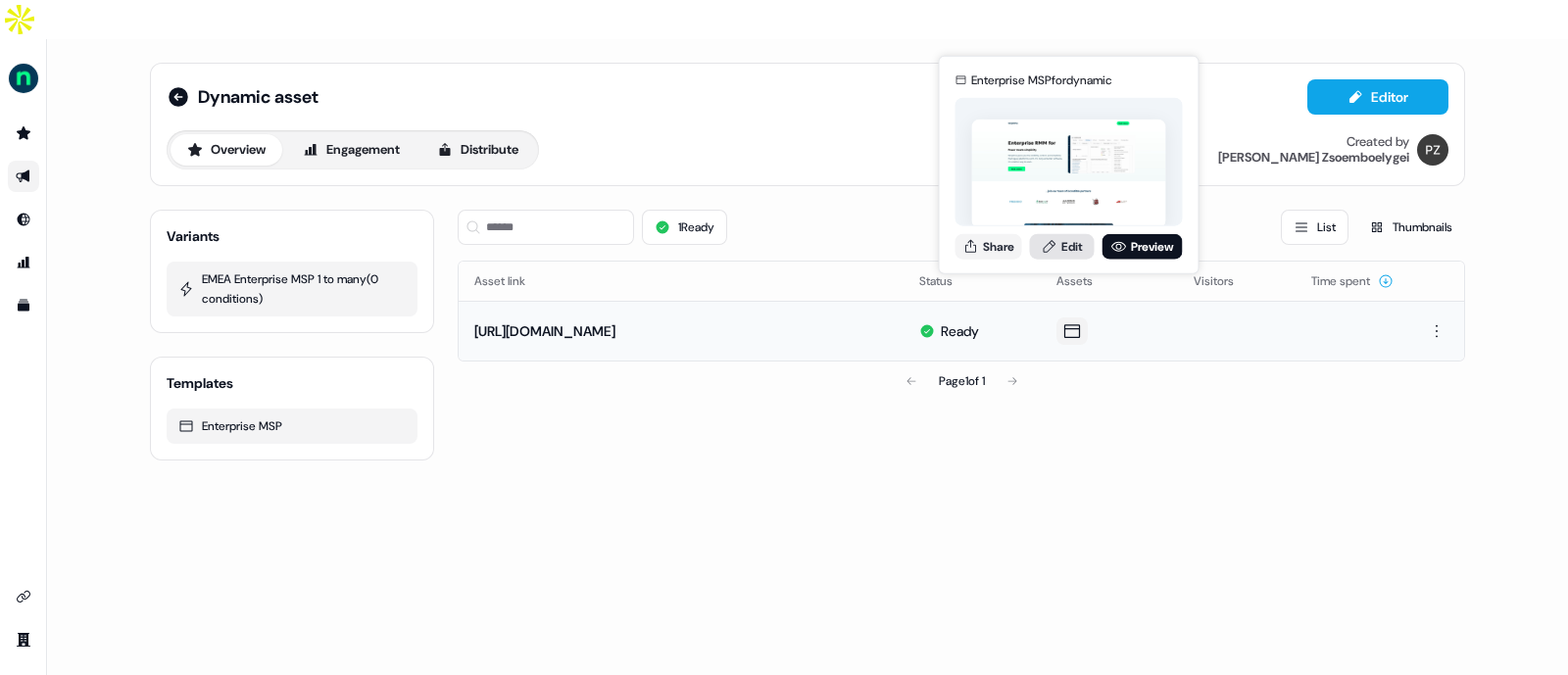 click on "Edit" at bounding box center (1062, 246) 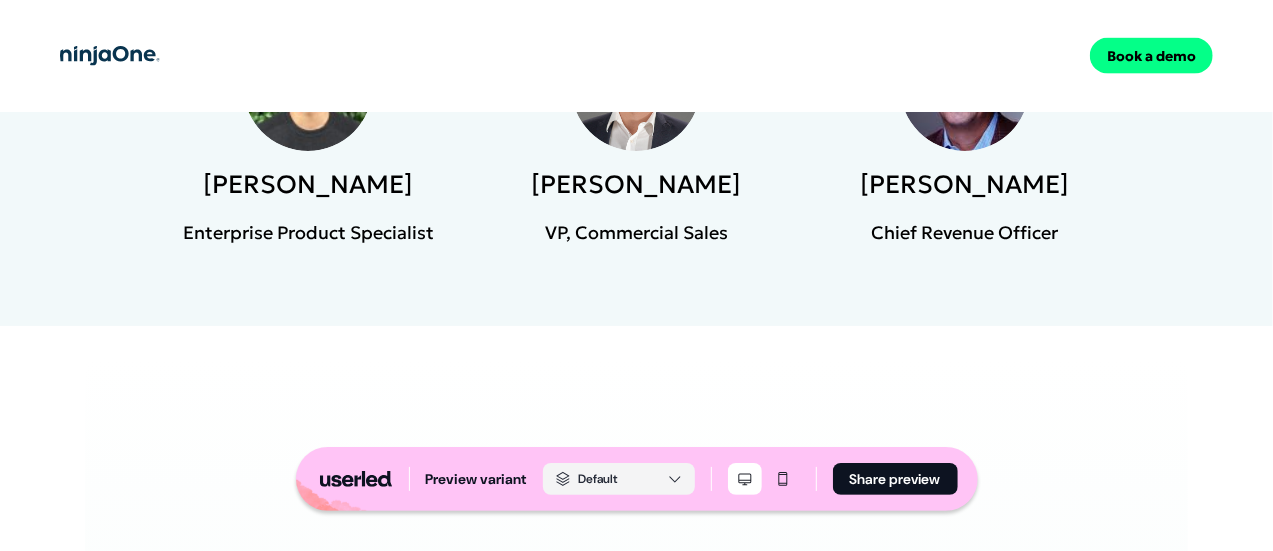 scroll, scrollTop: 1115, scrollLeft: 0, axis: vertical 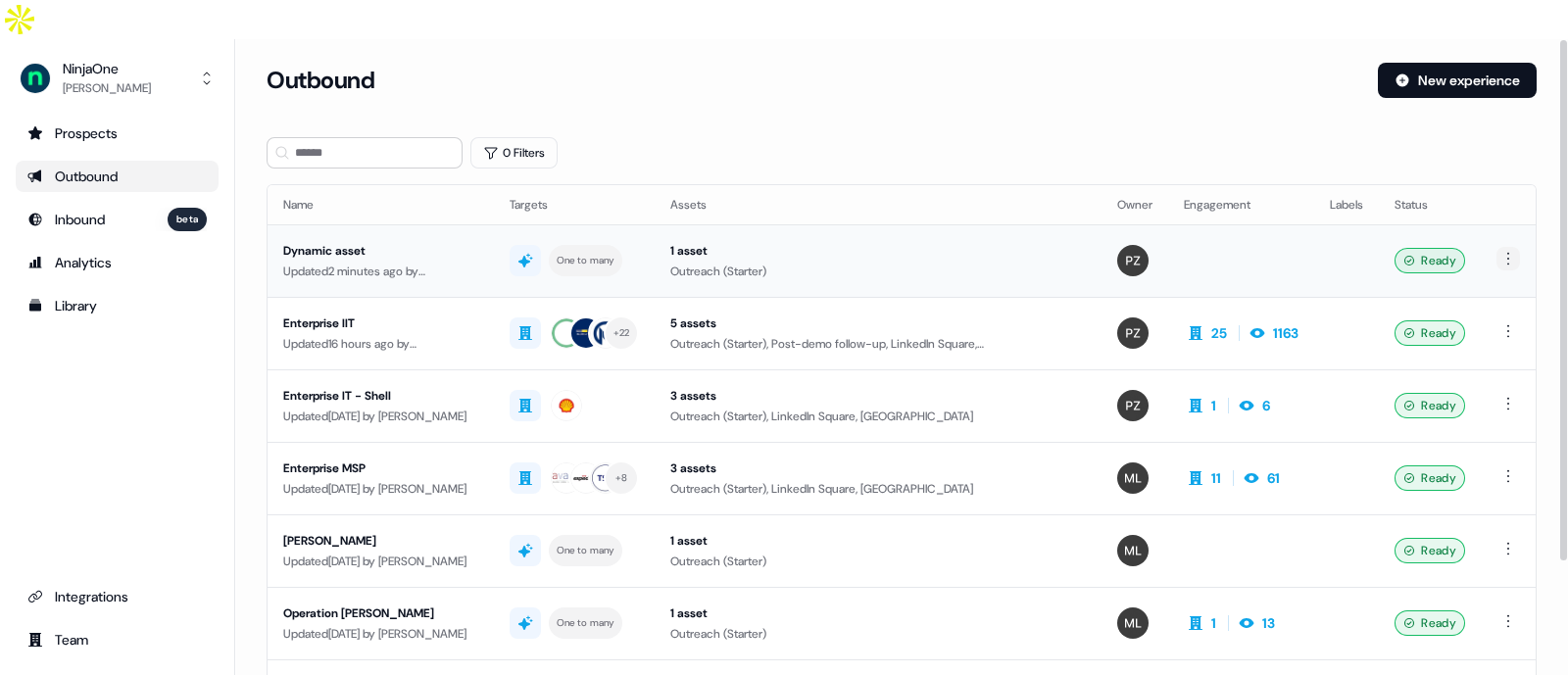 click on "For the best experience switch devices to a bigger screen. Go to [DOMAIN_NAME] NinjaOne [PERSON_NAME] Prospects Outbound Inbound beta Analytics Library   Integrations Team Profile Loading... Outbound New experience 0   Filters Name Targets Assets Owner Engagement Labels Status Dynamic asset Updated  2 minutes ago   by   [PERSON_NAME] One to many 1   asset Outreach (Starter) Ready Enterprise IIT Updated  16 hours ago   by   [PERSON_NAME] + 22 5   assets Outreach (Starter), Post-demo follow-up, LinkedIn Square, LinkedIn Square, LinkedIn Square 25 1163 Ready Enterprise IT - Shell Updated  [DATE]   by   [PERSON_NAME] 3   assets Outreach (Starter), LinkedIn Square, LinkedIn Square 1 6 Ready Enterprise MSP Updated  [DATE]   by   [PERSON_NAME] + 8 3   assets Outreach (Starter), LinkedIn Square, LinkedIn Square 11 61 Ready [PERSON_NAME] Updated  [DATE]   by   [PERSON_NAME] One to many 1   asset Outreach (Starter) Ready Operation [PERSON_NAME] Updated  [DATE]   by   [PERSON_NAME] One to many 1   1" at bounding box center [784, 357] 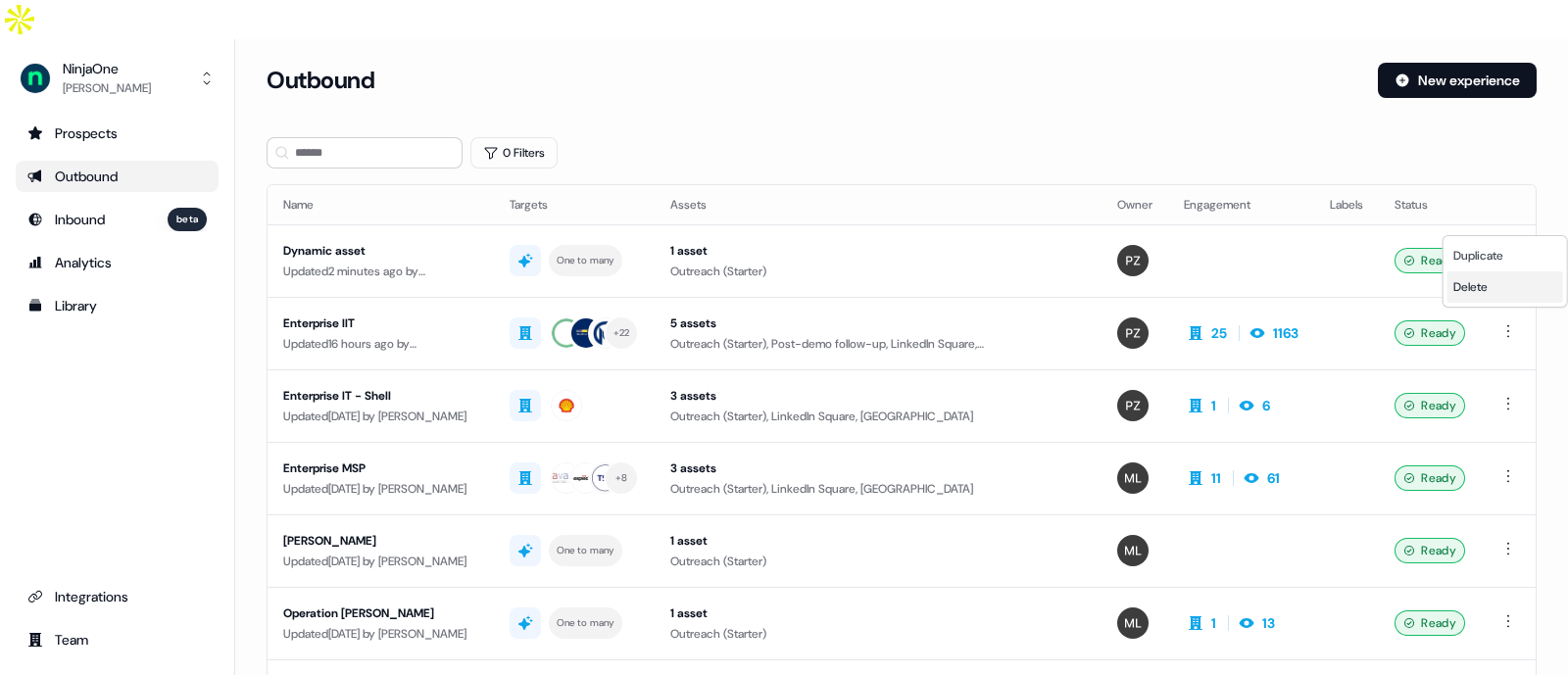 click on "Delete" at bounding box center [1470, 287] 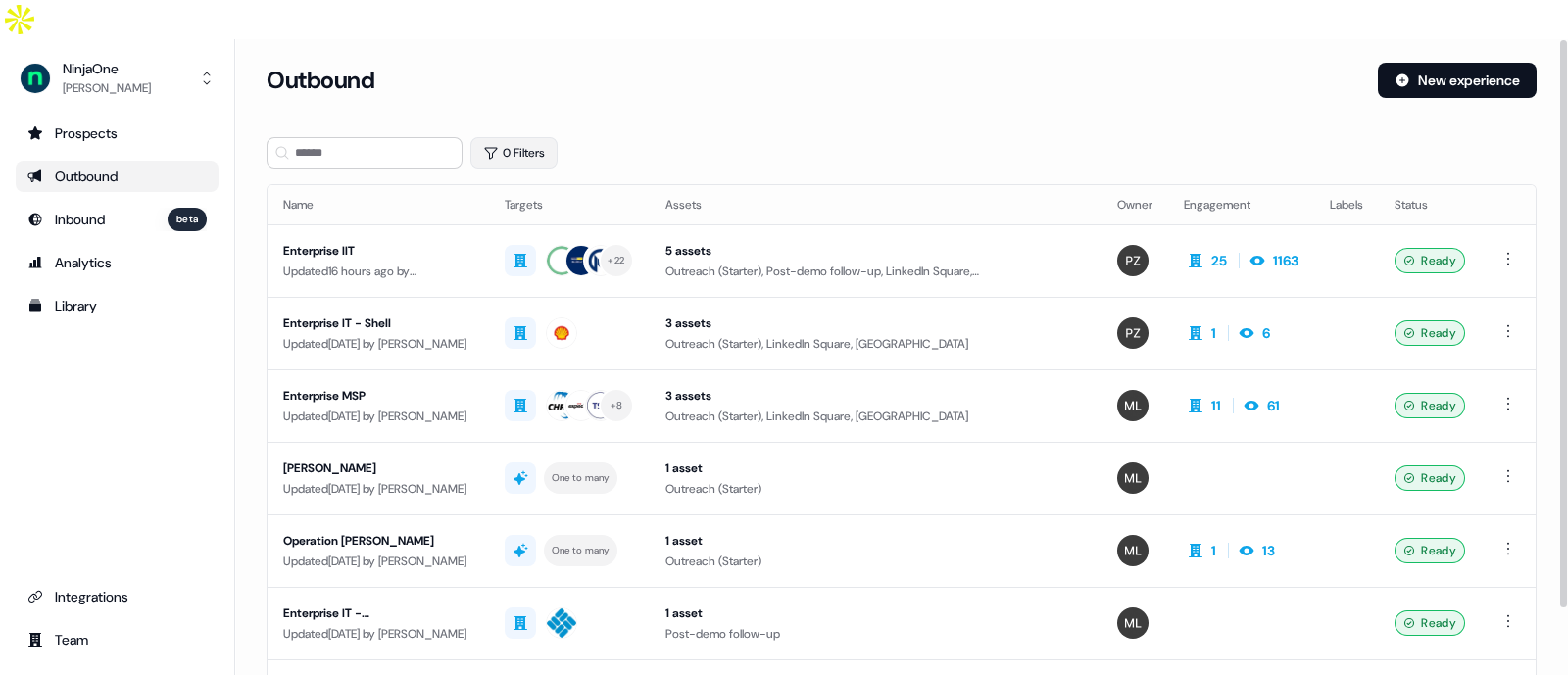click on "0   Filters" at bounding box center [514, 153] 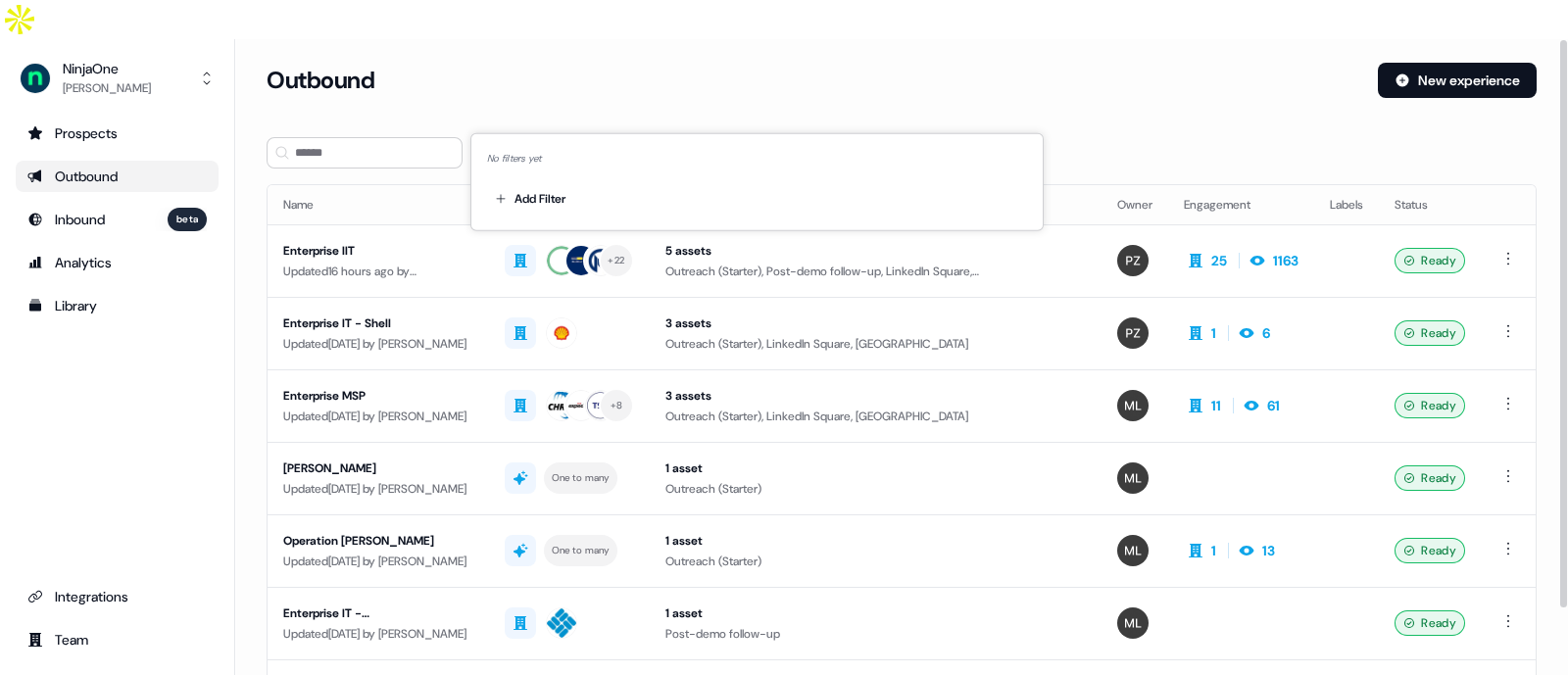 click on "0   Filters" at bounding box center [514, 153] 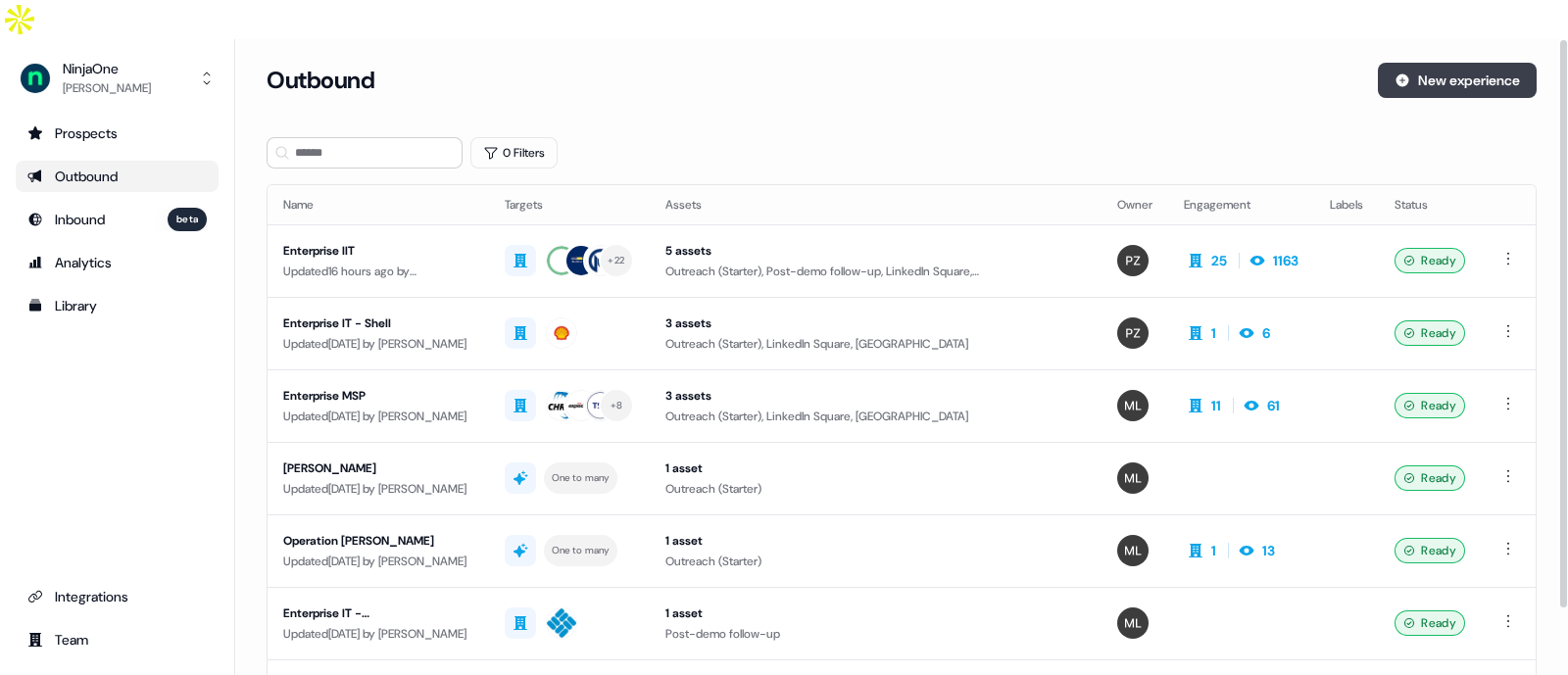 click on "New experience" at bounding box center (1457, 80) 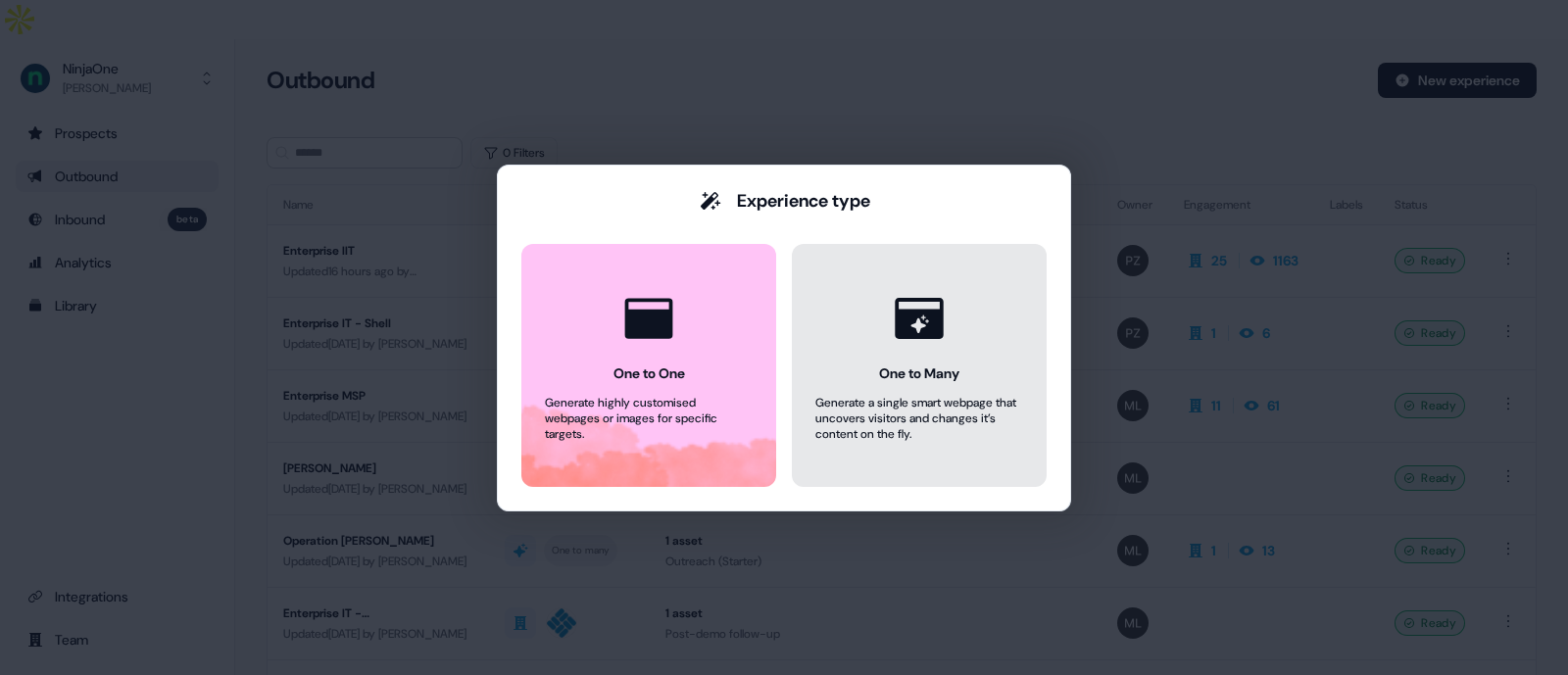 click on "Generate a single smart webpage that uncovers visitors and changes it’s content on the fly." at bounding box center [919, 418] 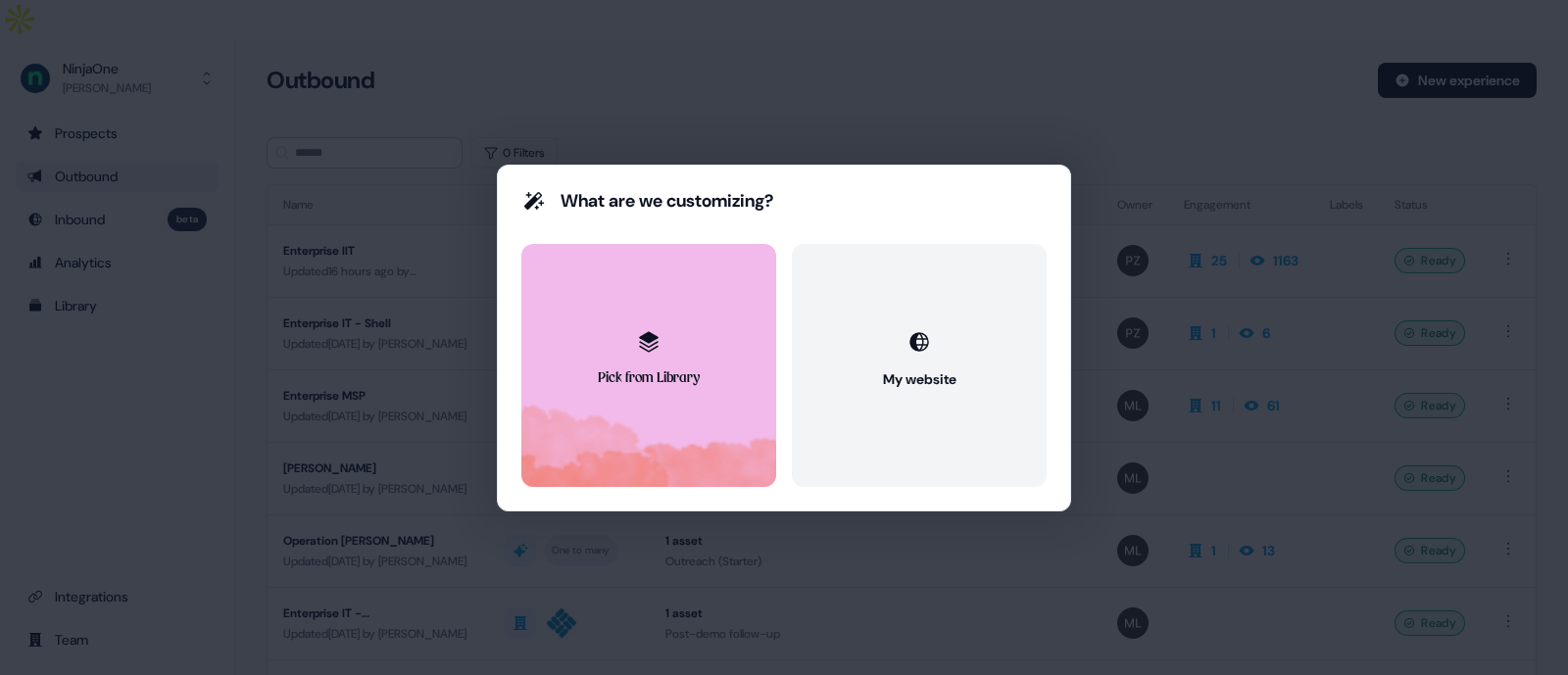 click on "Pick from Library" at bounding box center (649, 365) 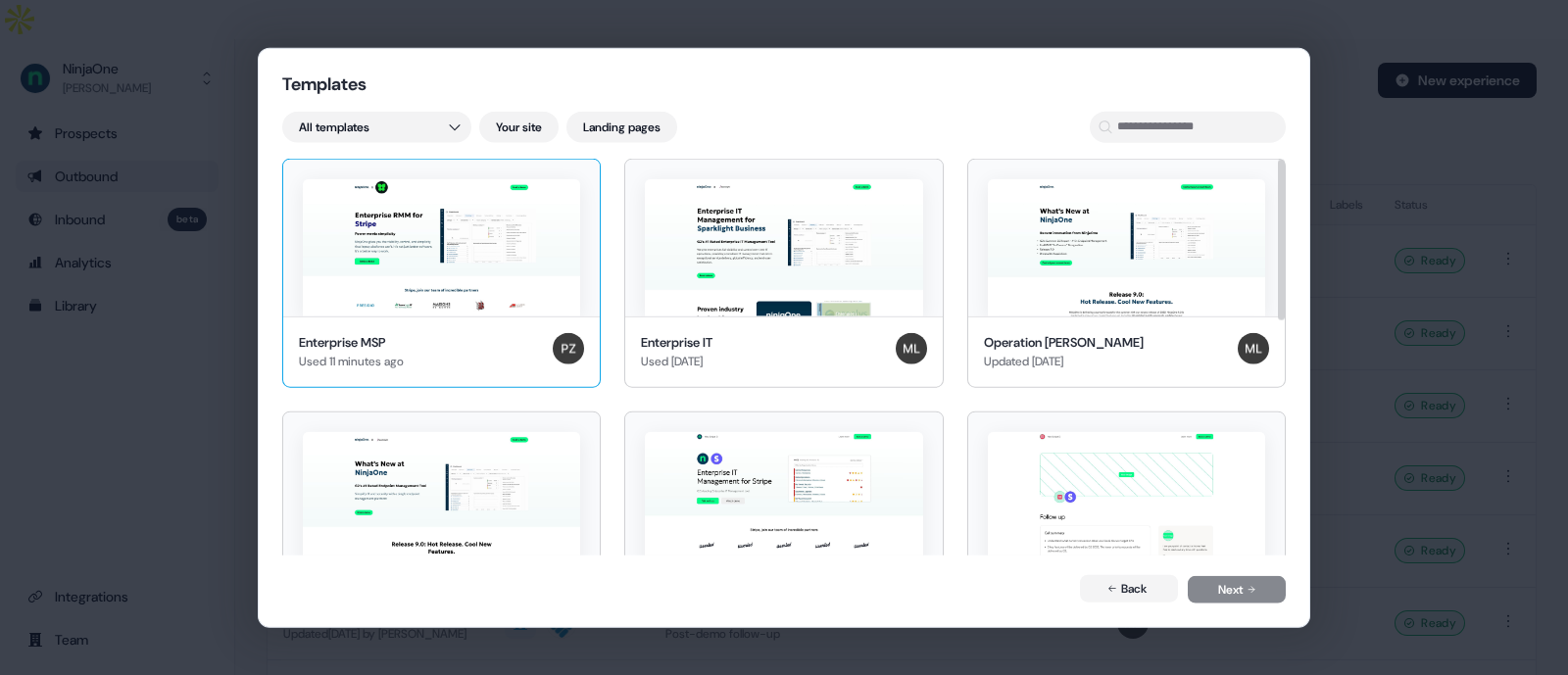 click at bounding box center [441, 247] 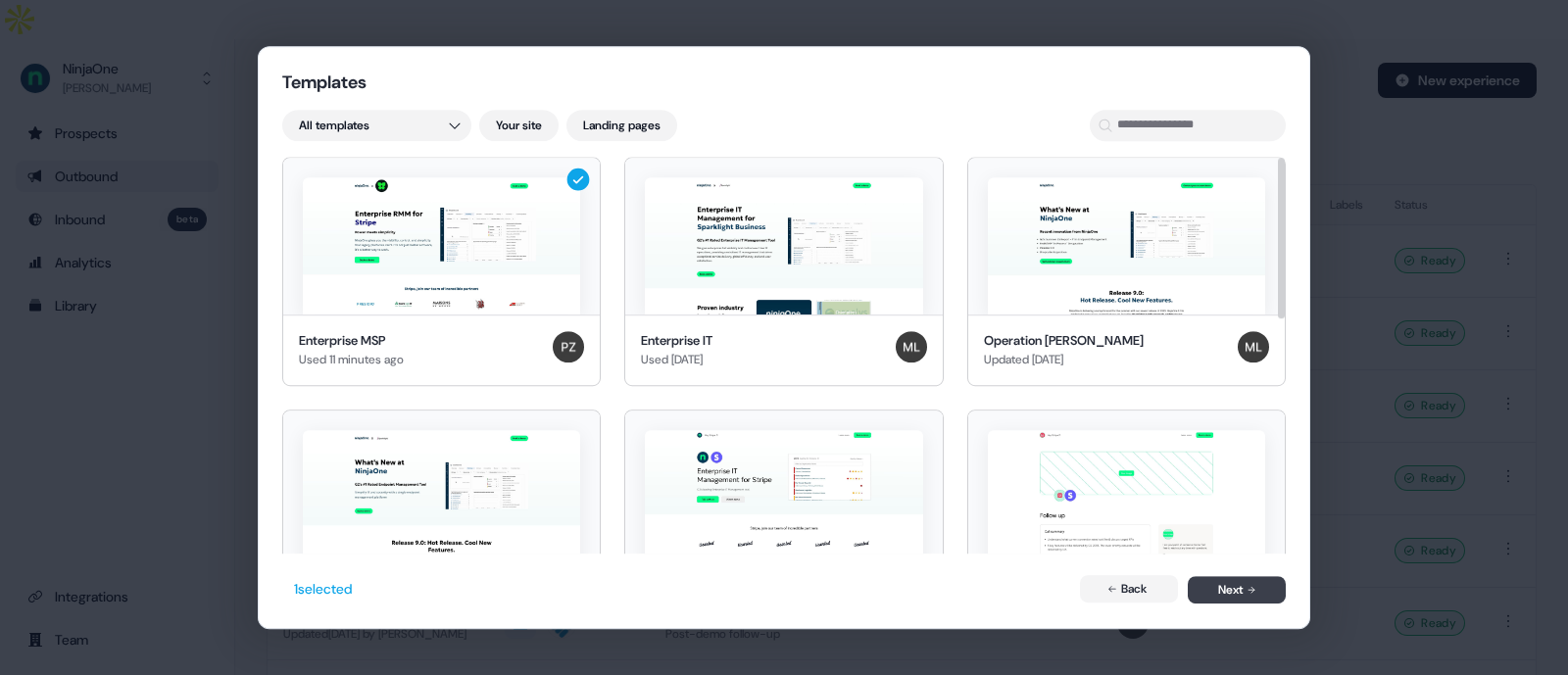 click on "Next" at bounding box center (1237, 590) 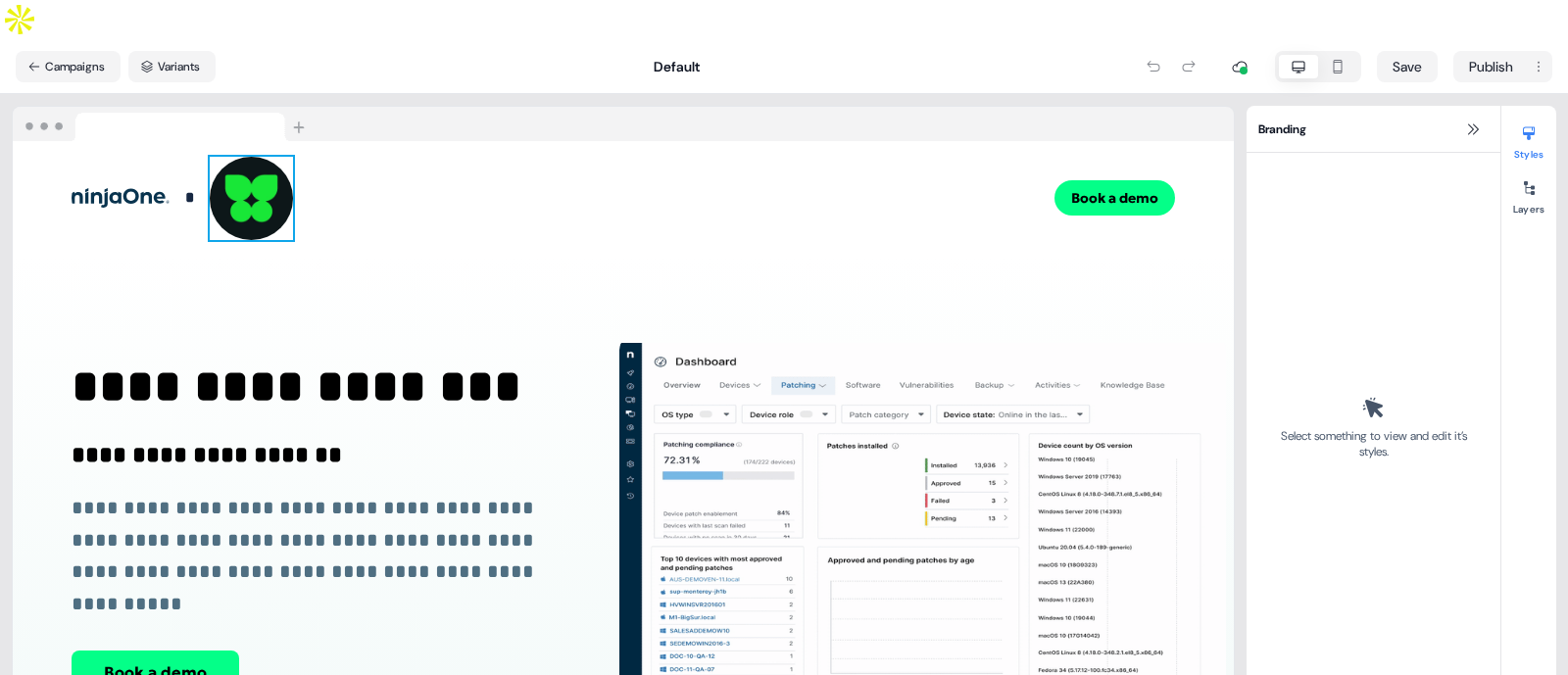click at bounding box center [251, 198] 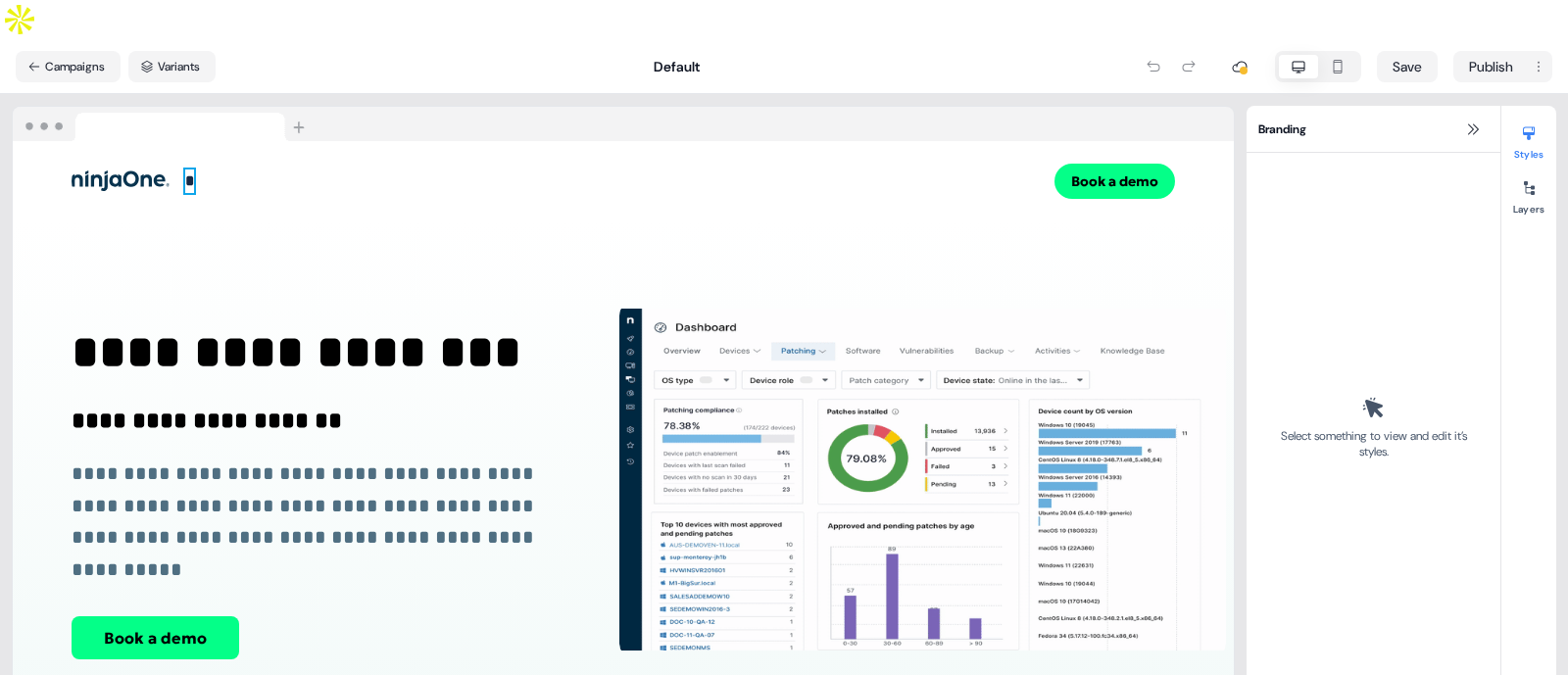 click on "*" at bounding box center [189, 180] 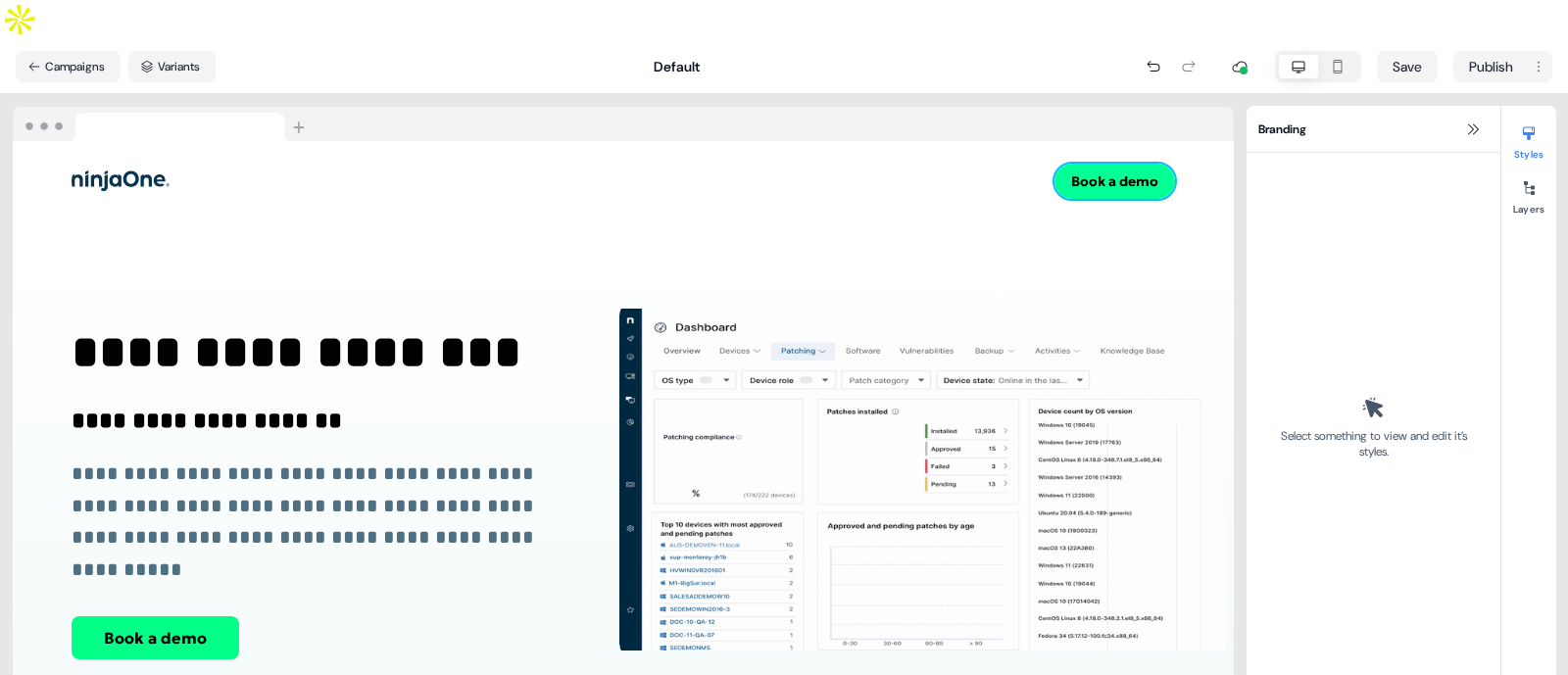 click on "Book a demo" at bounding box center [1114, 181] 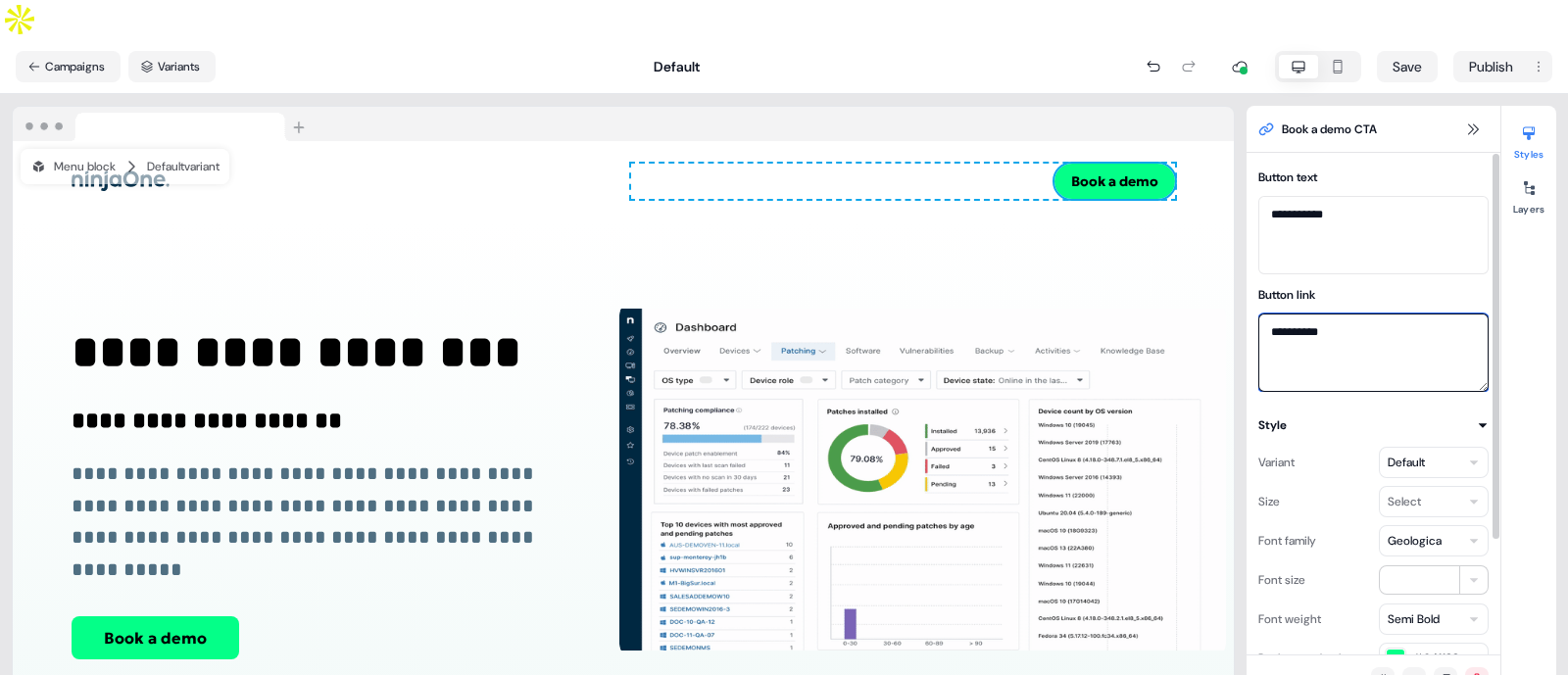 drag, startPoint x: 1378, startPoint y: 298, endPoint x: 1264, endPoint y: 291, distance: 114.21471 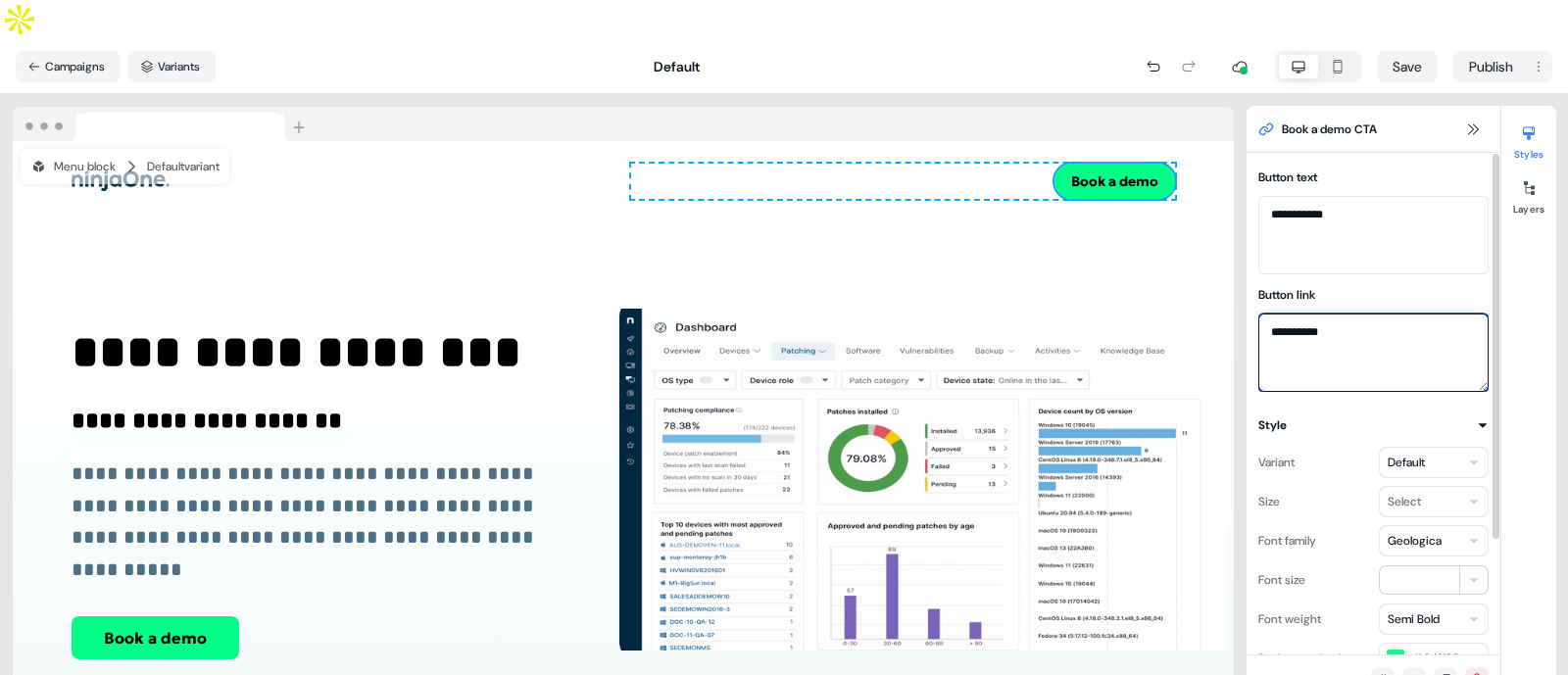 click on "**********" at bounding box center (1373, 353) 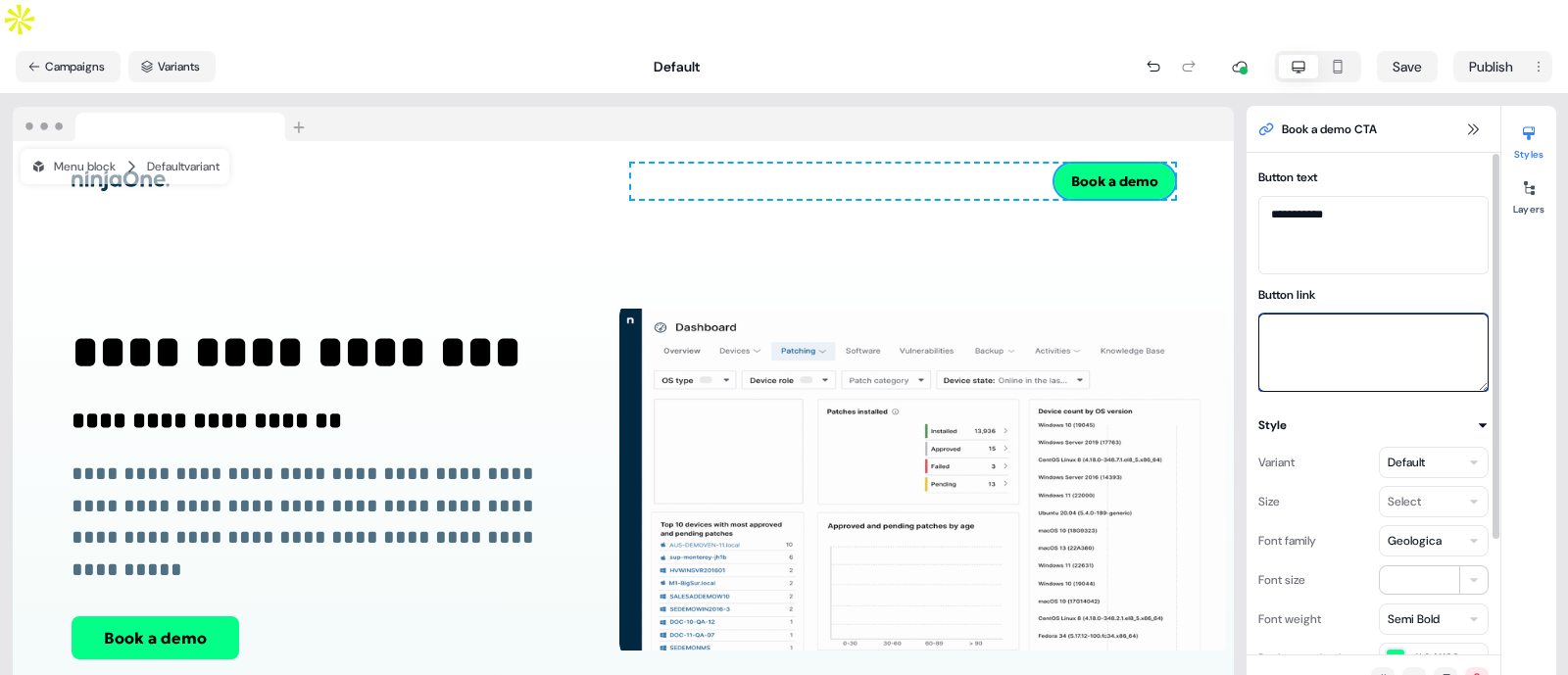 paste on "**********" 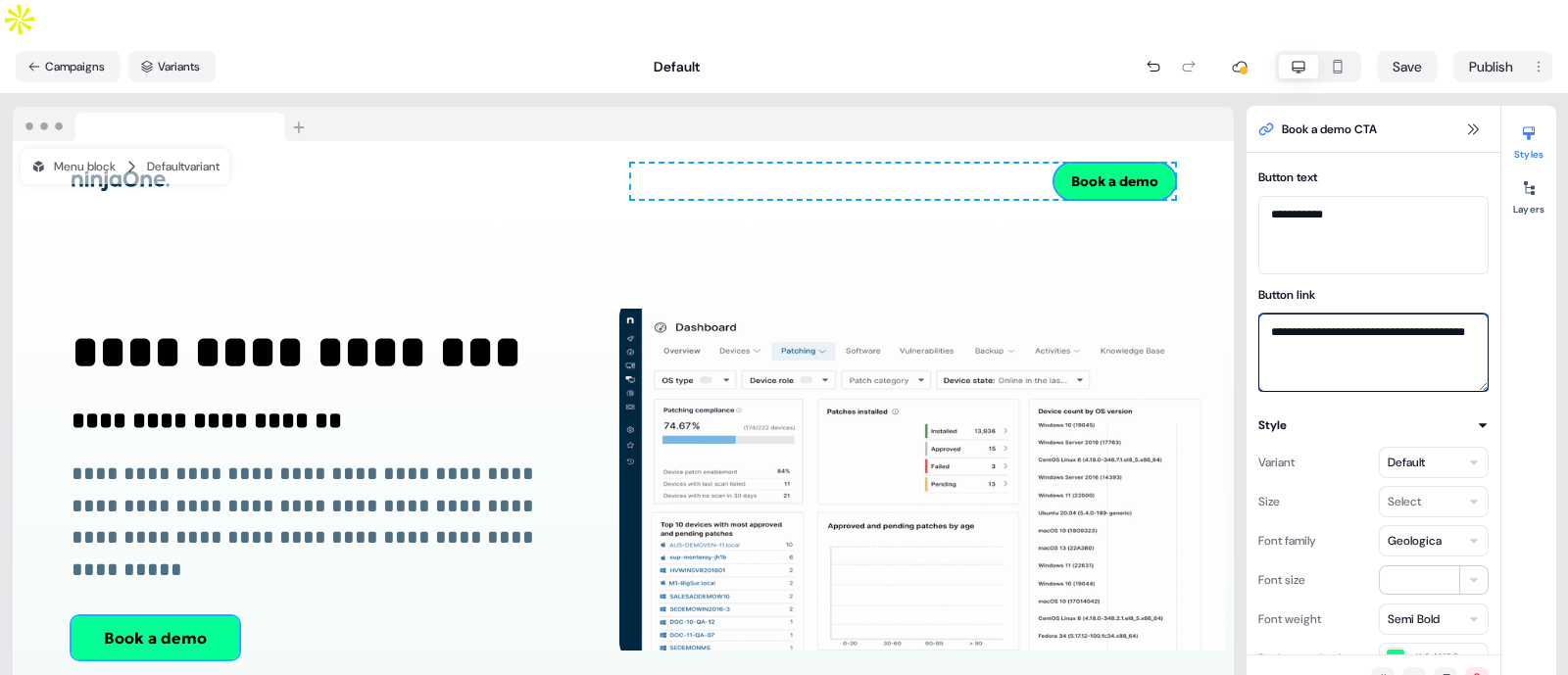 type on "**********" 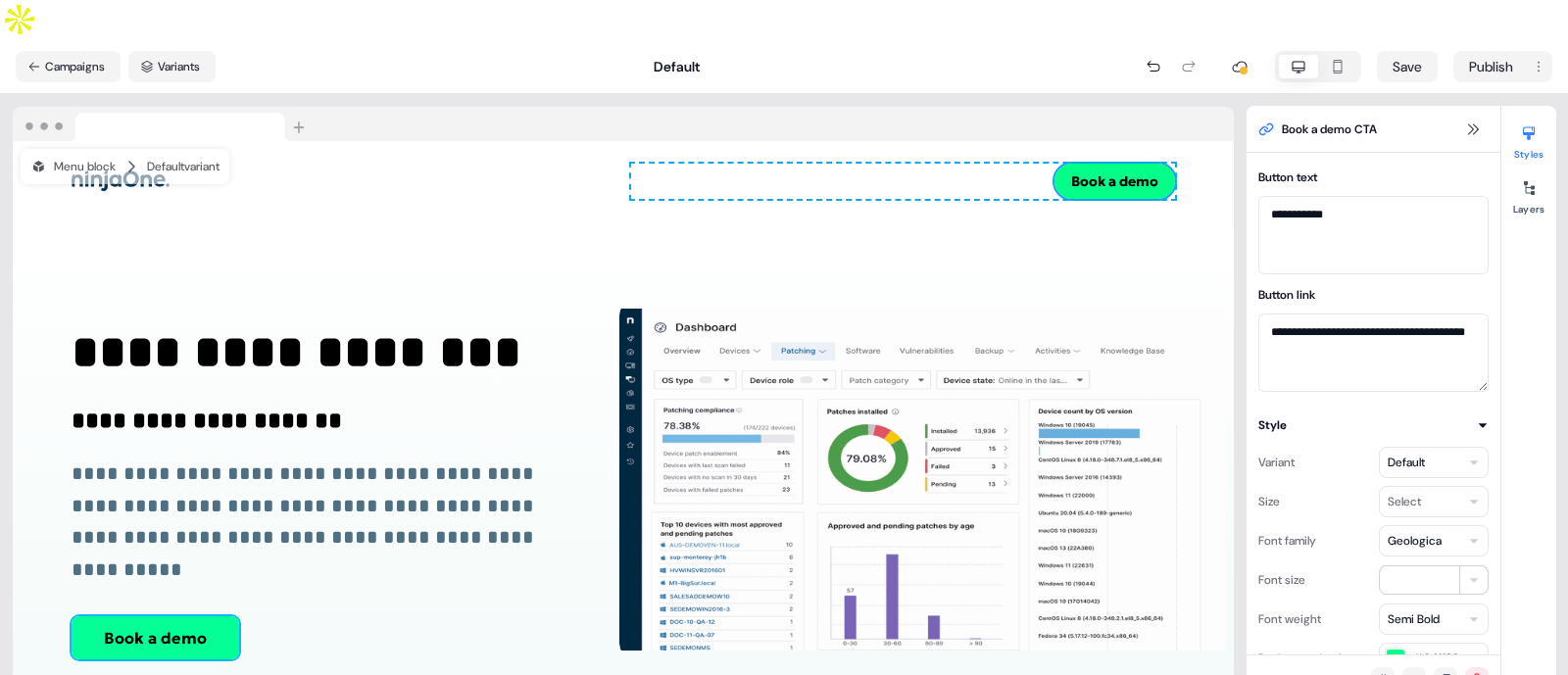 click on "Book a demo" at bounding box center [155, 638] 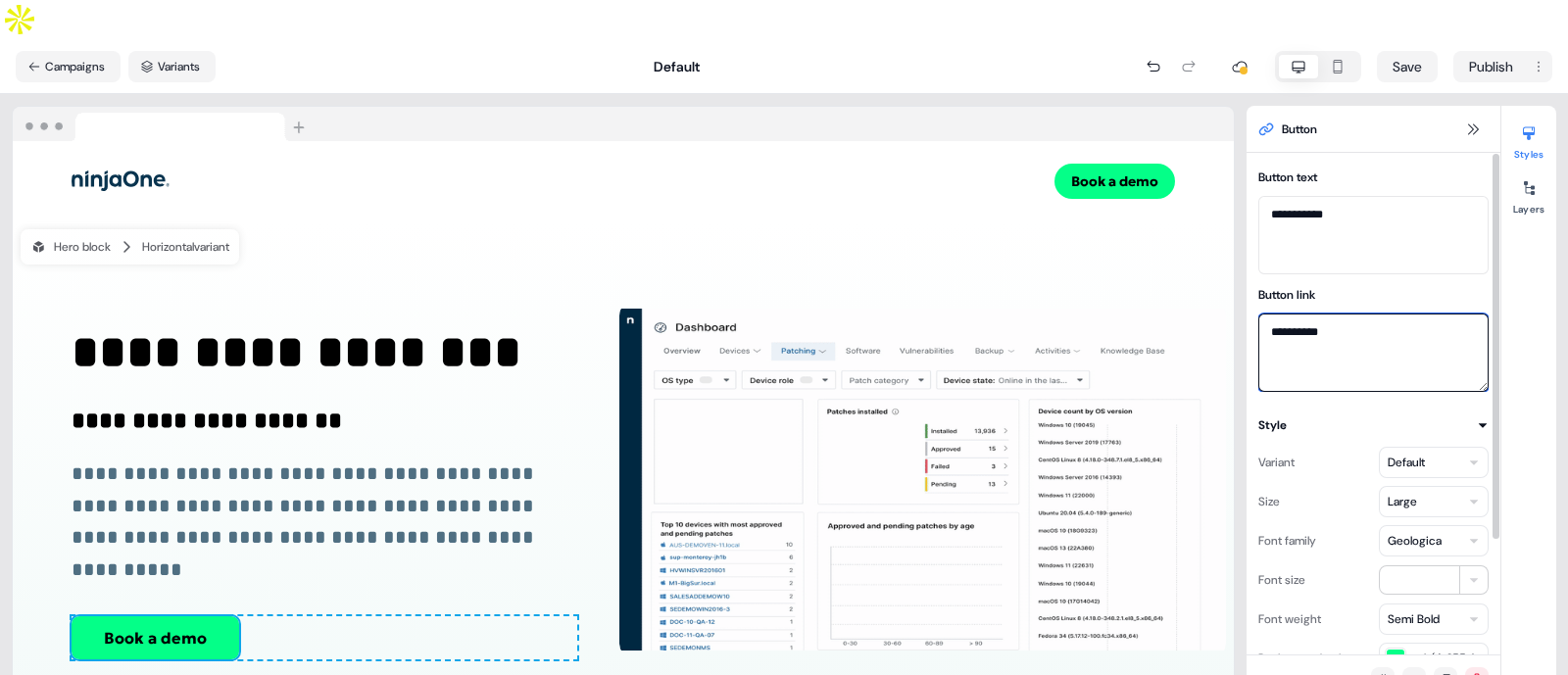 drag, startPoint x: 1372, startPoint y: 289, endPoint x: 1278, endPoint y: 289, distance: 94 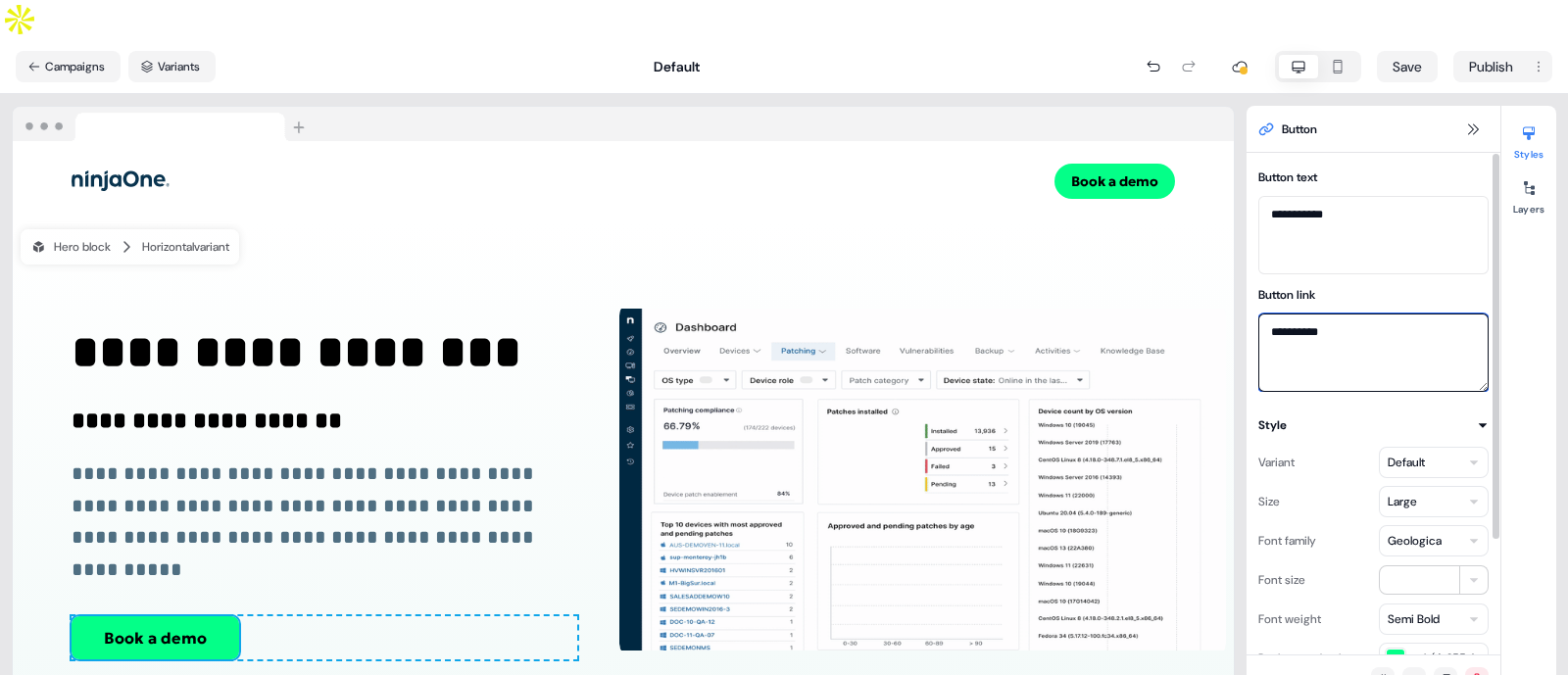 click on "**********" at bounding box center (1373, 353) 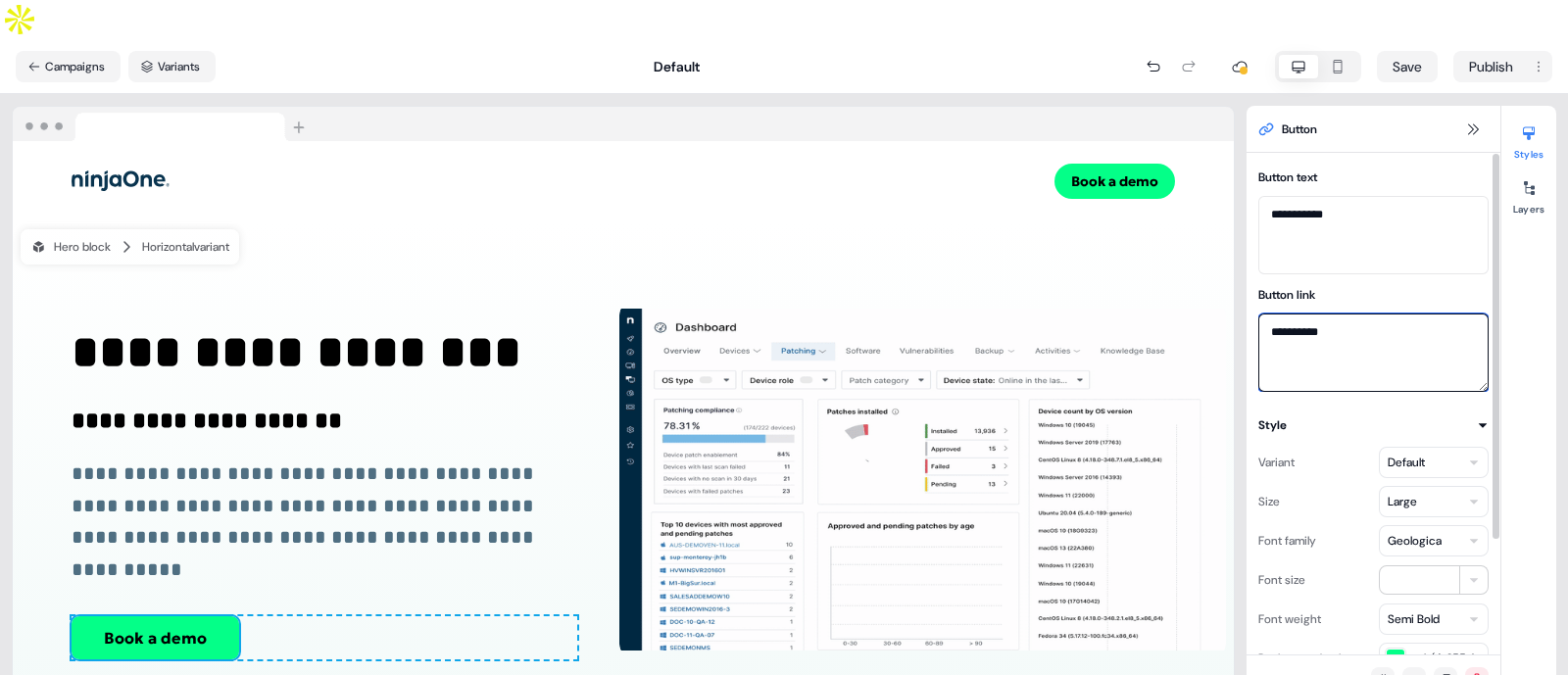 type on "*" 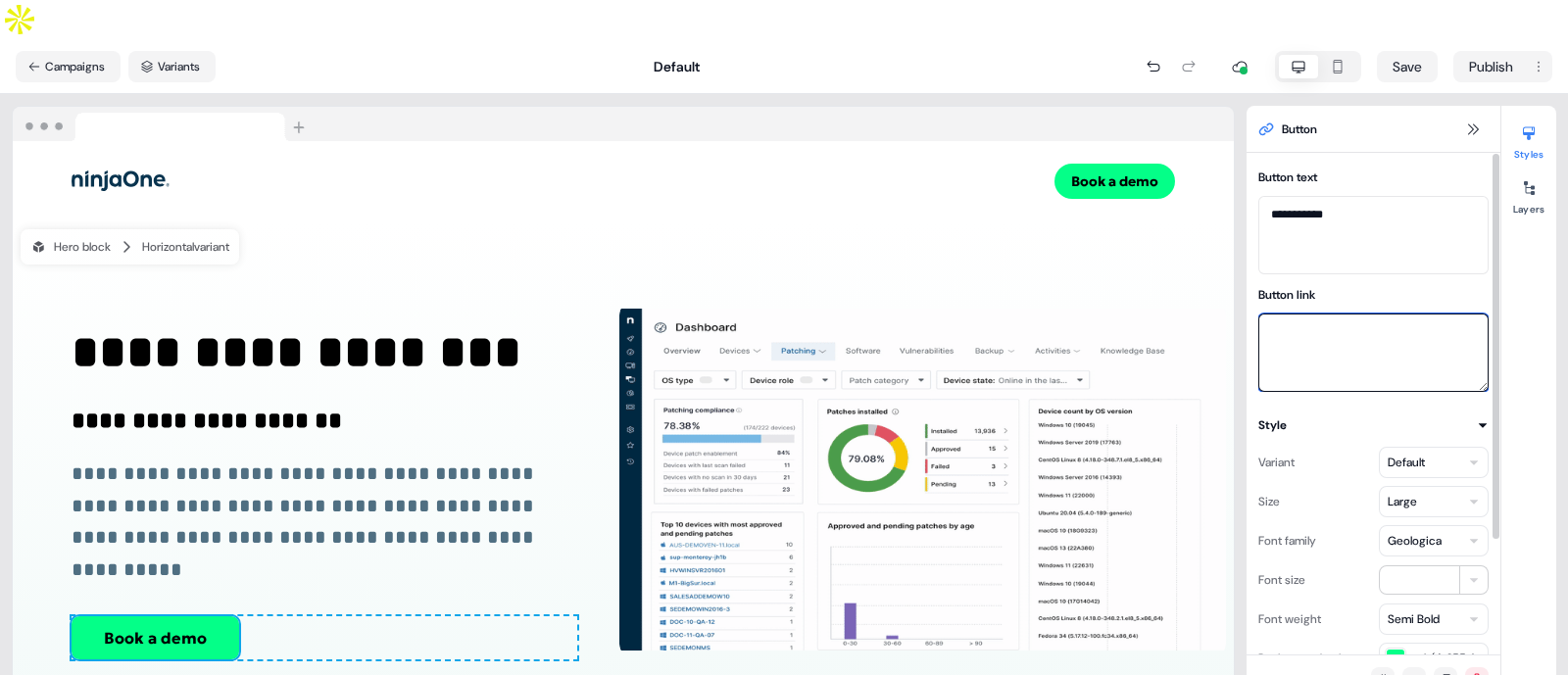 paste on "**********" 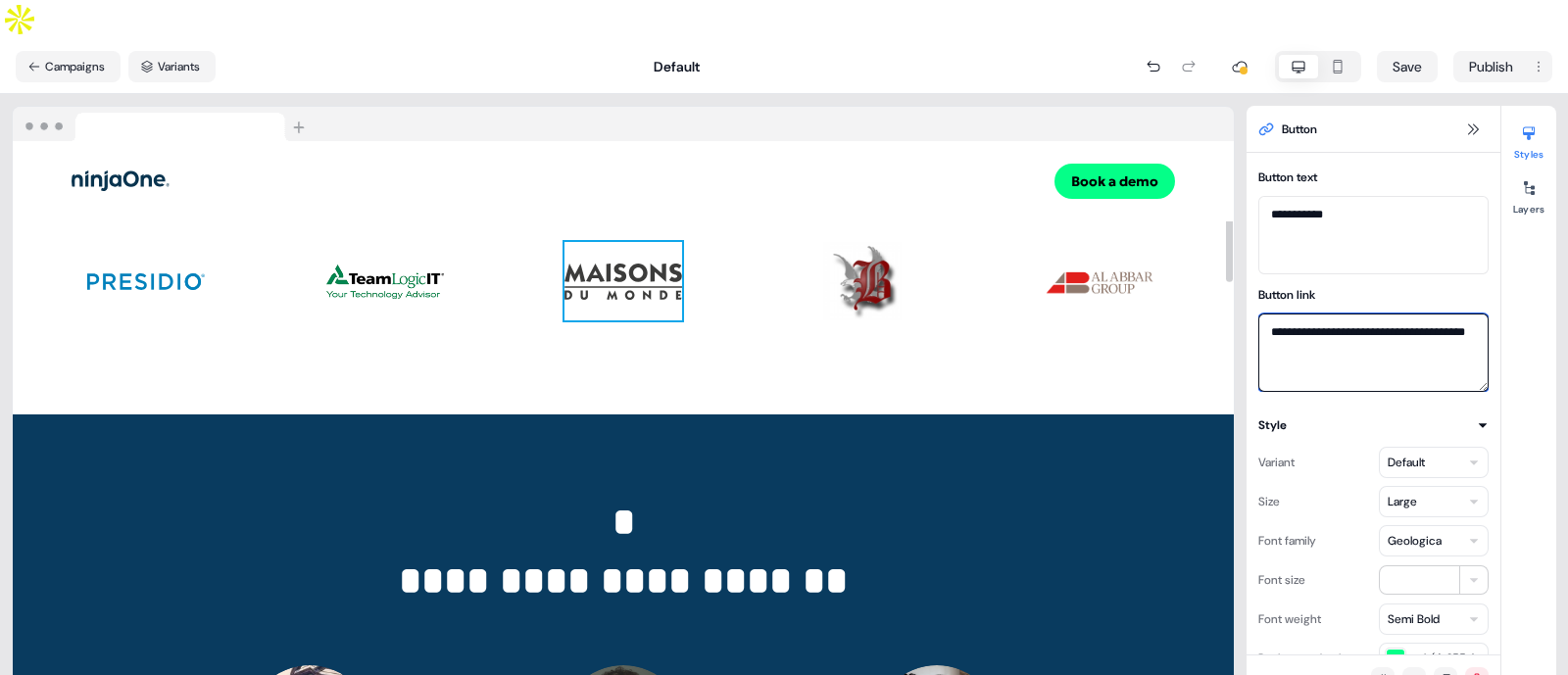 scroll, scrollTop: 657, scrollLeft: 0, axis: vertical 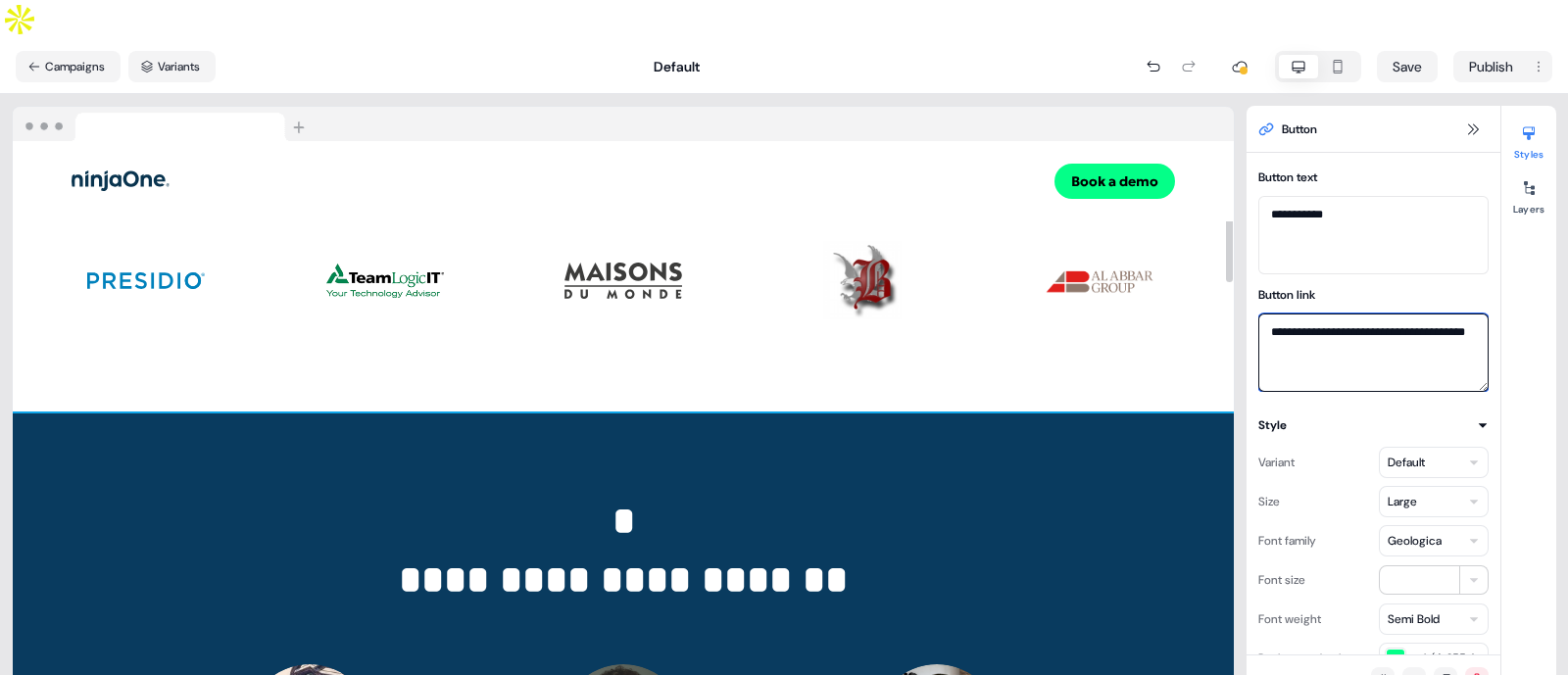 type on "**********" 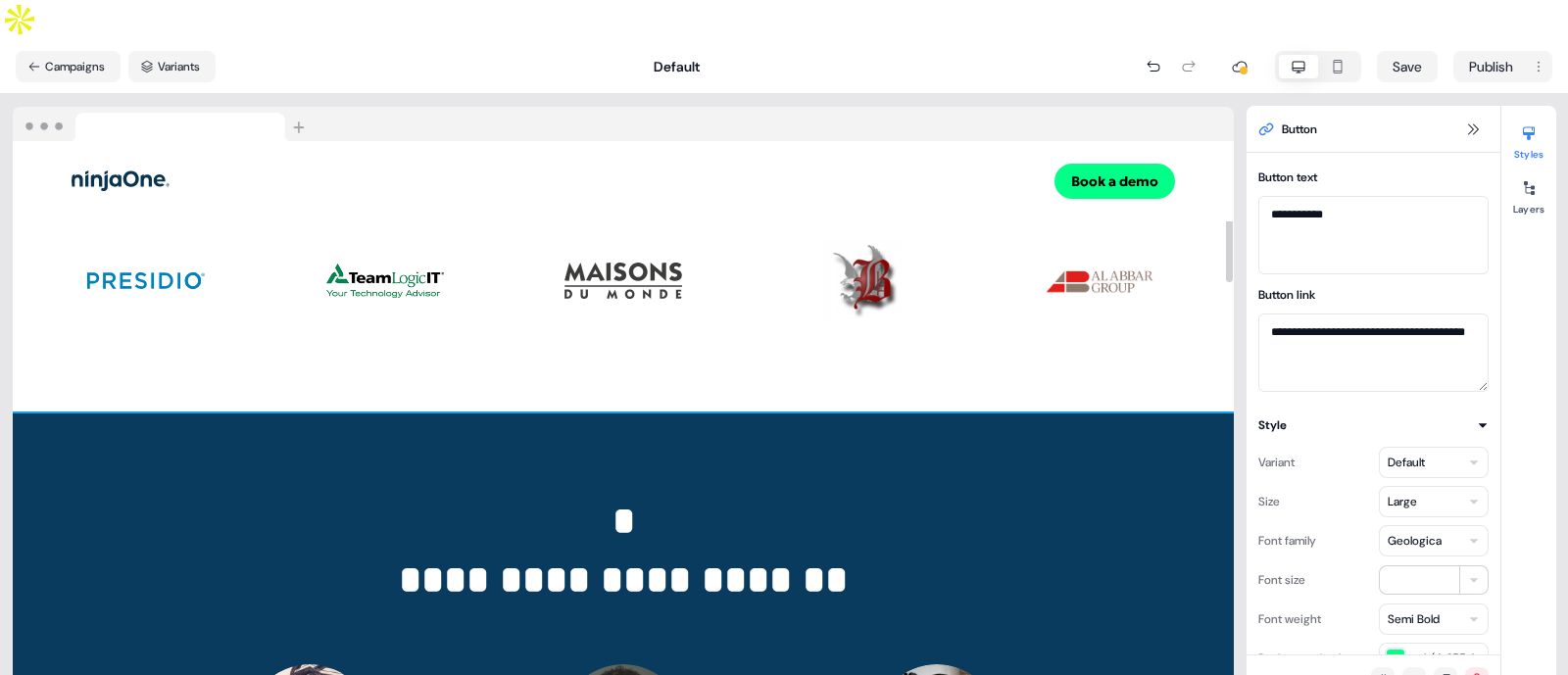 click on "**********" at bounding box center [623, 680] 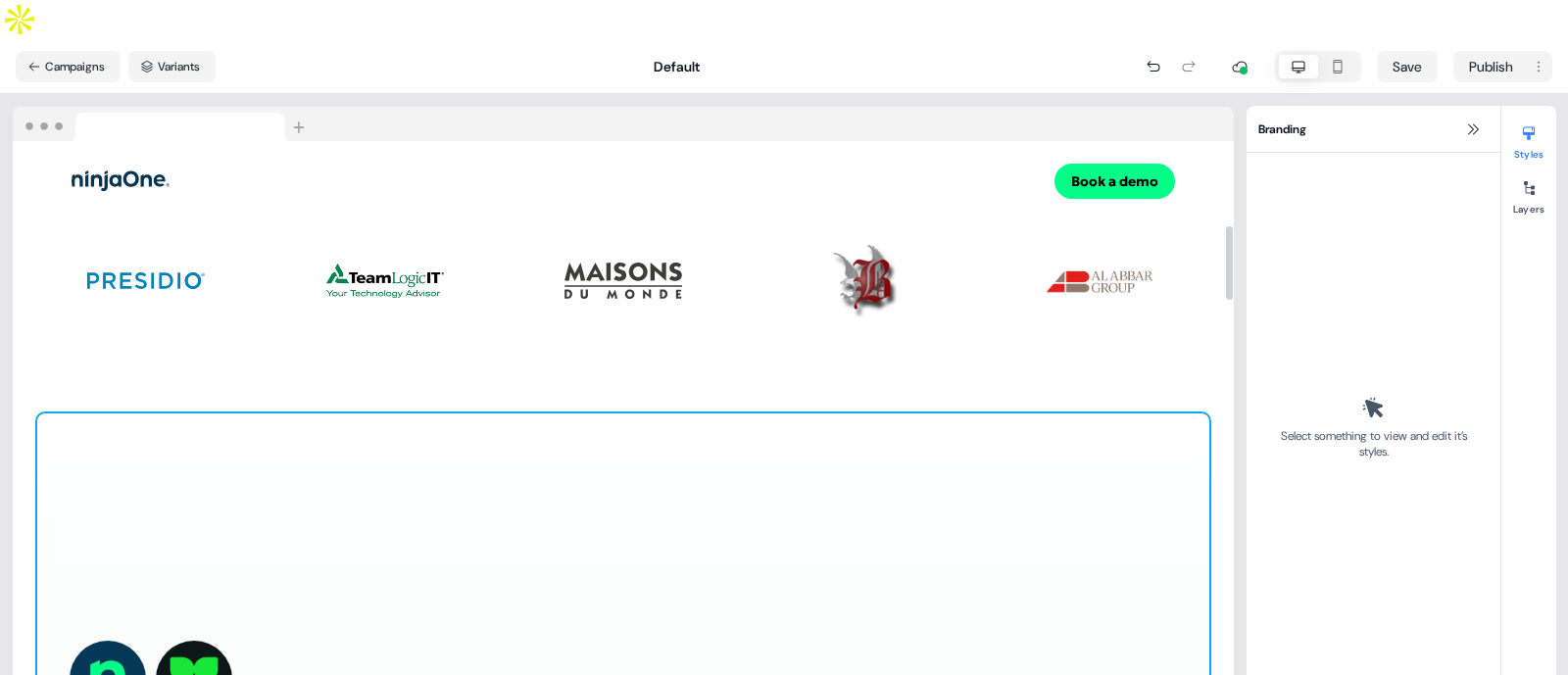 click on "**********" at bounding box center (623, 793) 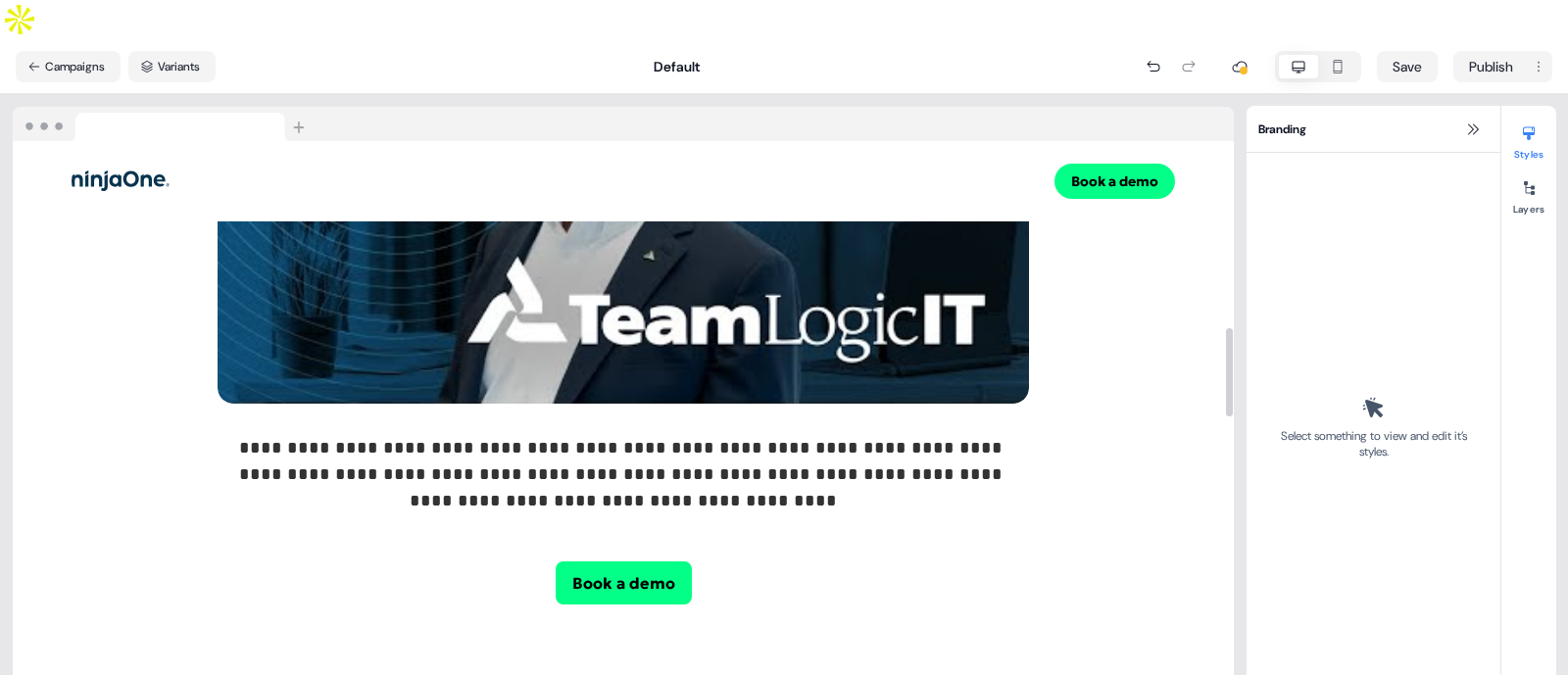 scroll, scrollTop: 1205, scrollLeft: 0, axis: vertical 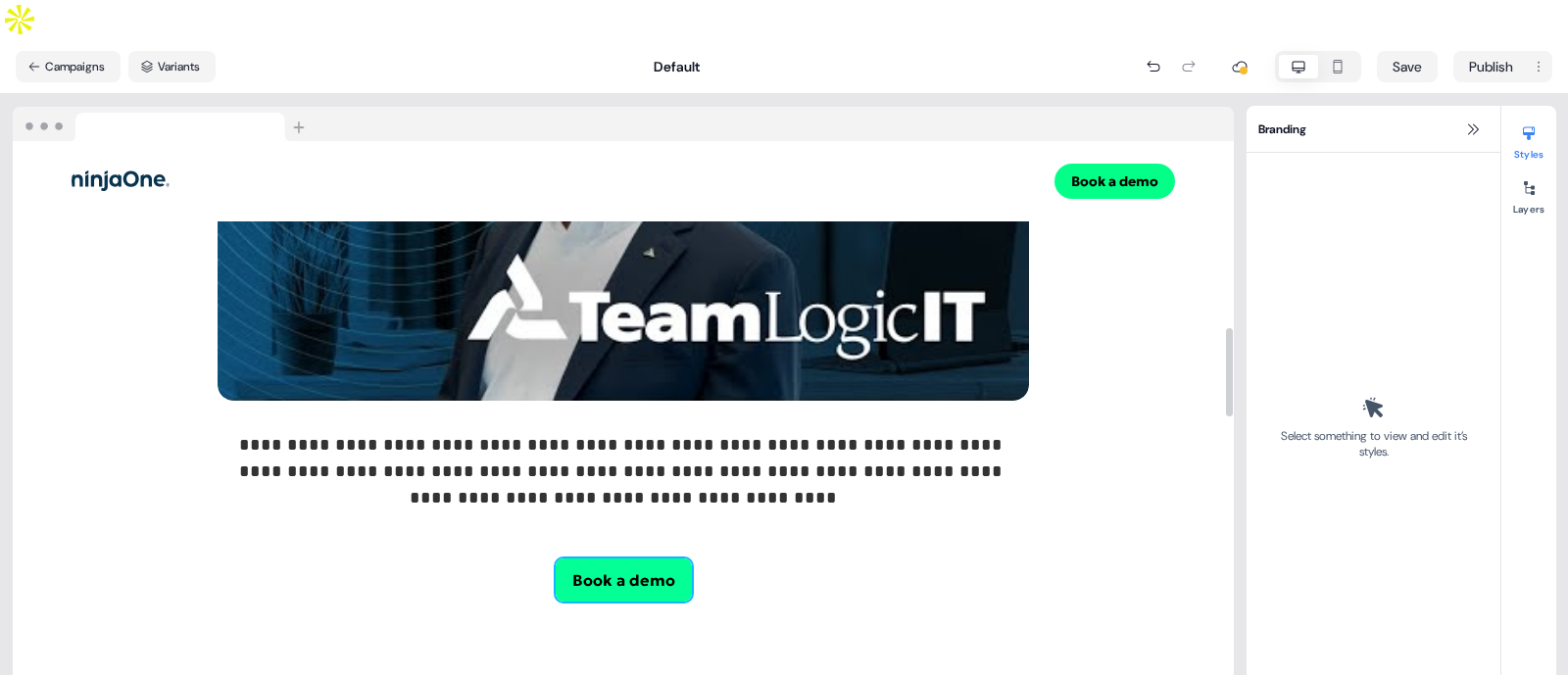 click on "Book a demo" at bounding box center (623, 580) 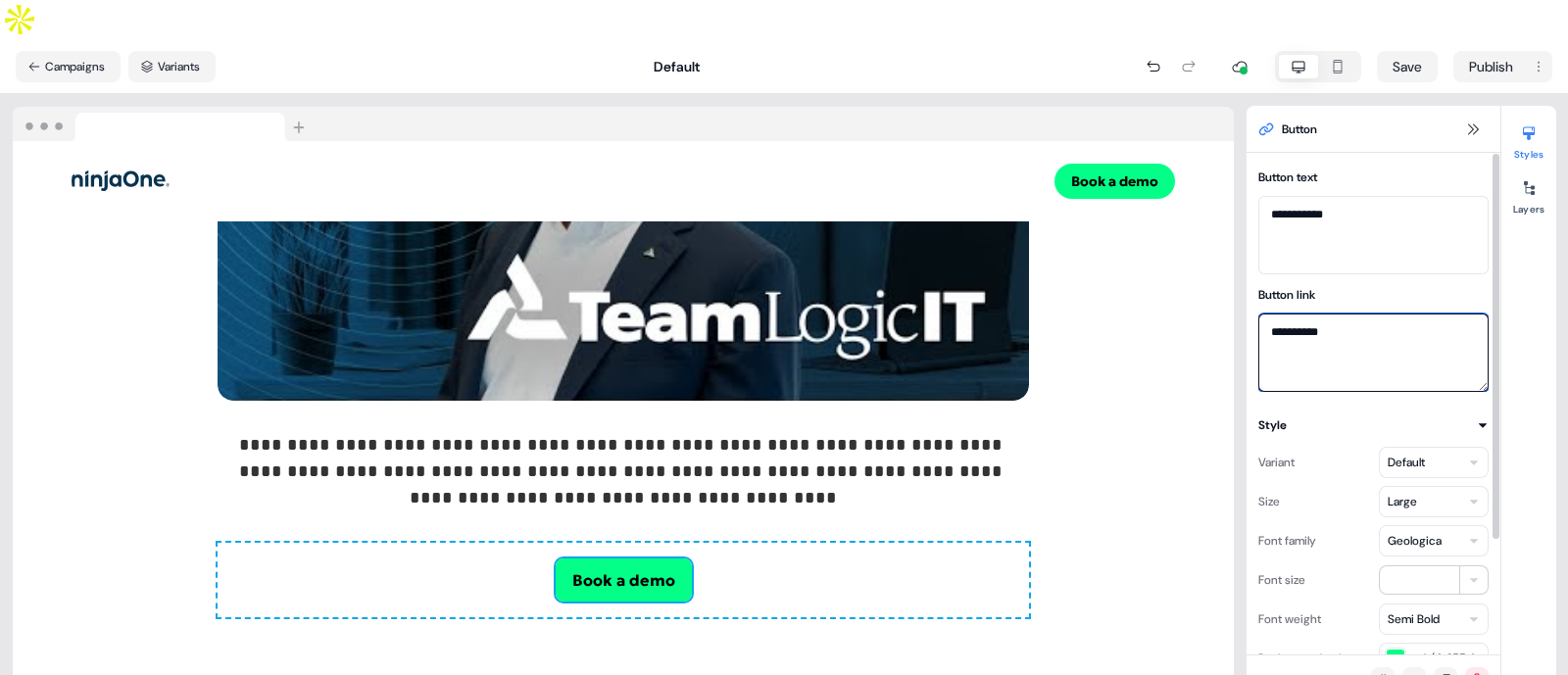 drag, startPoint x: 1372, startPoint y: 298, endPoint x: 1254, endPoint y: 300, distance: 118.01695 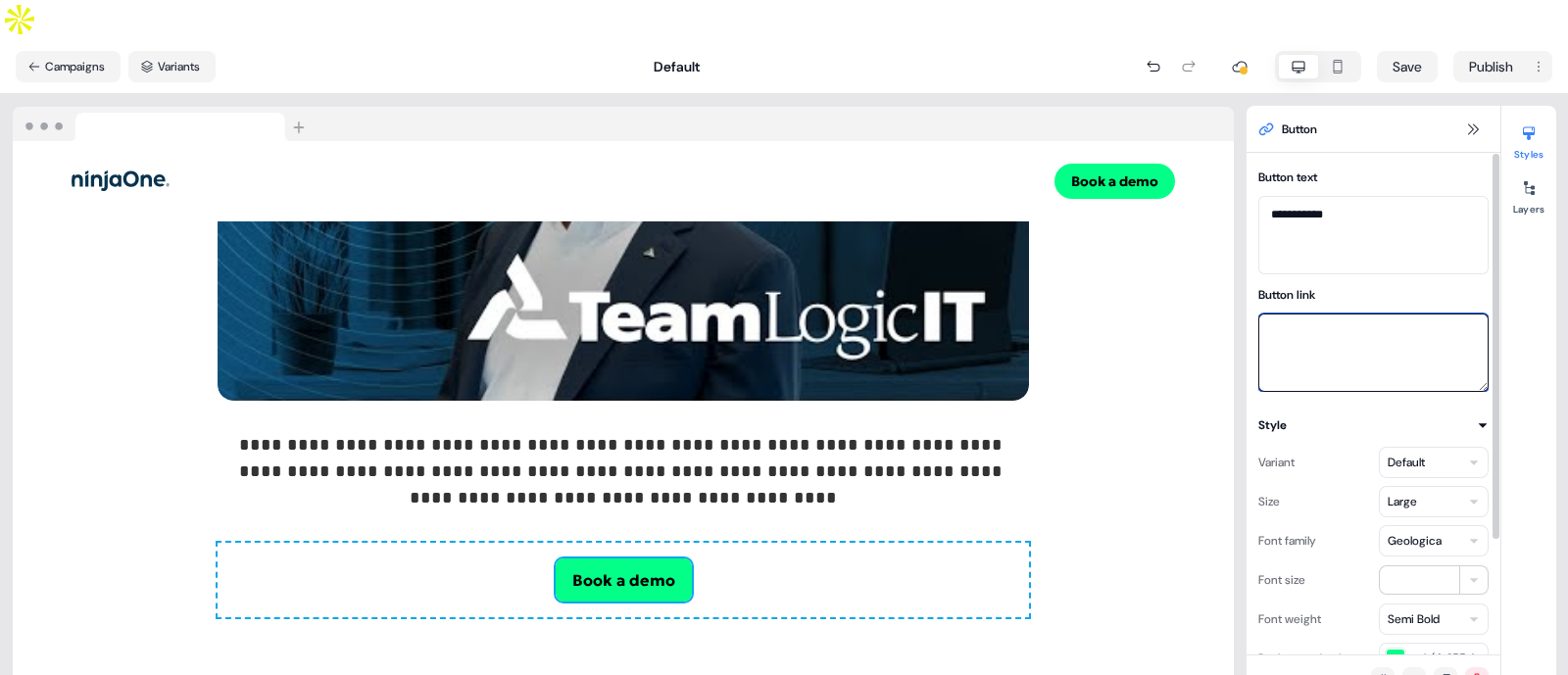 paste on "**********" 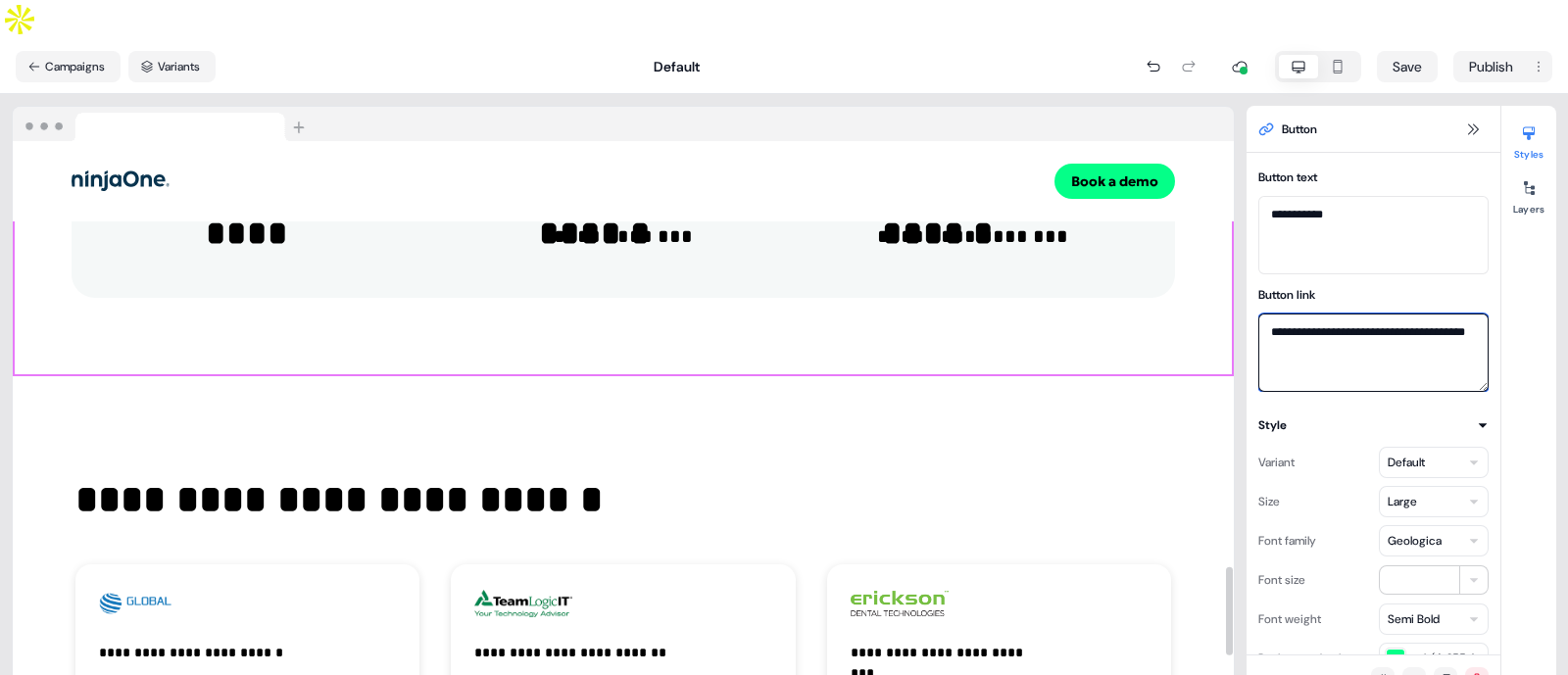 scroll, scrollTop: 3122, scrollLeft: 0, axis: vertical 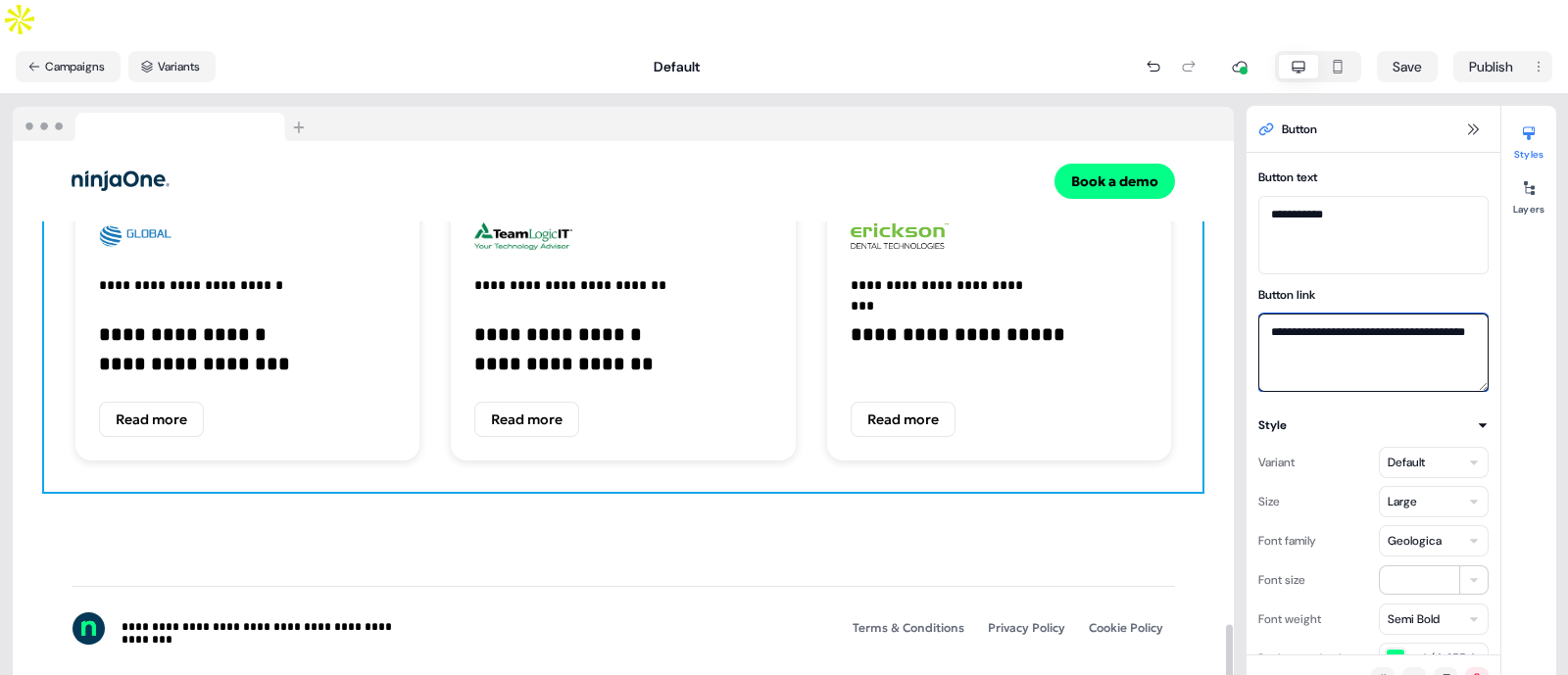 type on "**********" 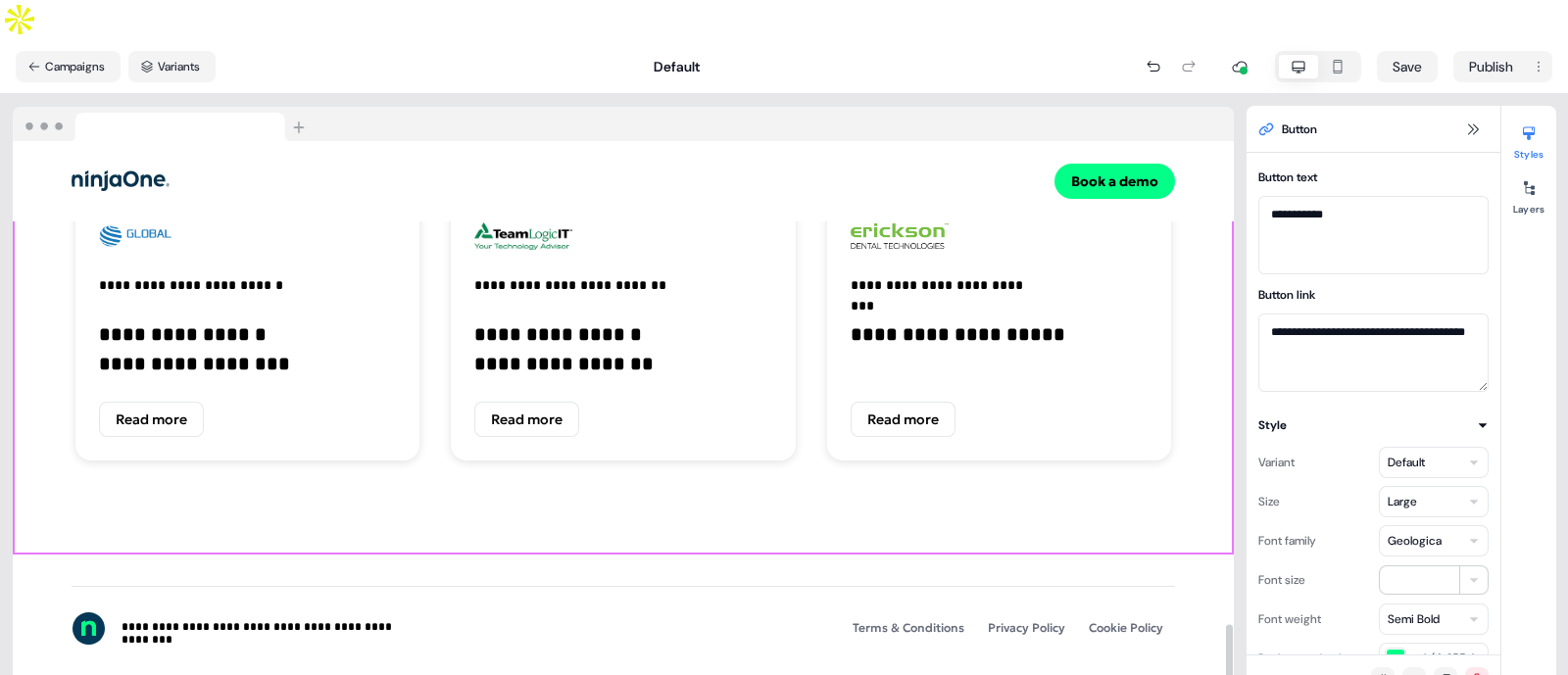 click on "**********" at bounding box center [623, 281] 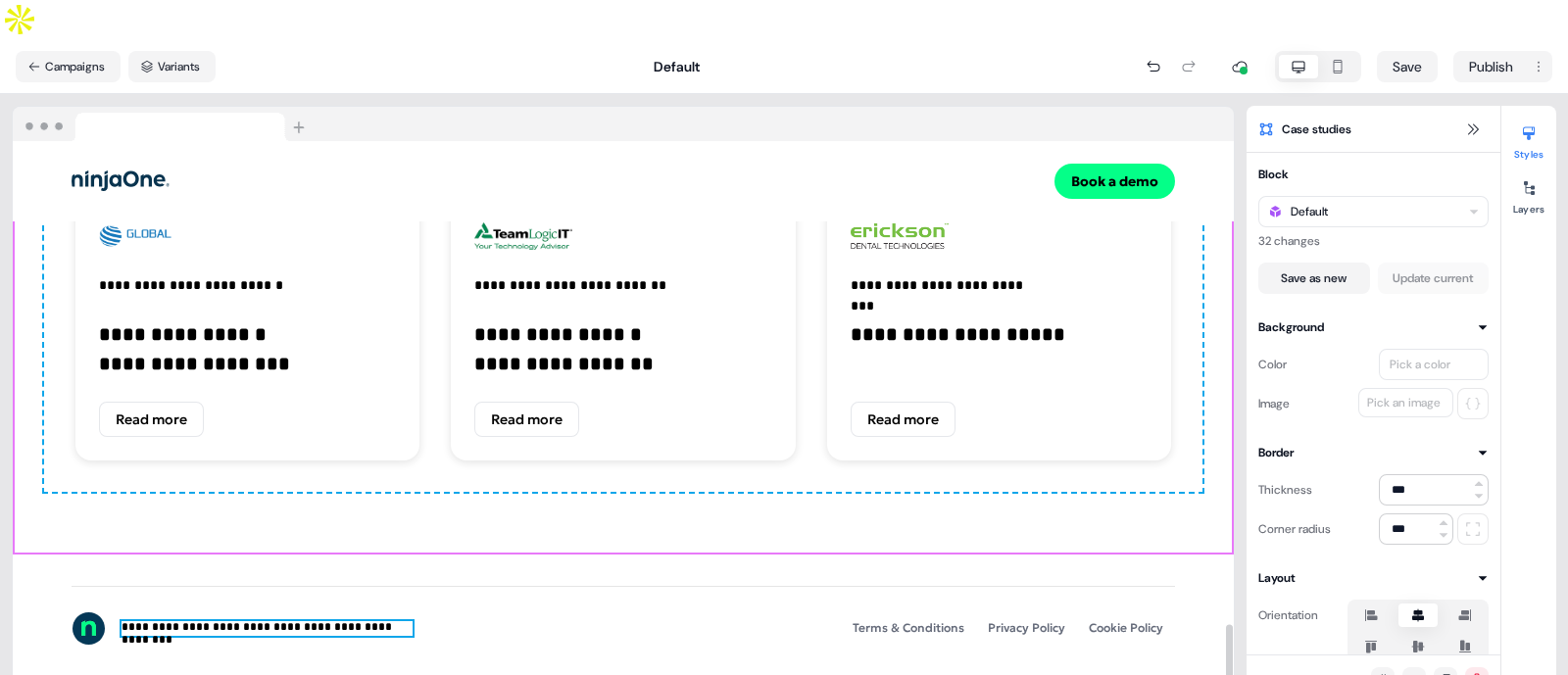 click on "**********" at bounding box center [267, 628] 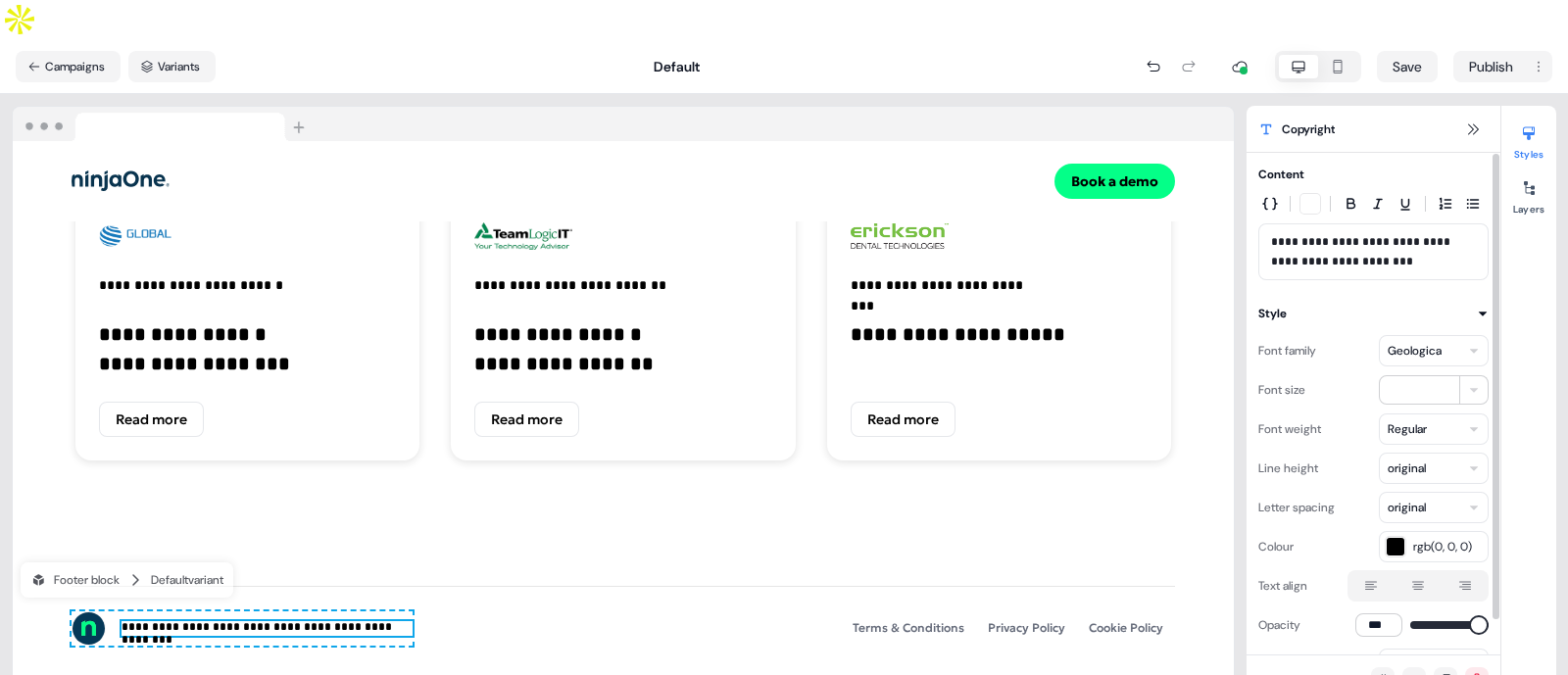 click on "**********" at bounding box center (1374, 252) 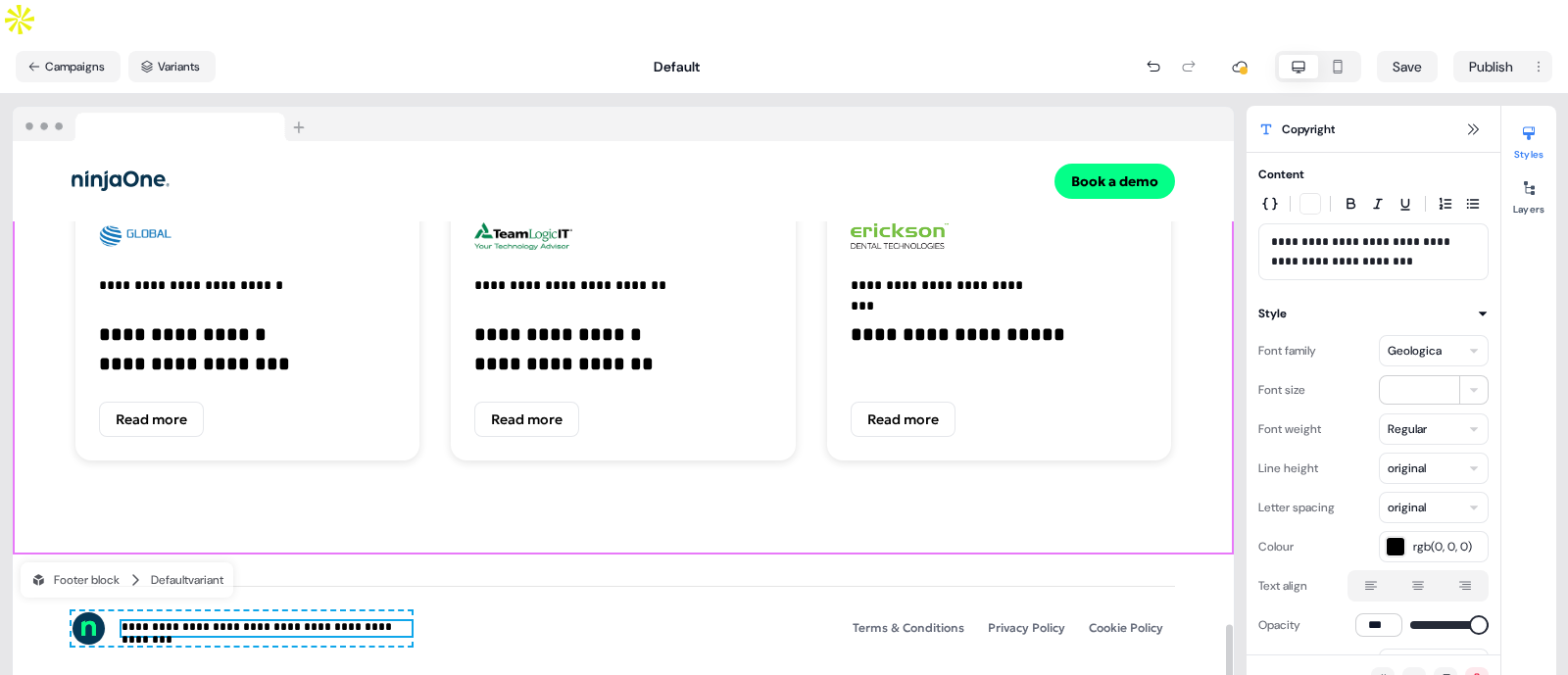 click on "**********" at bounding box center (623, 281) 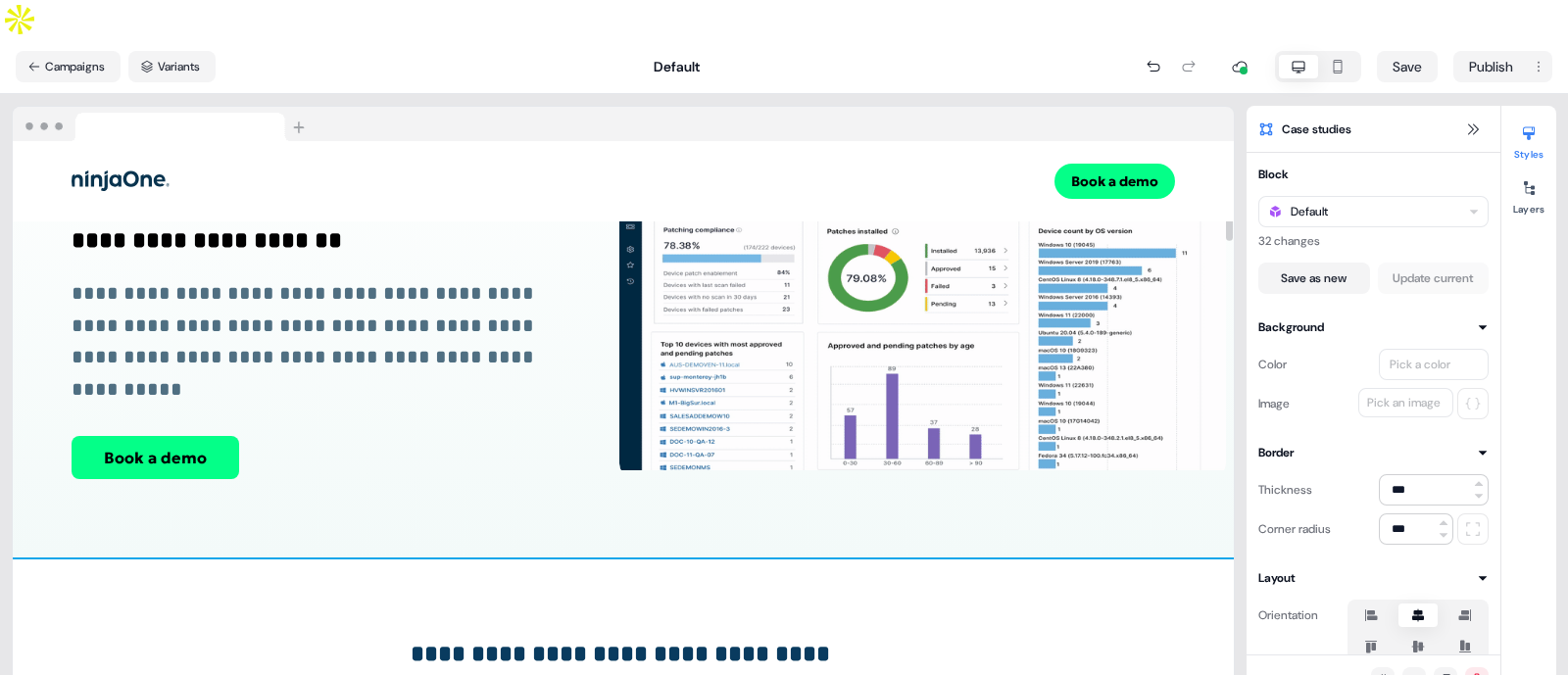 scroll, scrollTop: 0, scrollLeft: 0, axis: both 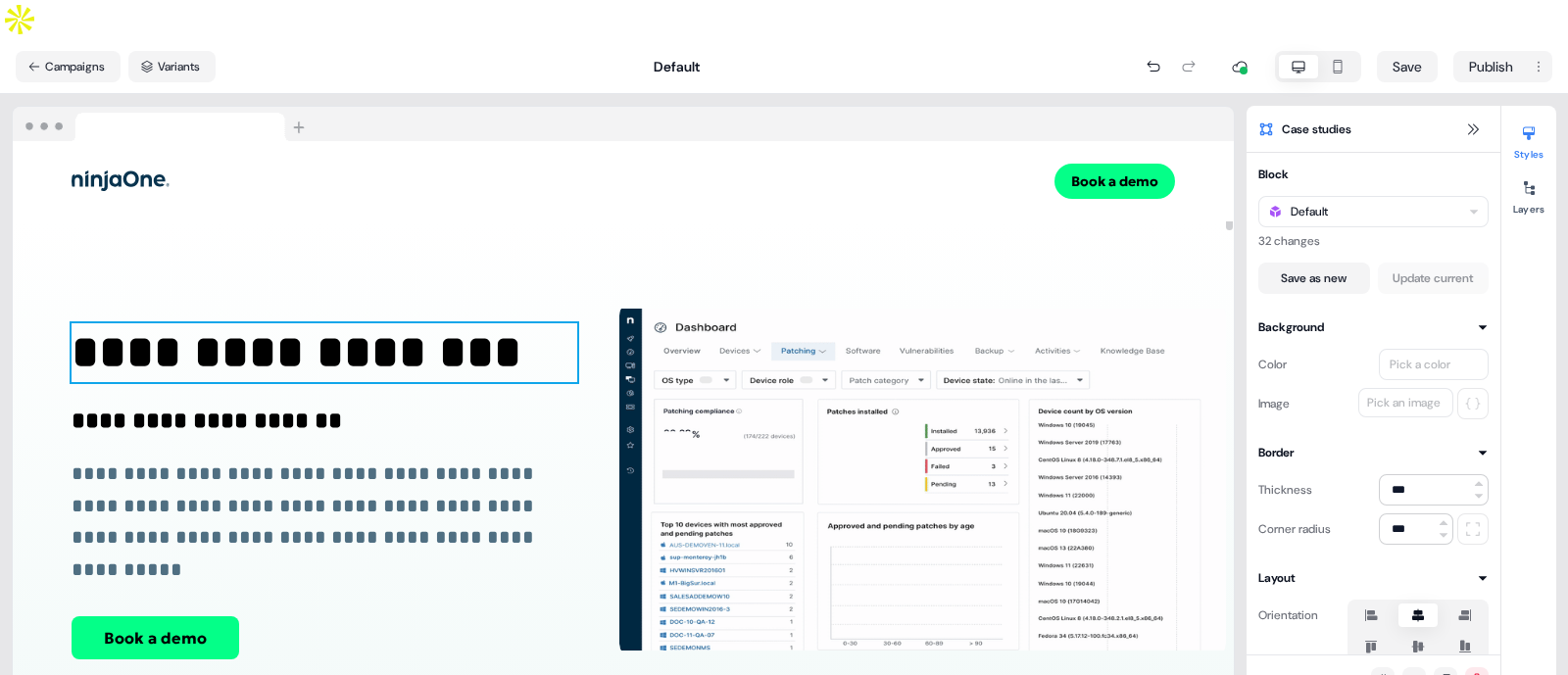 click on "**********" at bounding box center (324, 353) 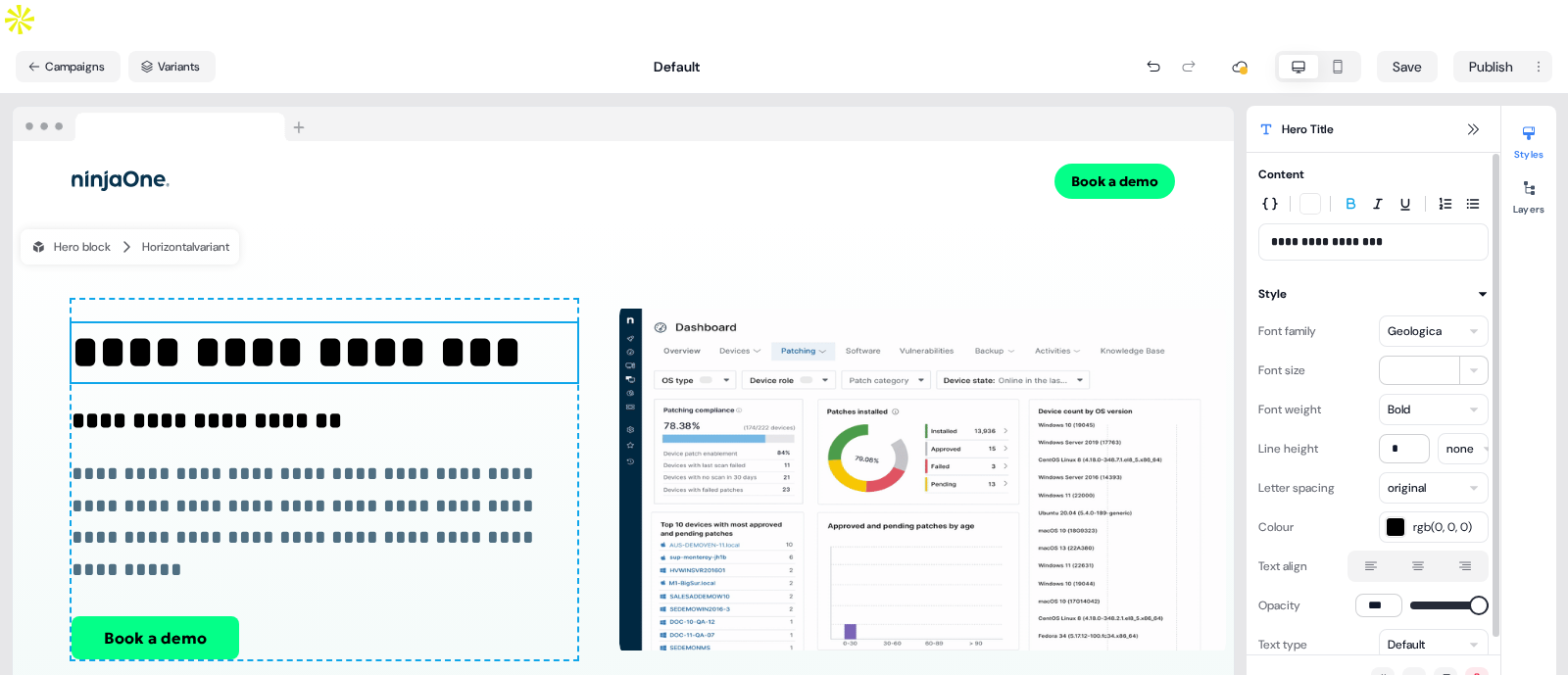 click on "**********" at bounding box center (1373, 242) 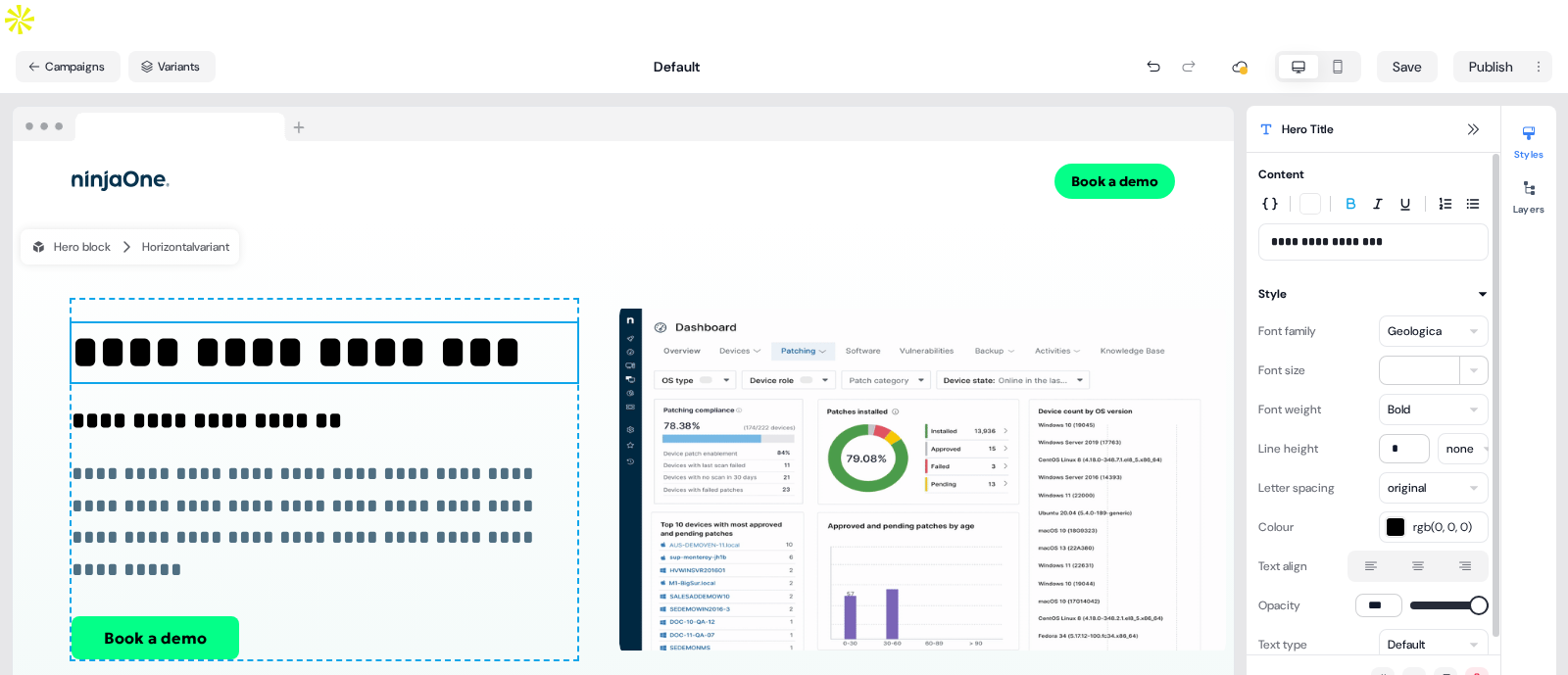 type 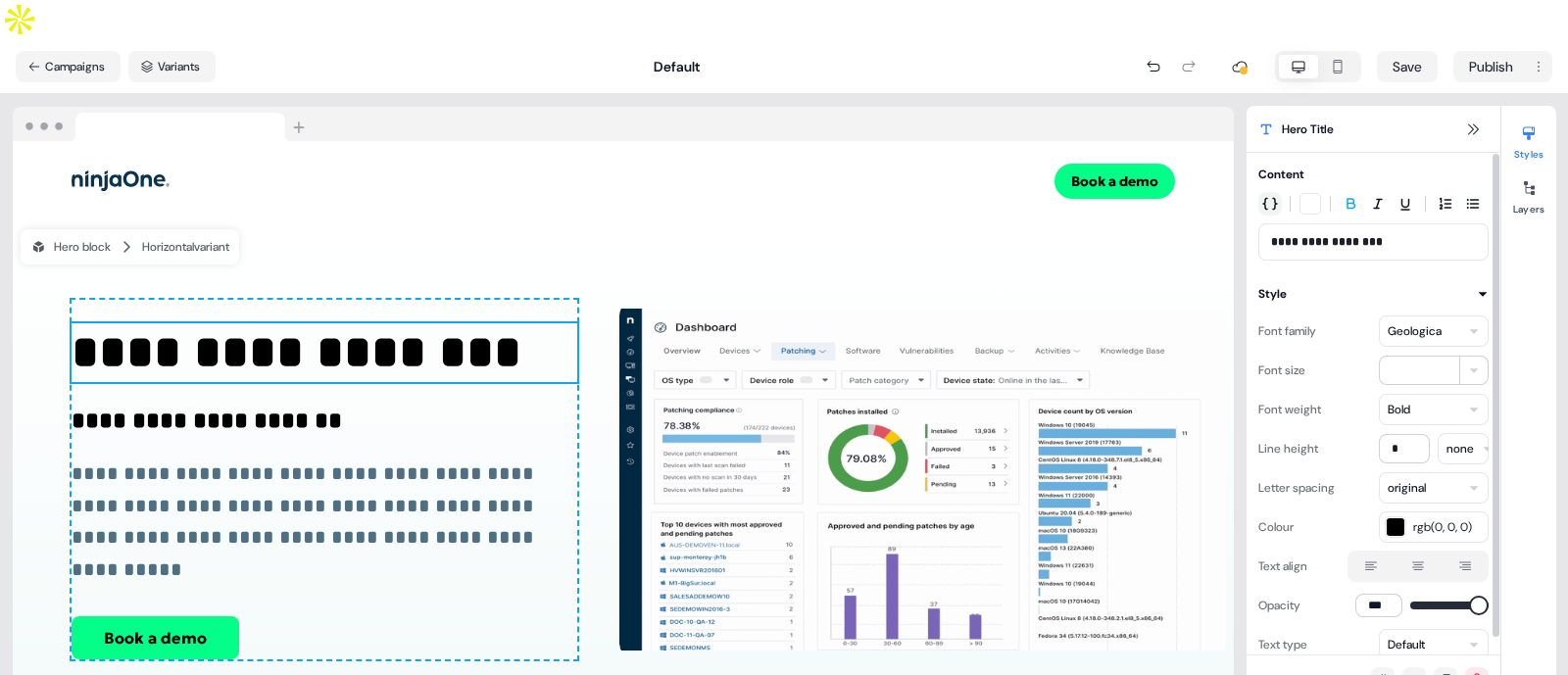 click at bounding box center (1270, 204) 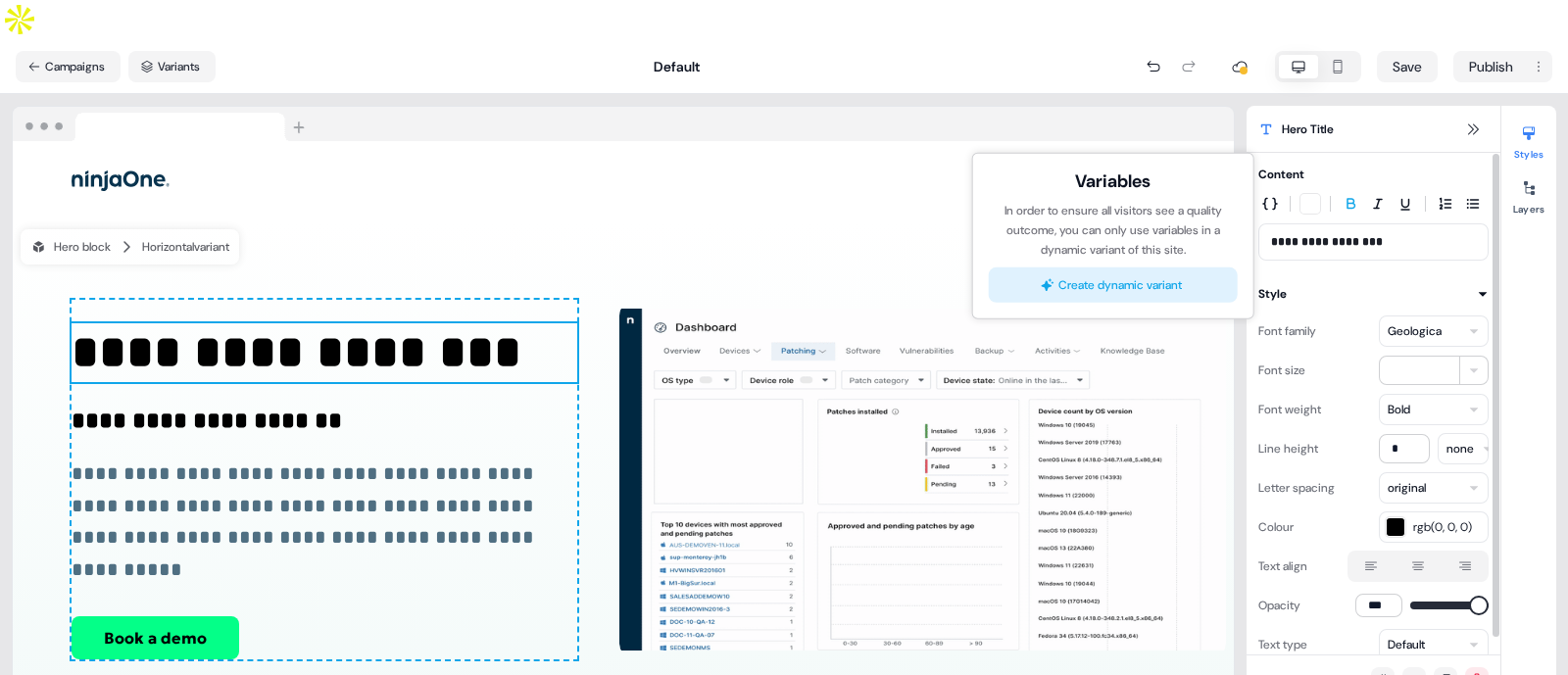 click on "**********" at bounding box center (1373, 242) 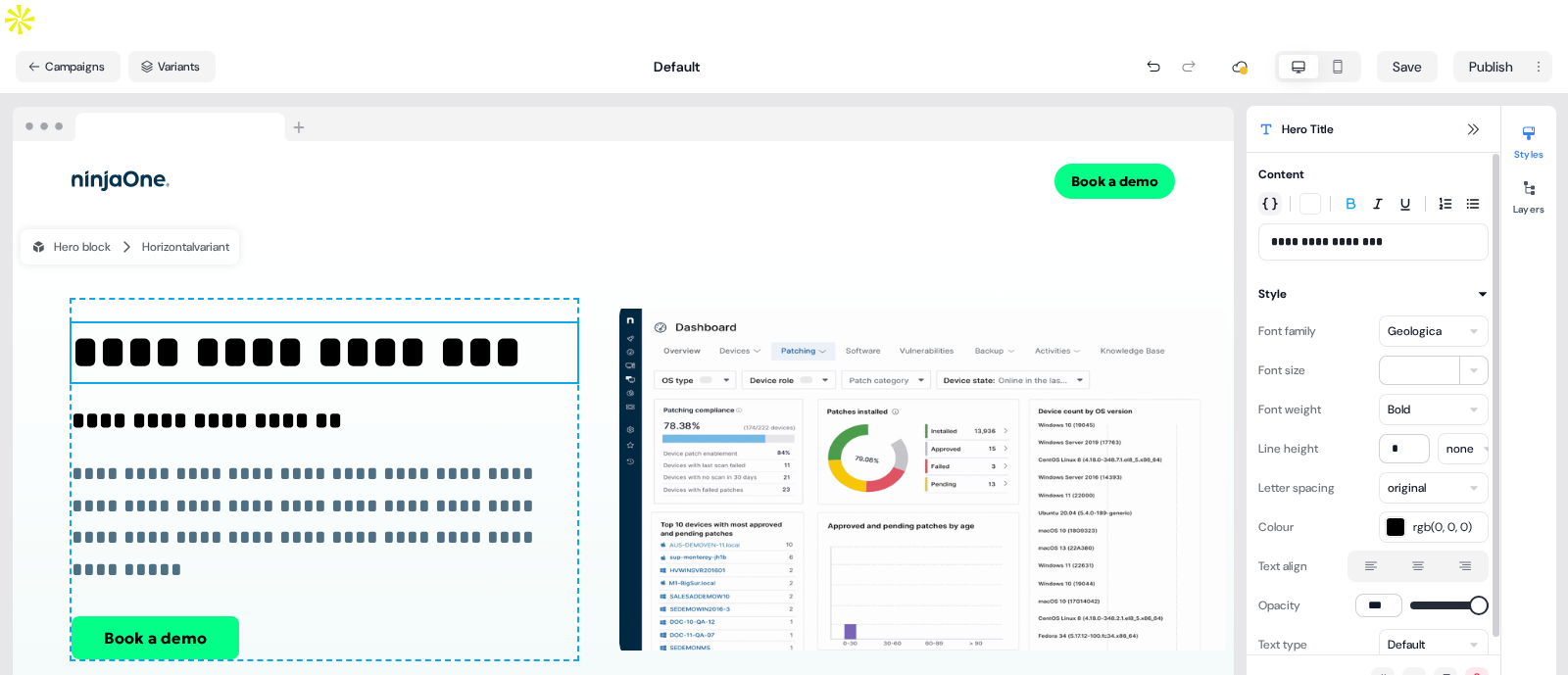 click 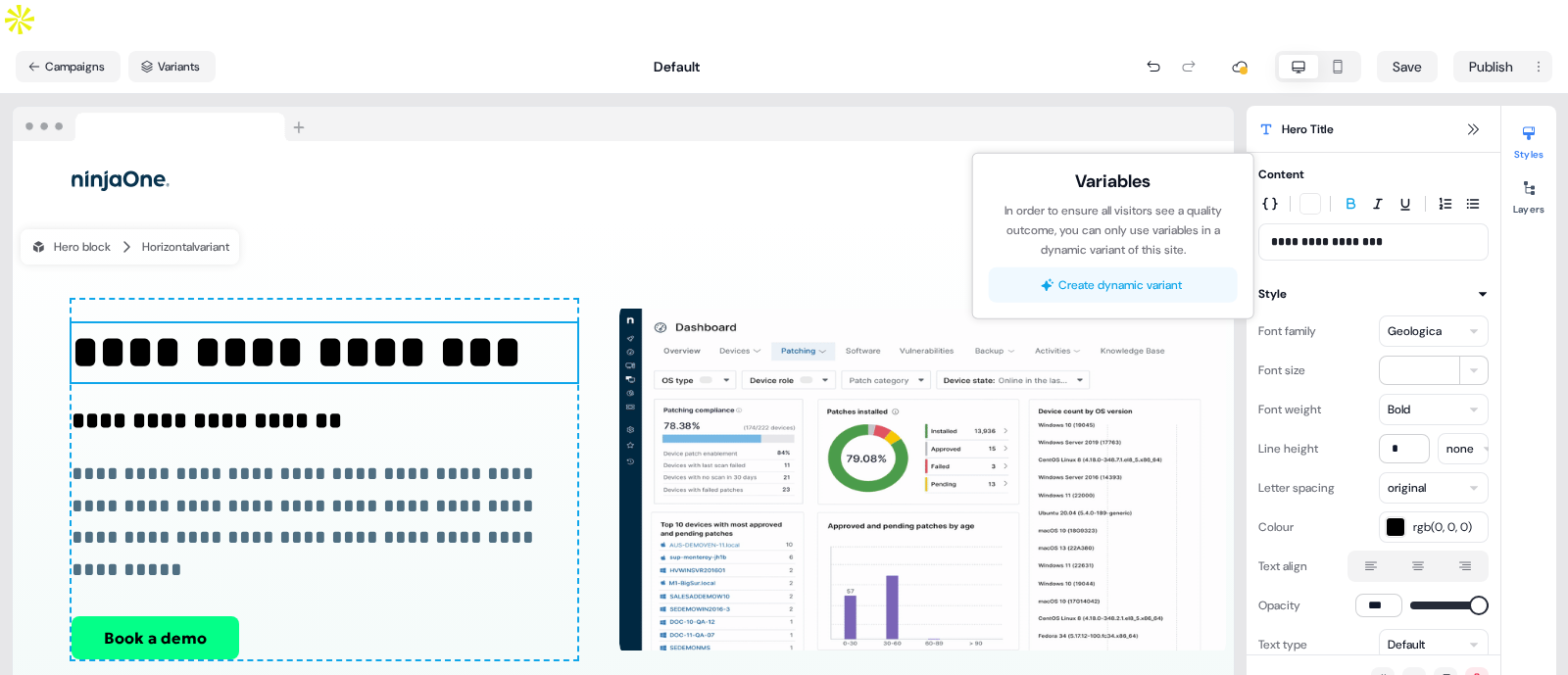 click on "Create dynamic variant" at bounding box center (1113, 285) 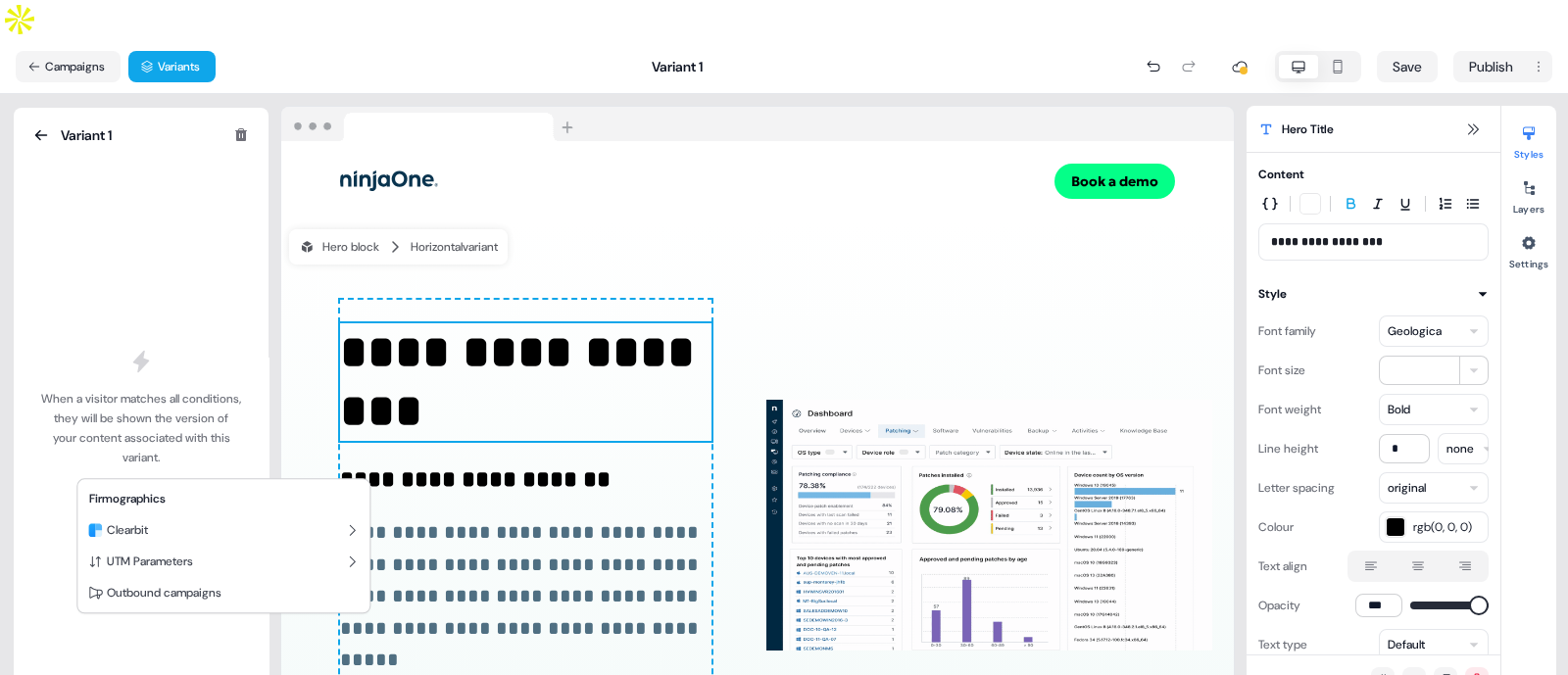 click on "**********" at bounding box center (784, 357) 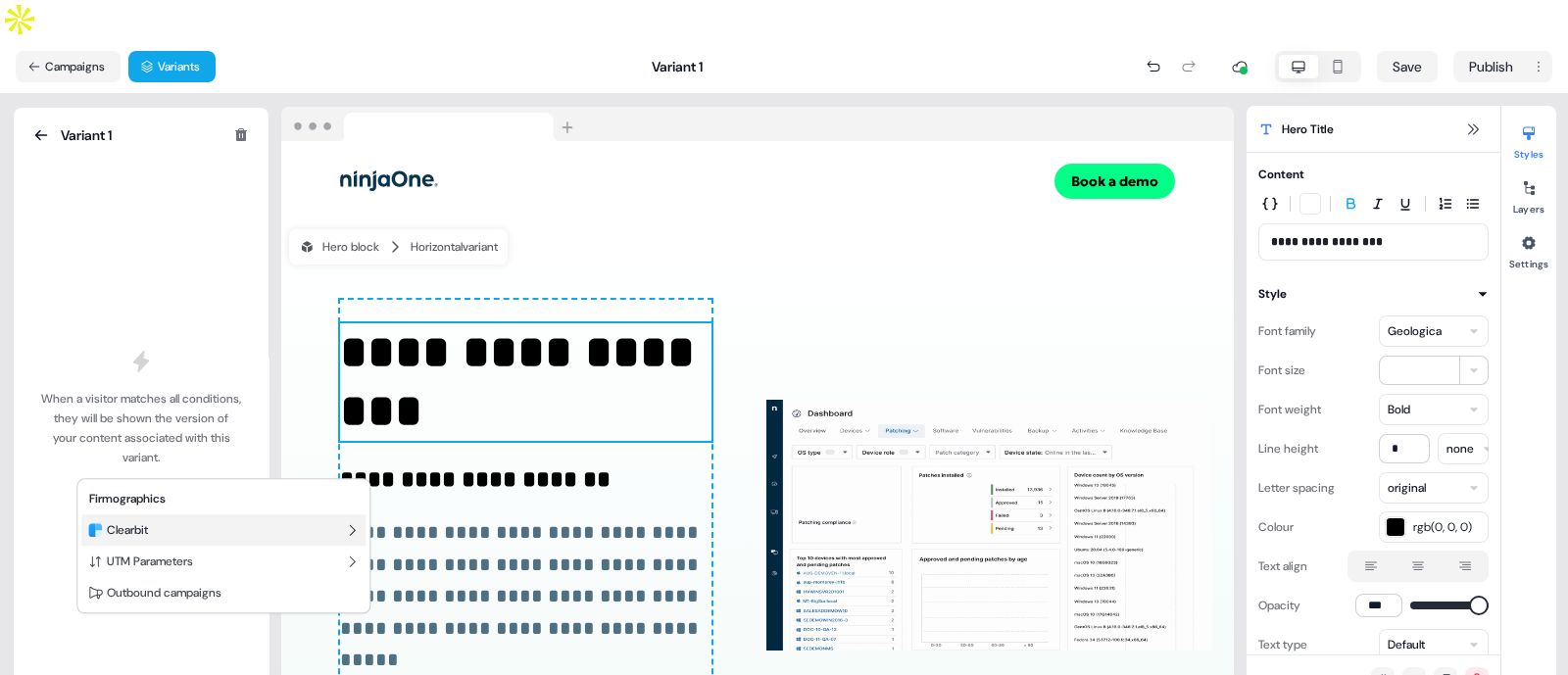 click on "Clearbit" at bounding box center (127, 530) 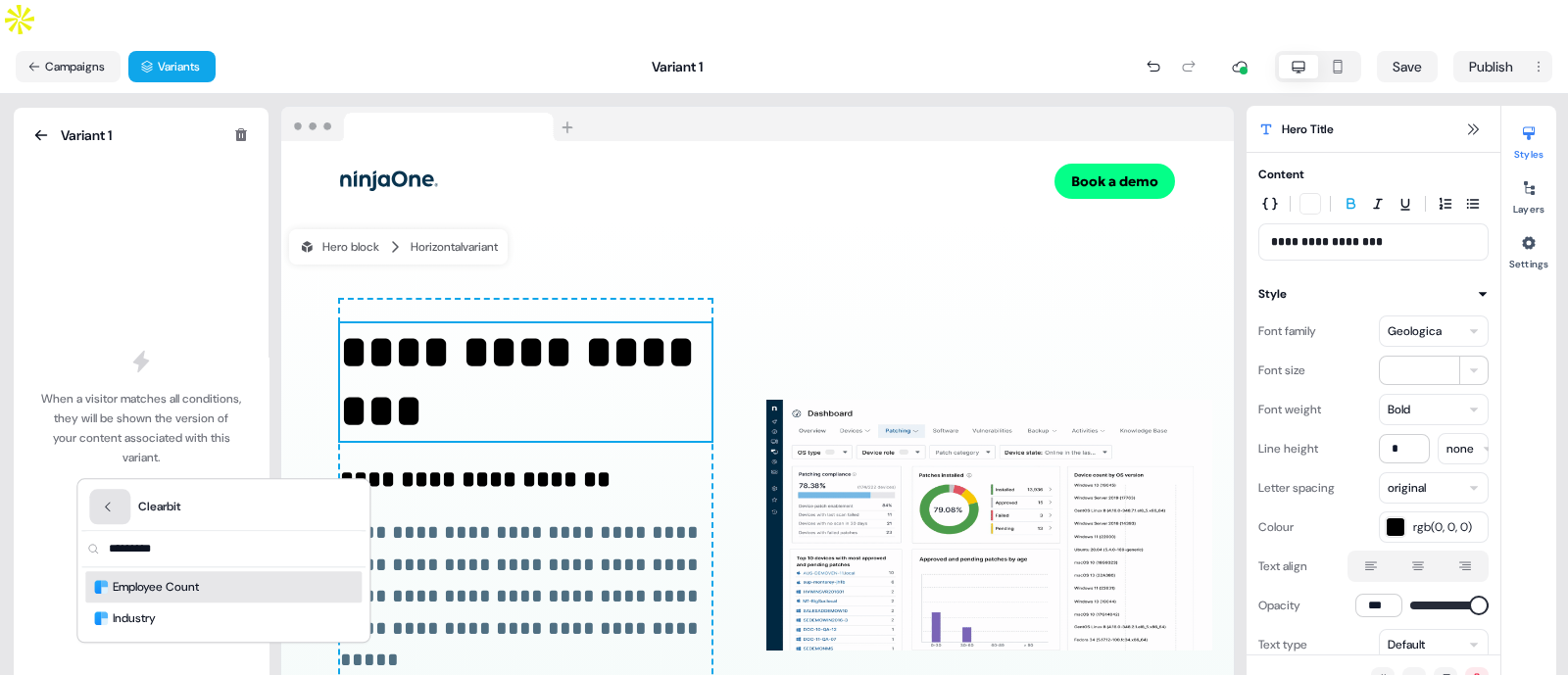 click at bounding box center (110, 506) 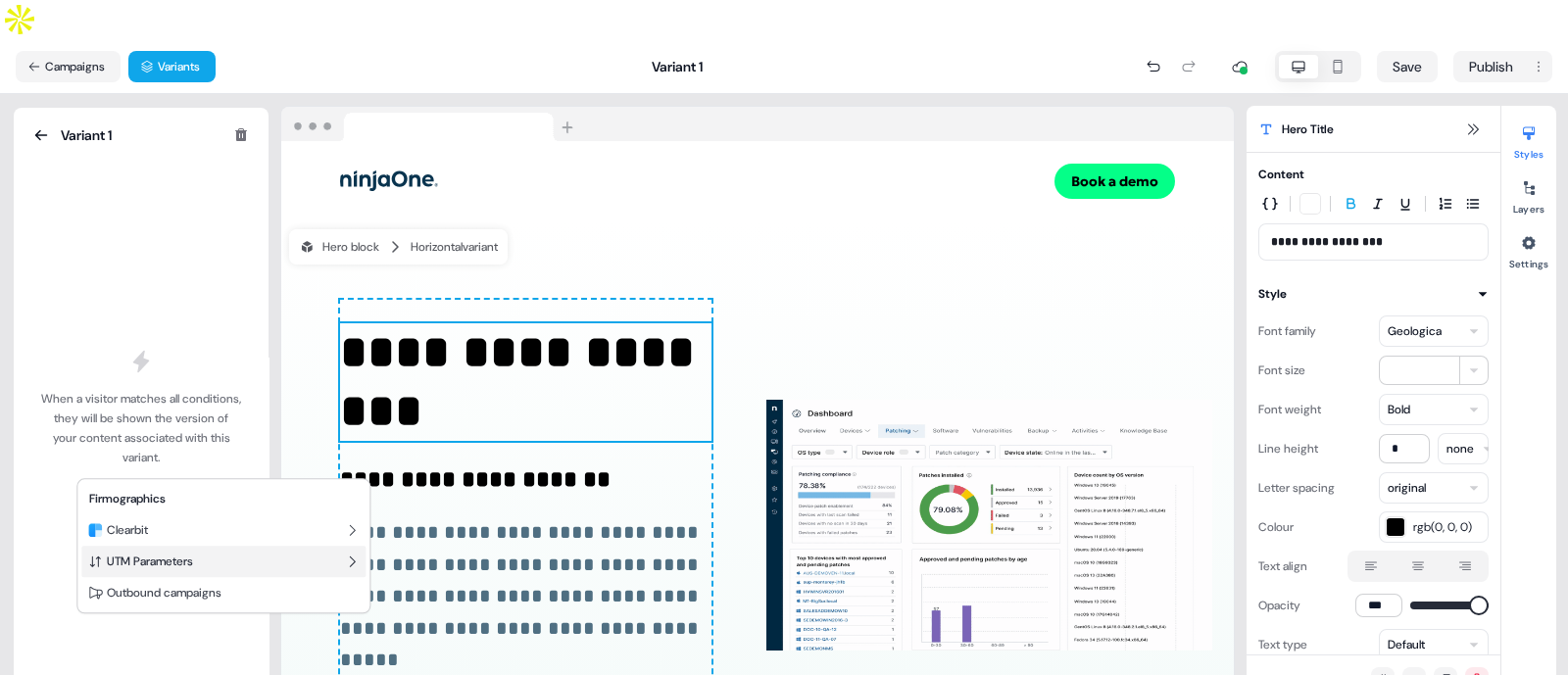 click on "UTM Parameters" at bounding box center (150, 561) 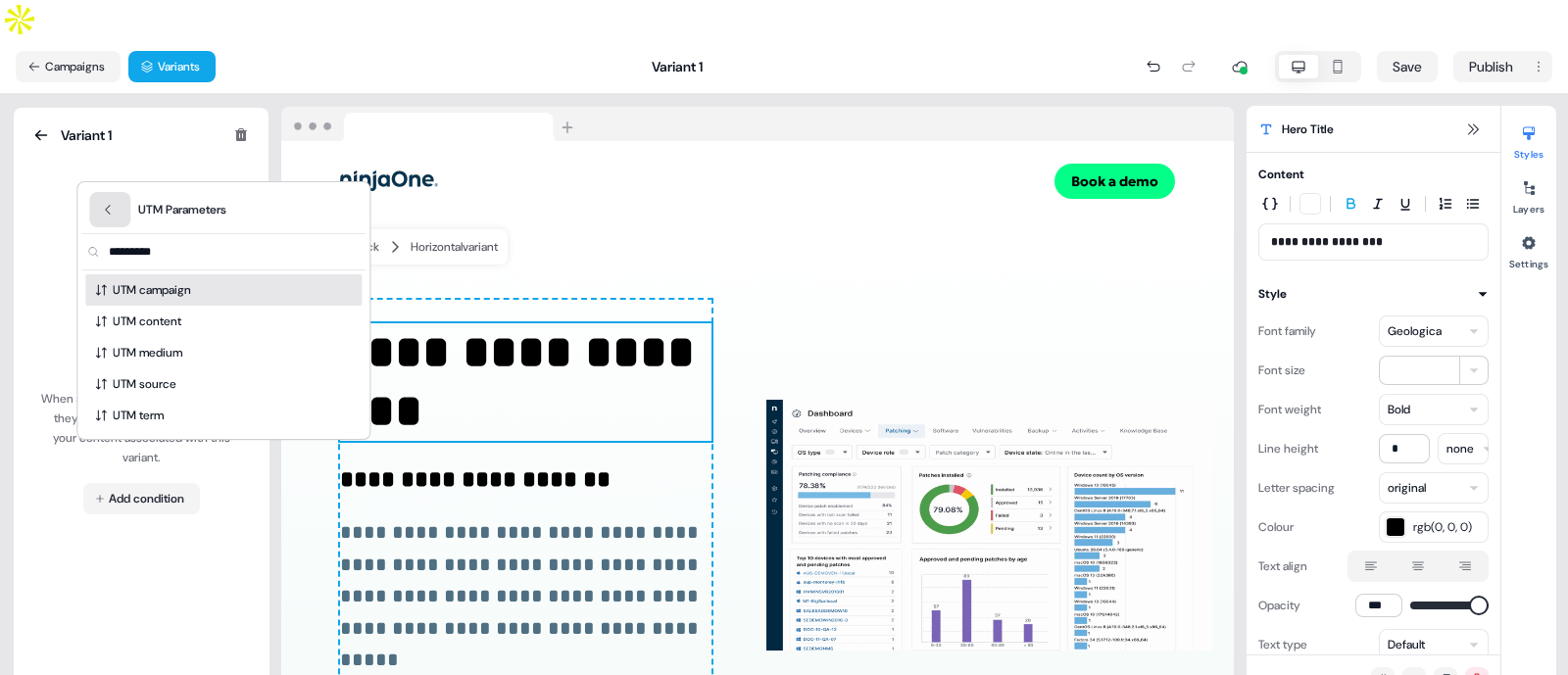 click 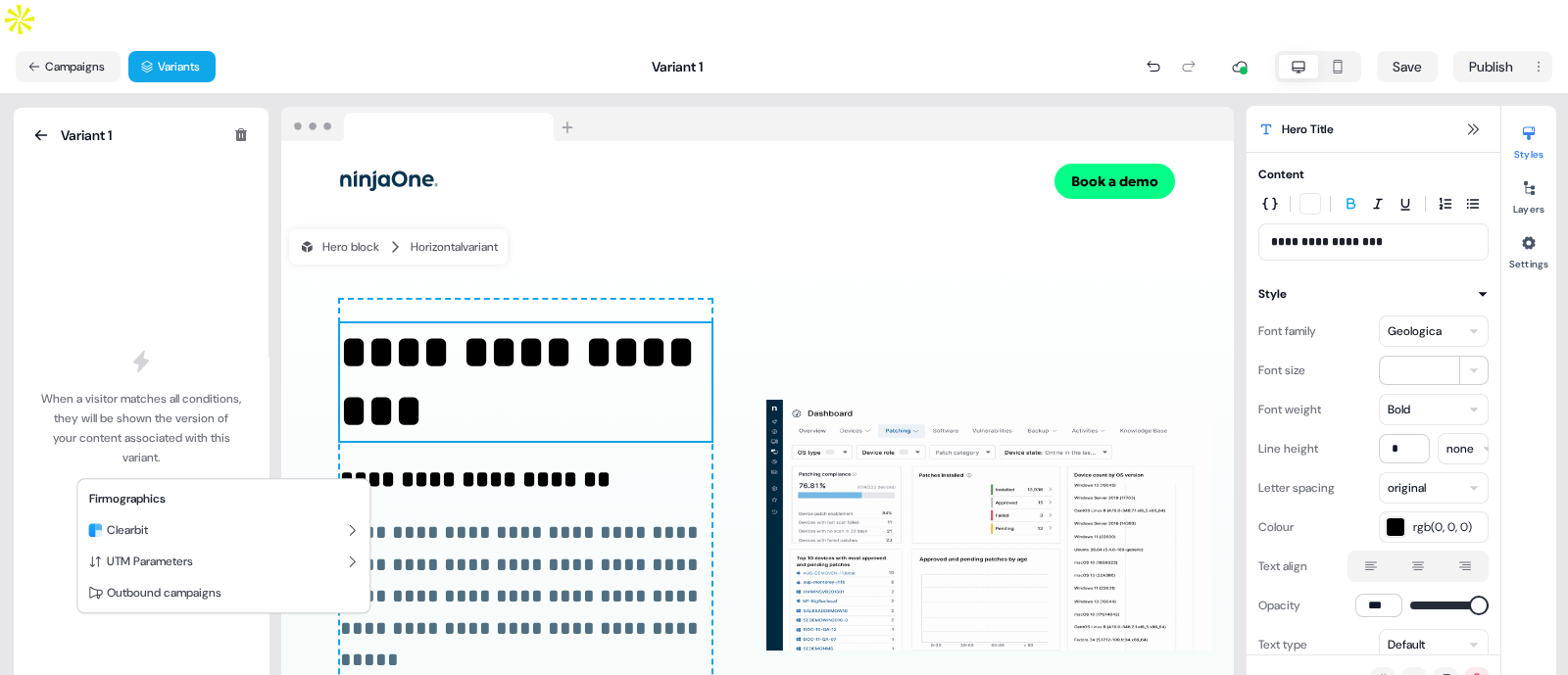 click on "**********" at bounding box center (784, 357) 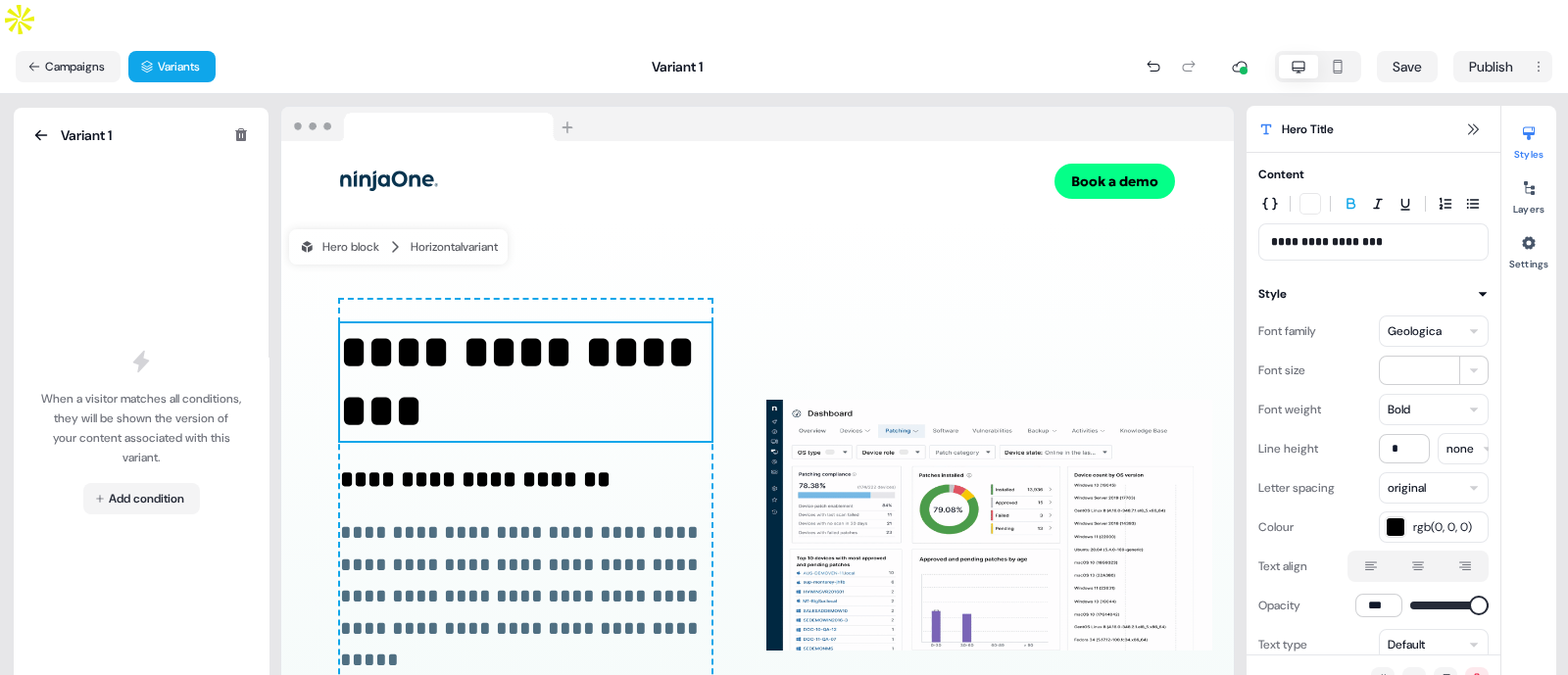 click 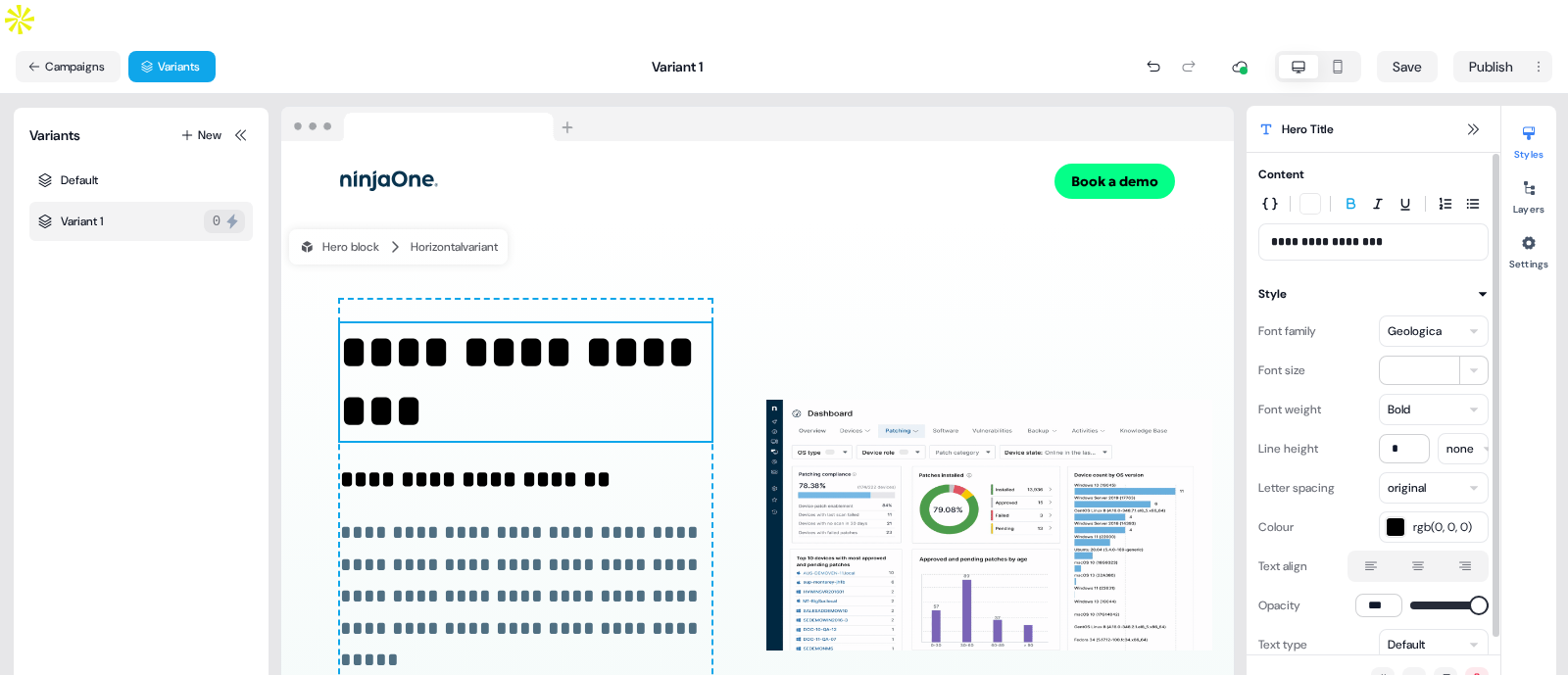 click on "**********" at bounding box center (1373, 242) 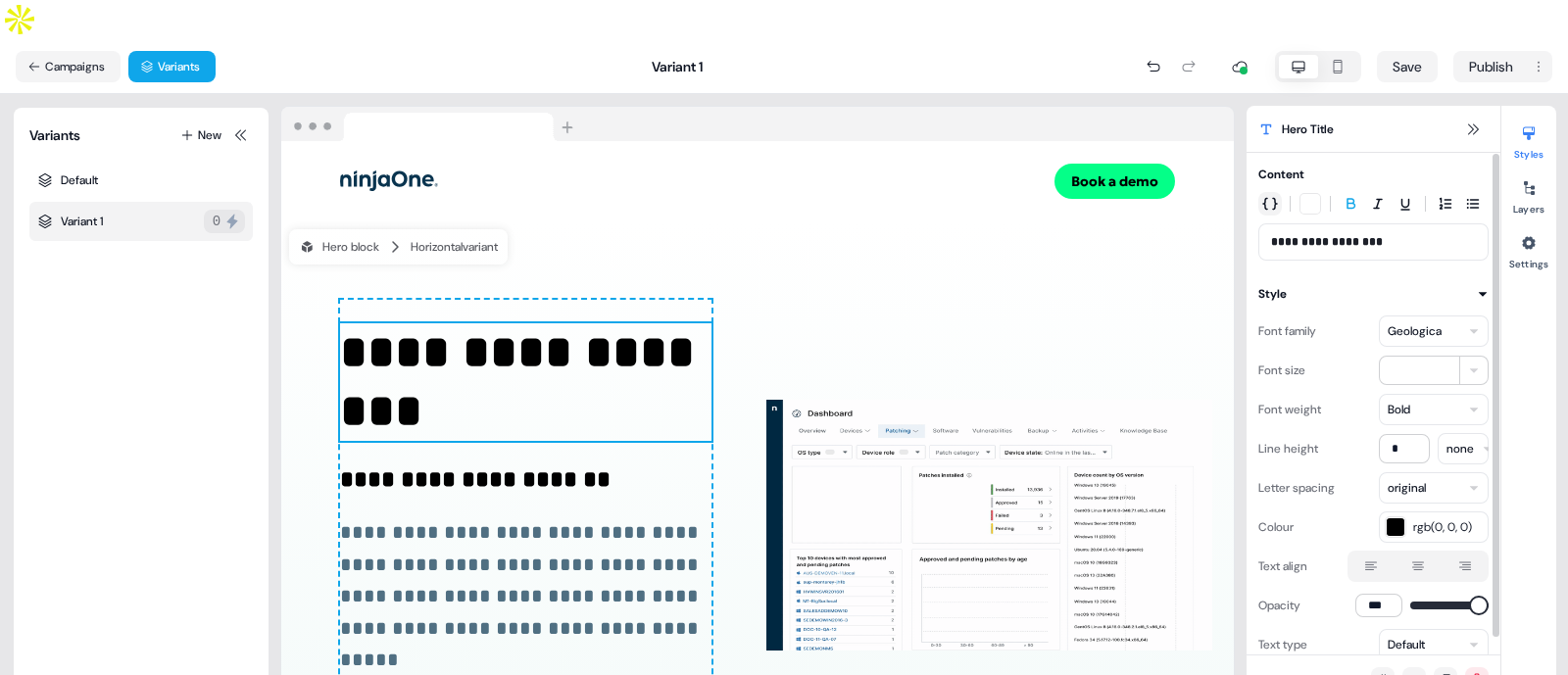 click 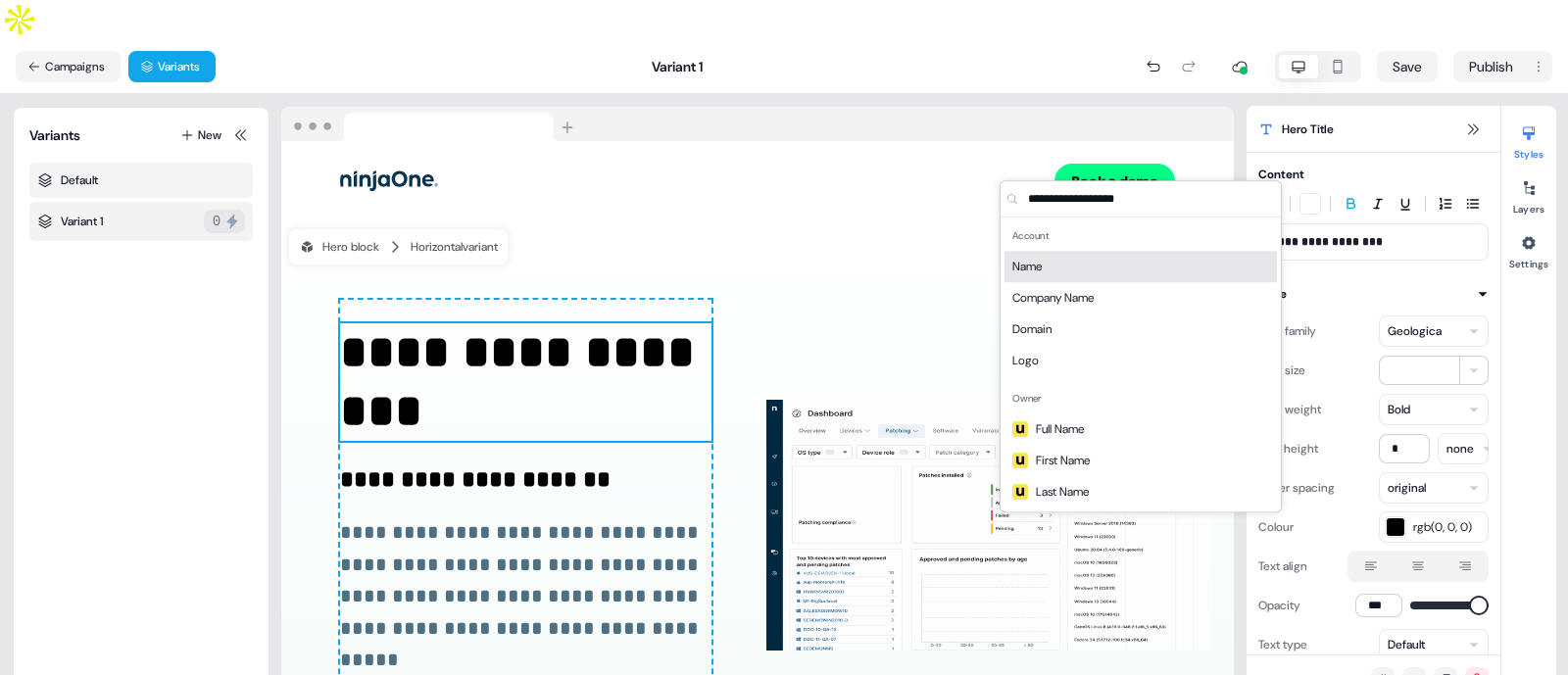 click on "Default" at bounding box center (141, 180) 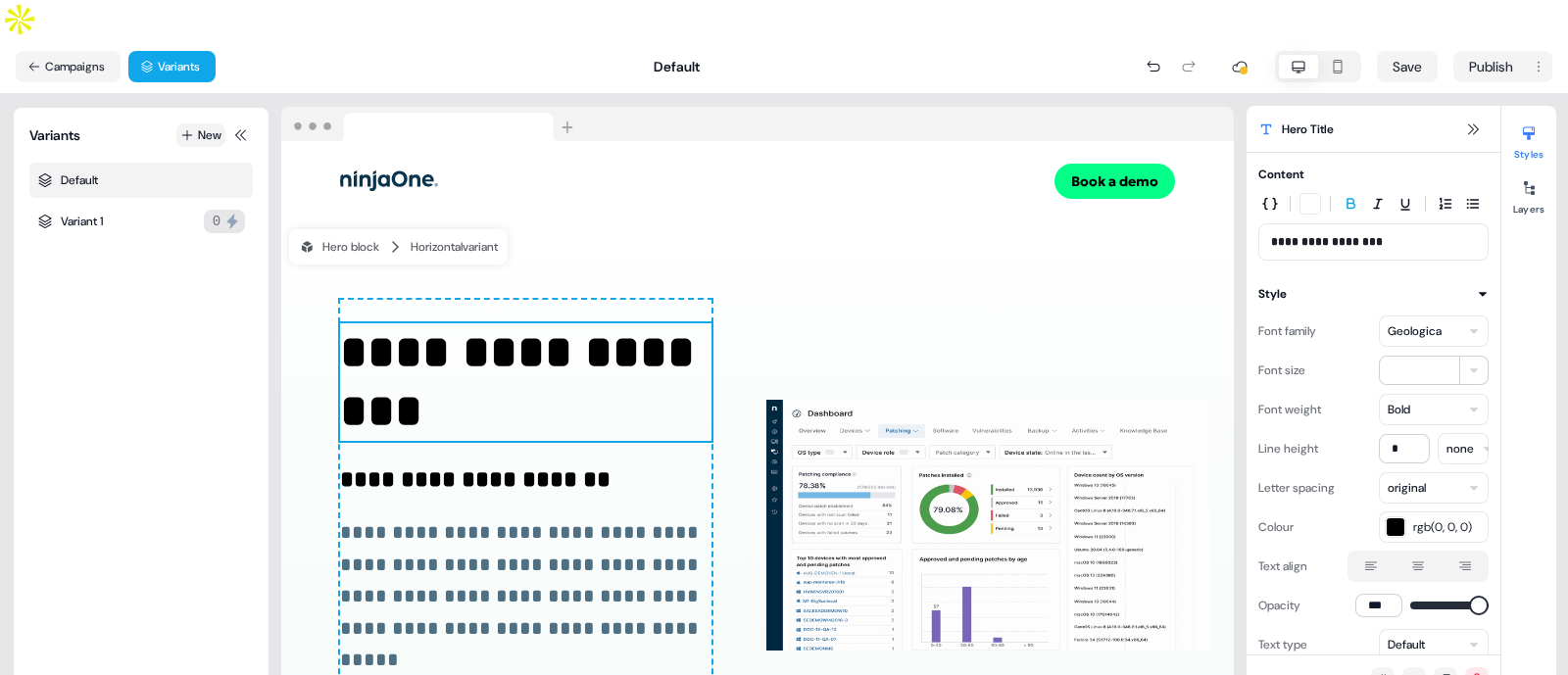 click on "New" at bounding box center [201, 135] 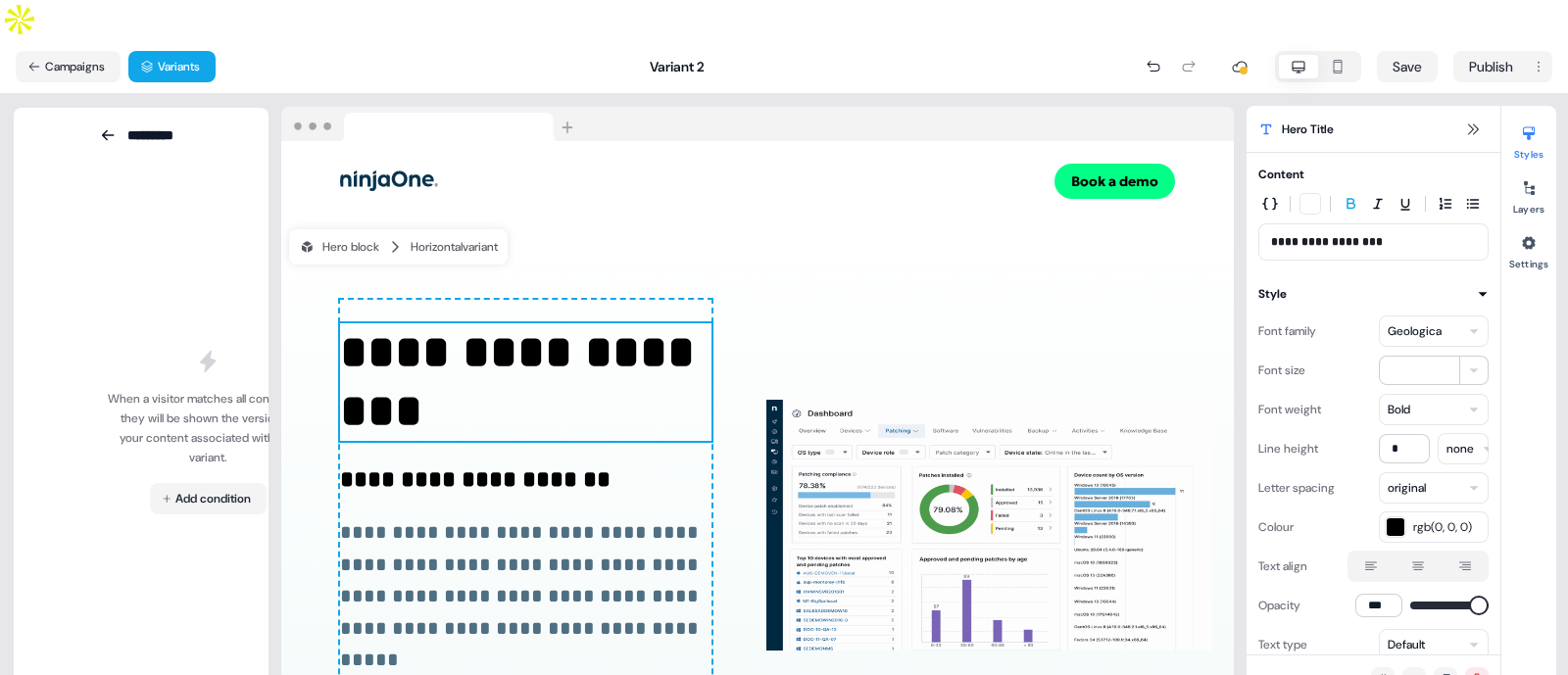 scroll, scrollTop: 0, scrollLeft: 0, axis: both 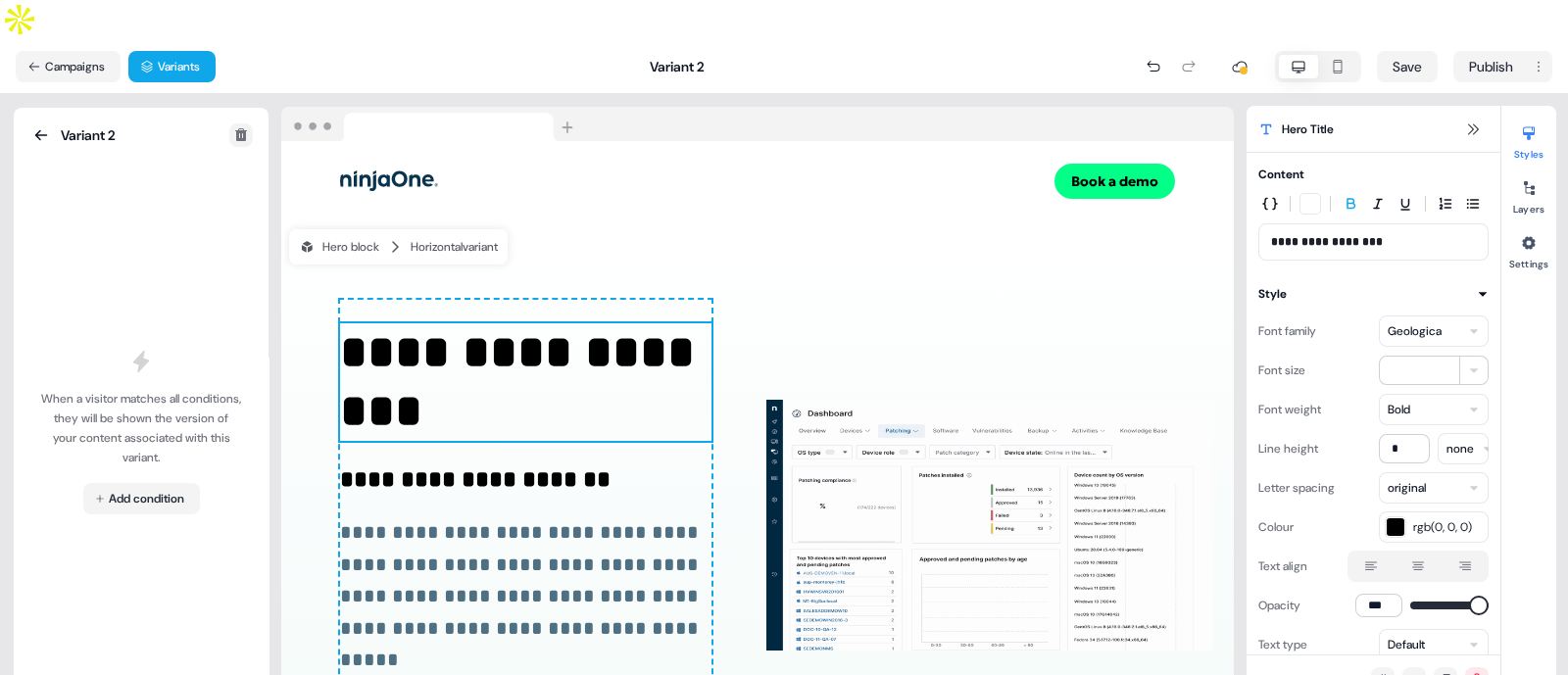 click 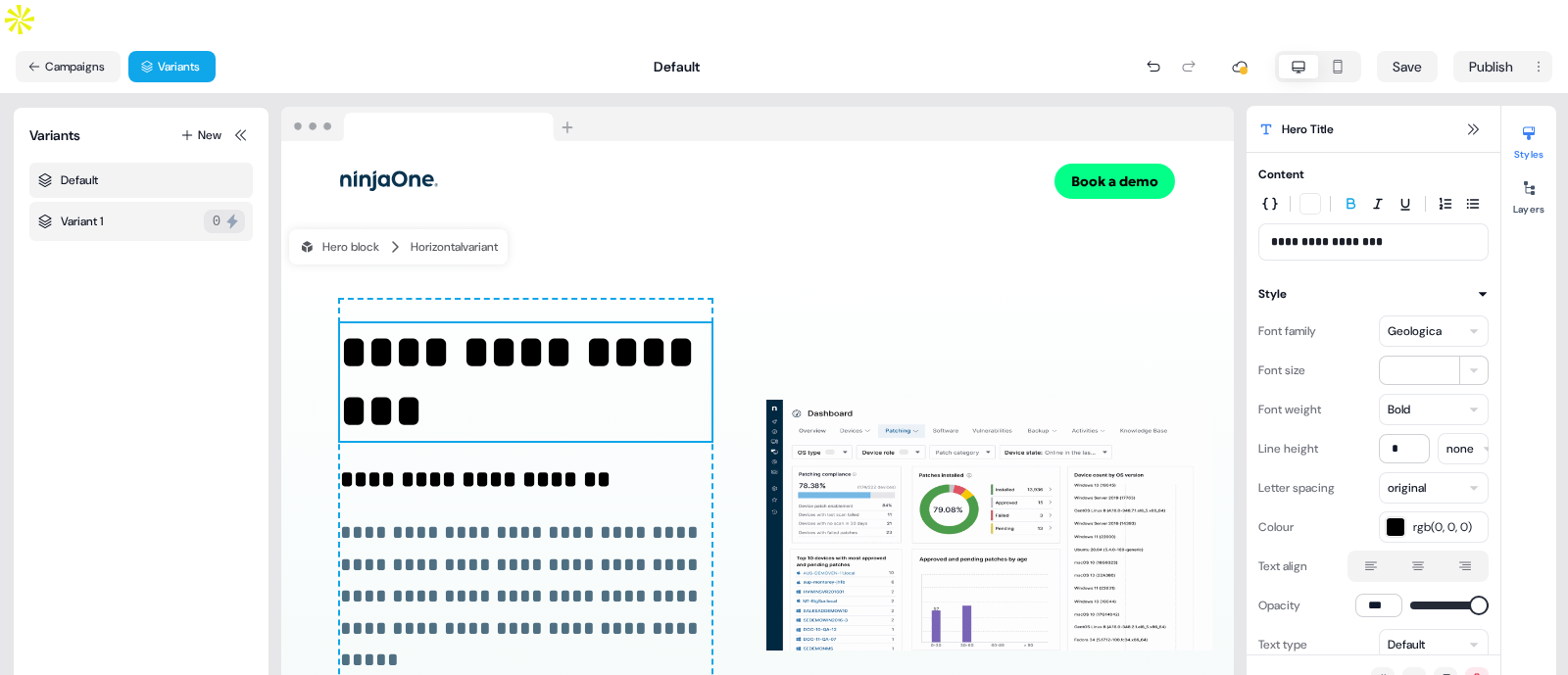 click on "Variant 1 0" at bounding box center (141, 221) 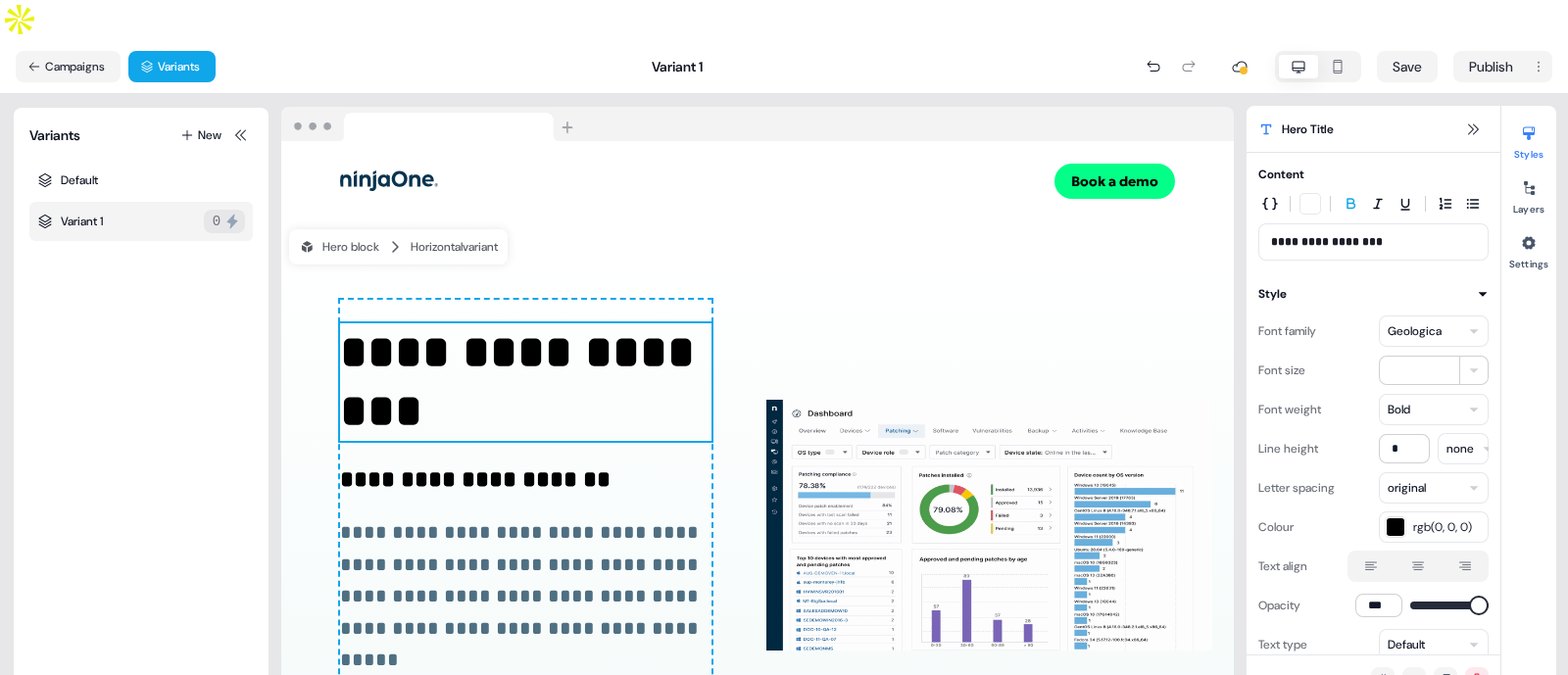 click on "Variant 1 0" at bounding box center [141, 221] 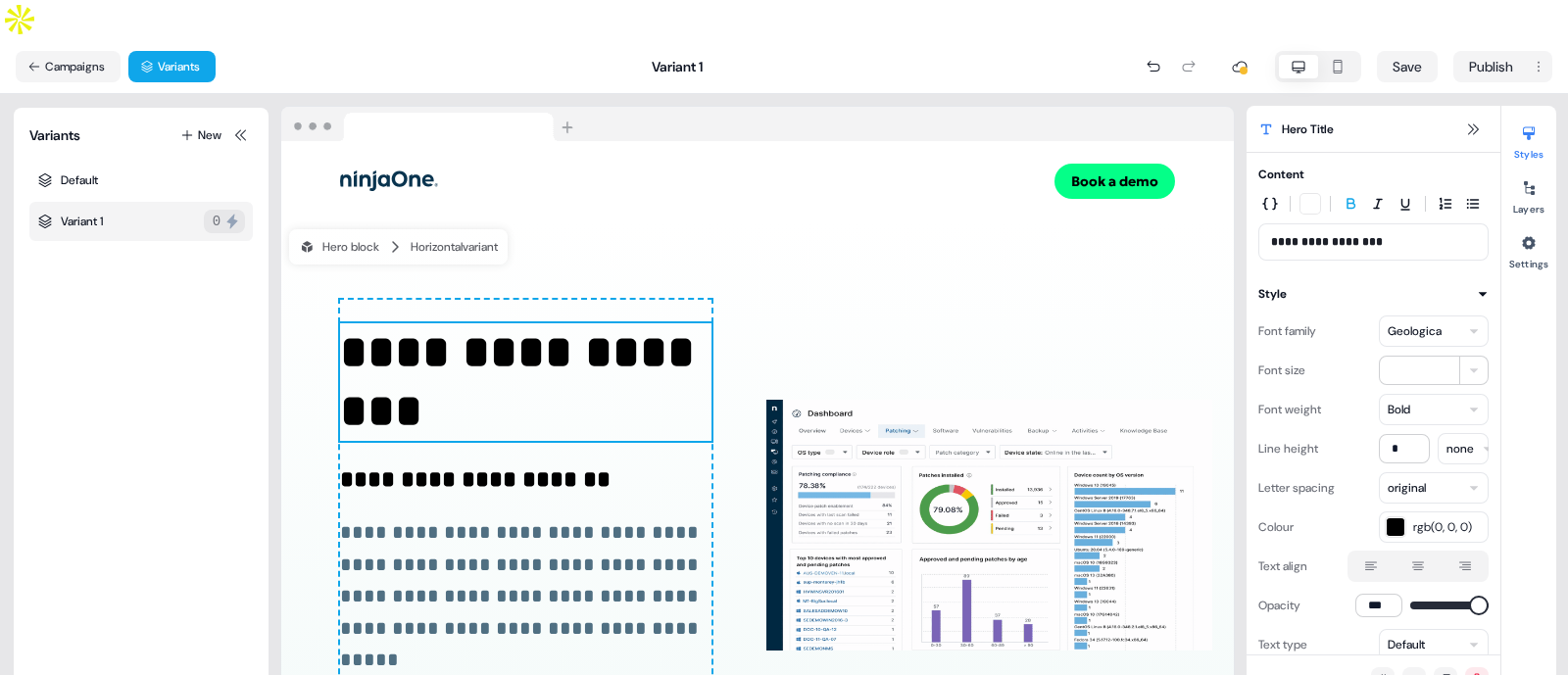click on "Variant 1 0" at bounding box center [141, 221] 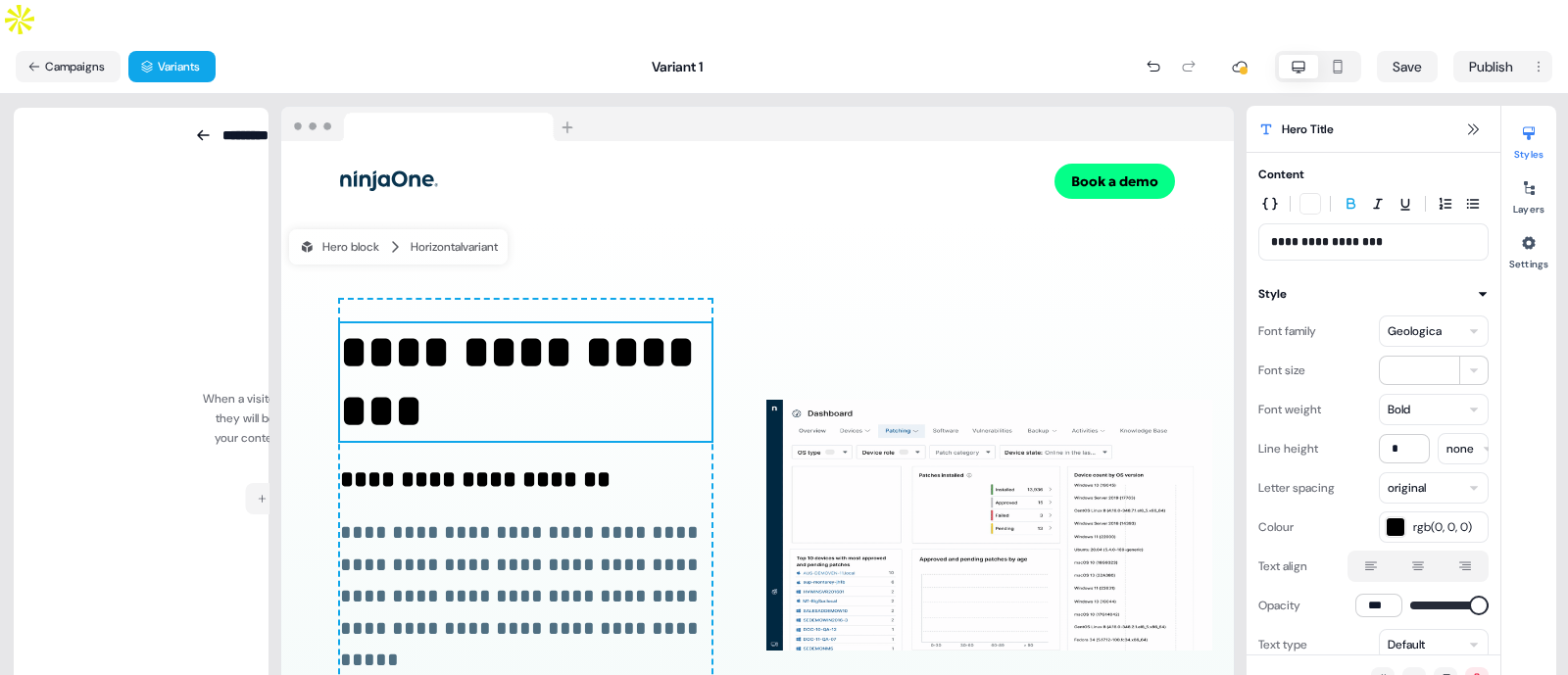 scroll, scrollTop: 0, scrollLeft: 0, axis: both 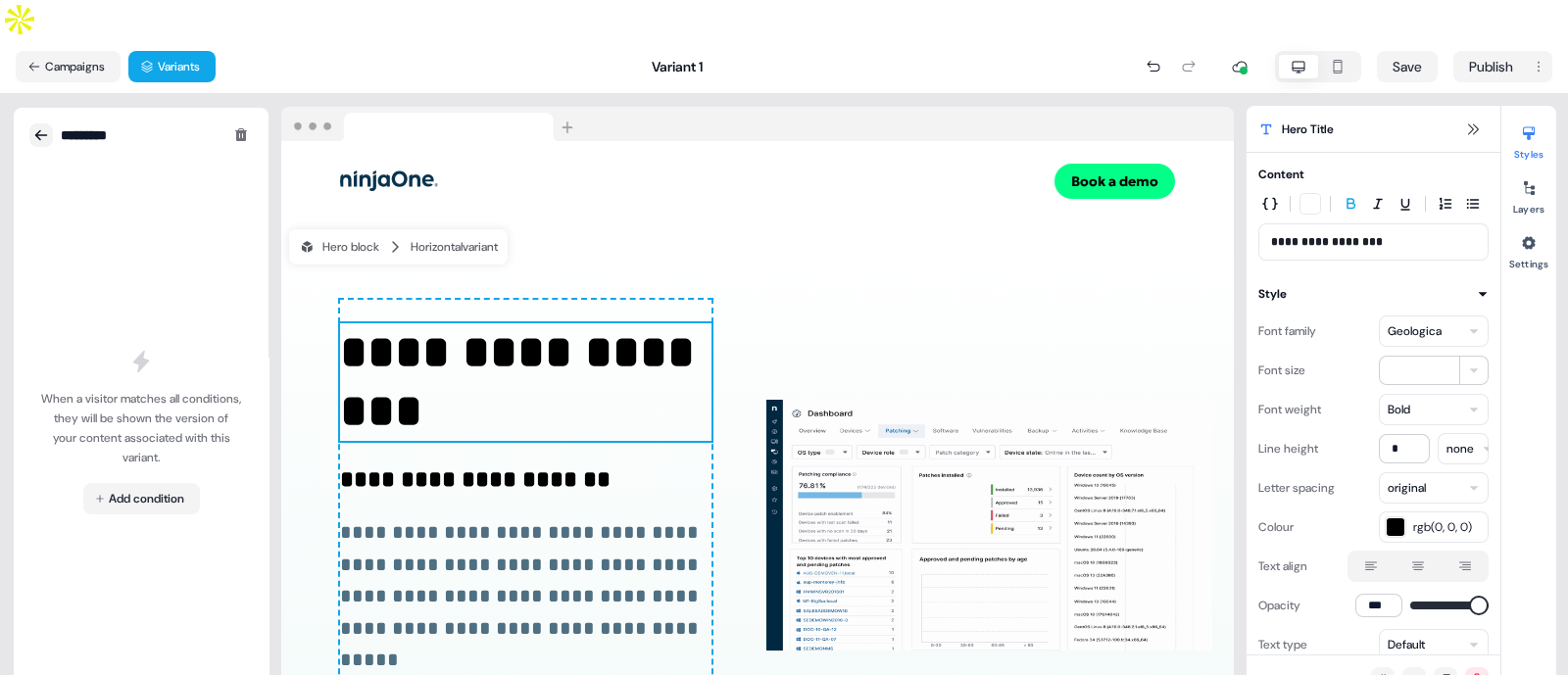 click 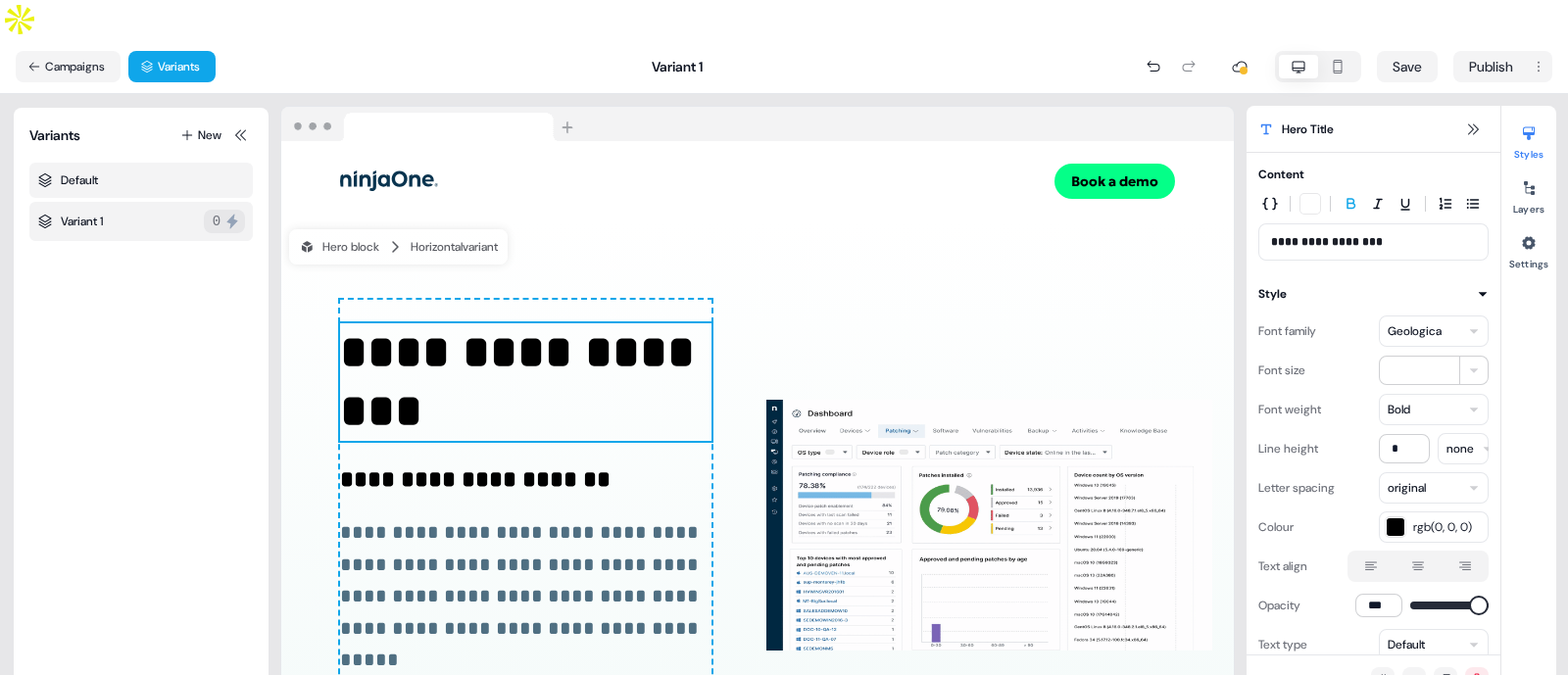 click on "Default" at bounding box center (141, 180) 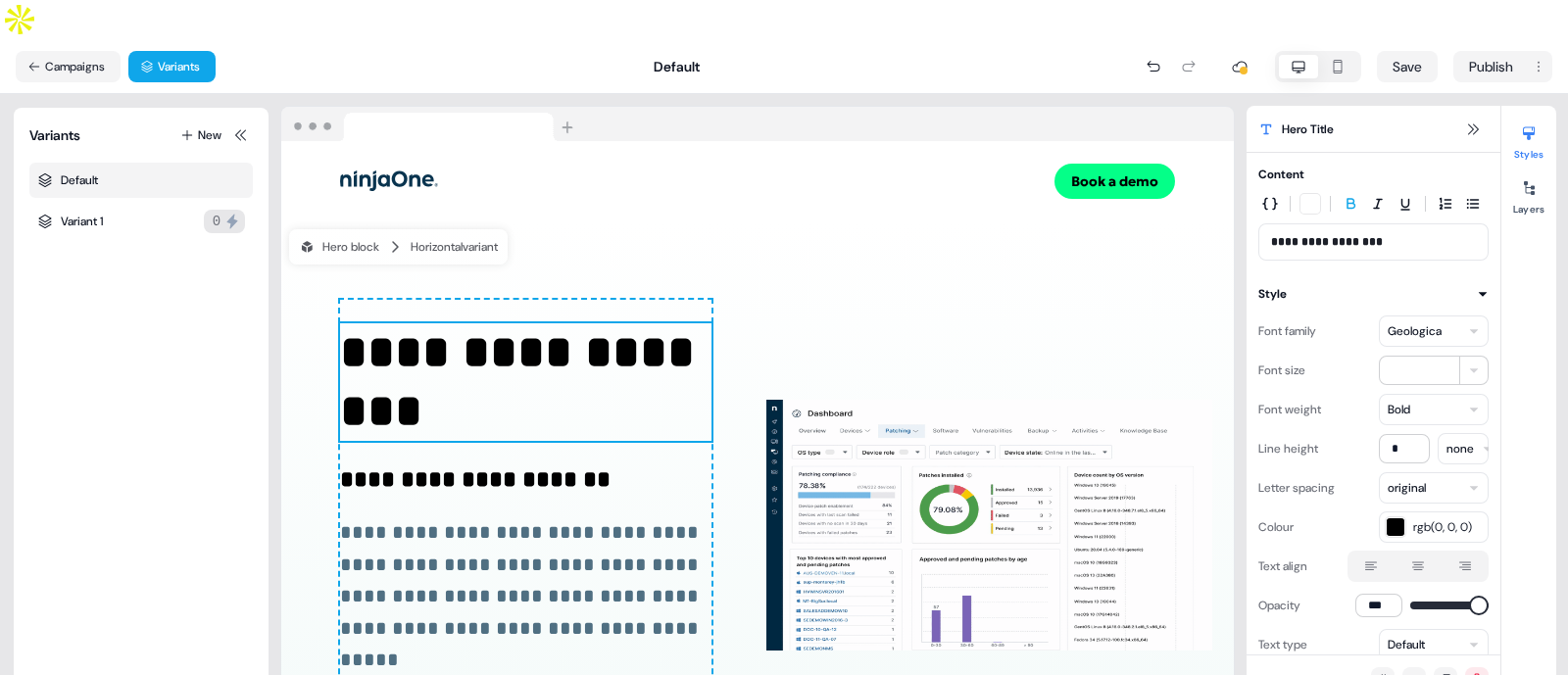click on "Default" at bounding box center [141, 180] 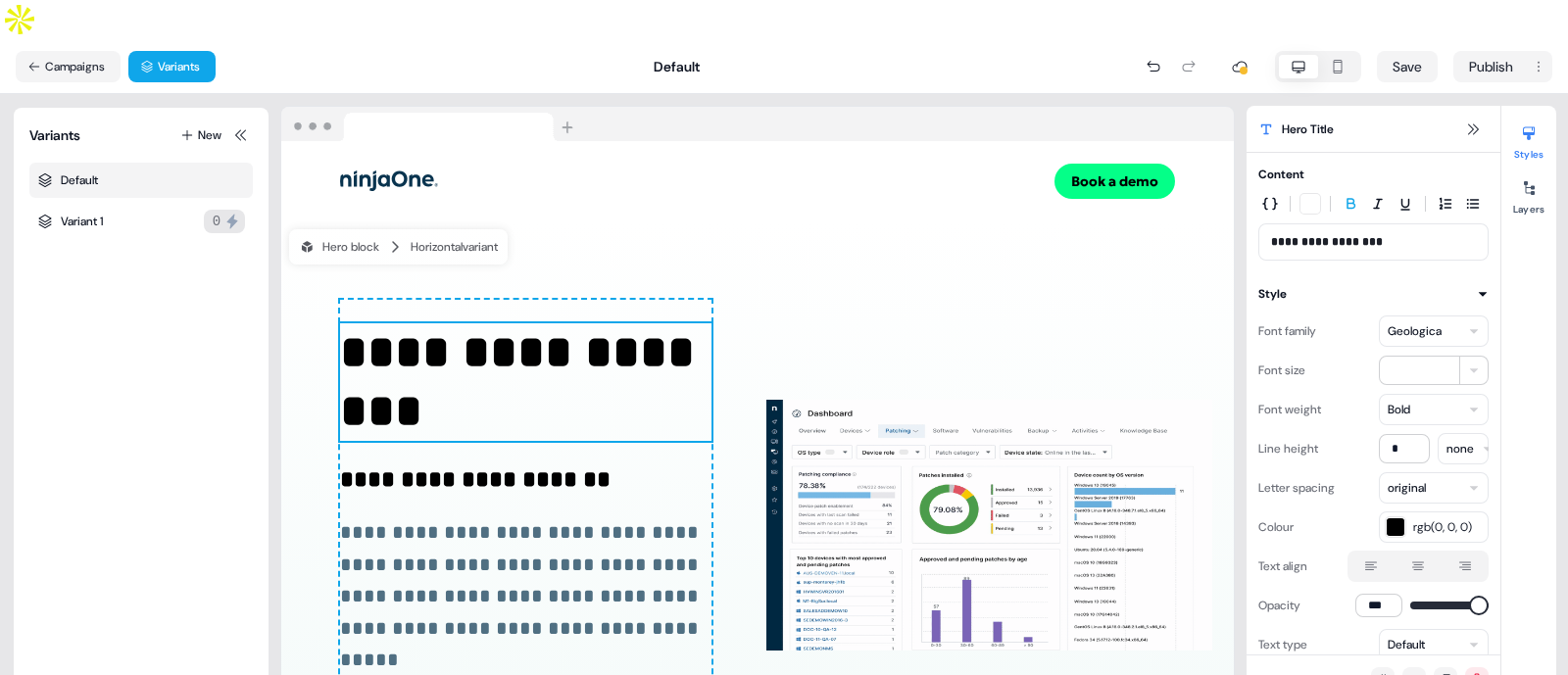 click on "Default" at bounding box center (141, 180) 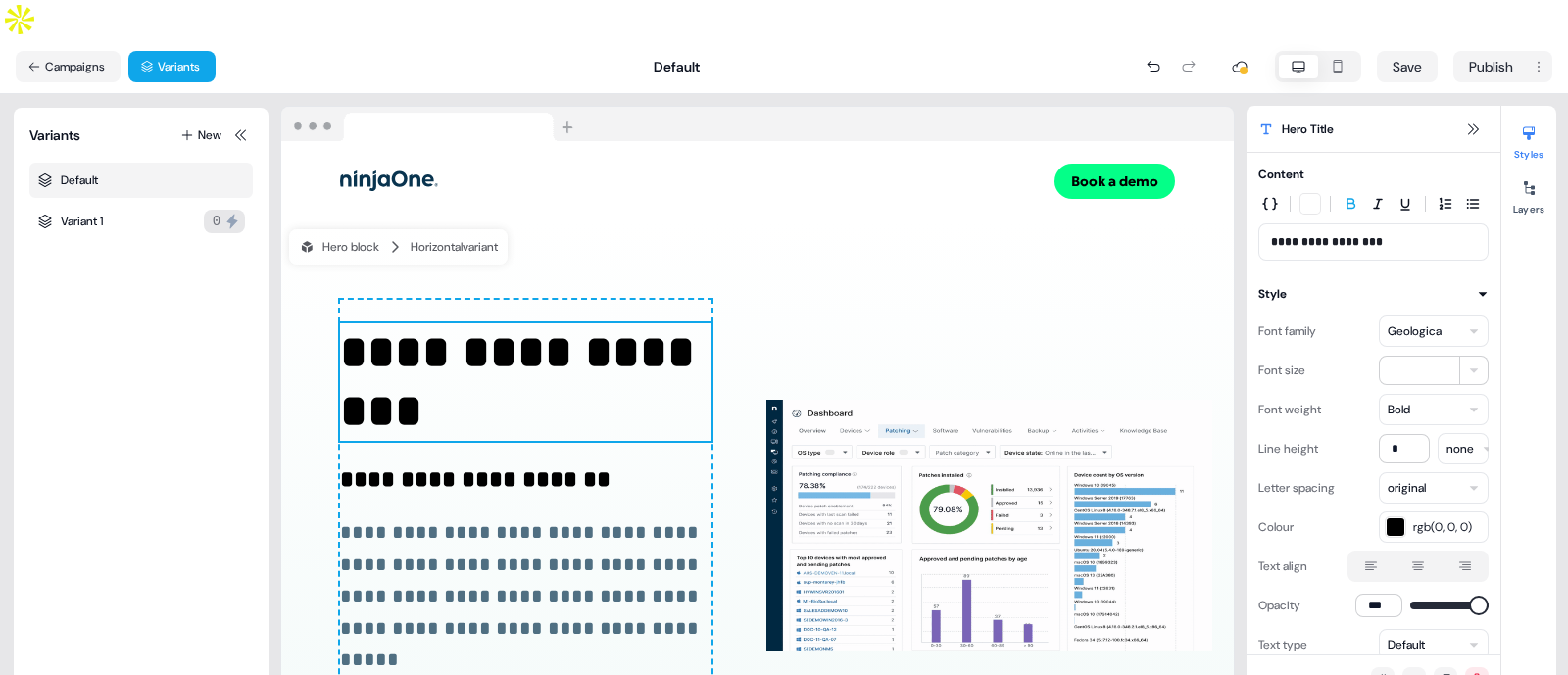 click on "Default" at bounding box center (141, 180) 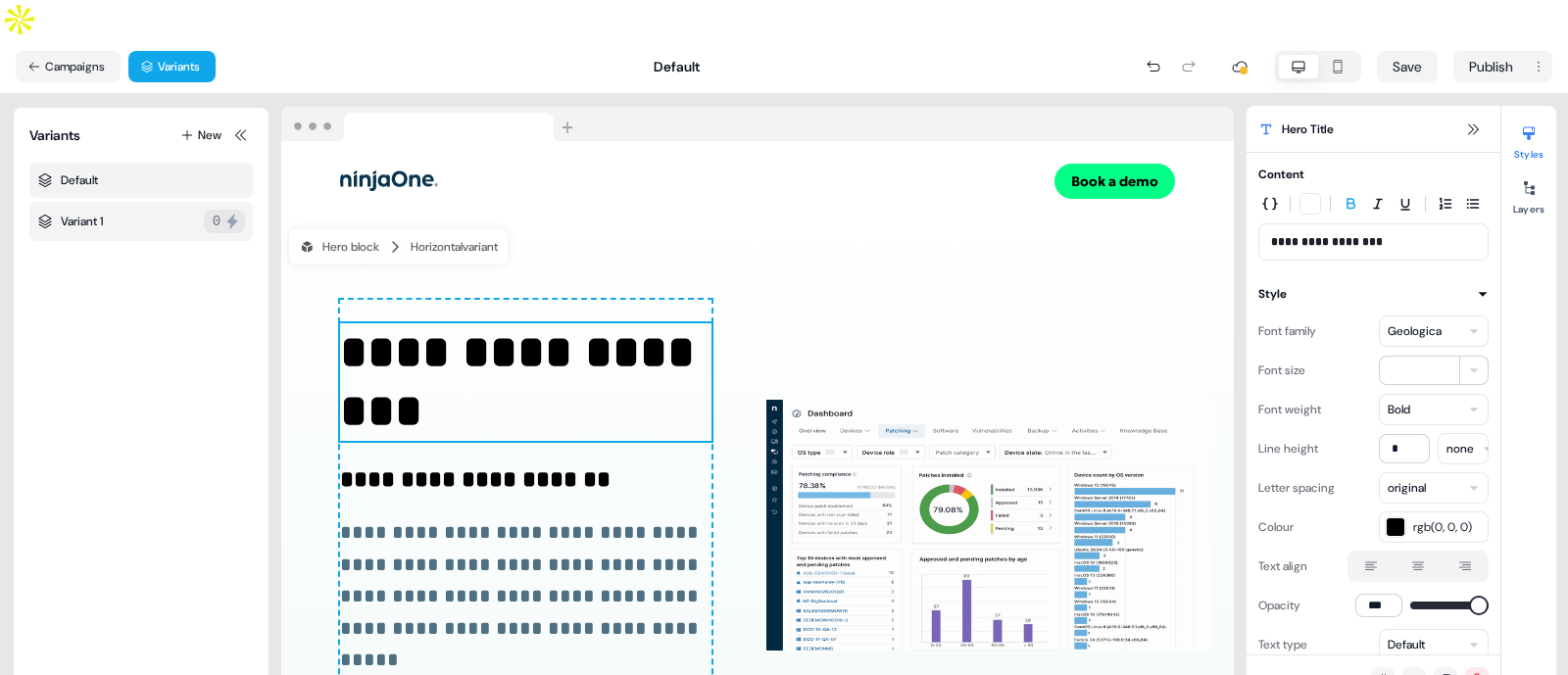 click on "Variant 1 0" at bounding box center (141, 221) 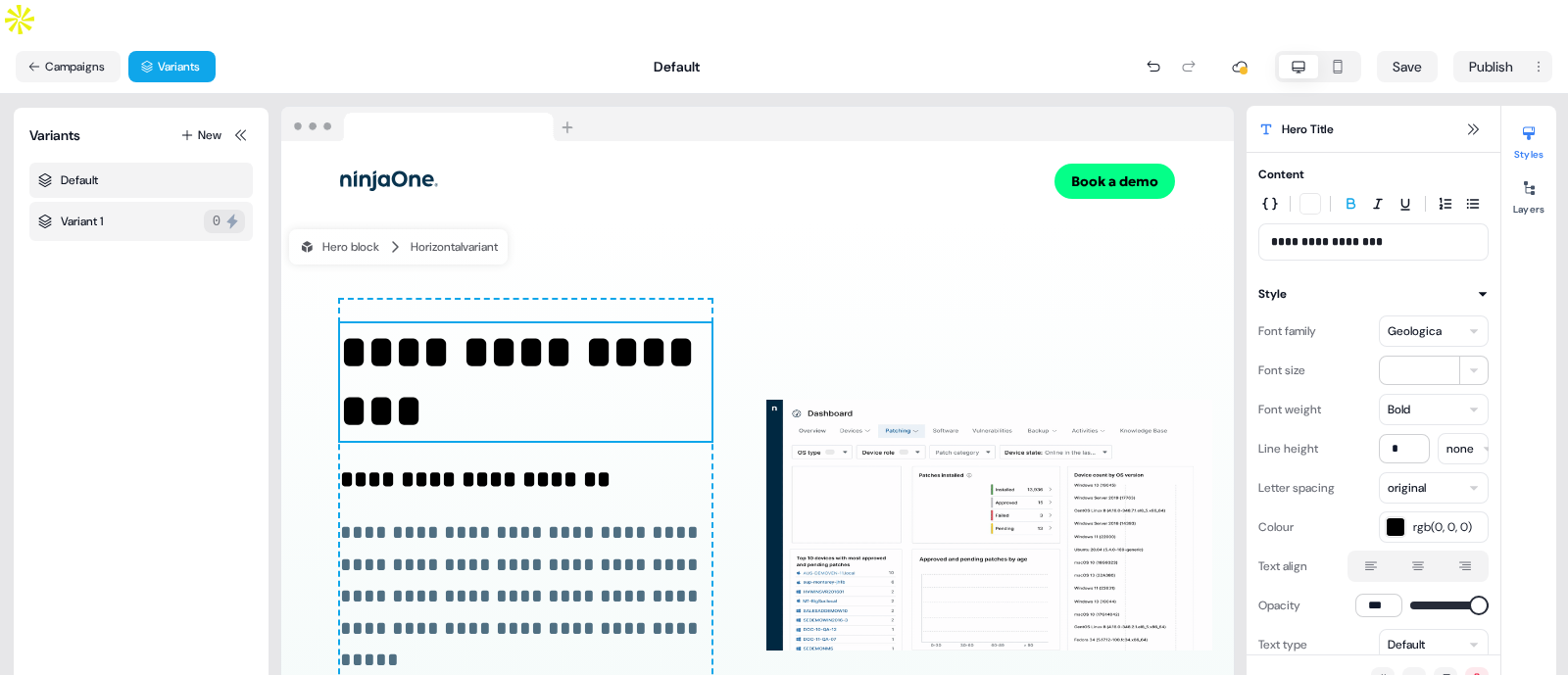 click on "Variant 1 0" at bounding box center (141, 221) 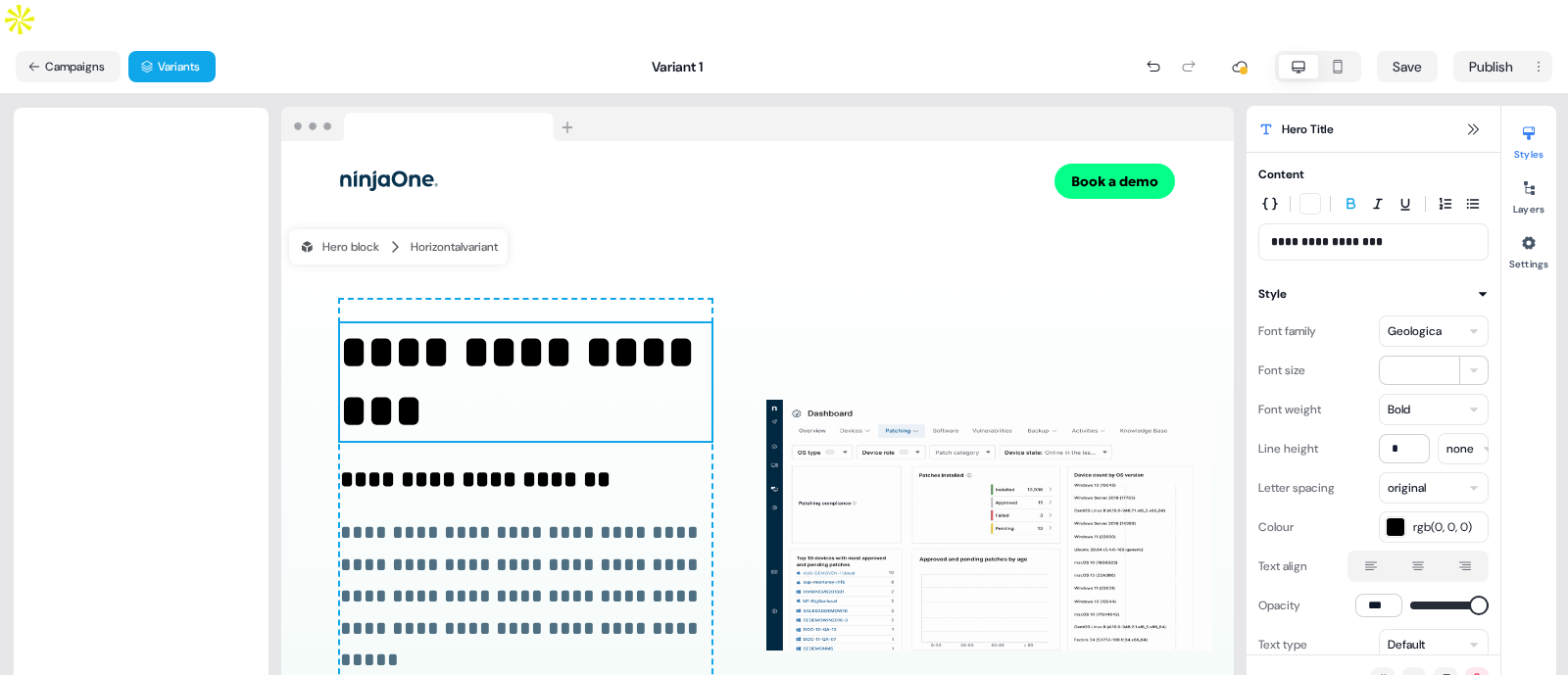 scroll, scrollTop: 0, scrollLeft: 0, axis: both 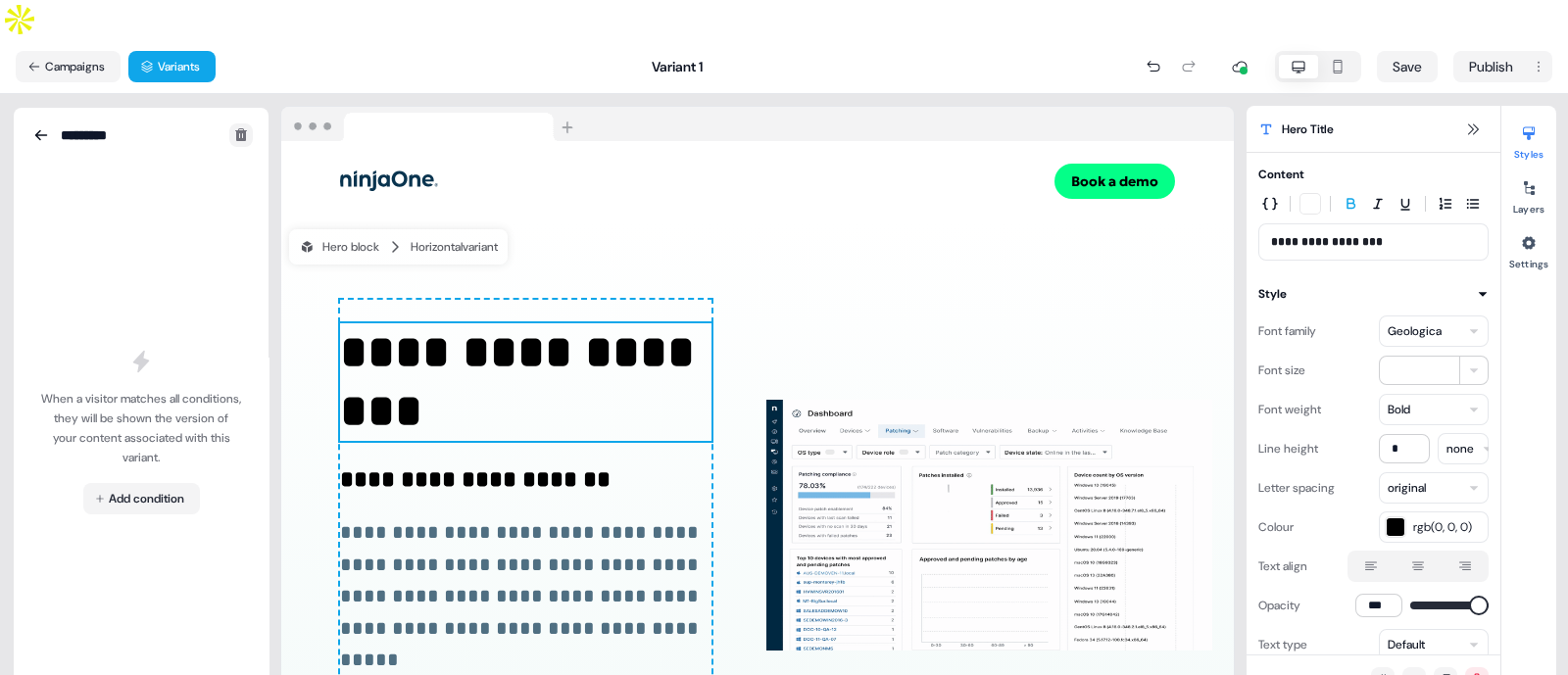 click 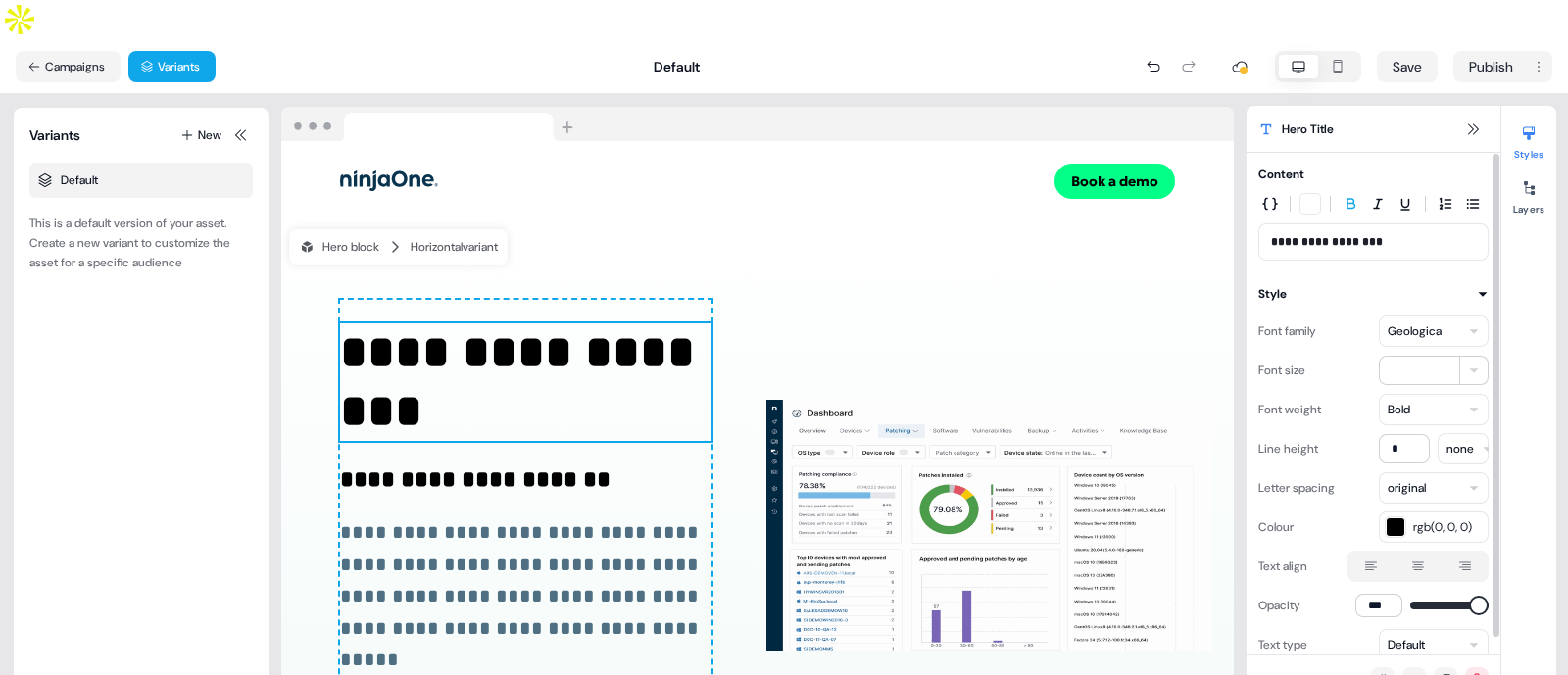 click on "**********" at bounding box center (1373, 242) 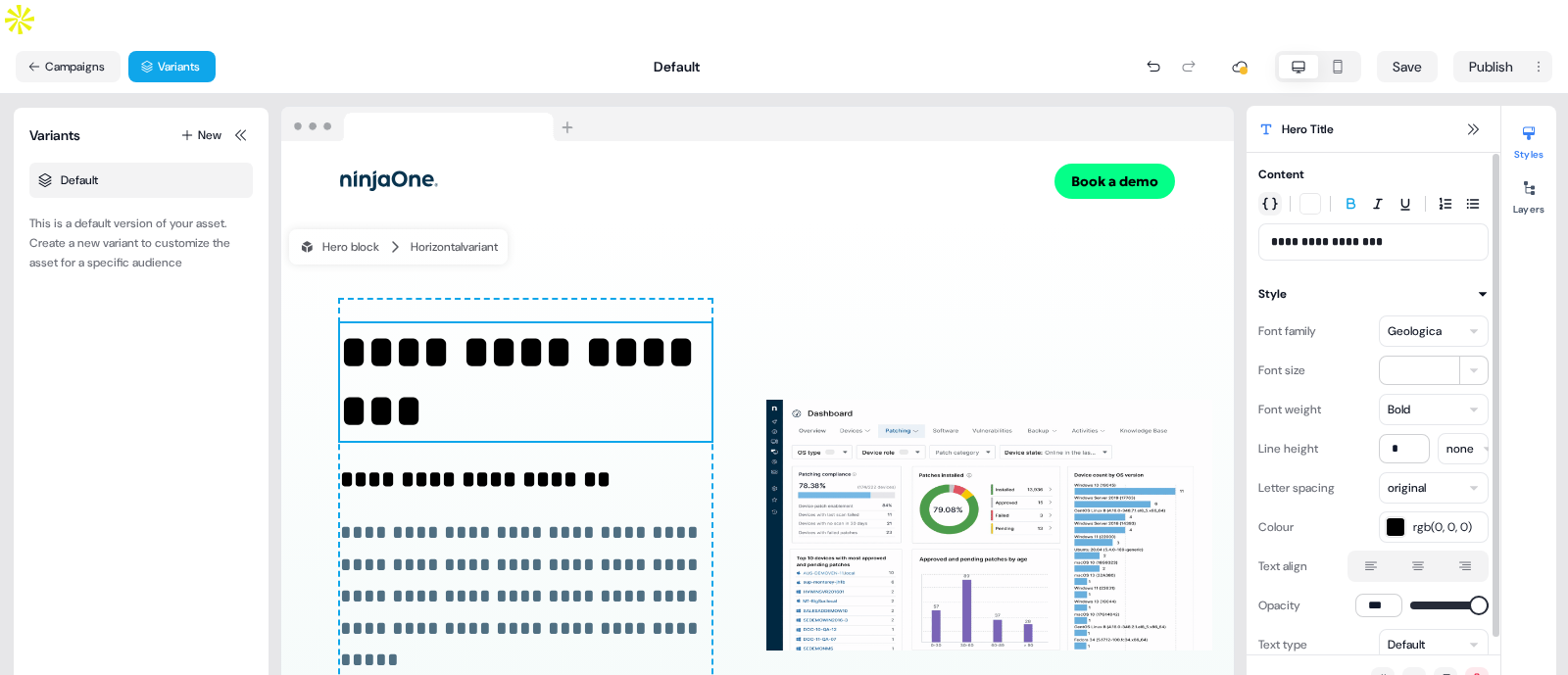 click 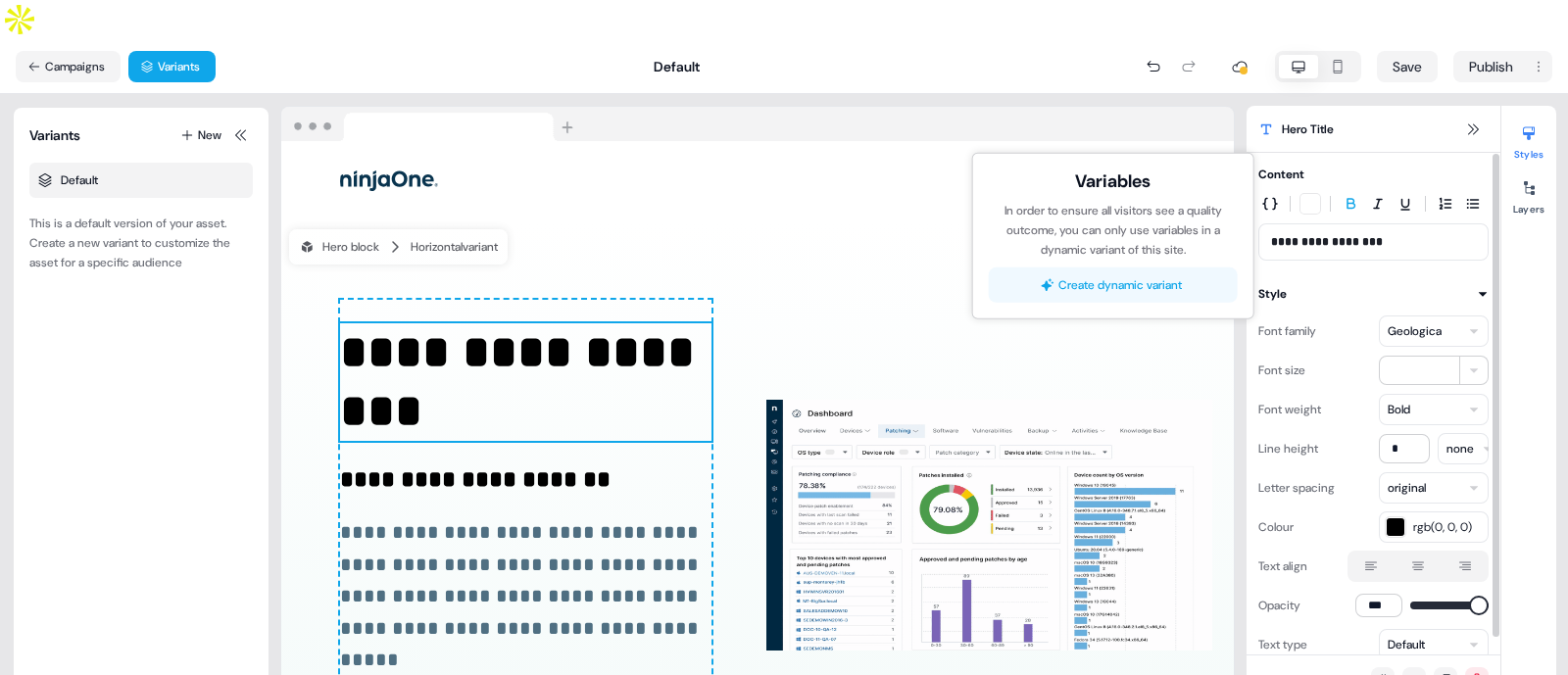 click on "Create dynamic variant" at bounding box center [1113, 285] 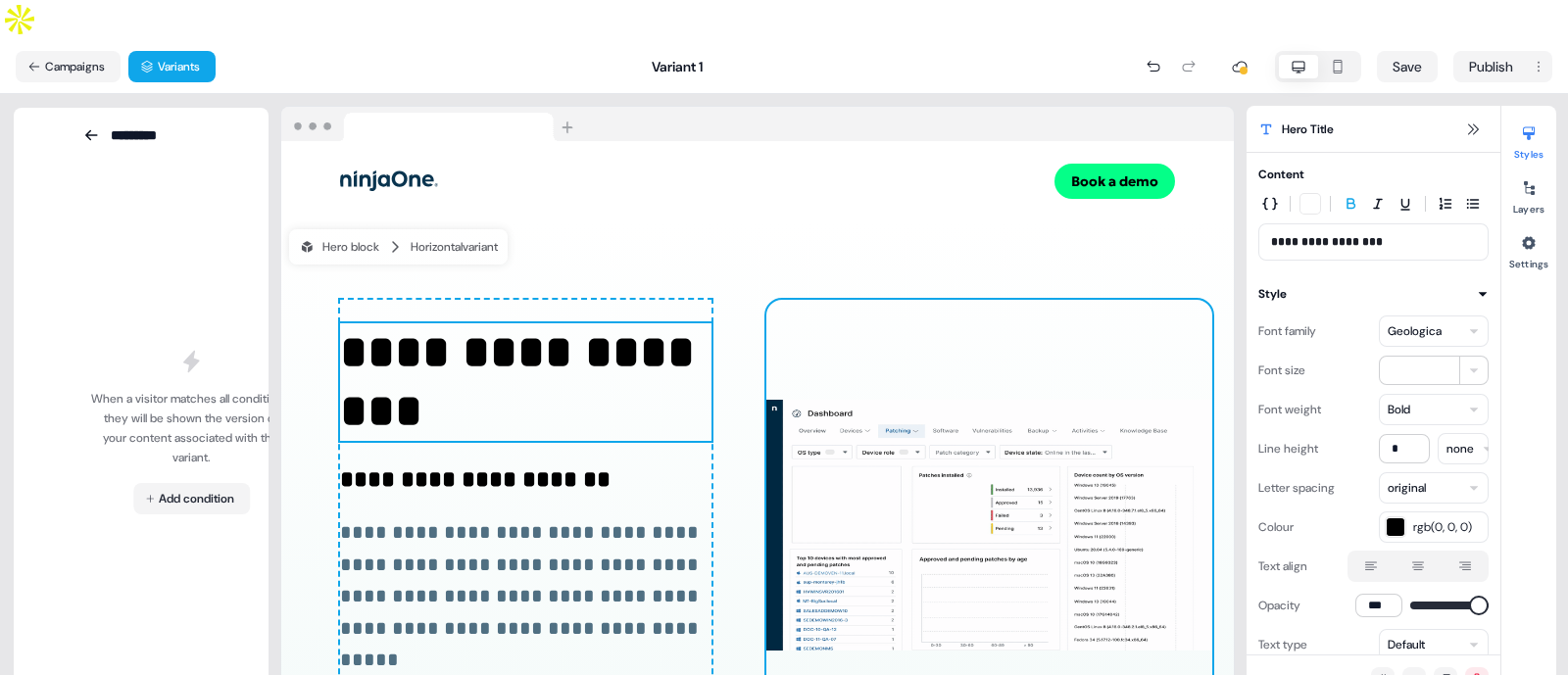 scroll, scrollTop: 0, scrollLeft: 0, axis: both 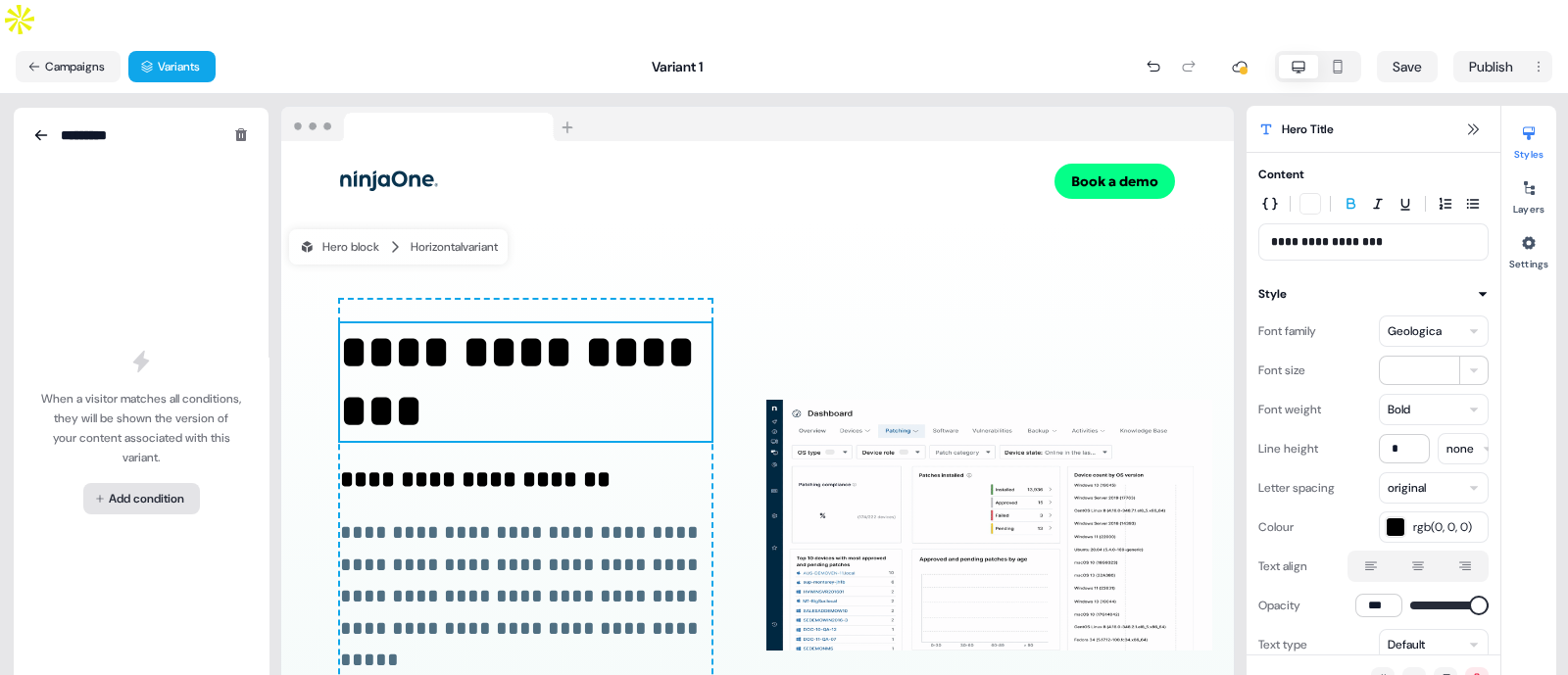 click on "**********" at bounding box center (784, 357) 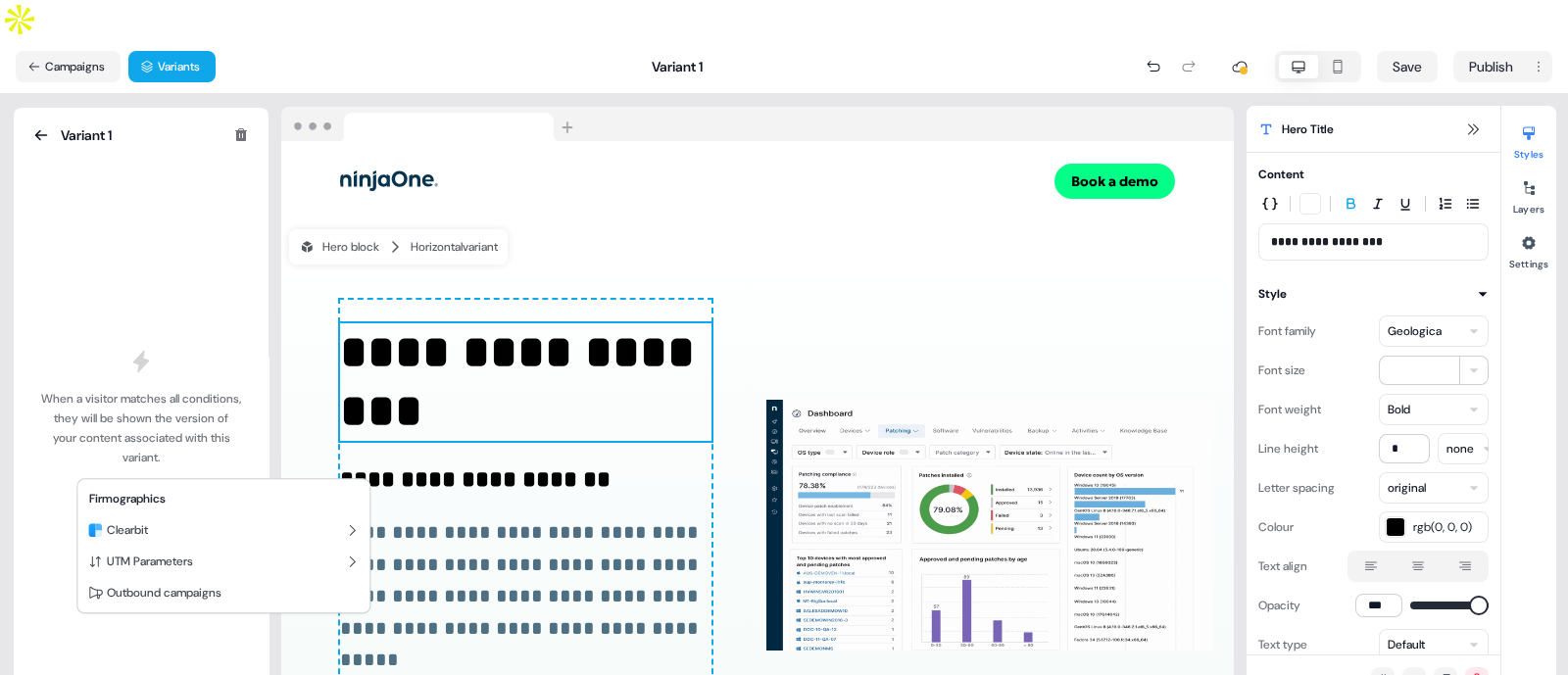 click on "**********" at bounding box center (784, 357) 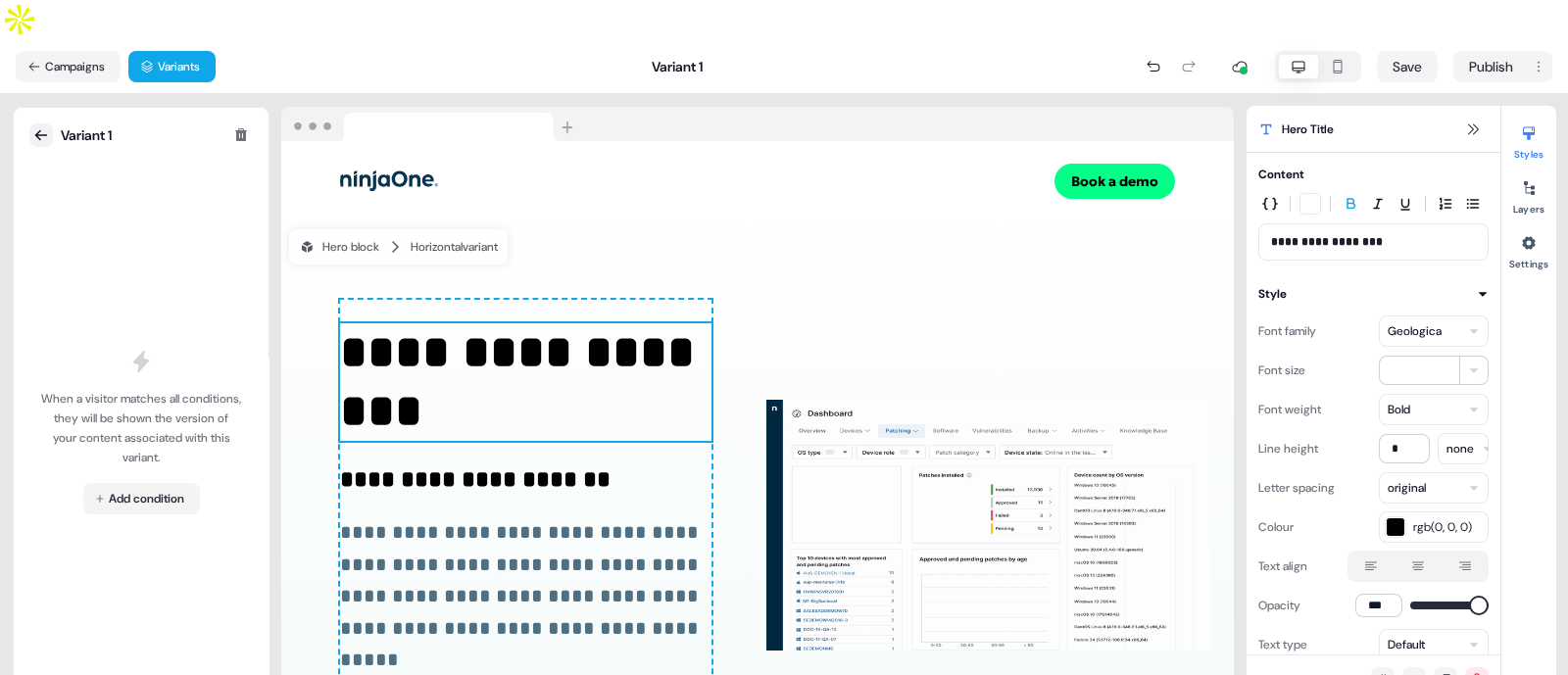 click 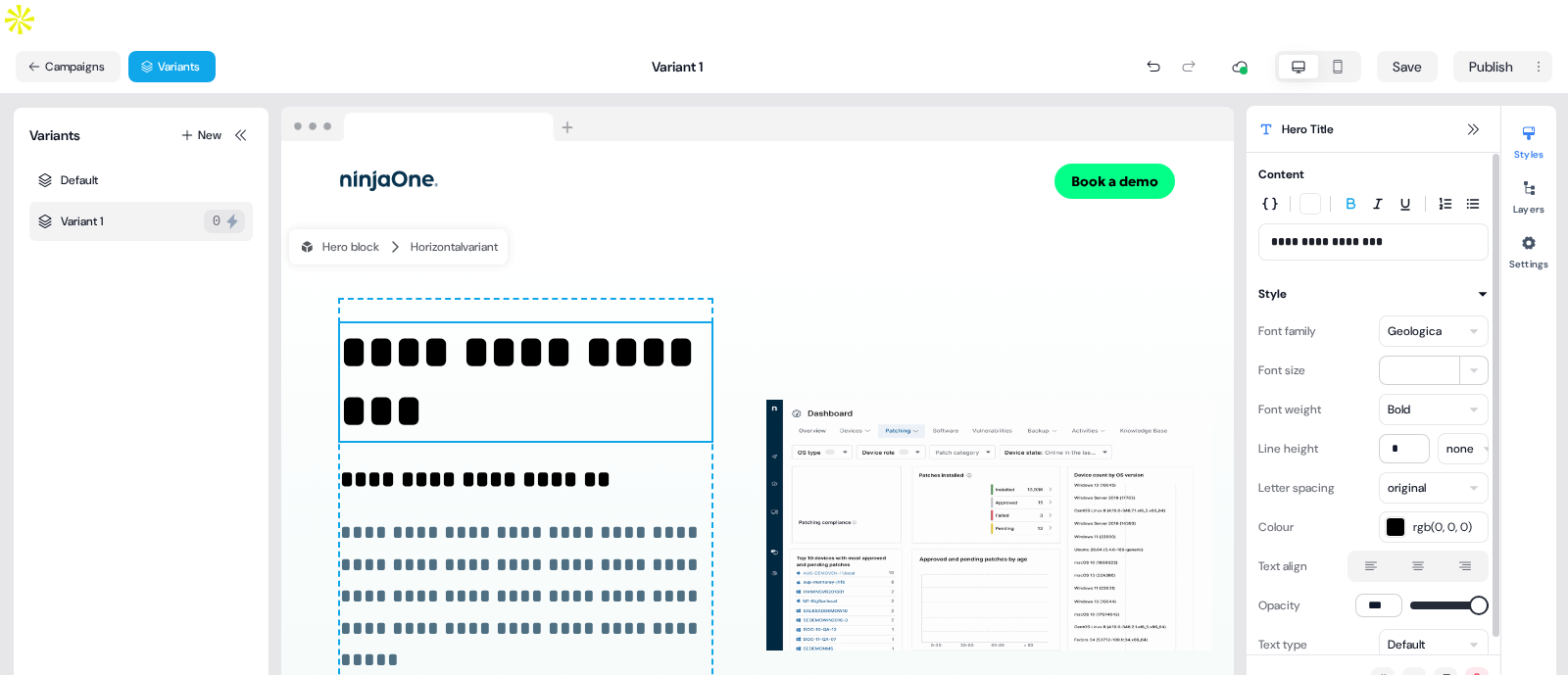 click on "**********" at bounding box center (1373, 242) 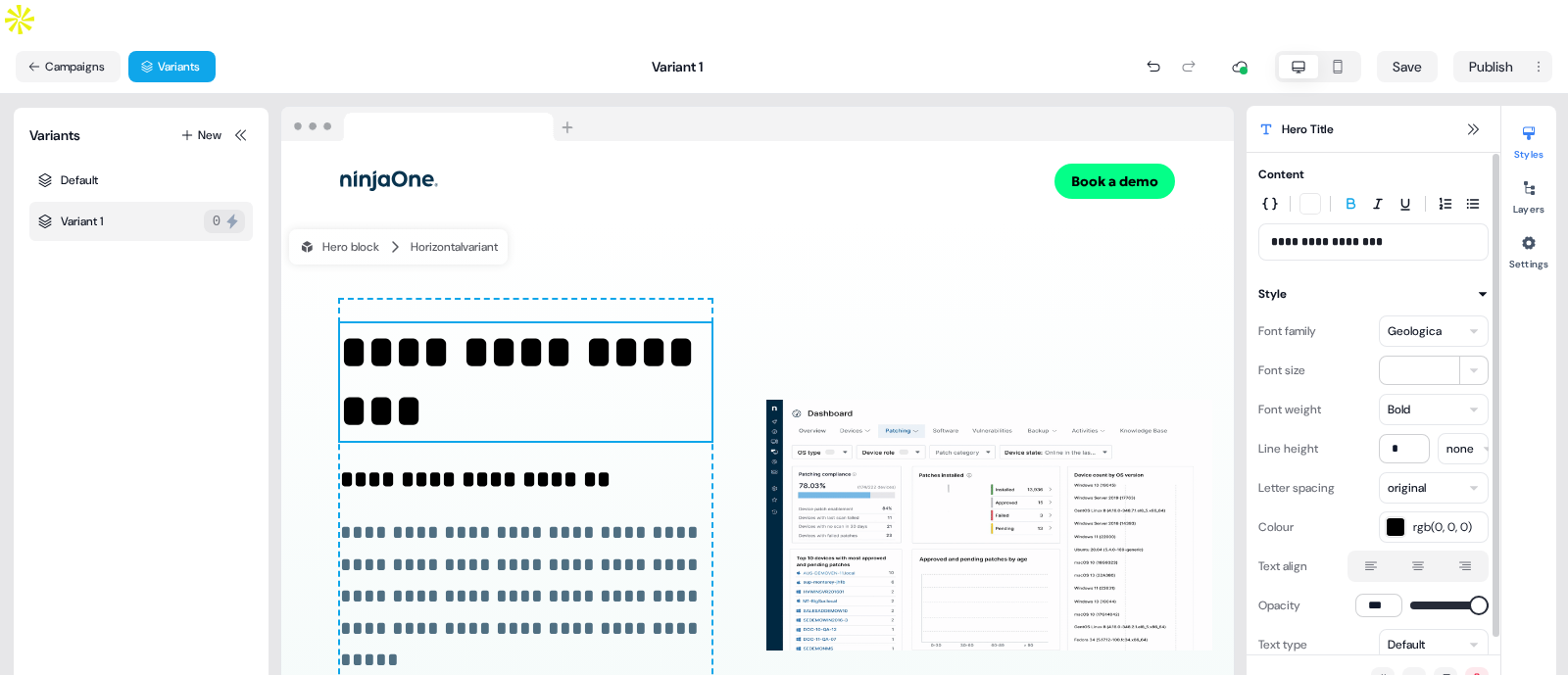 click on "**********" at bounding box center [1373, 242] 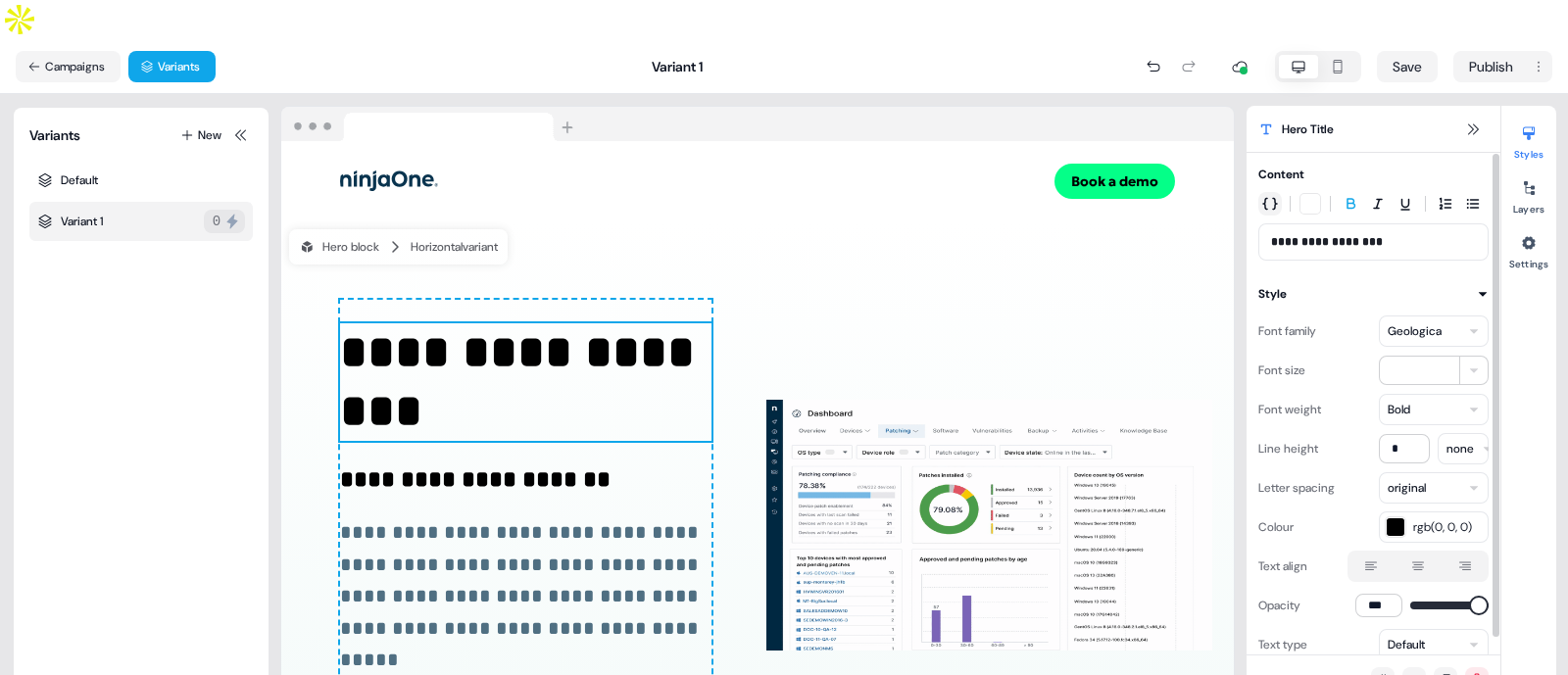 click 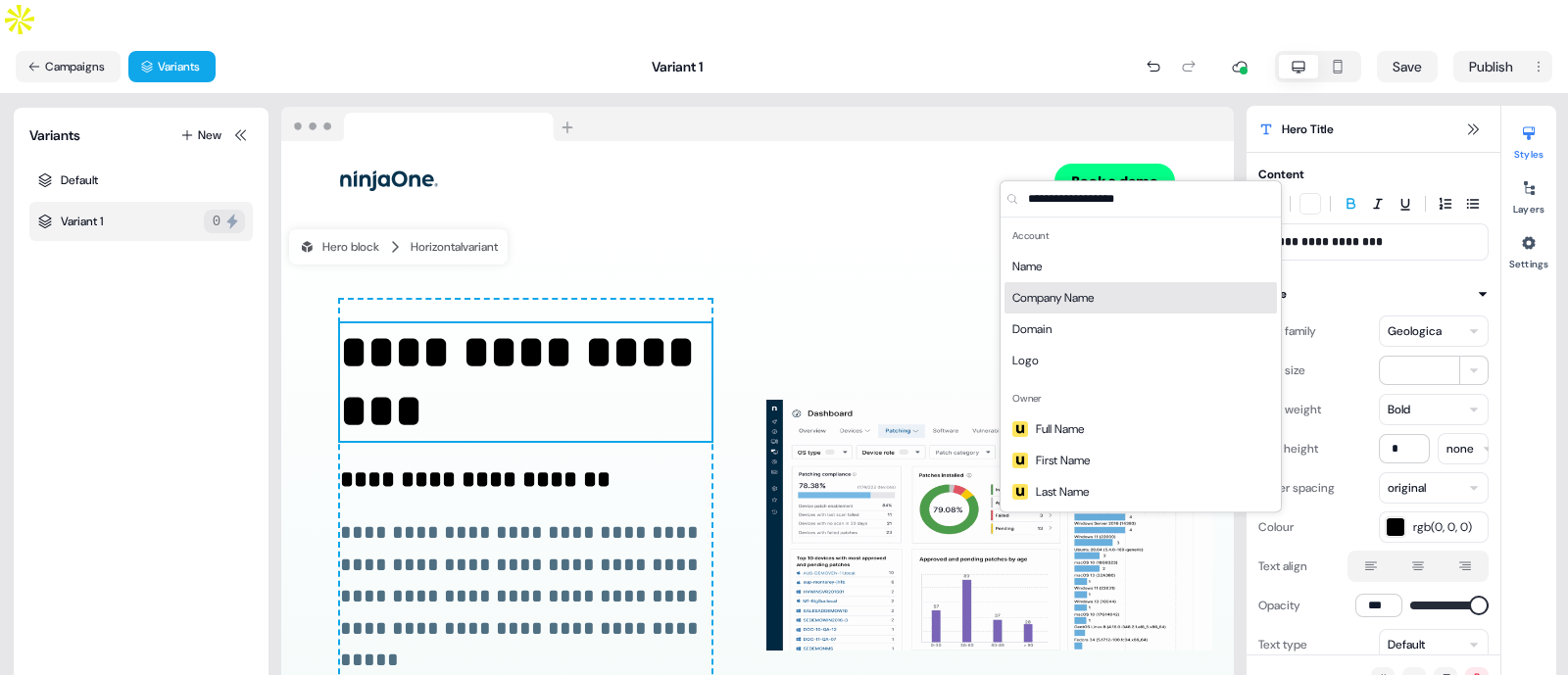 click on "Company Name" at bounding box center [1053, 298] 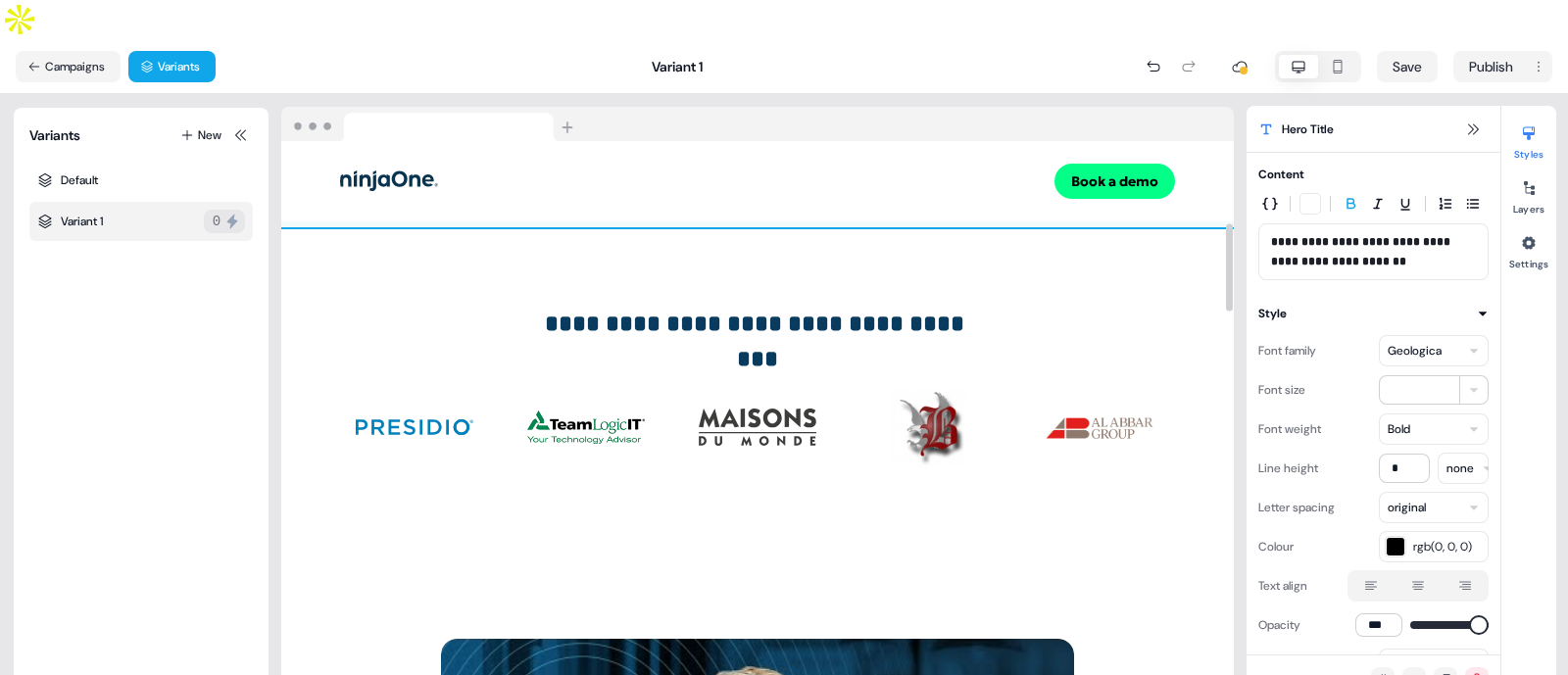 scroll, scrollTop: 545, scrollLeft: 0, axis: vertical 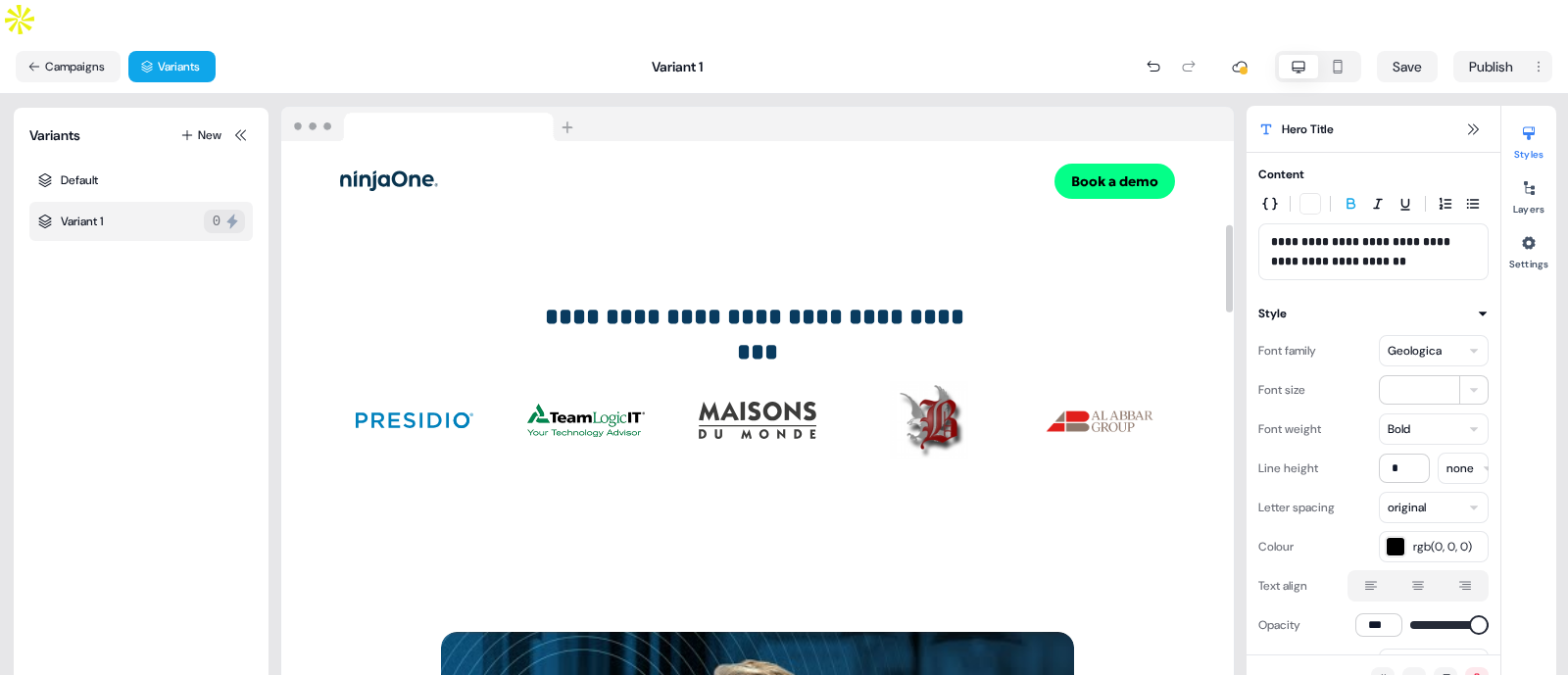 click on "**********" at bounding box center [758, 387] 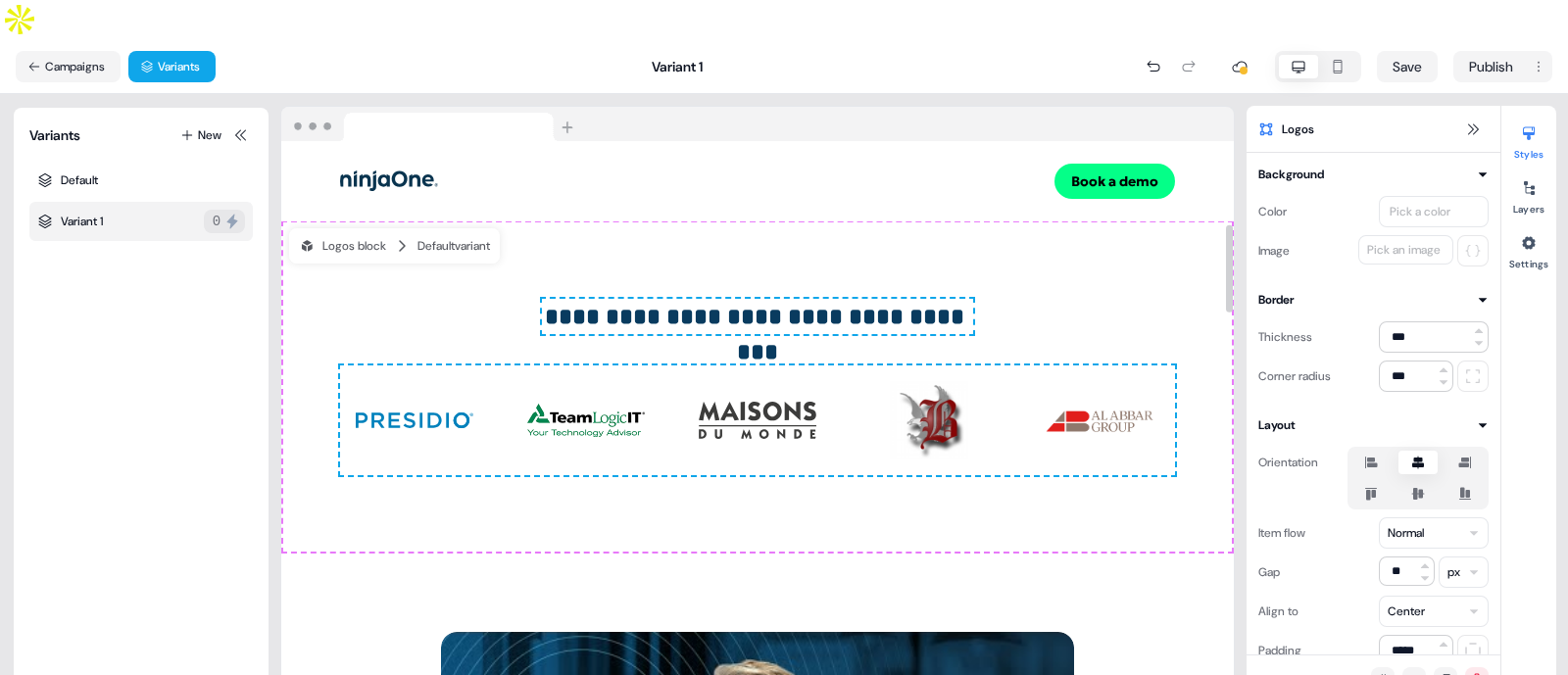 click on "**********" at bounding box center [757, 316] 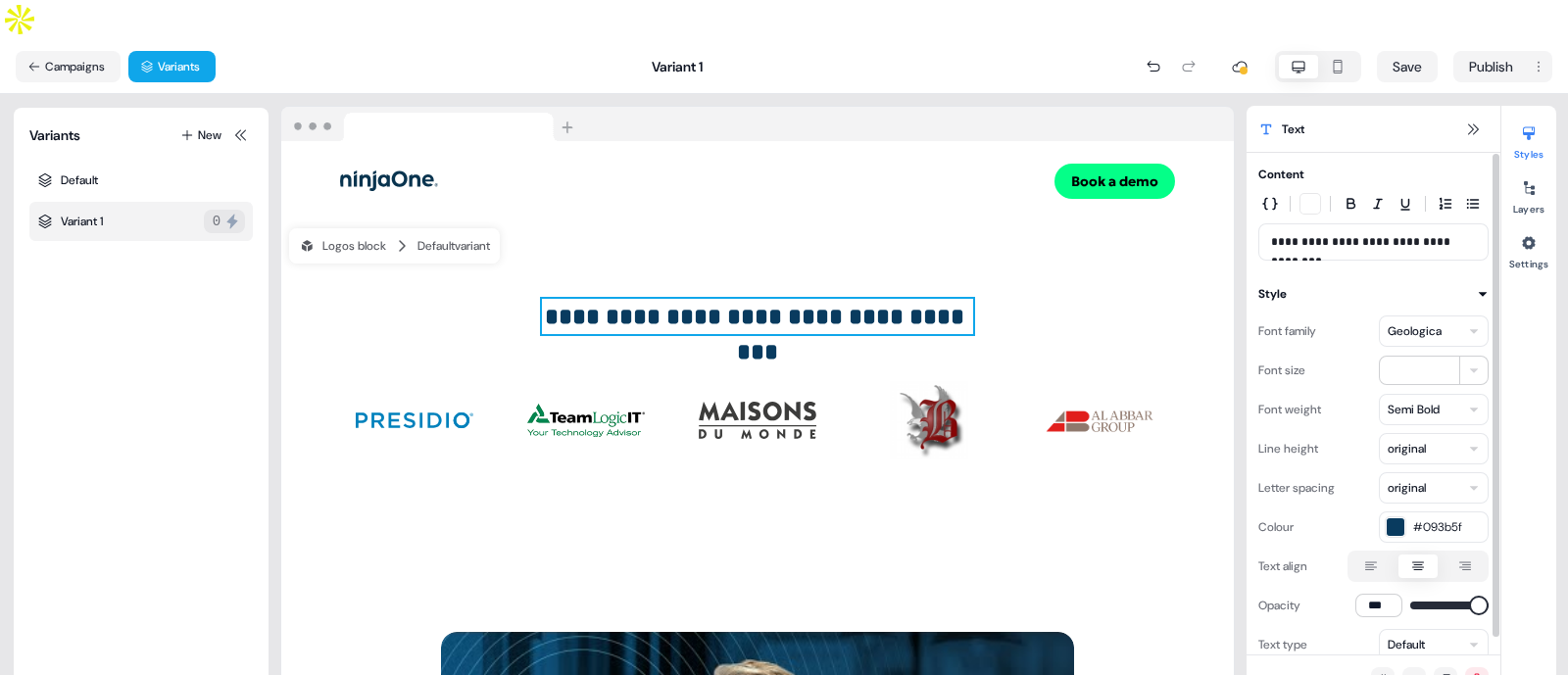 click on "**********" at bounding box center (1373, 242) 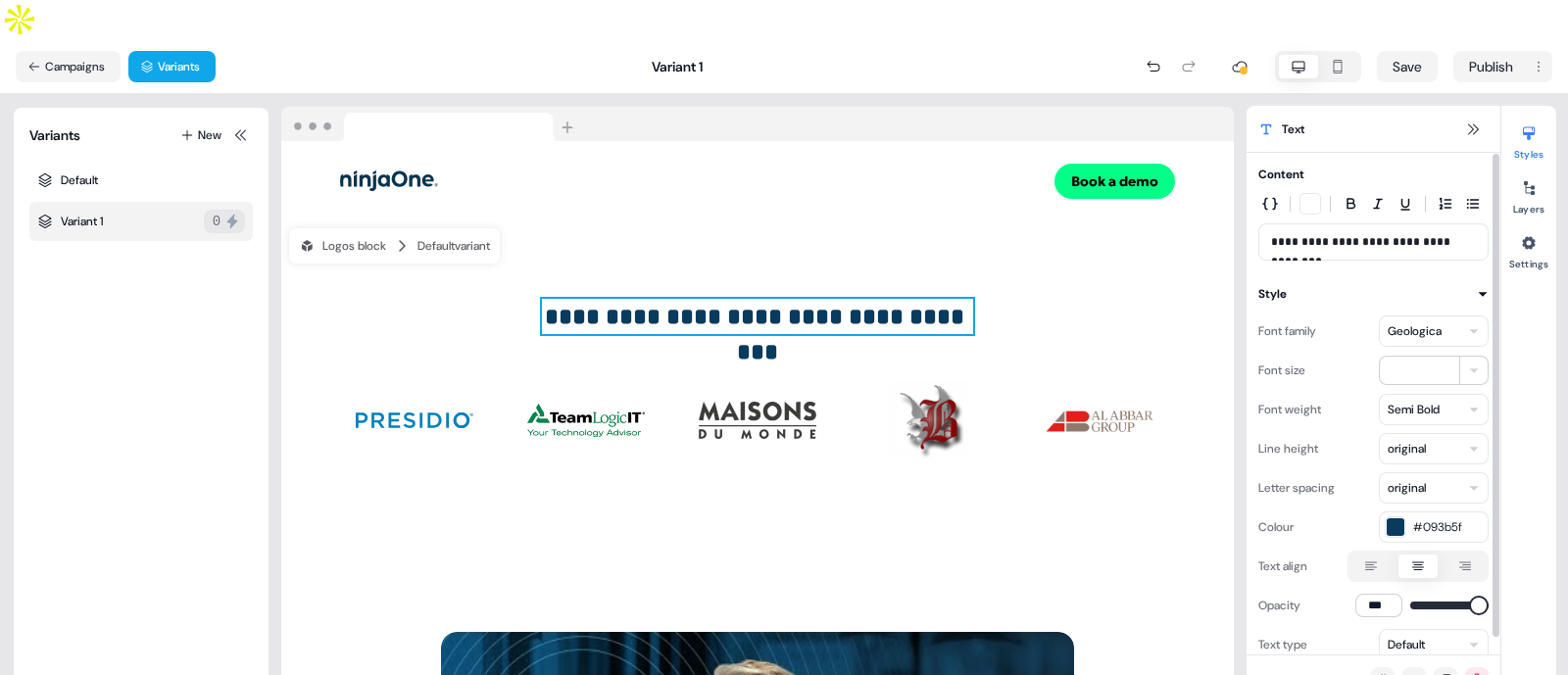 click on "**********" at bounding box center [1374, 242] 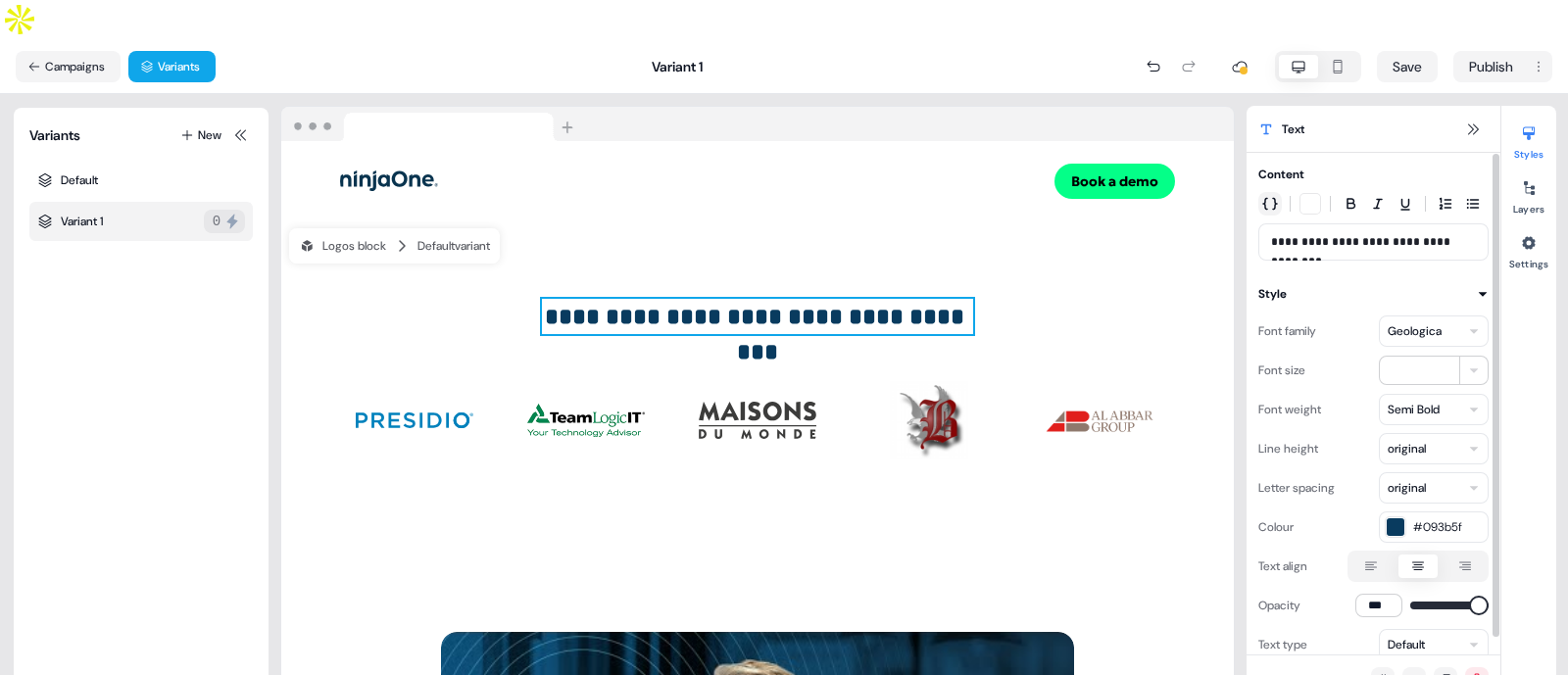 click 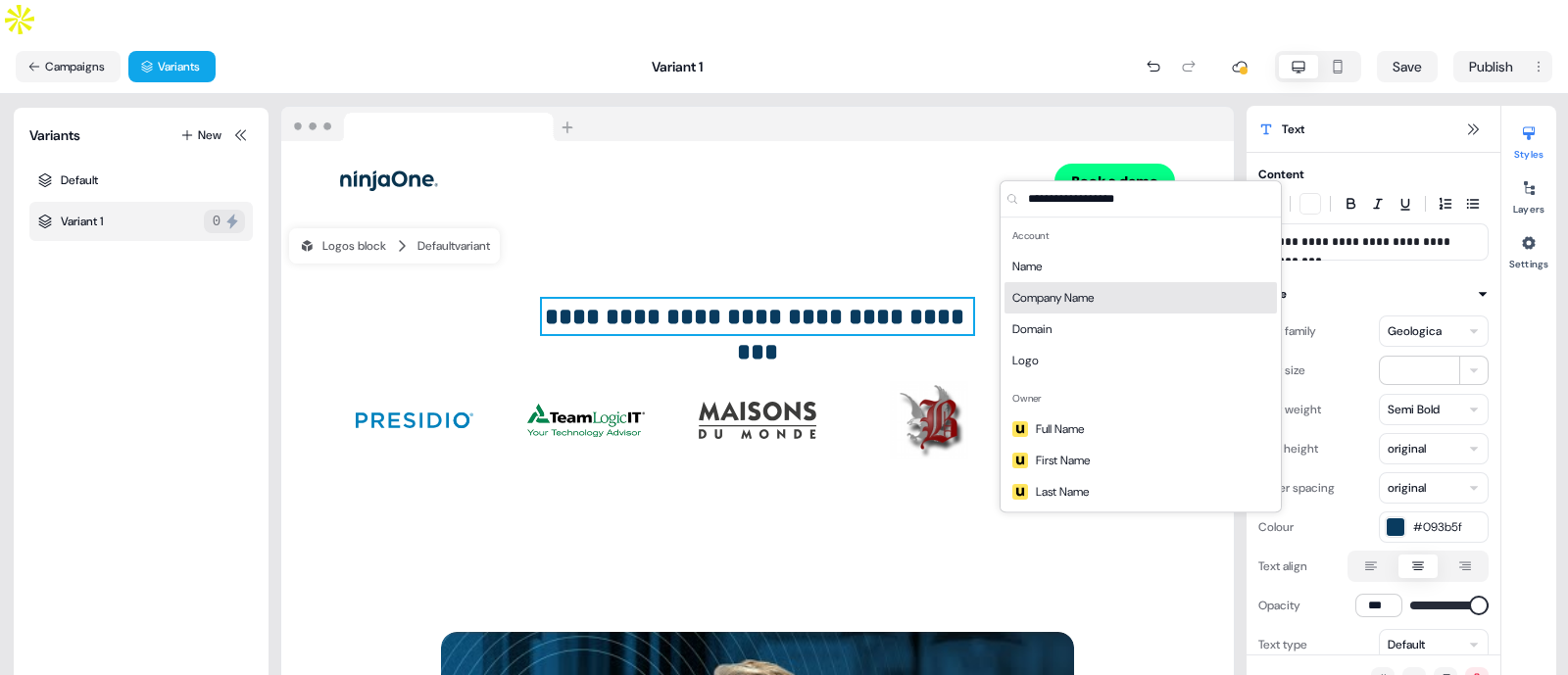 click on "Company Name" at bounding box center [1053, 298] 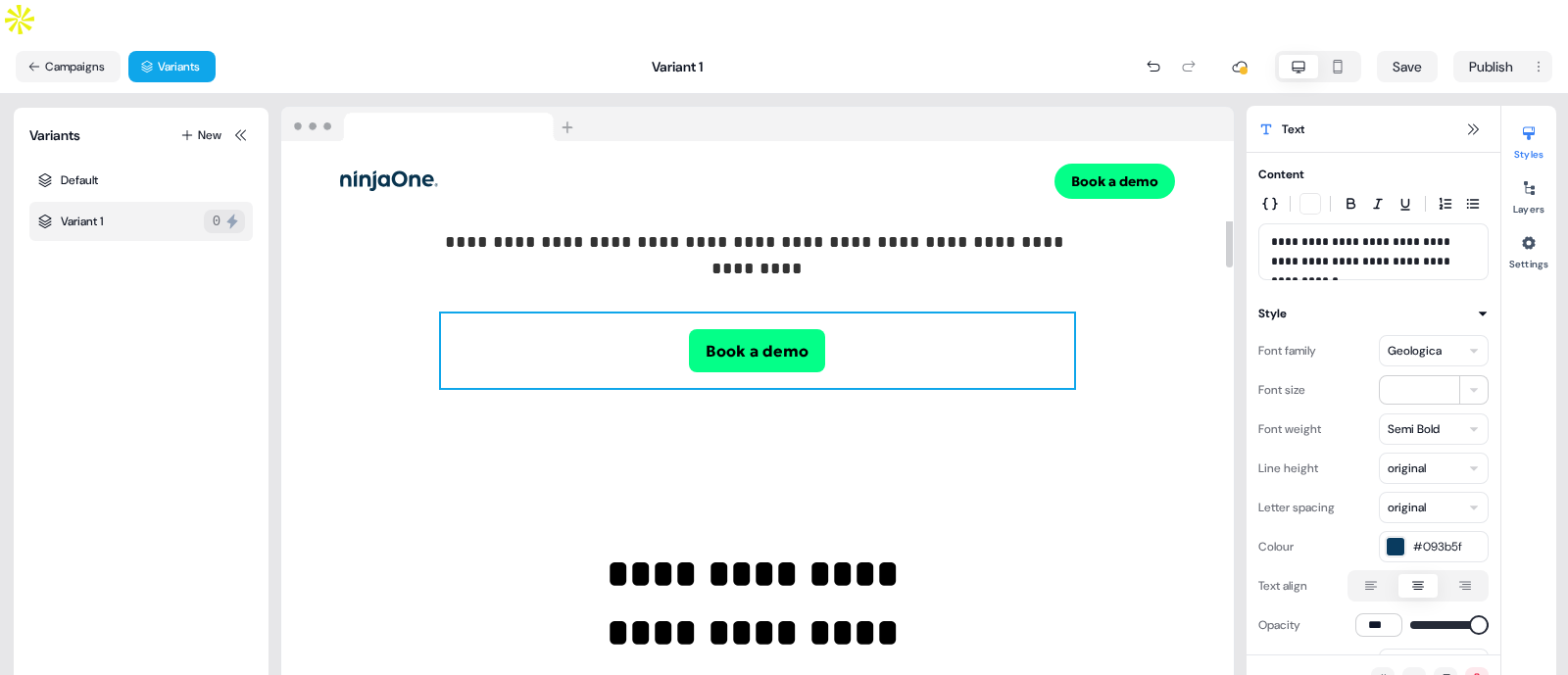 scroll, scrollTop: 0, scrollLeft: 0, axis: both 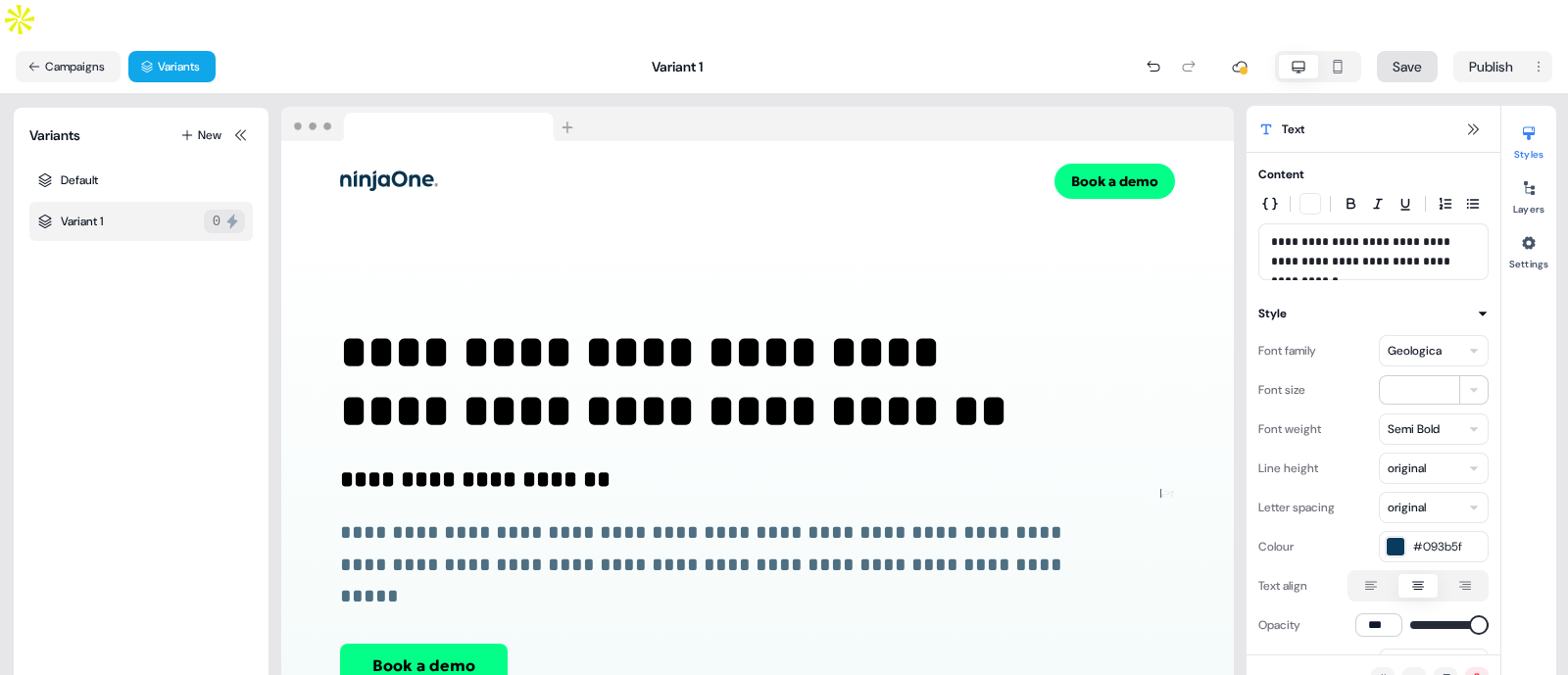 click on "Save" at bounding box center (1407, 67) 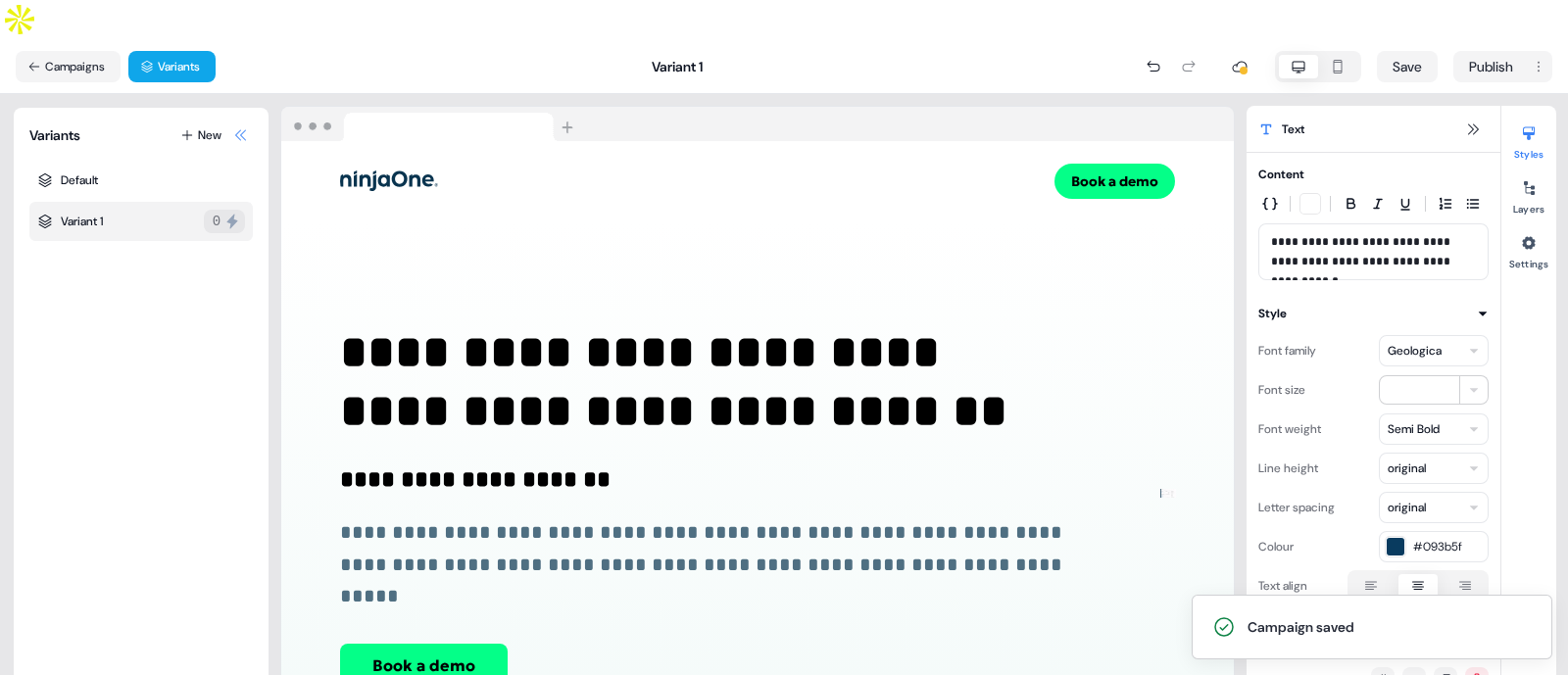 click 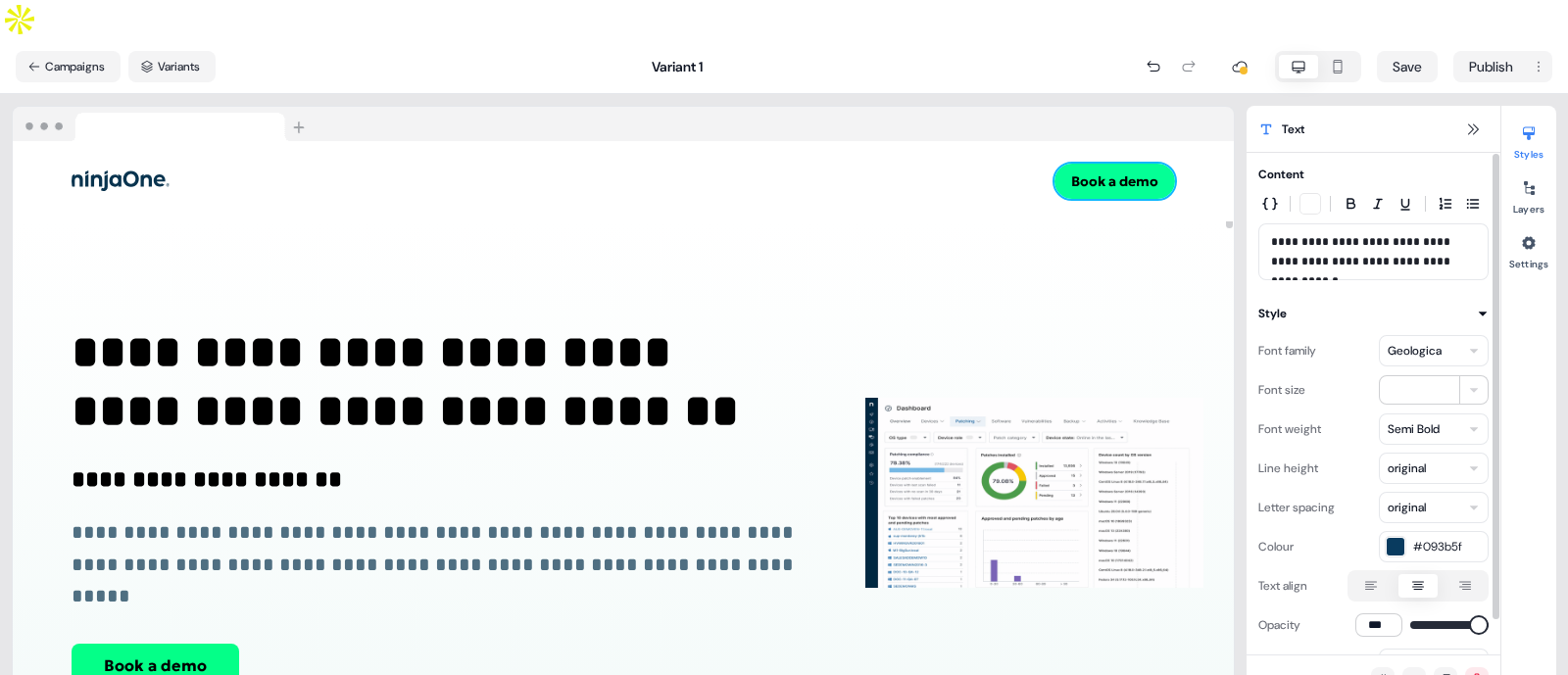 click on "Book a demo" at bounding box center (1114, 181) 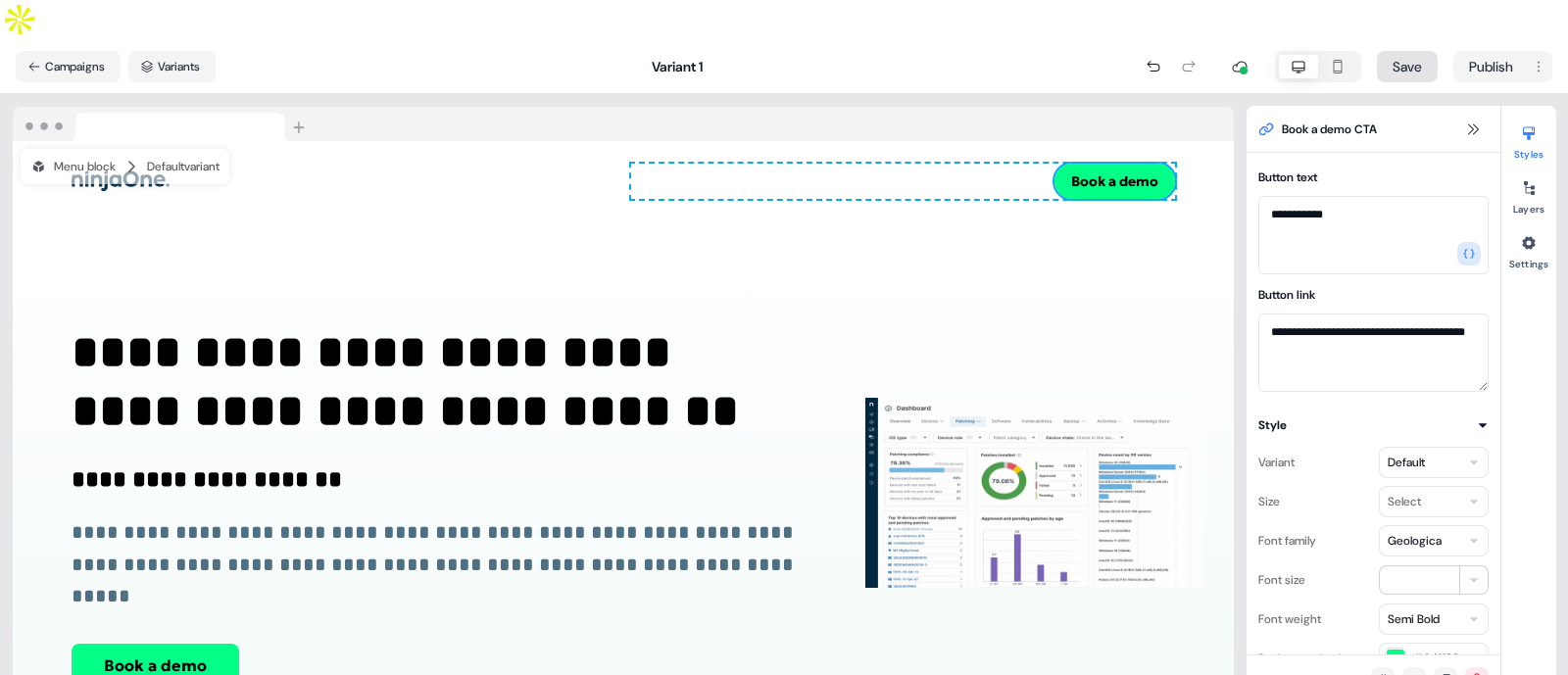 click on "Save" at bounding box center (1407, 67) 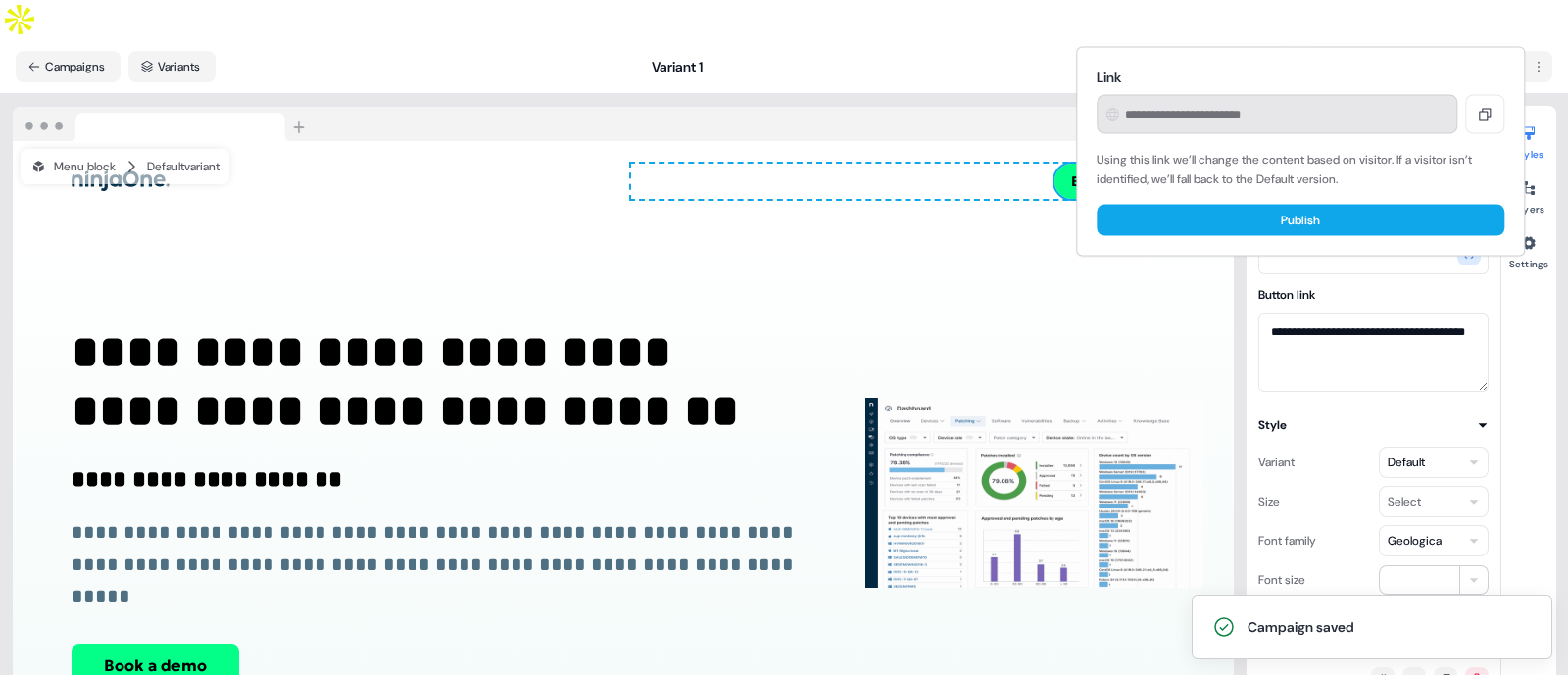 click on "**********" at bounding box center [784, 357] 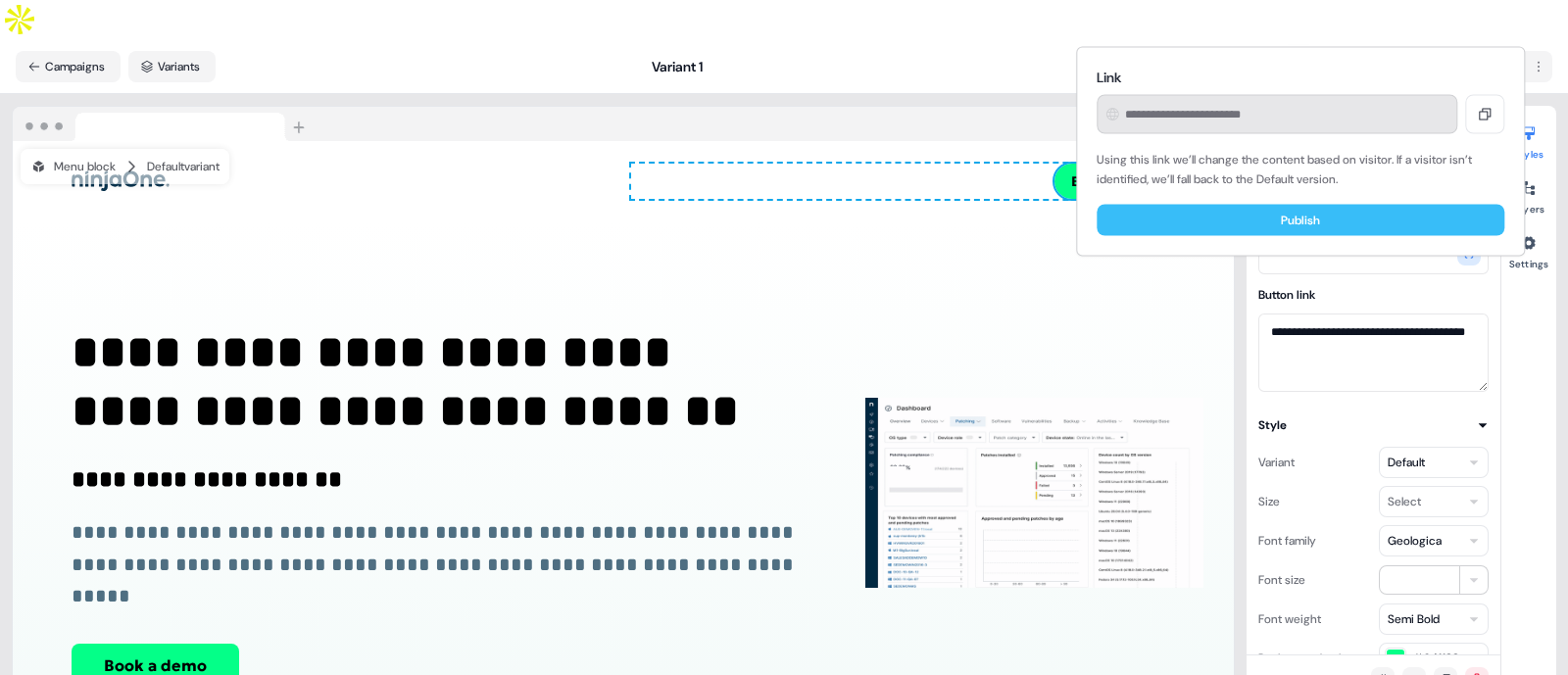 click on "Publish" at bounding box center (1300, 220) 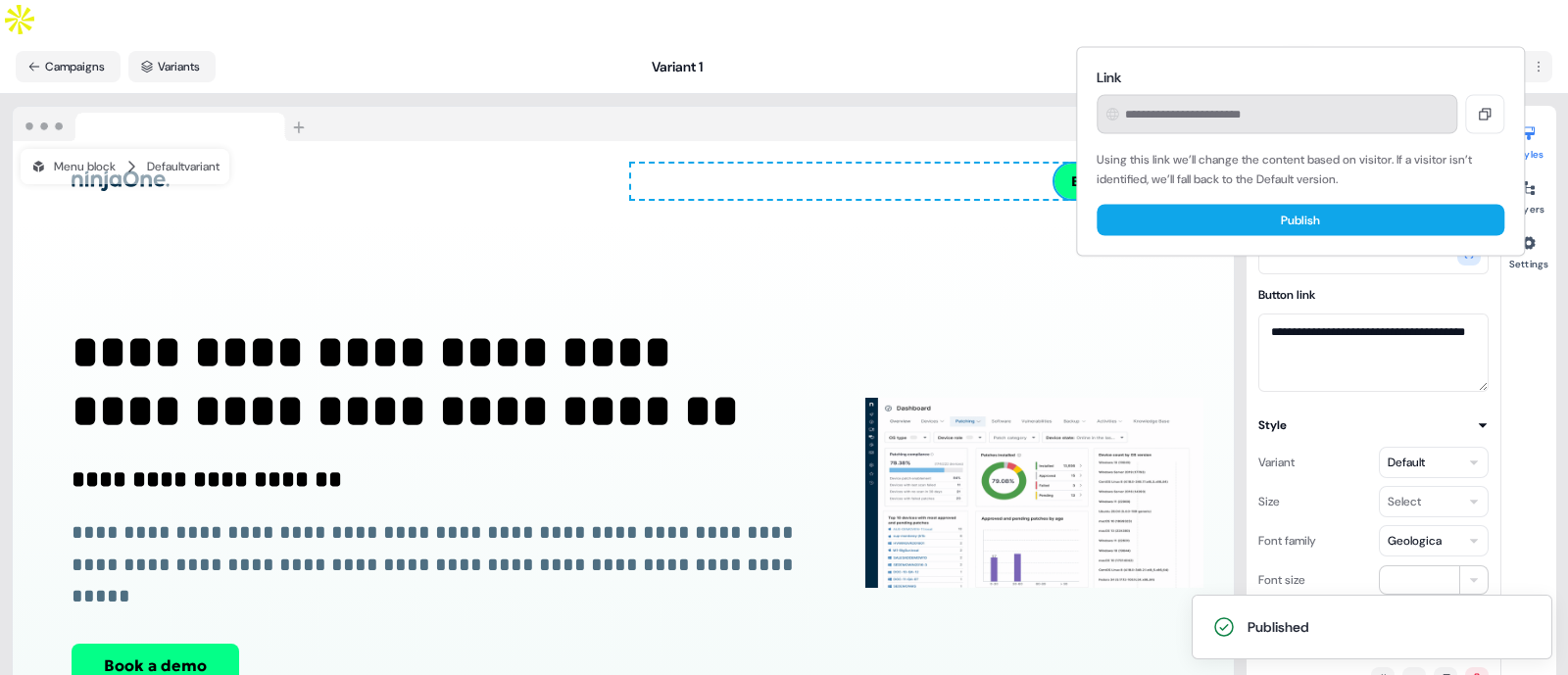 type on "**********" 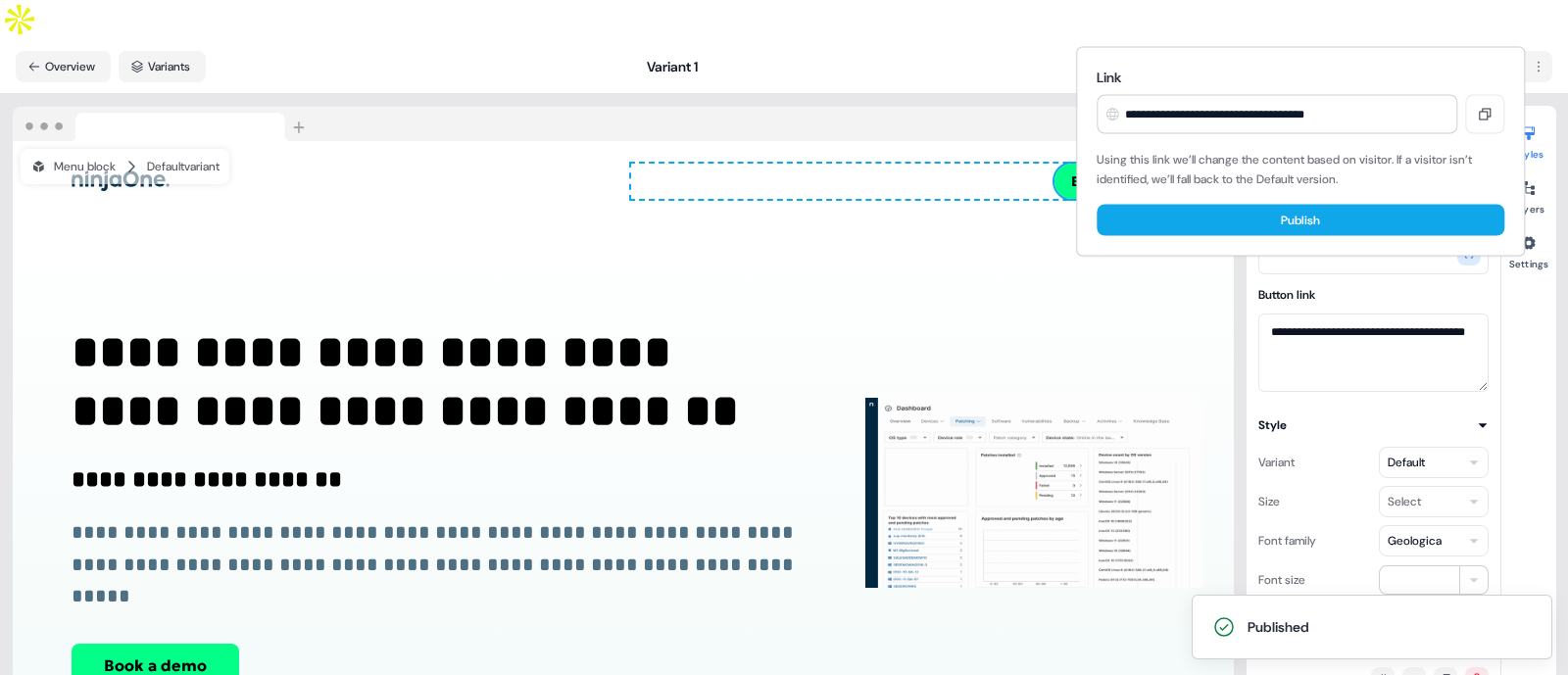 click on "**********" at bounding box center [784, 357] 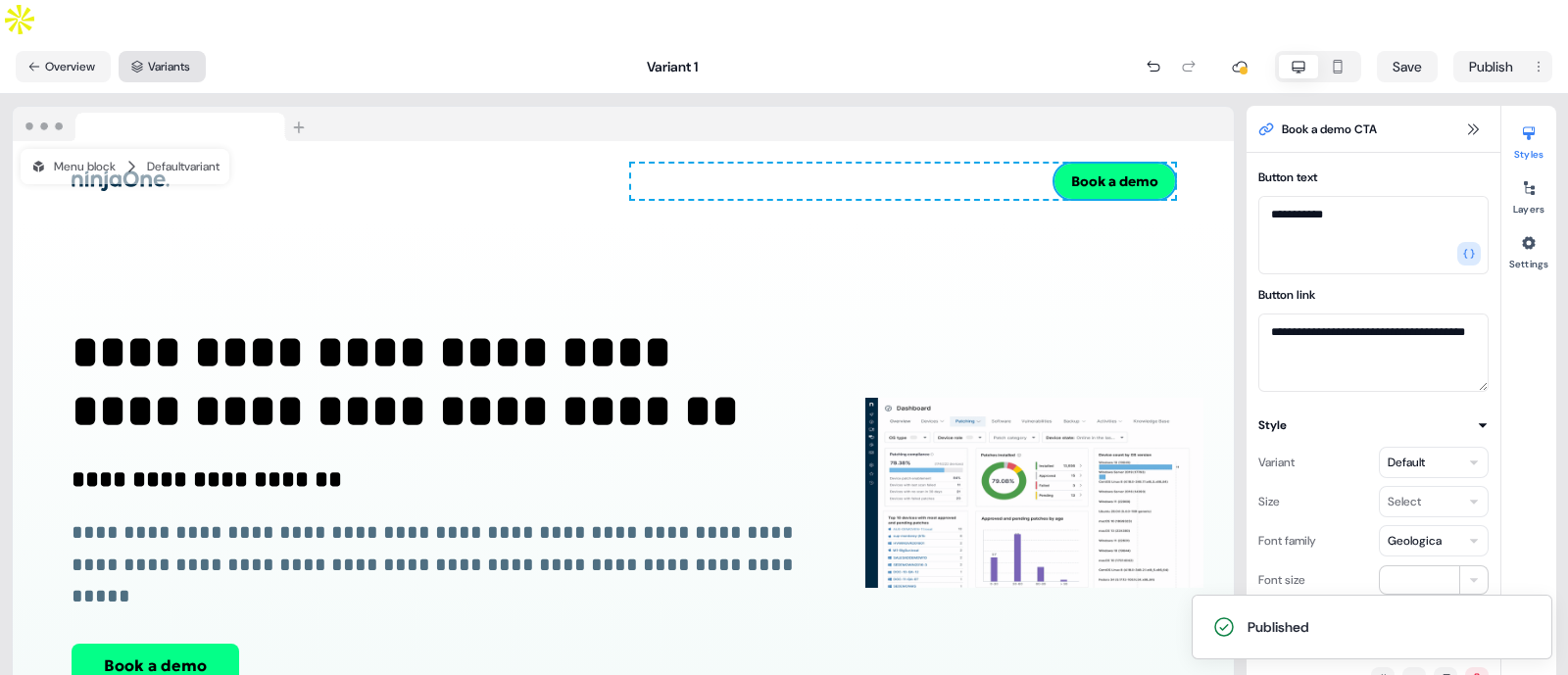 click on "Variants" at bounding box center (162, 67) 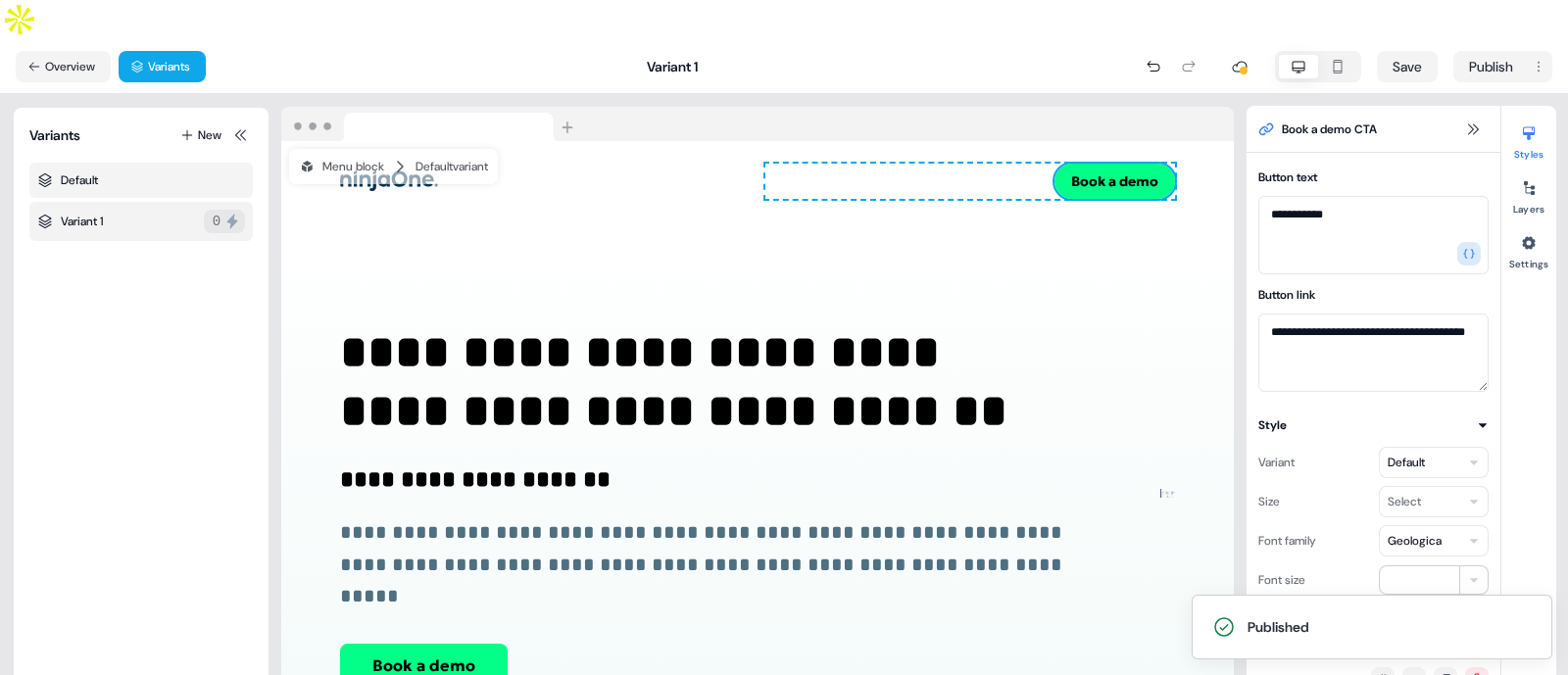 click on "Default" at bounding box center [79, 180] 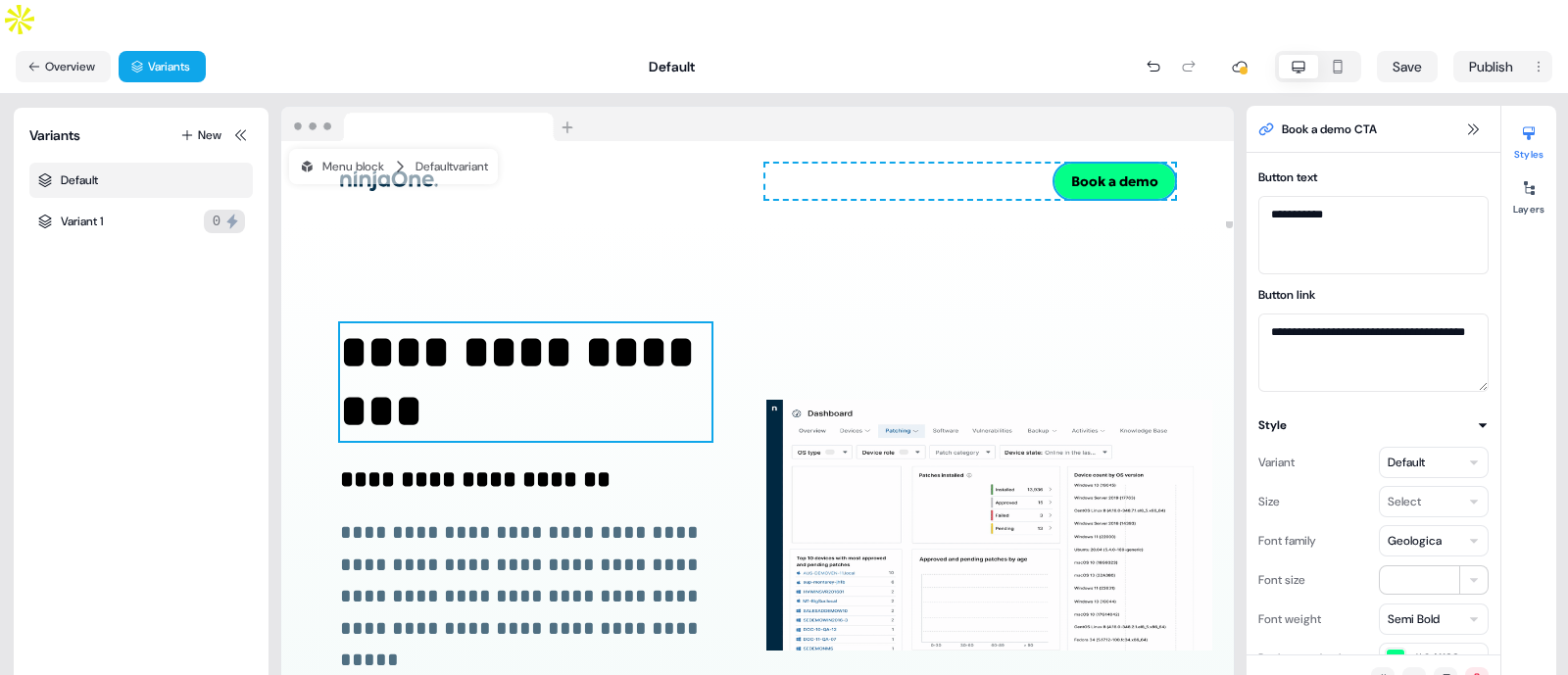 click on "**********" at bounding box center (523, 381) 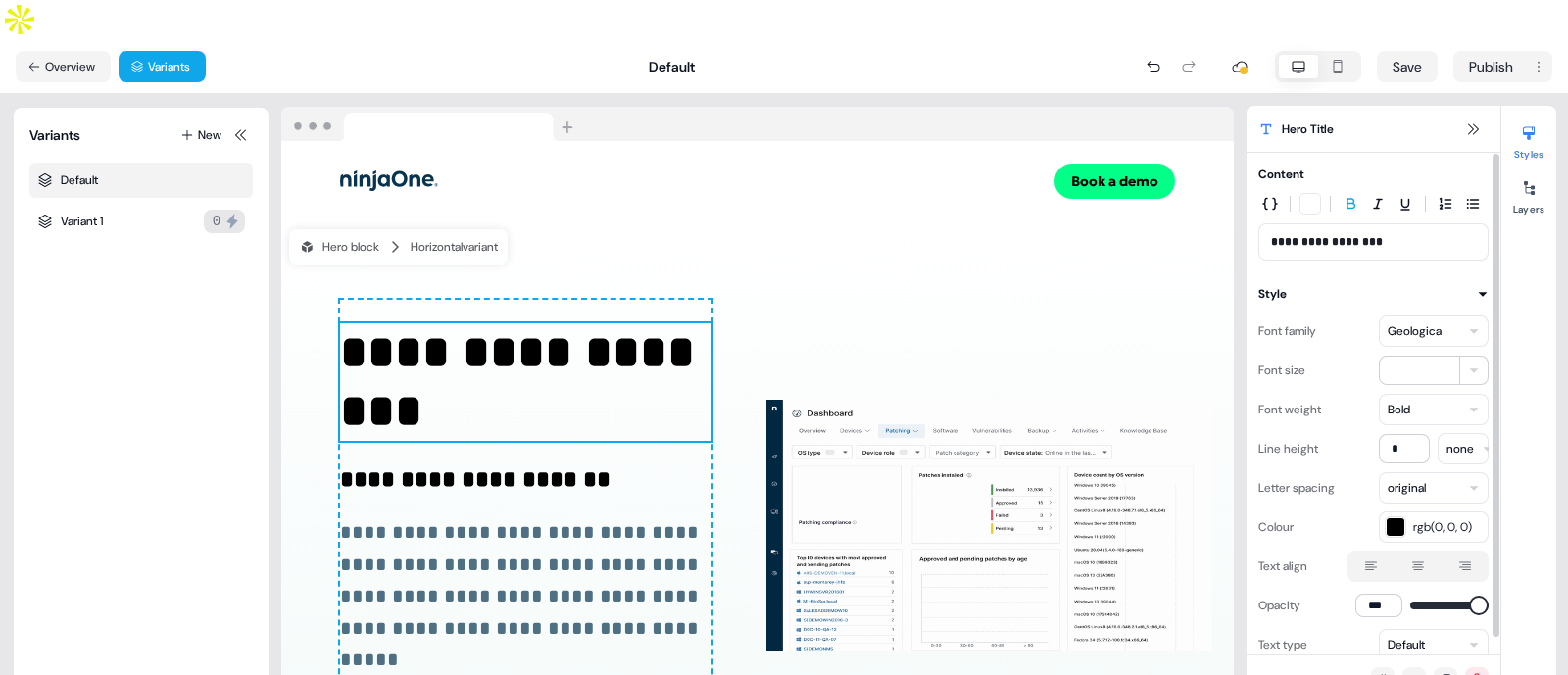 click on "**********" at bounding box center [1373, 242] 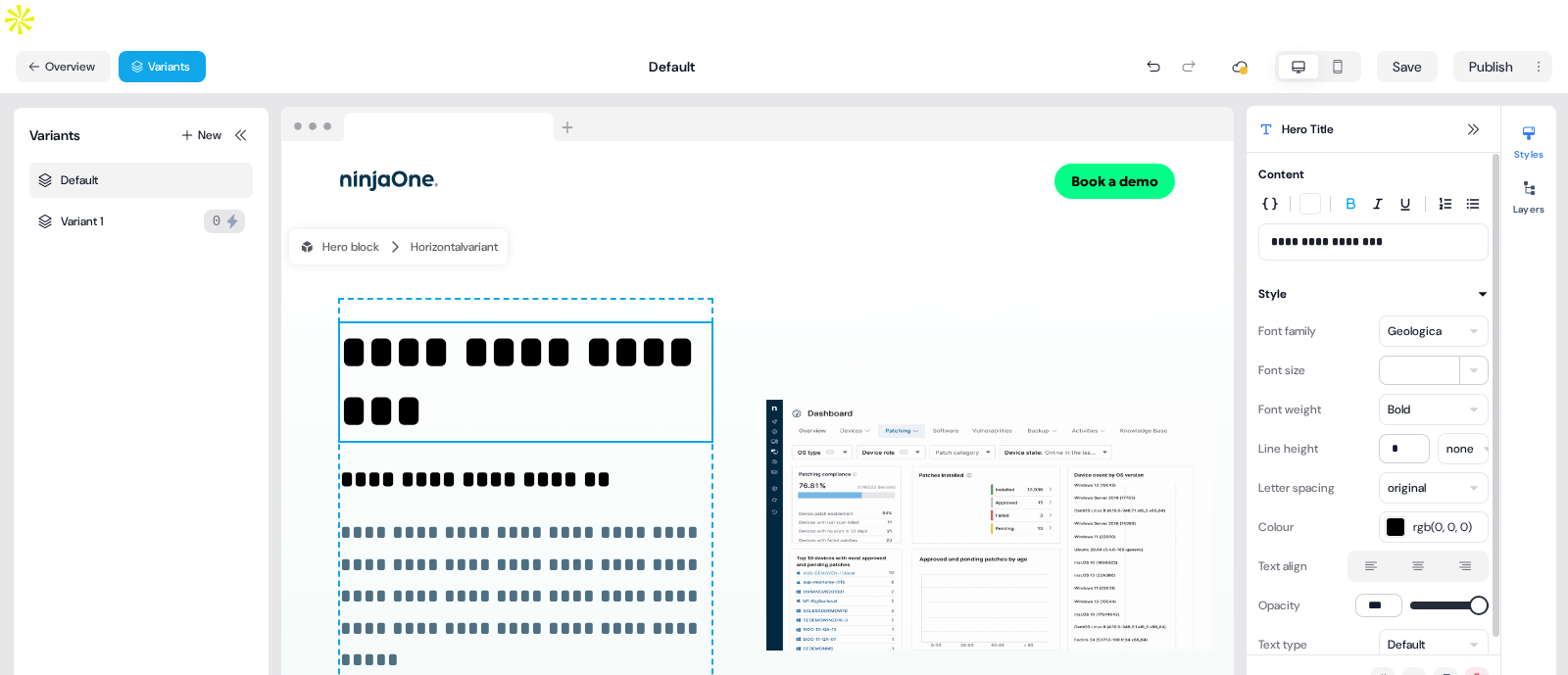 click on "**********" at bounding box center (1373, 242) 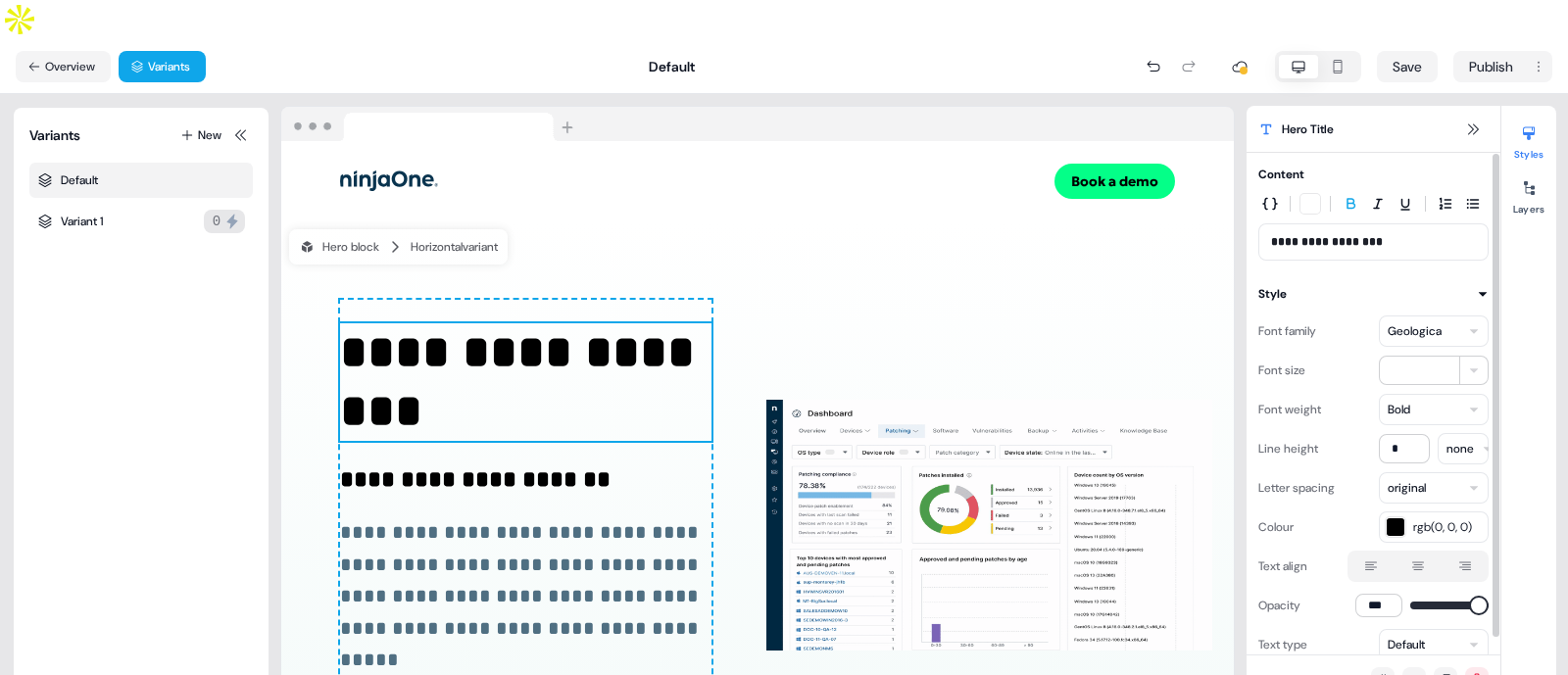 type 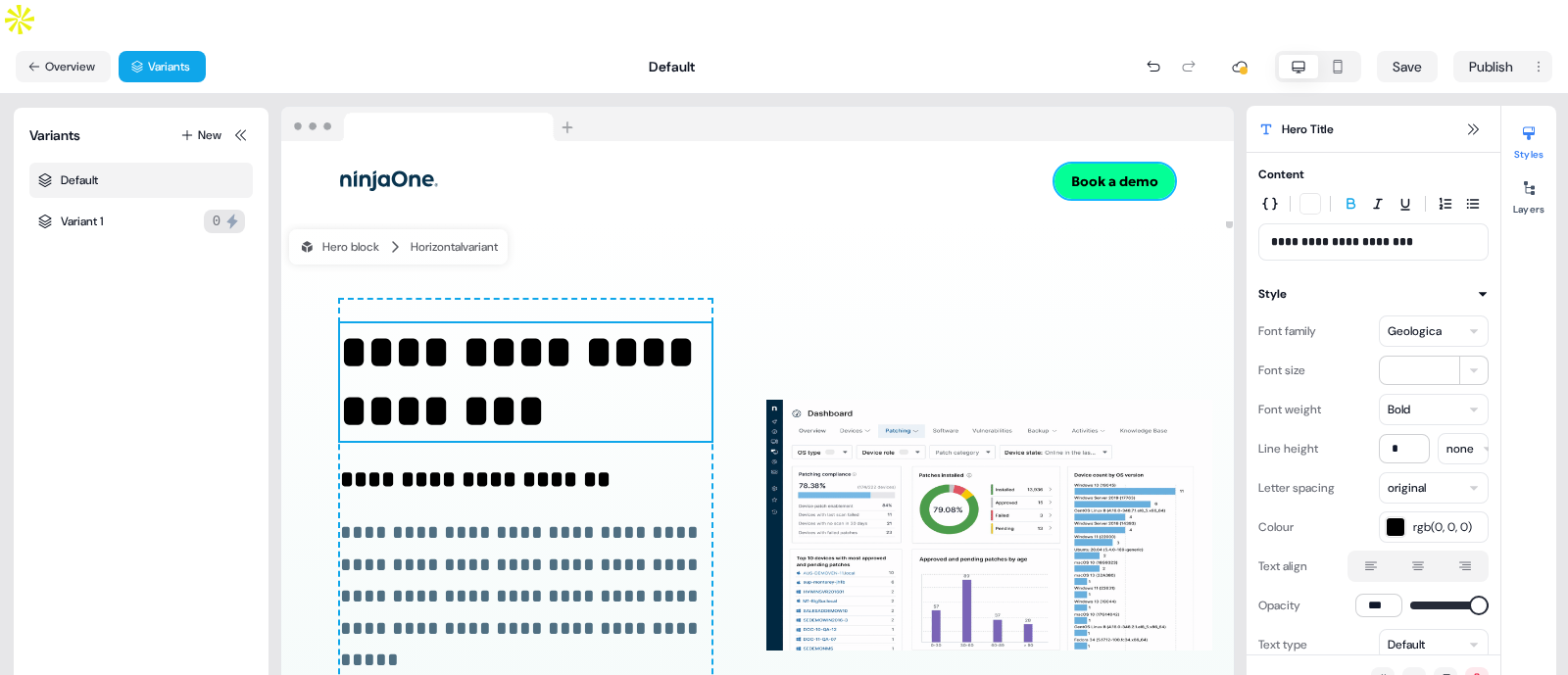 click on "Book a demo" at bounding box center [1114, 181] 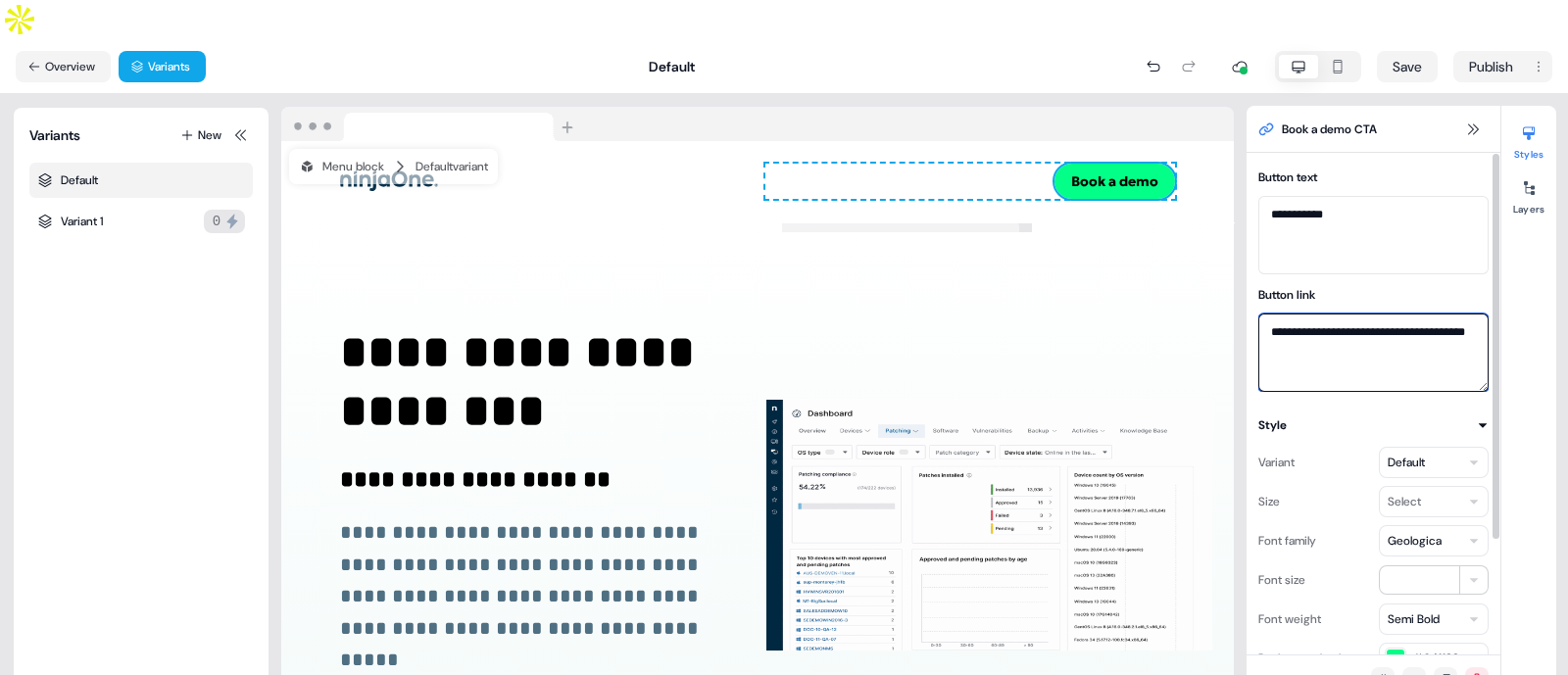 drag, startPoint x: 1307, startPoint y: 317, endPoint x: 1263, endPoint y: 294, distance: 50 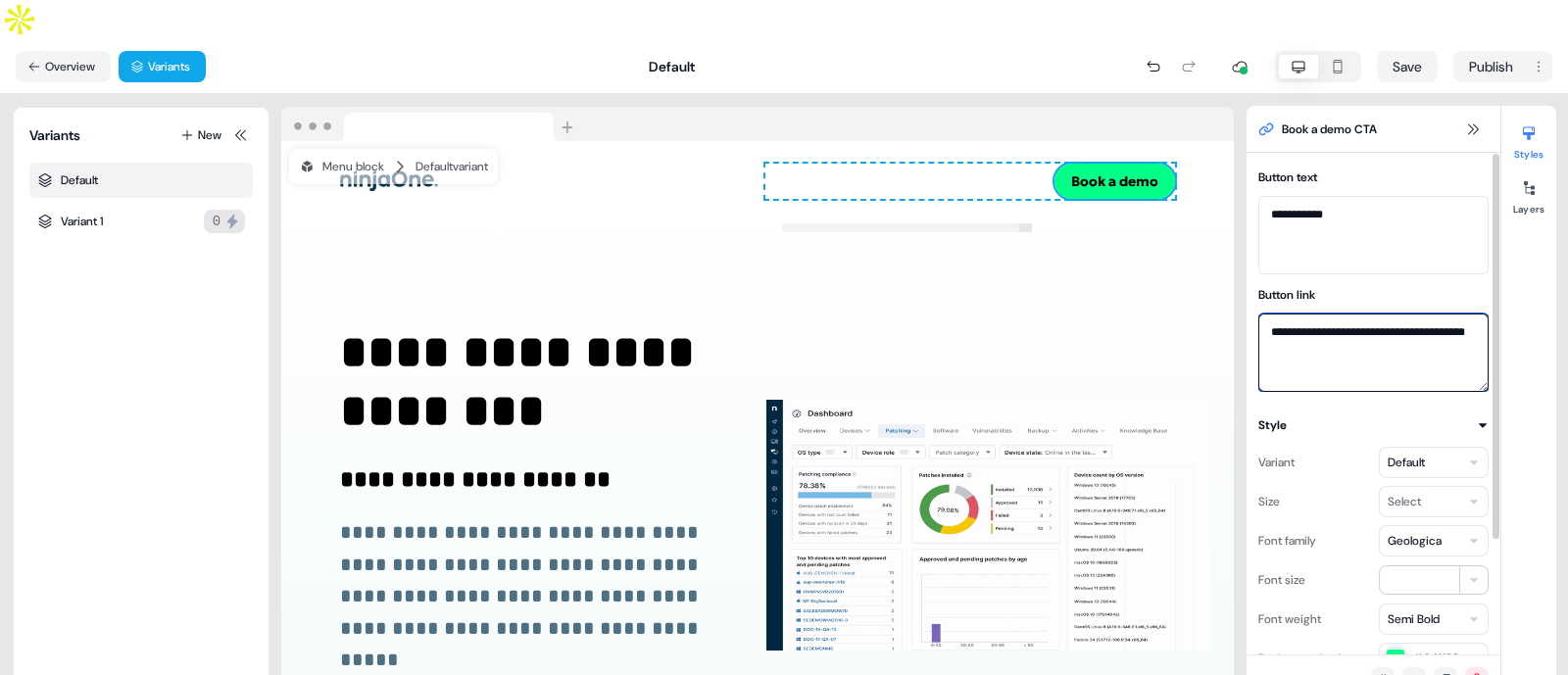 click on "**********" at bounding box center (1373, 353) 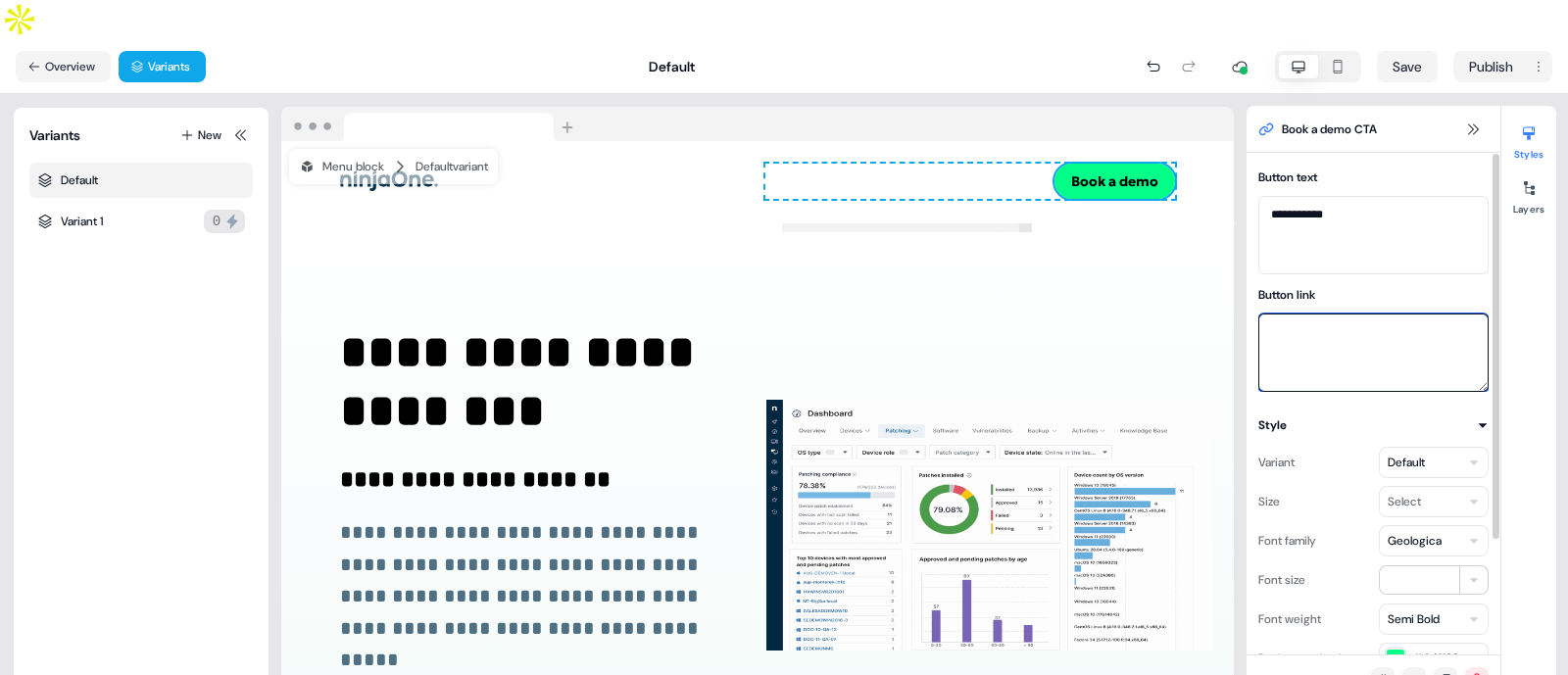 paste on "**********" 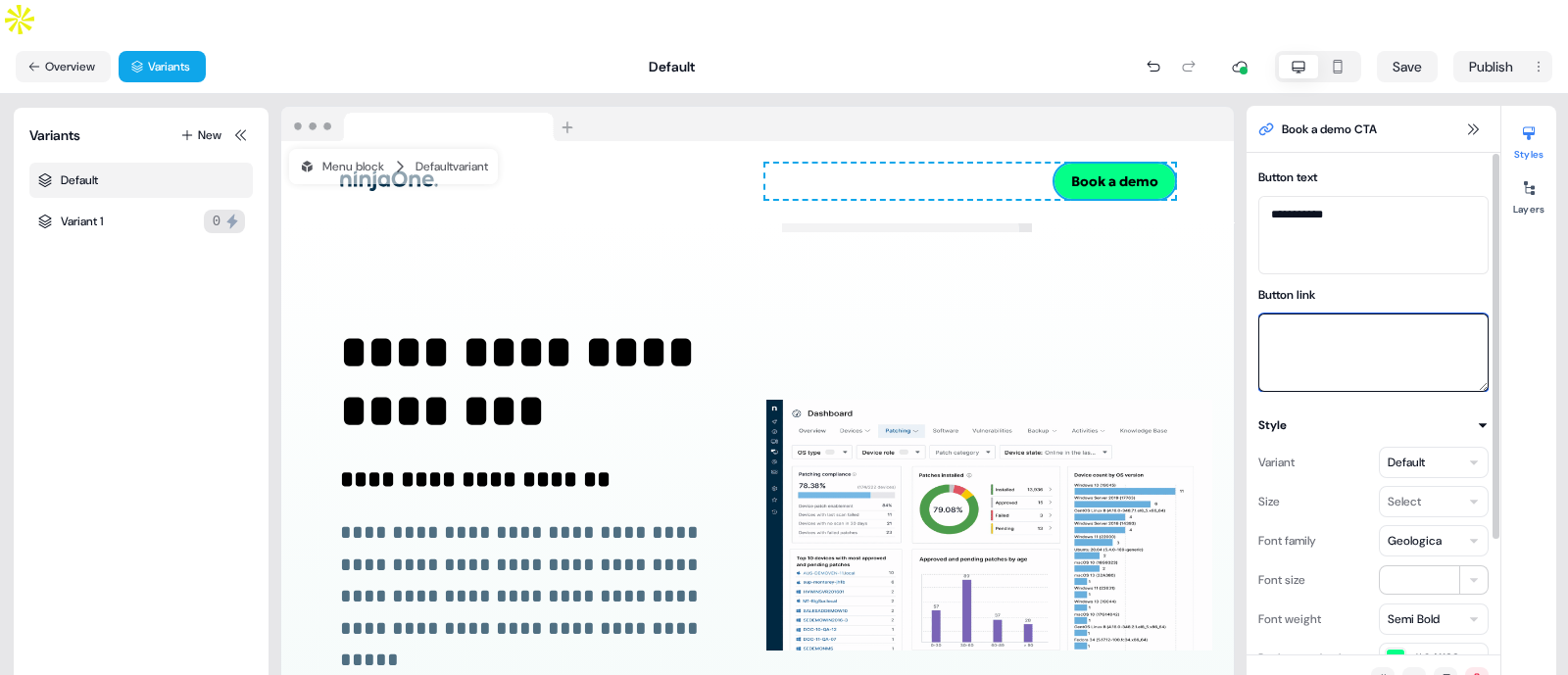 type on "**********" 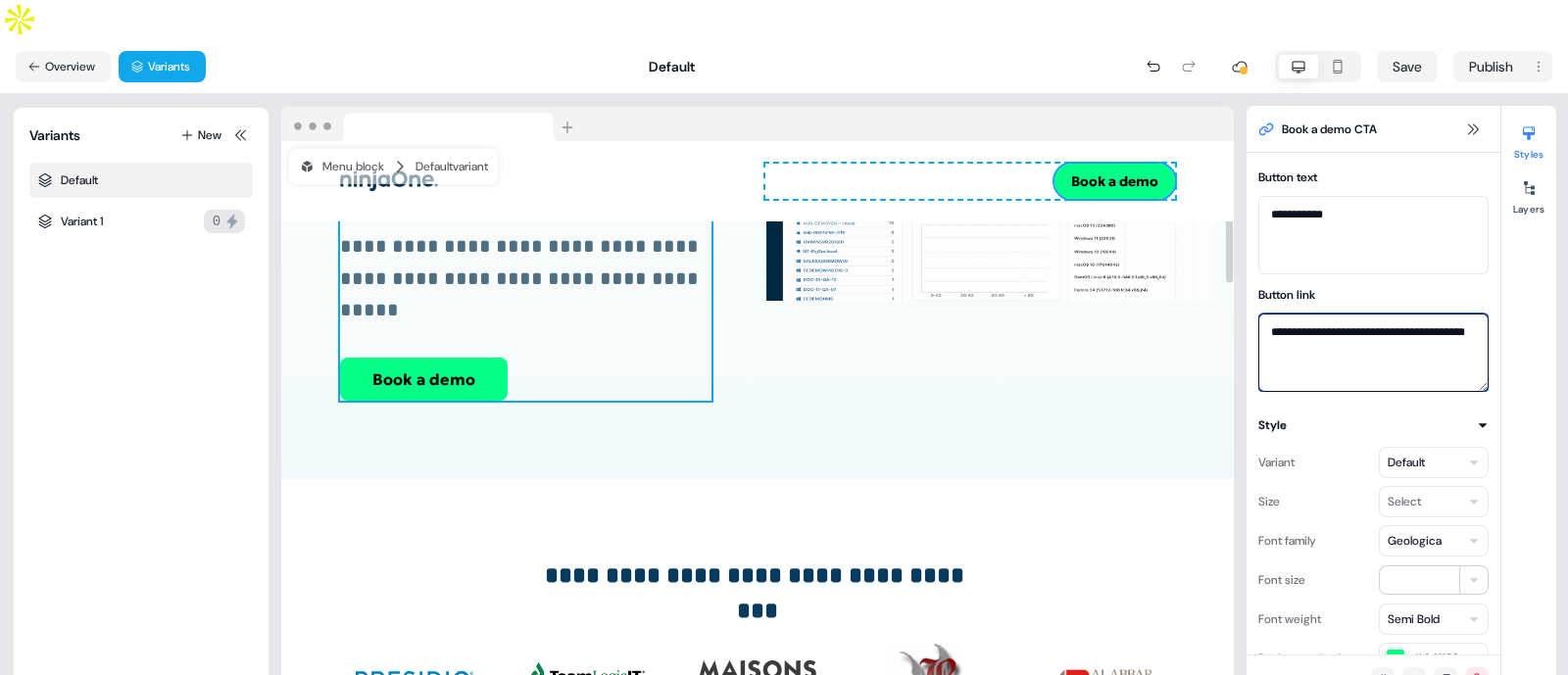 scroll, scrollTop: 358, scrollLeft: 0, axis: vertical 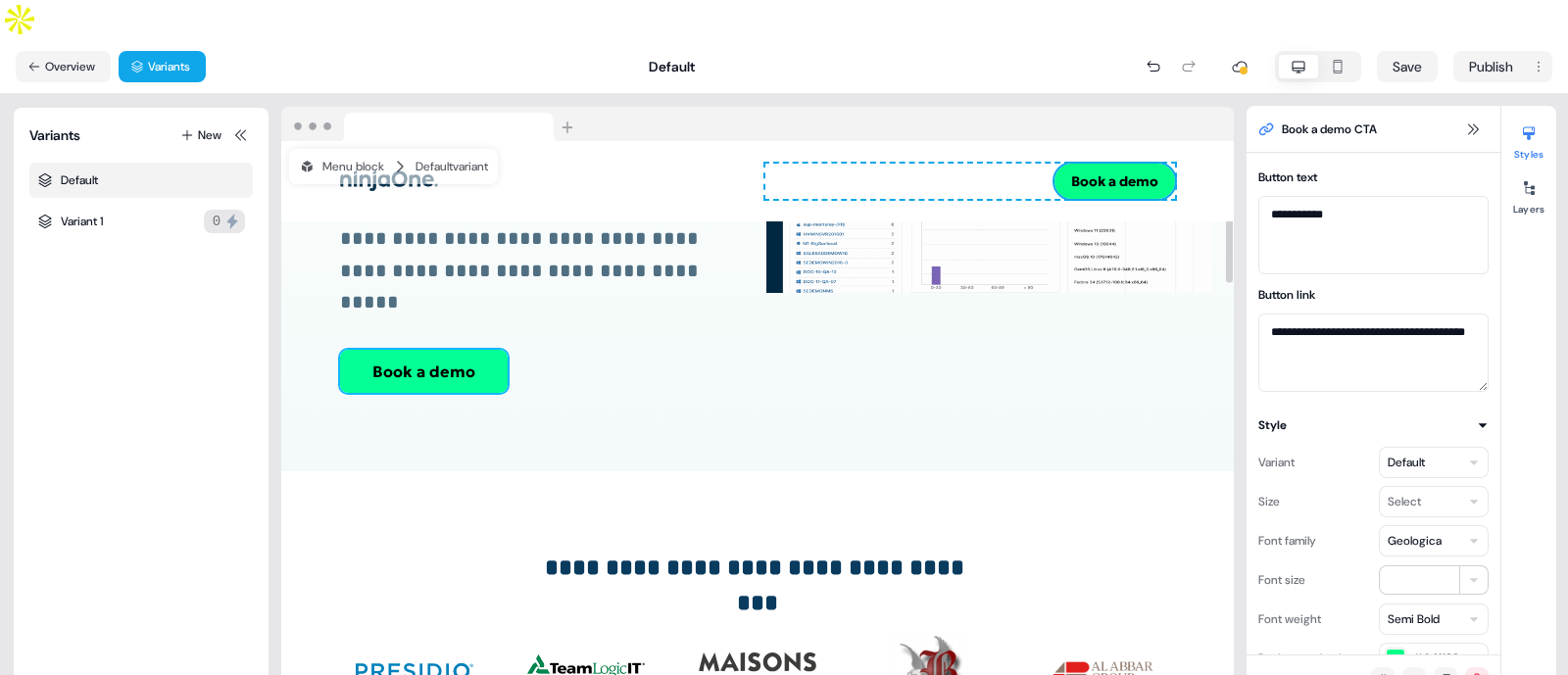 click on "Book a demo" at bounding box center [423, 371] 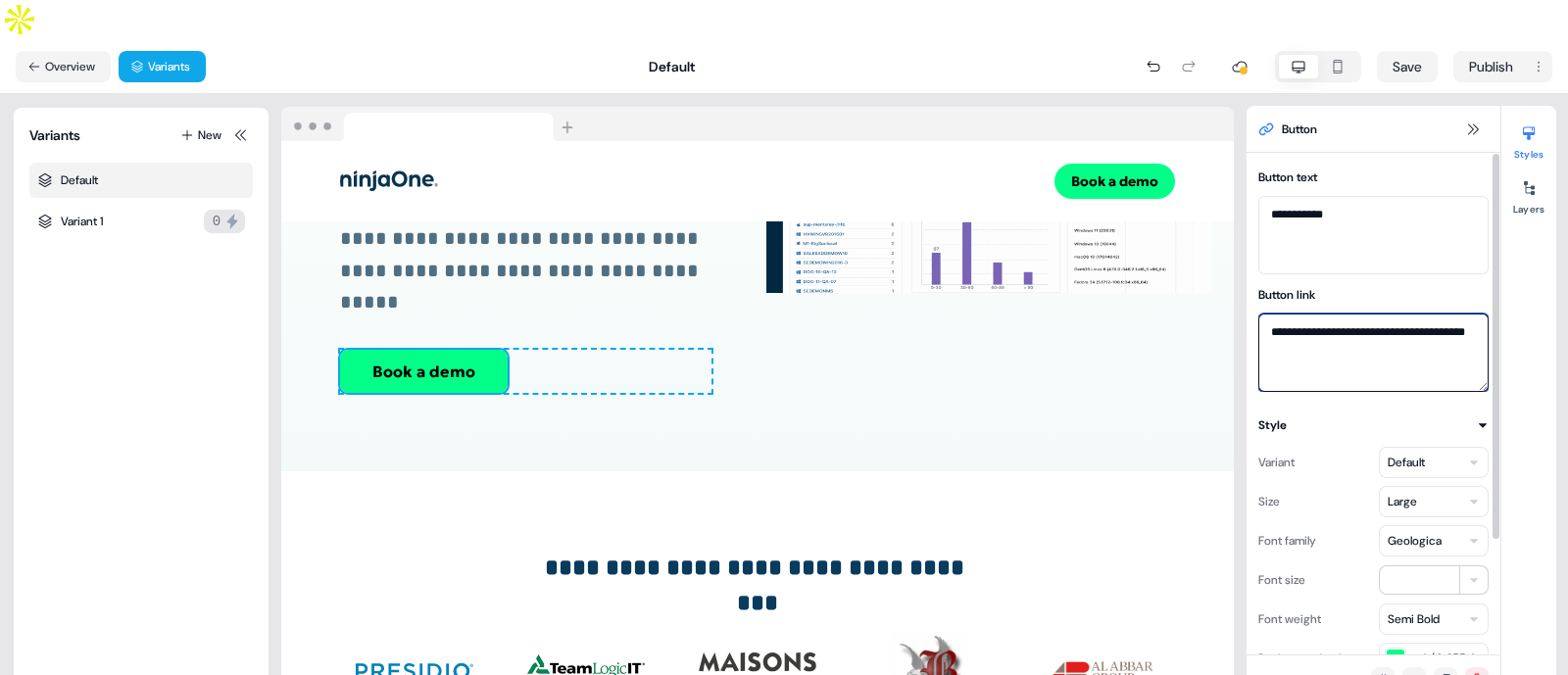 drag, startPoint x: 1347, startPoint y: 325, endPoint x: 1263, endPoint y: 285, distance: 93.037627 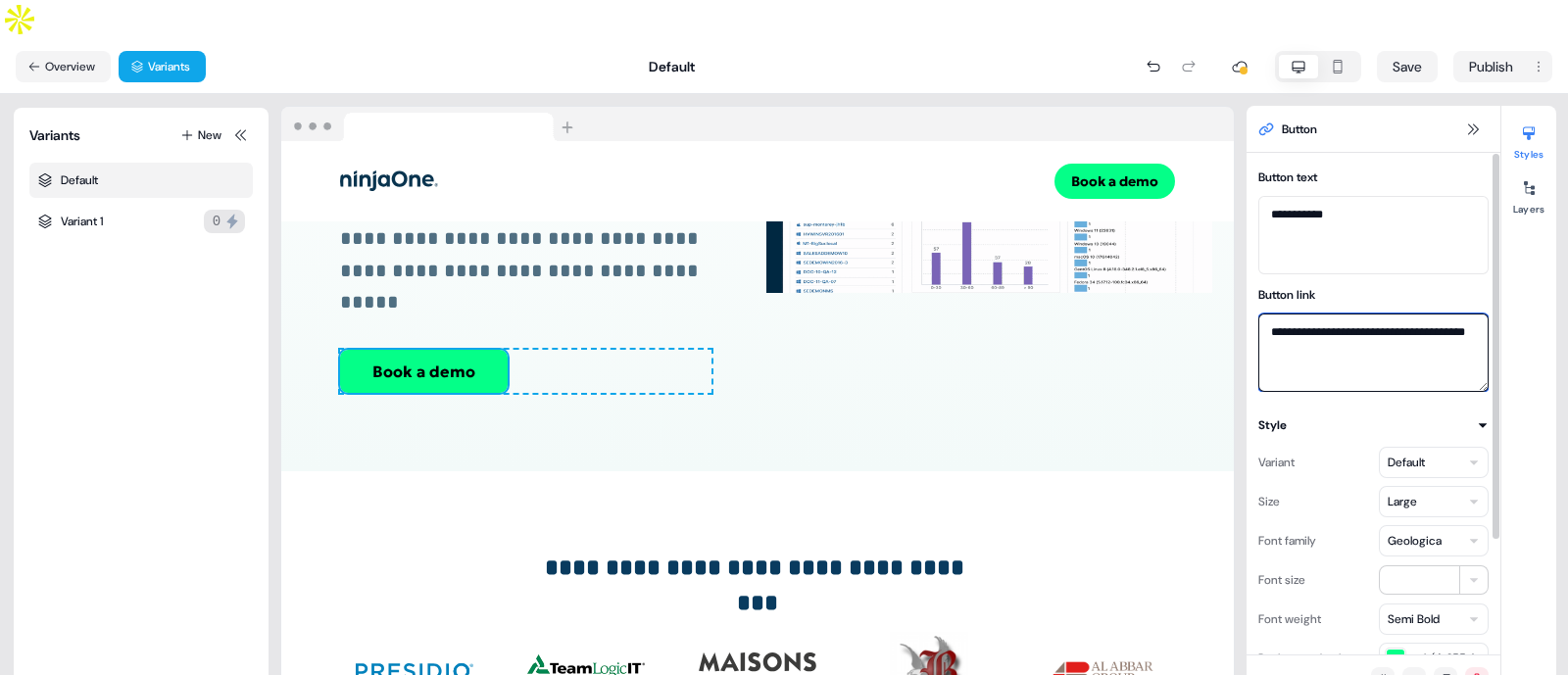 click on "**********" at bounding box center (1373, 353) 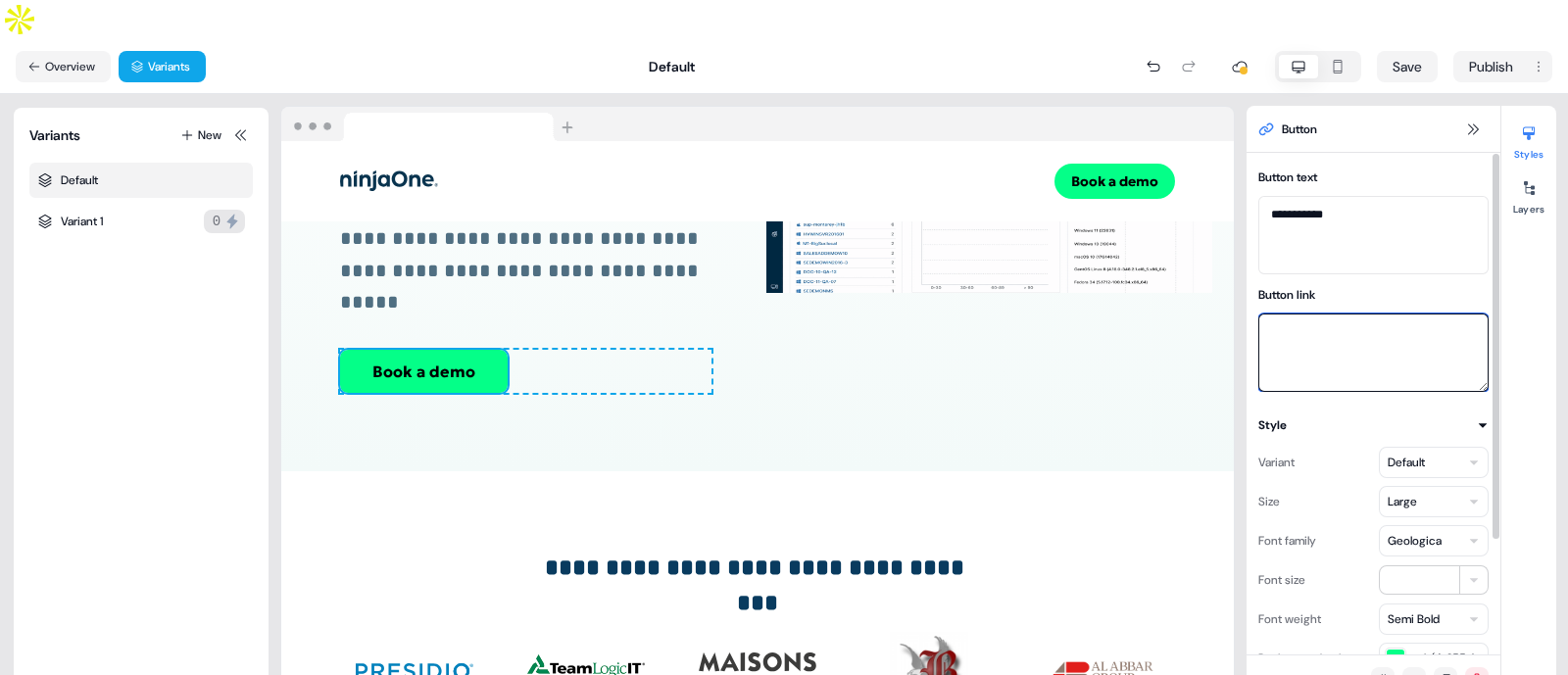 paste on "**********" 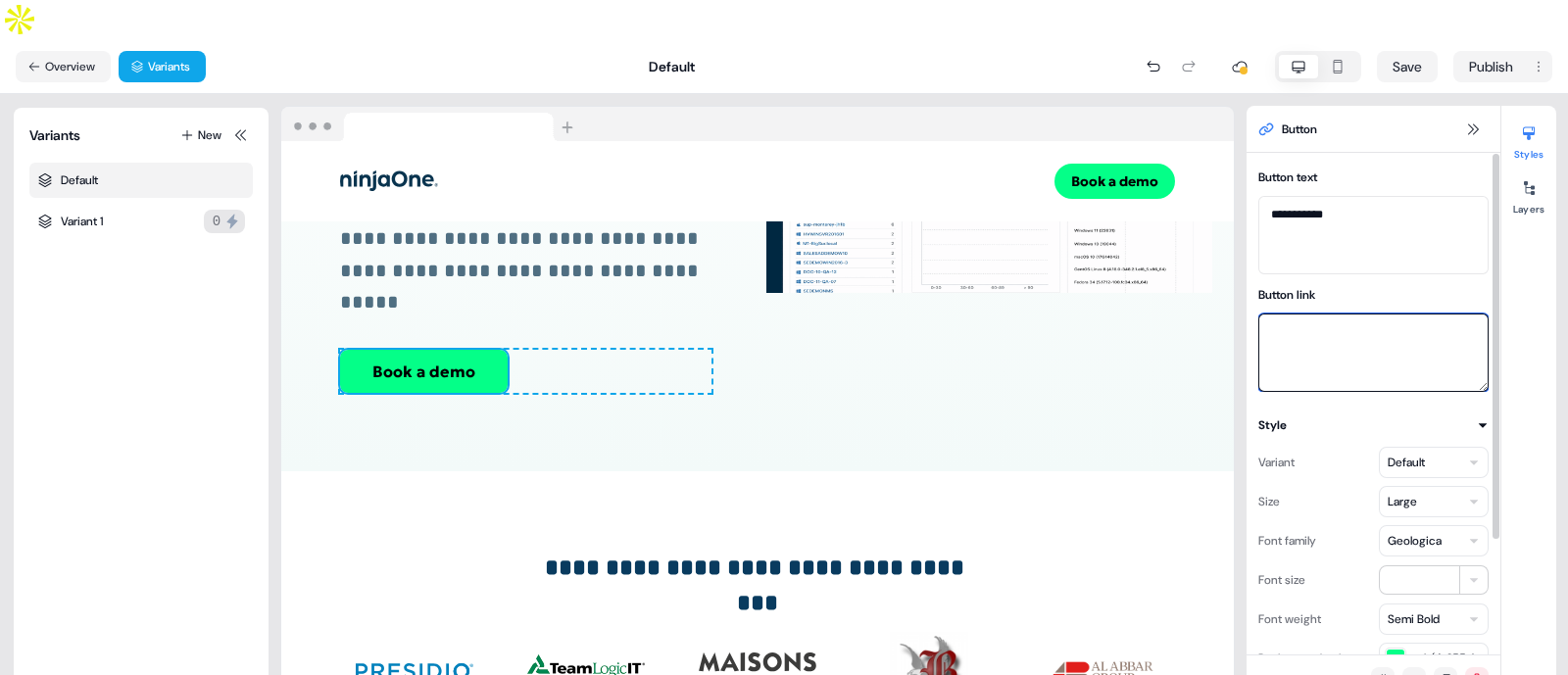 type on "**********" 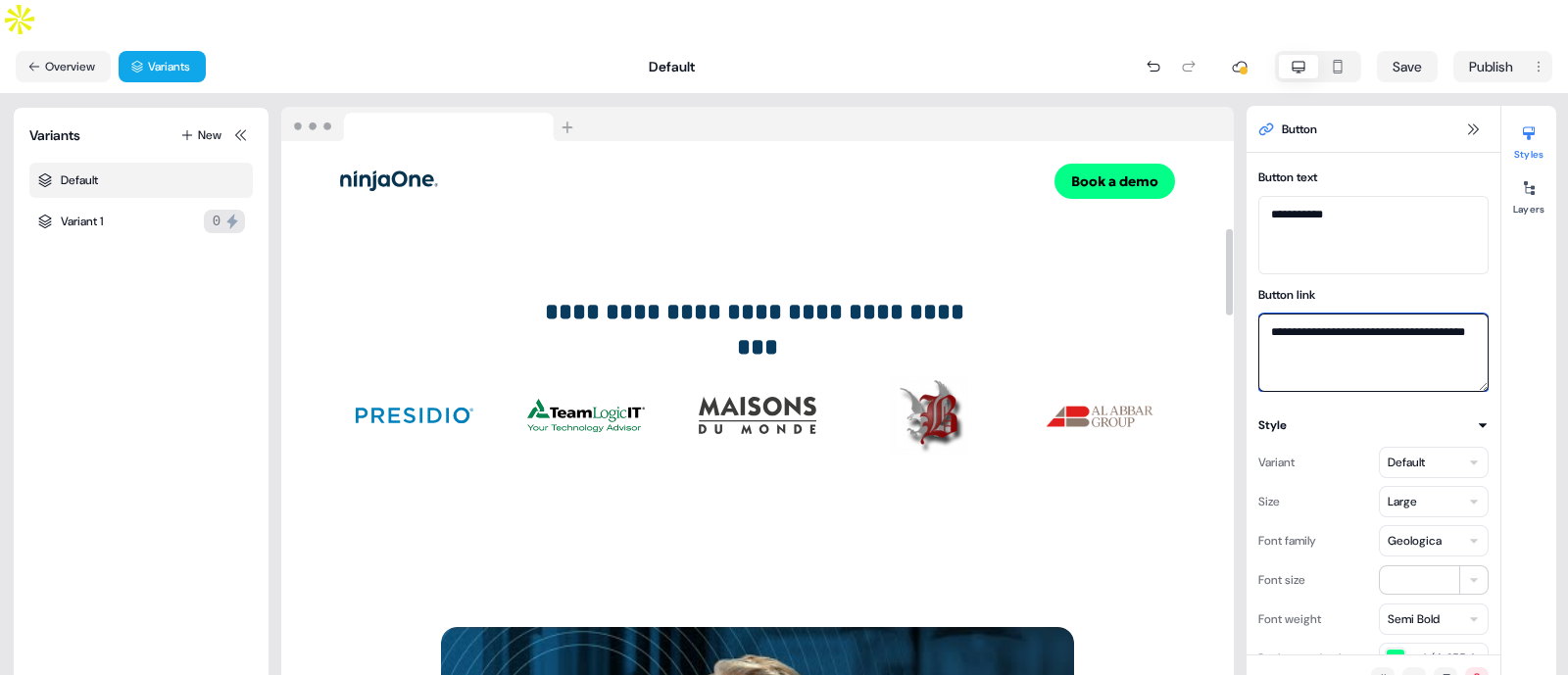 scroll, scrollTop: 568, scrollLeft: 0, axis: vertical 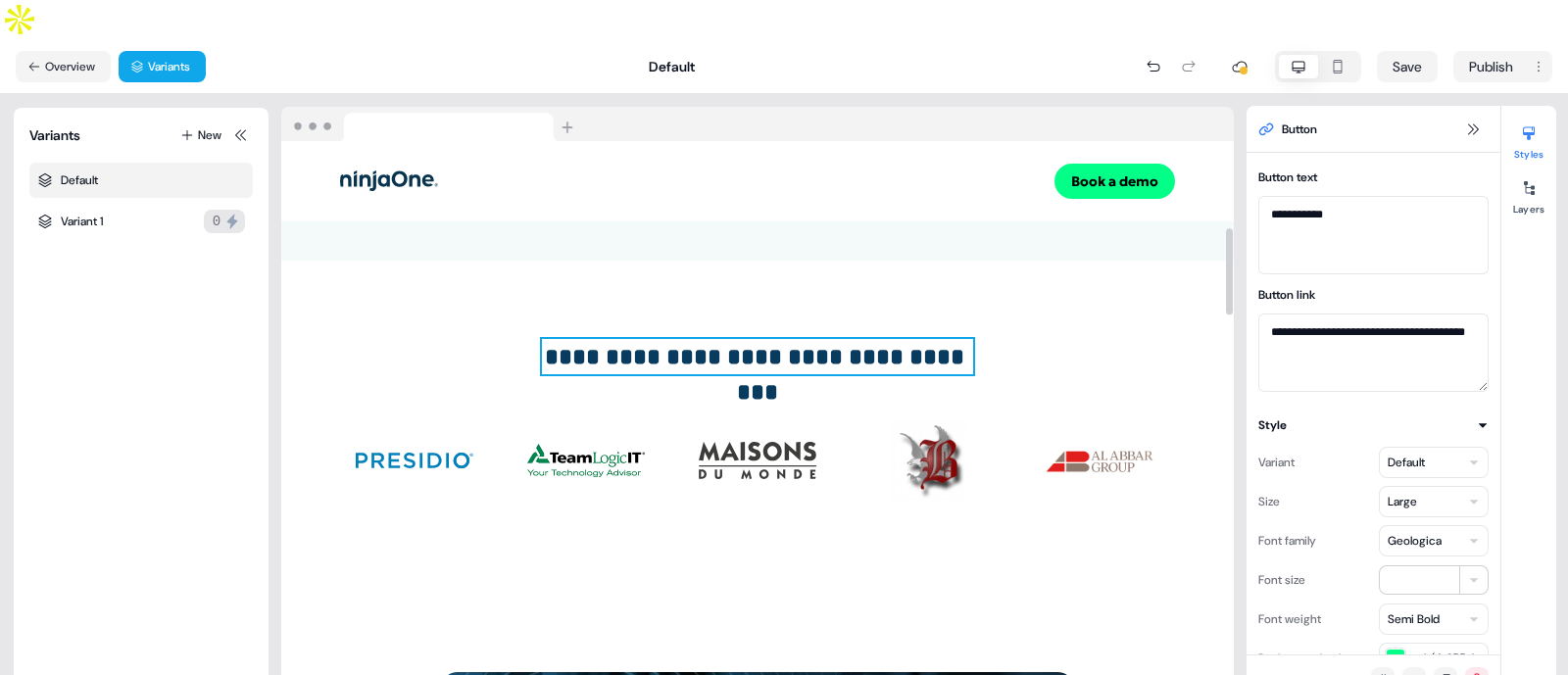 click on "**********" at bounding box center [757, 357] 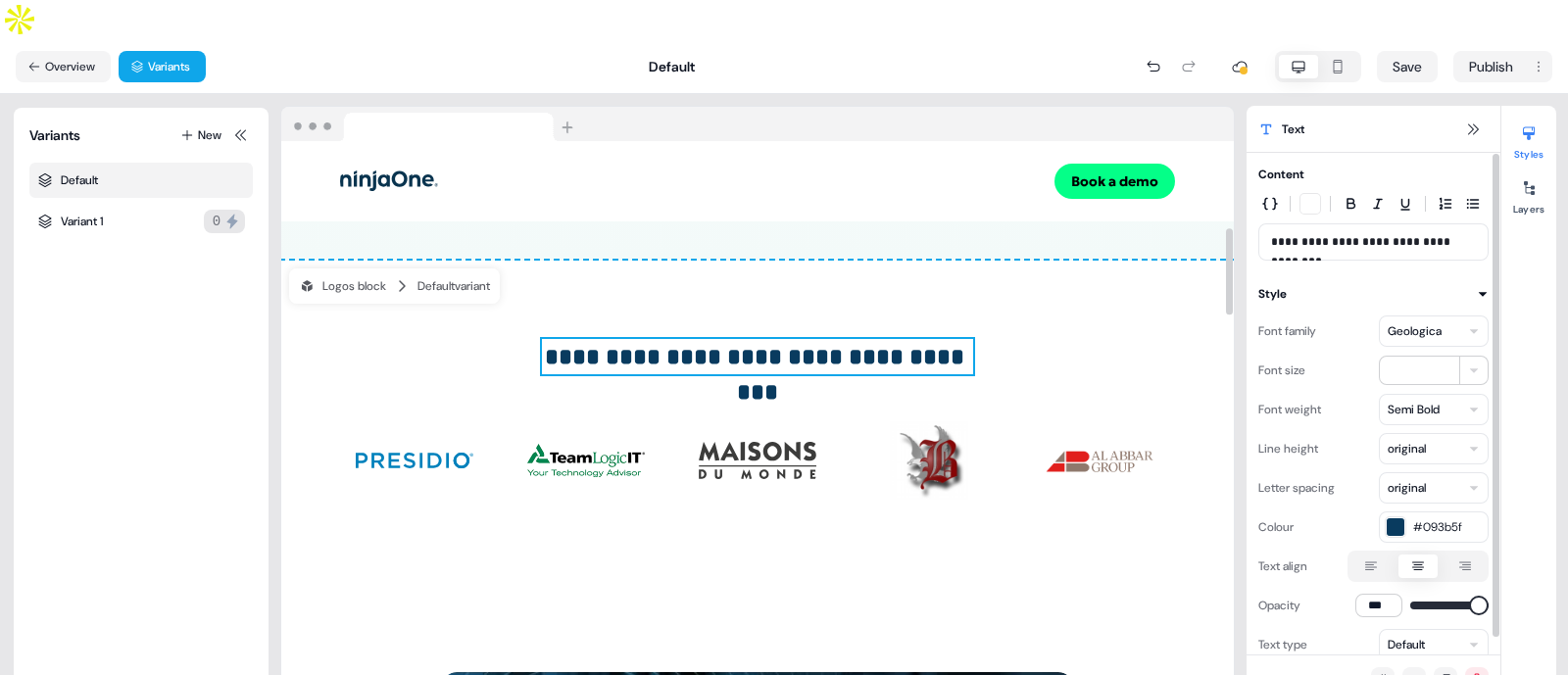 click on "**********" at bounding box center [1374, 242] 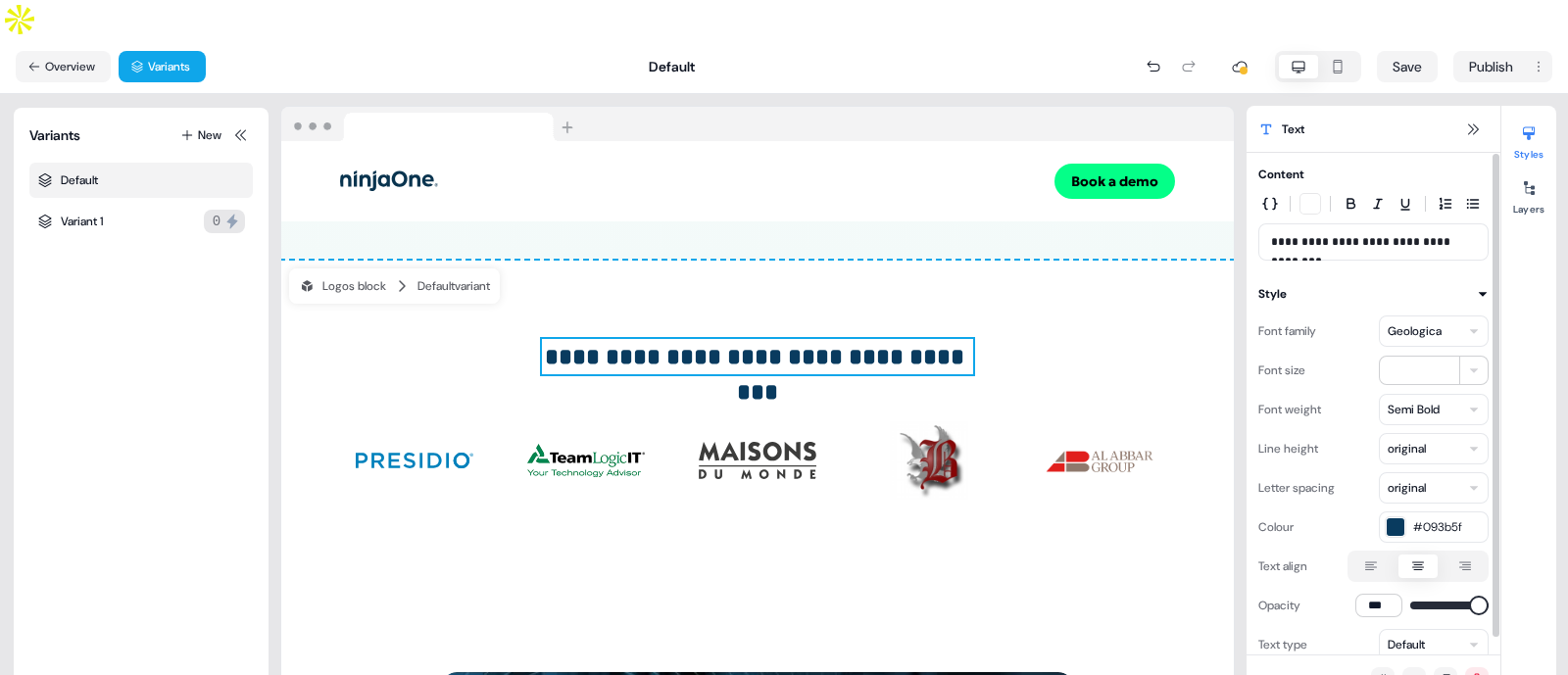 type 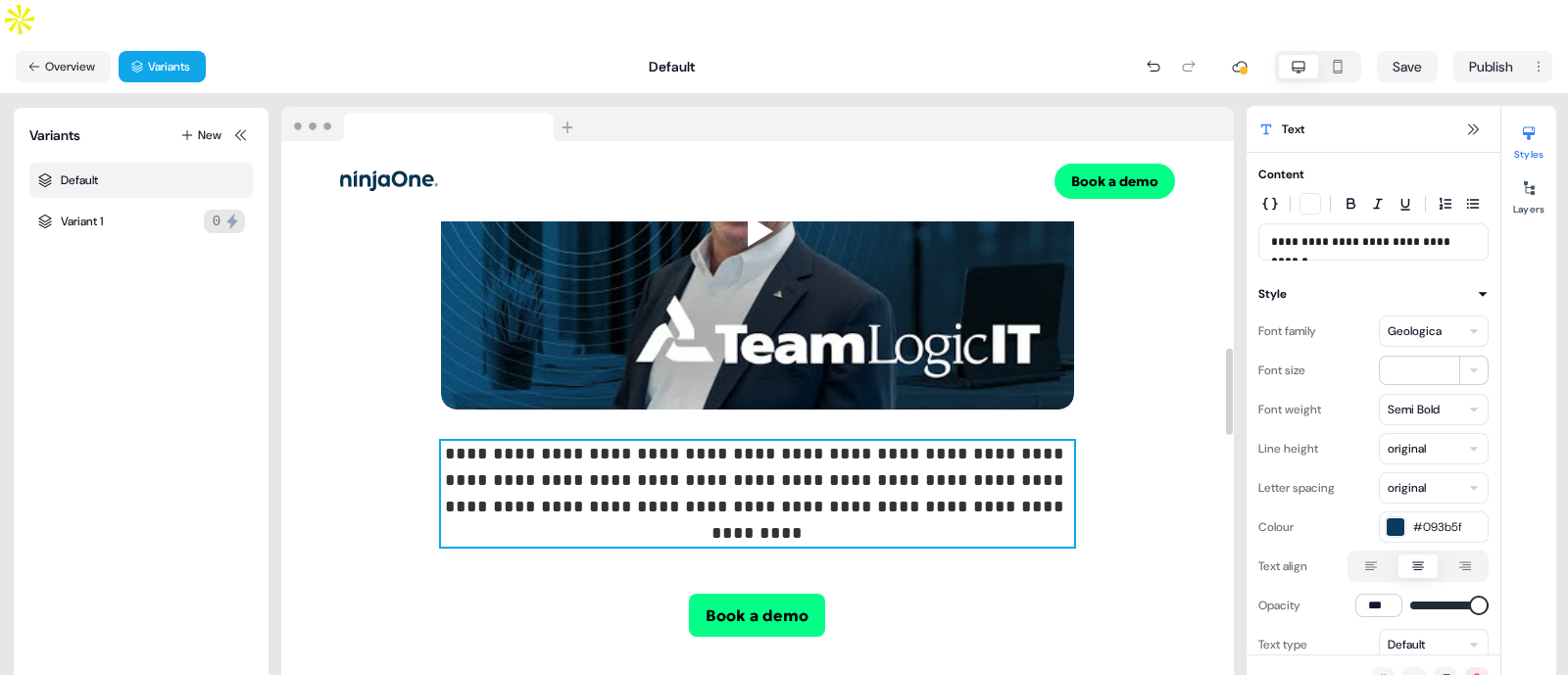 scroll, scrollTop: 1358, scrollLeft: 0, axis: vertical 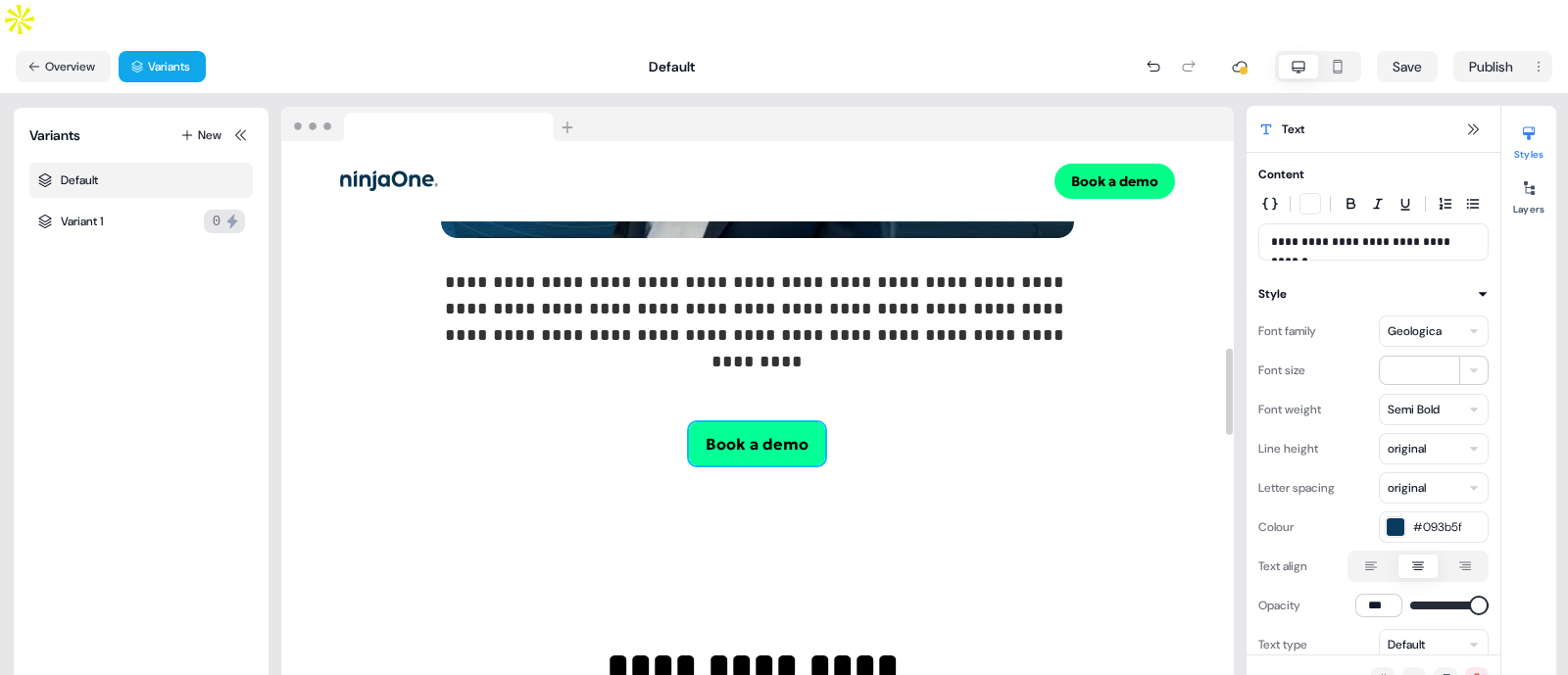 click on "Book a demo" at bounding box center (757, 444) 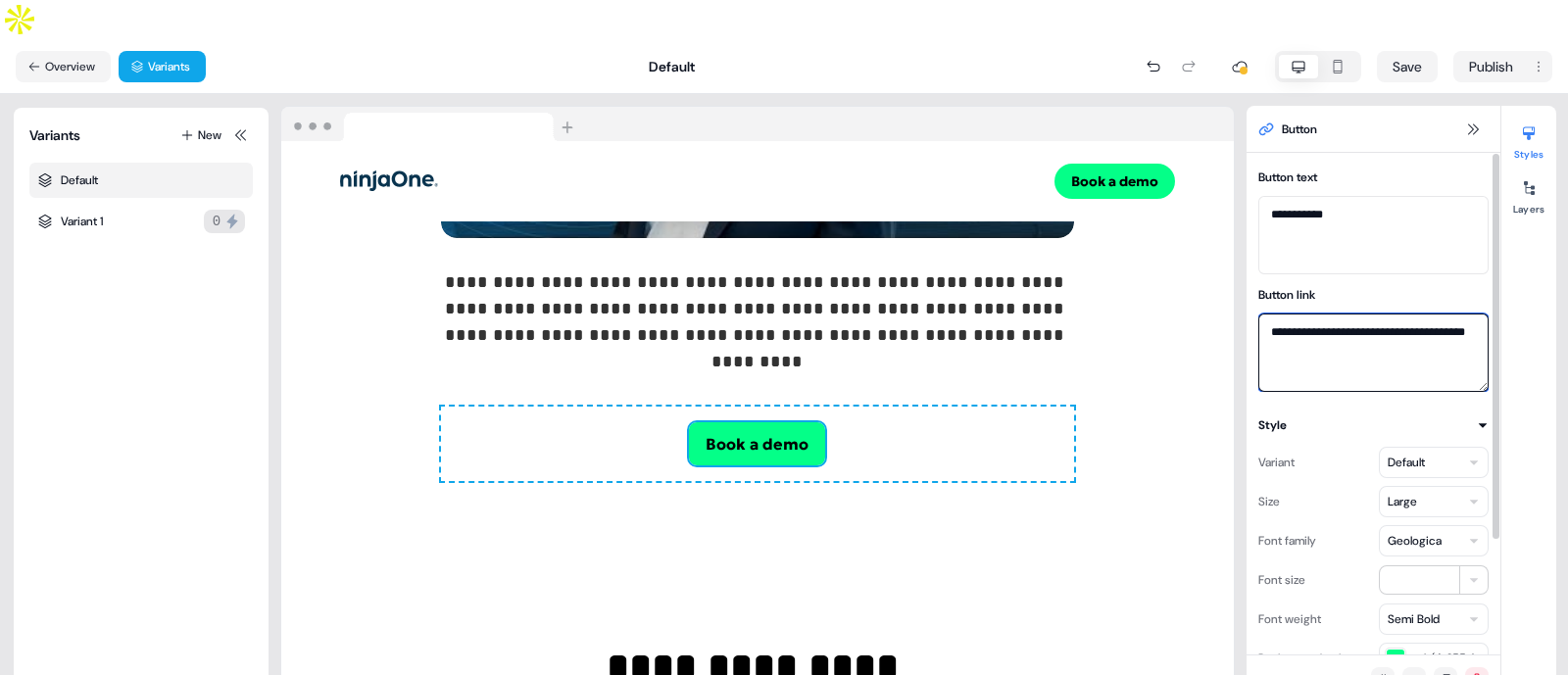 drag, startPoint x: 1320, startPoint y: 321, endPoint x: 1254, endPoint y: 276, distance: 79.88116 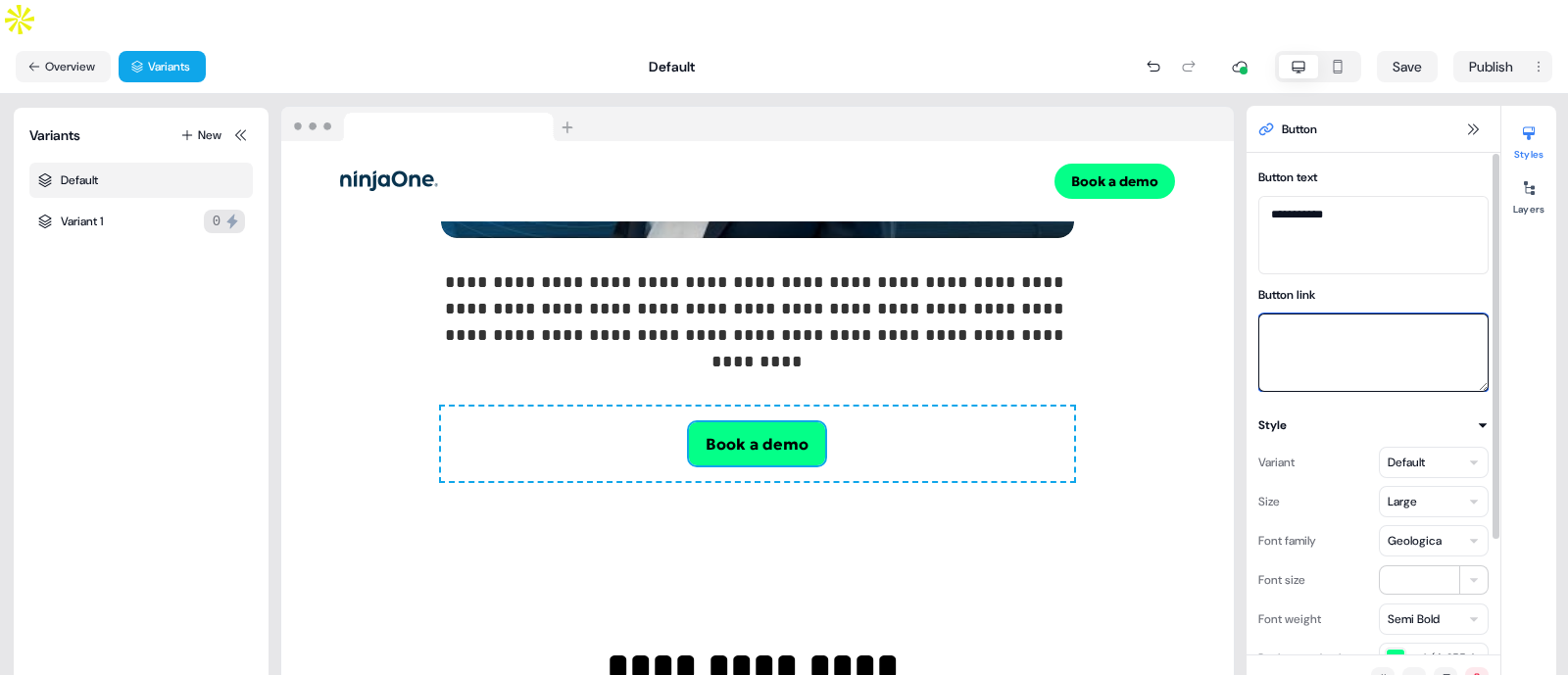 paste on "**********" 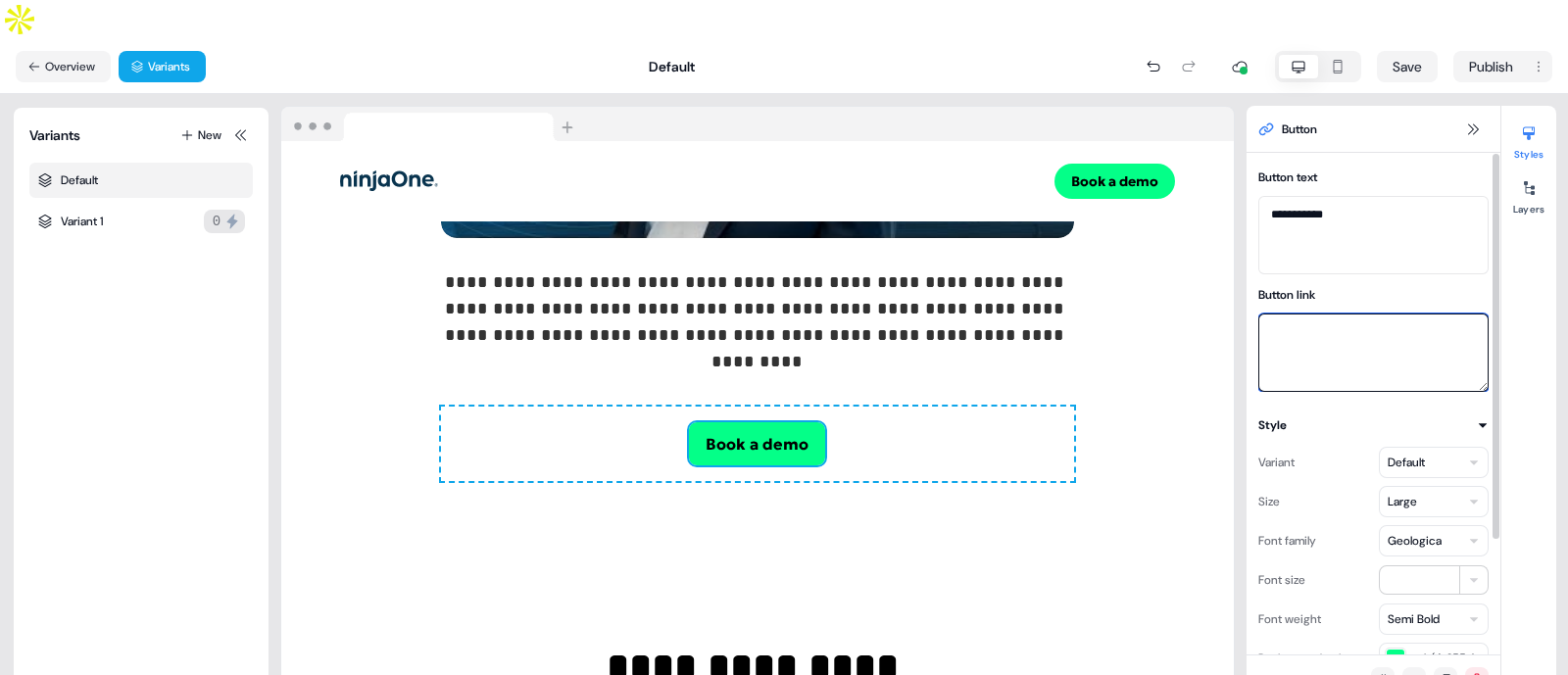 type on "**********" 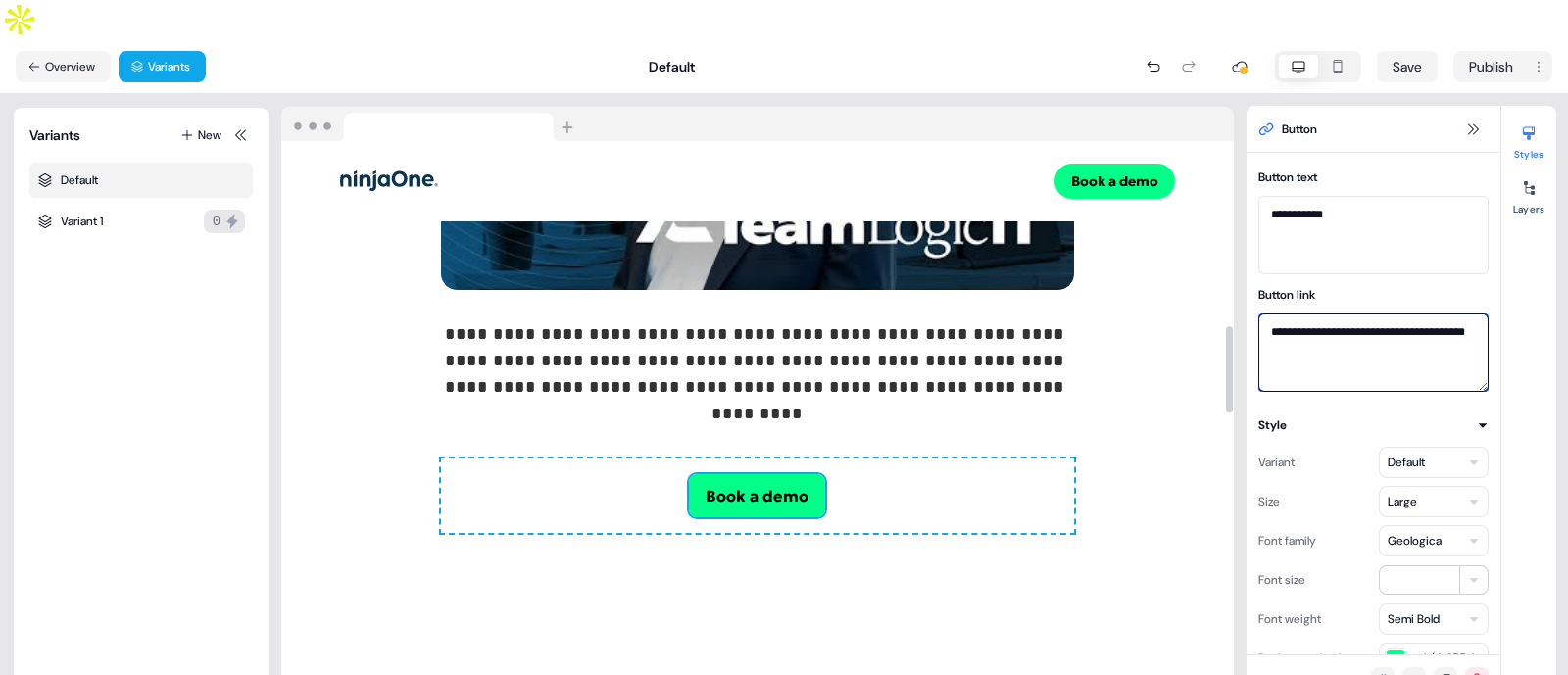 scroll, scrollTop: 1130, scrollLeft: 0, axis: vertical 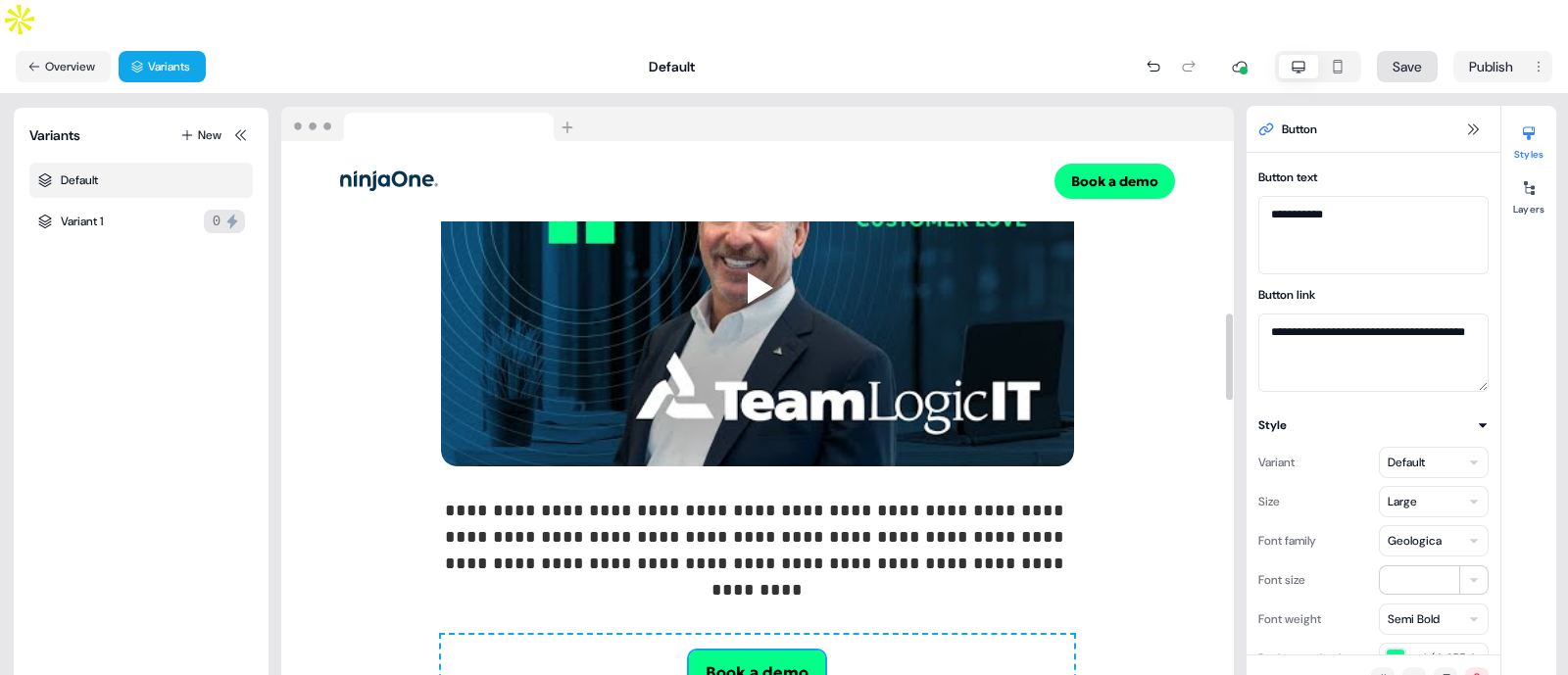 click on "Save" at bounding box center (1407, 67) 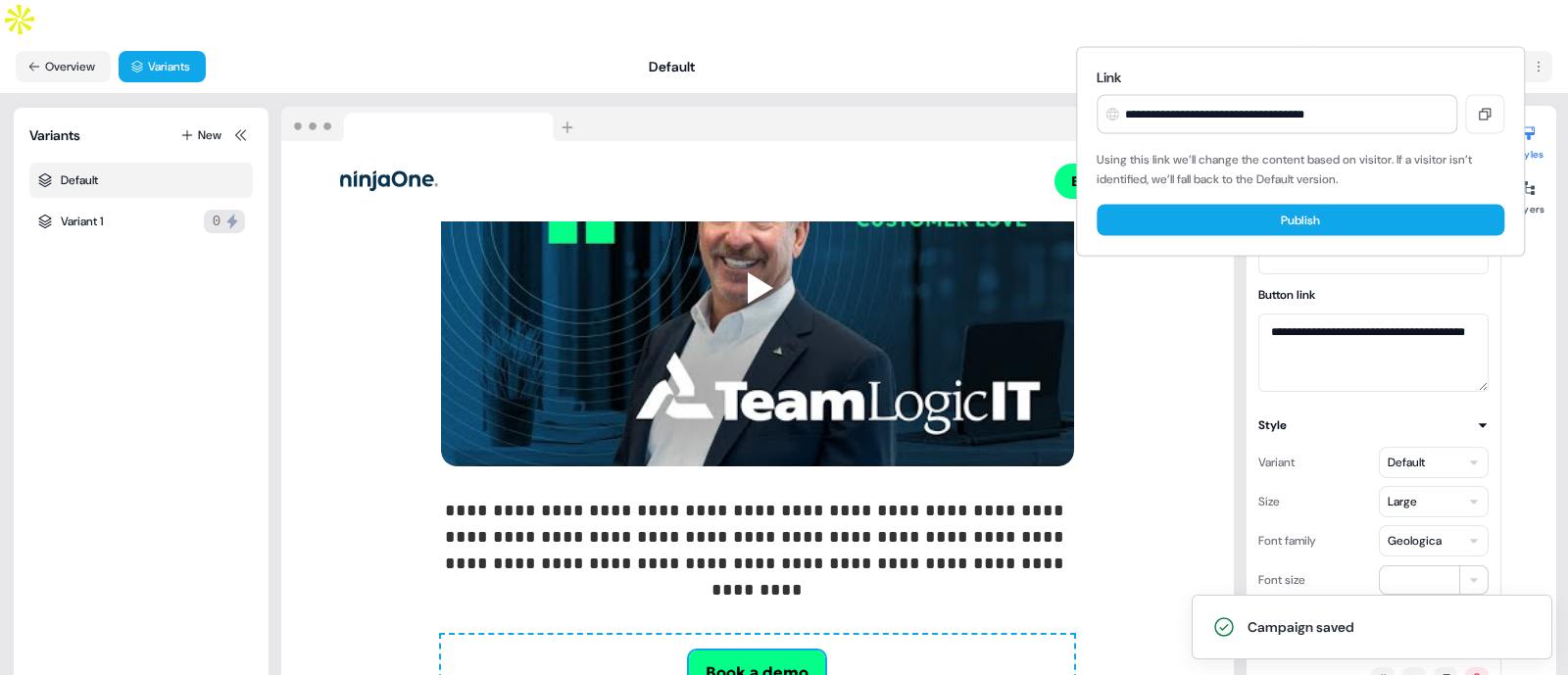 click on "**********" at bounding box center [784, 357] 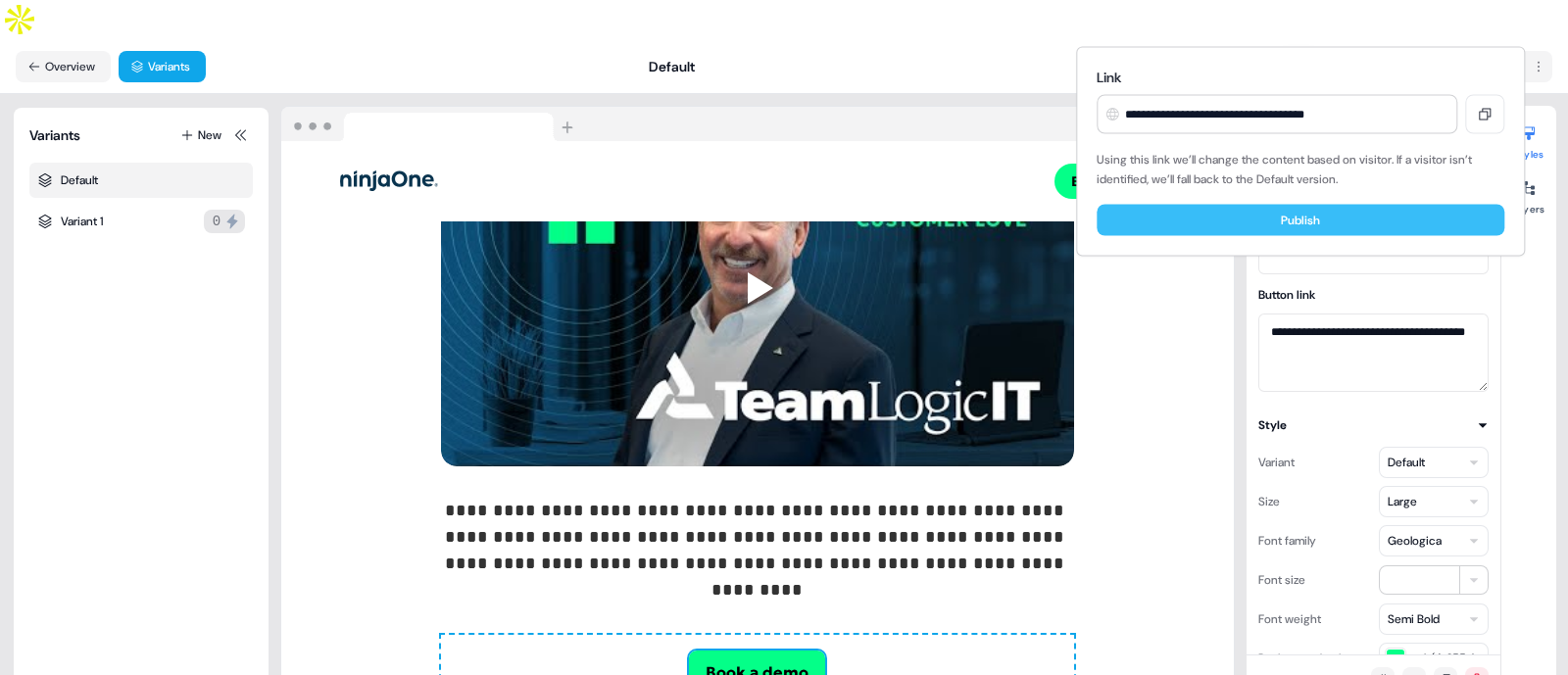 click on "Publish" at bounding box center [1300, 220] 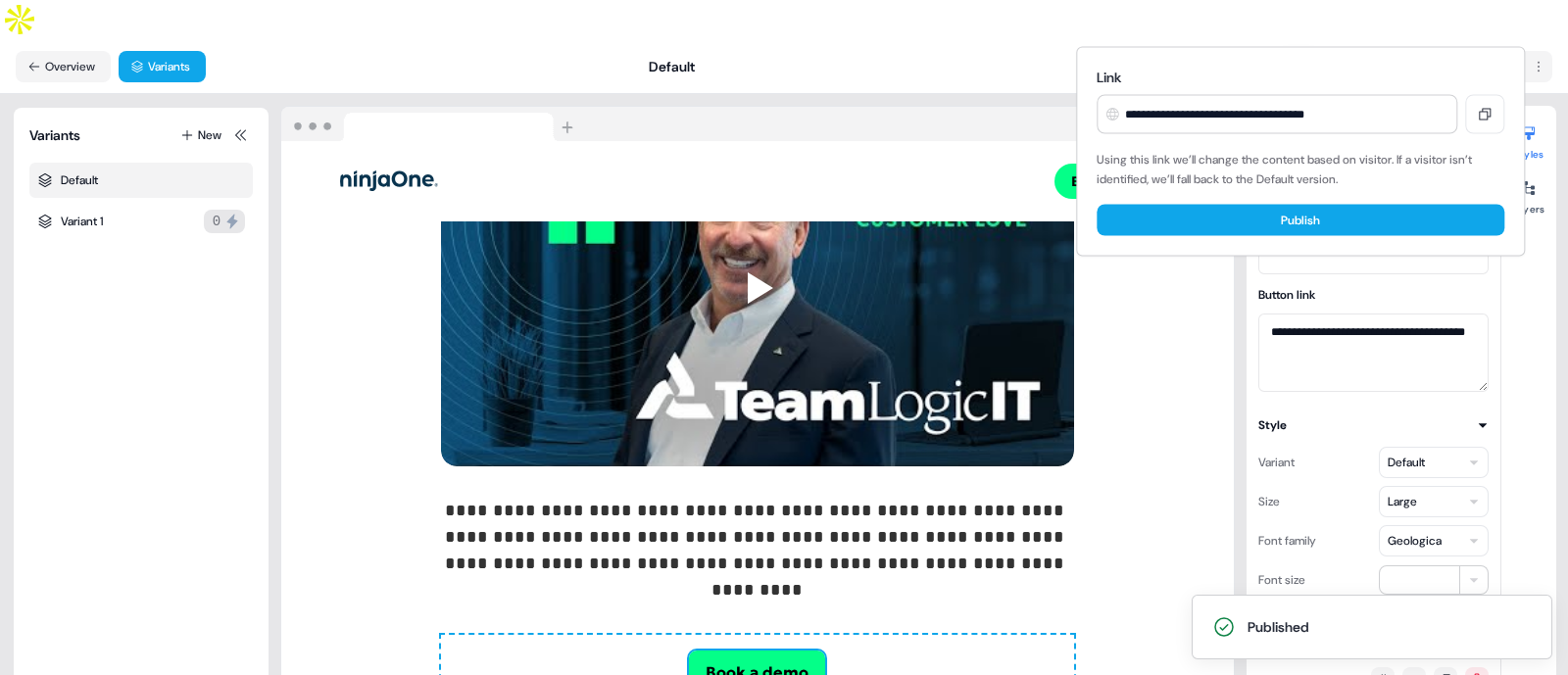click on "**********" at bounding box center [784, 357] 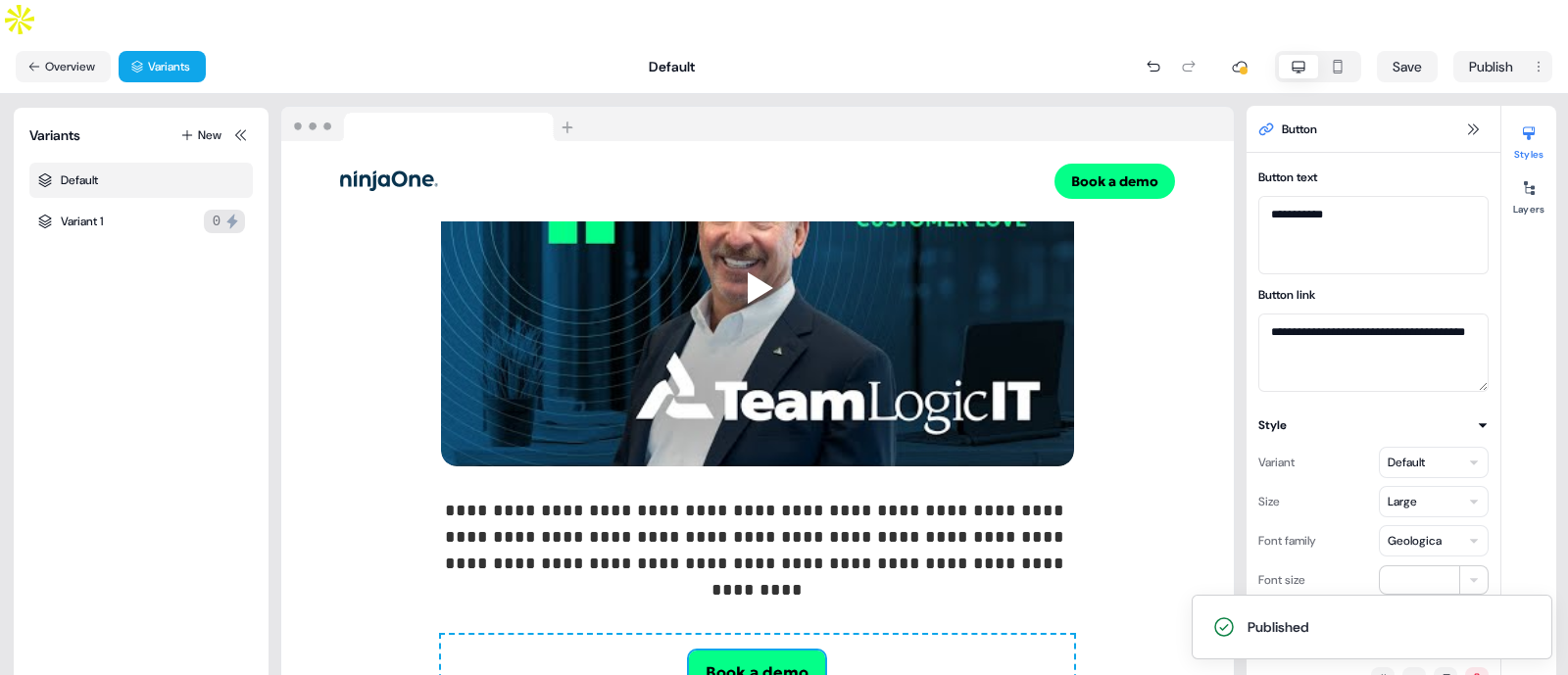 click on "Overview" at bounding box center [63, 67] 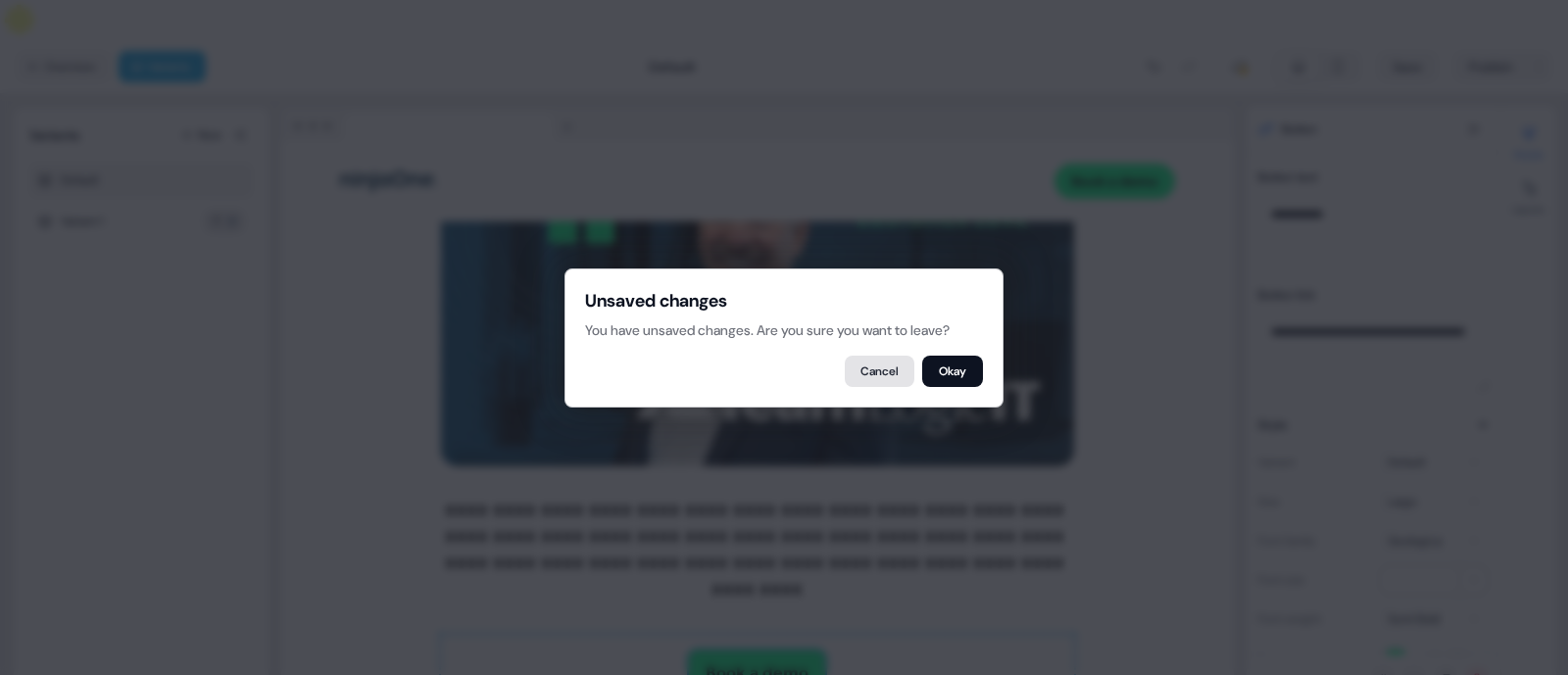 click on "Cancel" at bounding box center [879, 371] 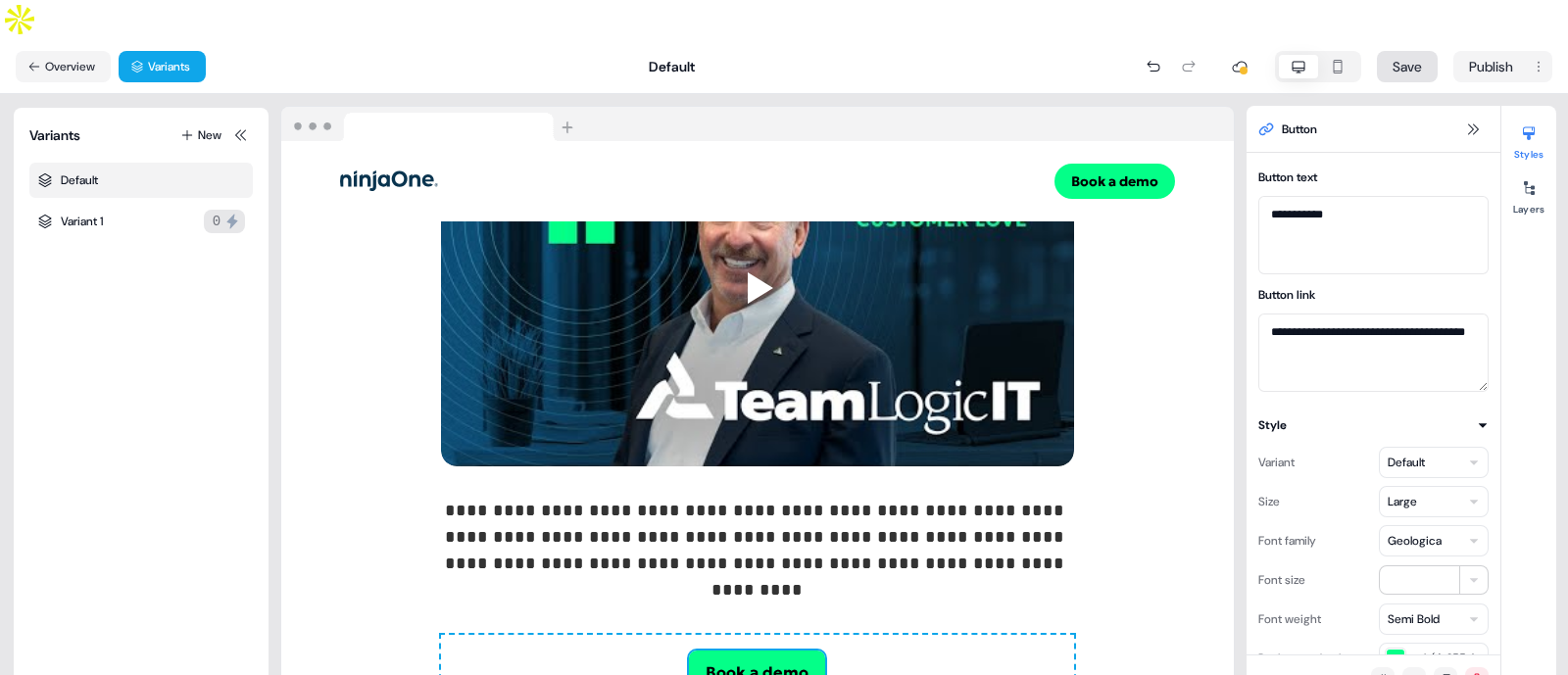 click on "Save" at bounding box center (1407, 67) 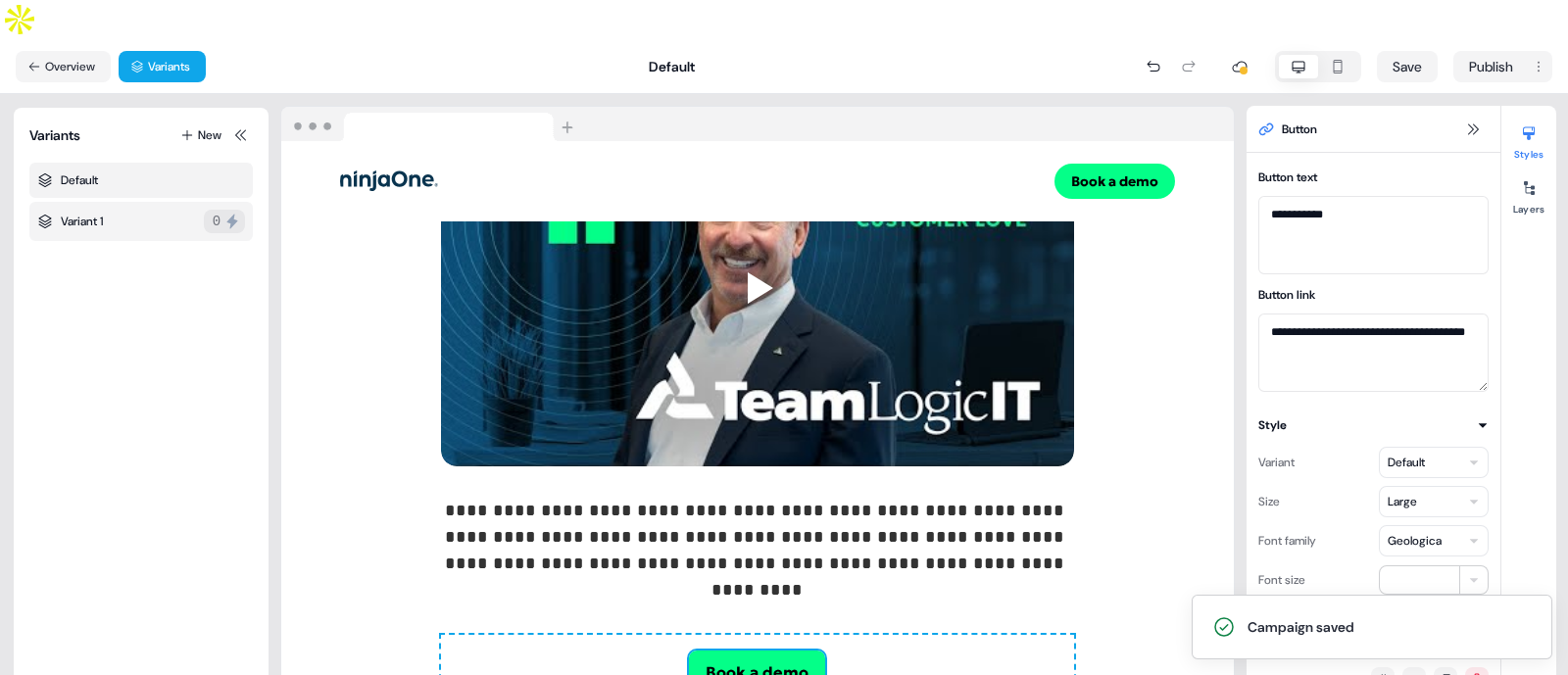 click on "Variant 1 0" at bounding box center [141, 221] 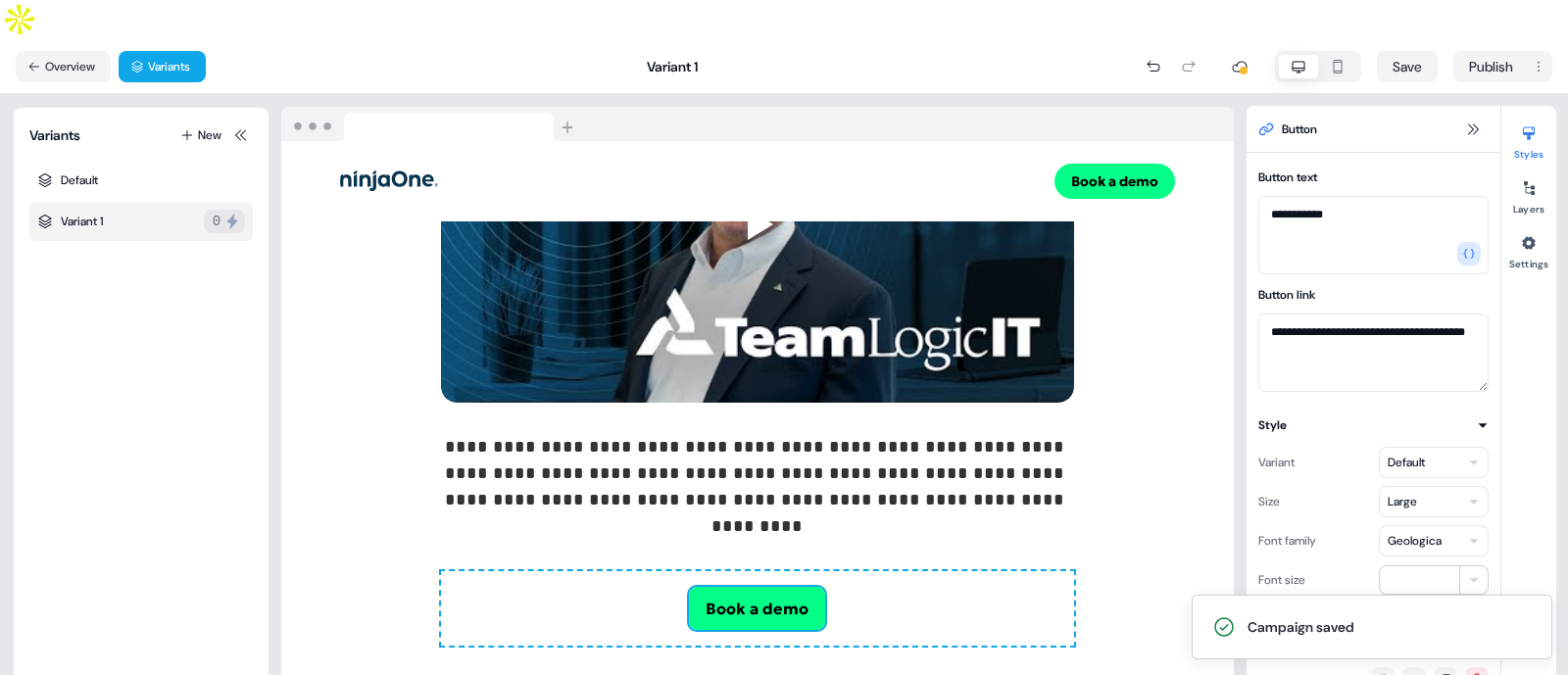 scroll, scrollTop: 1125, scrollLeft: 0, axis: vertical 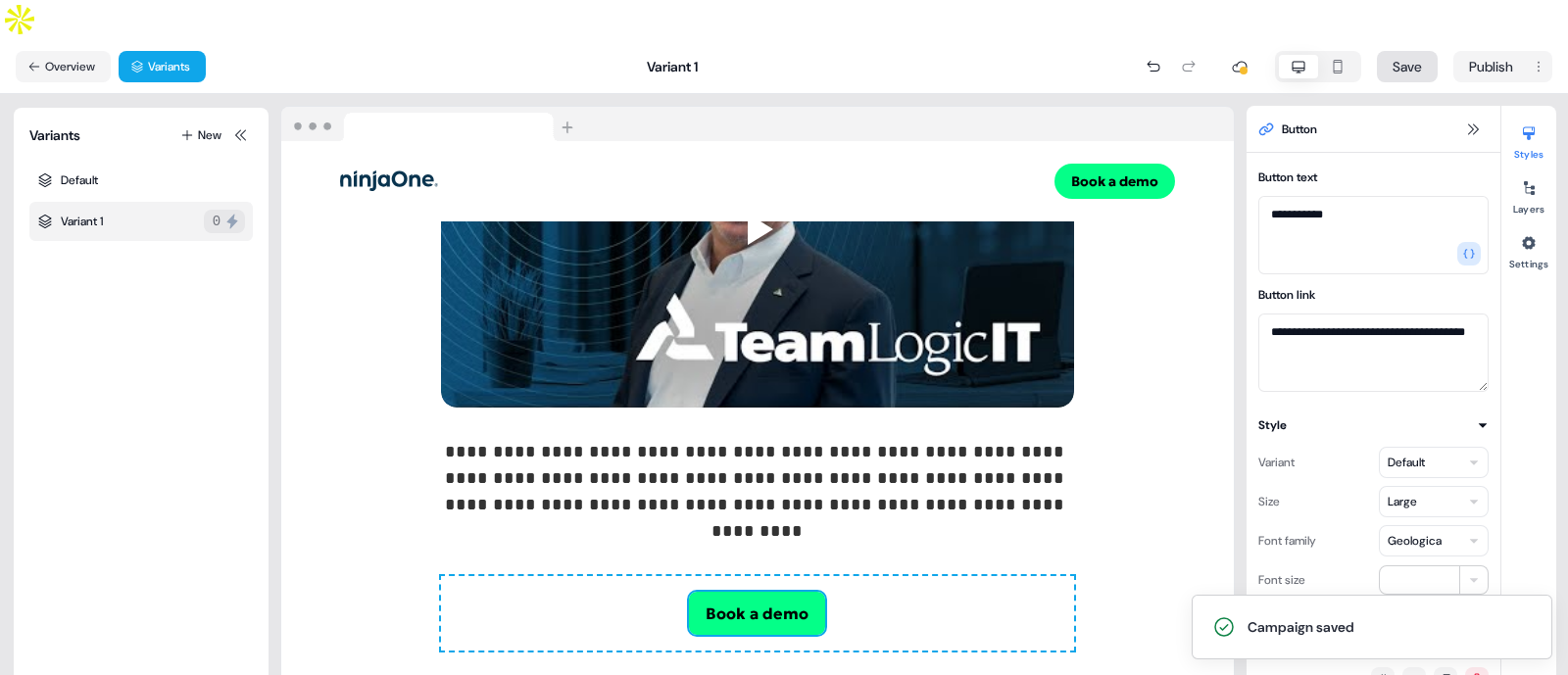 click on "Save" at bounding box center (1407, 67) 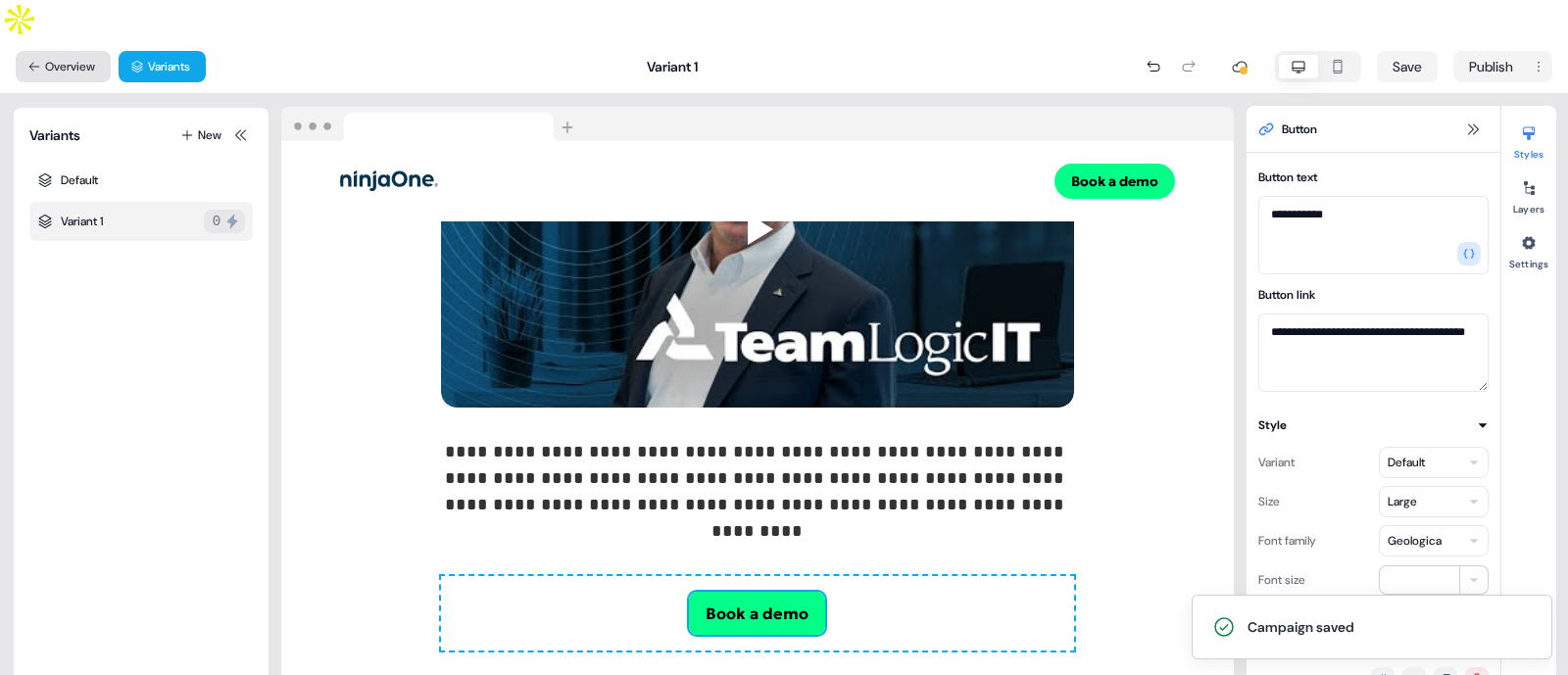 click on "Overview" at bounding box center (63, 67) 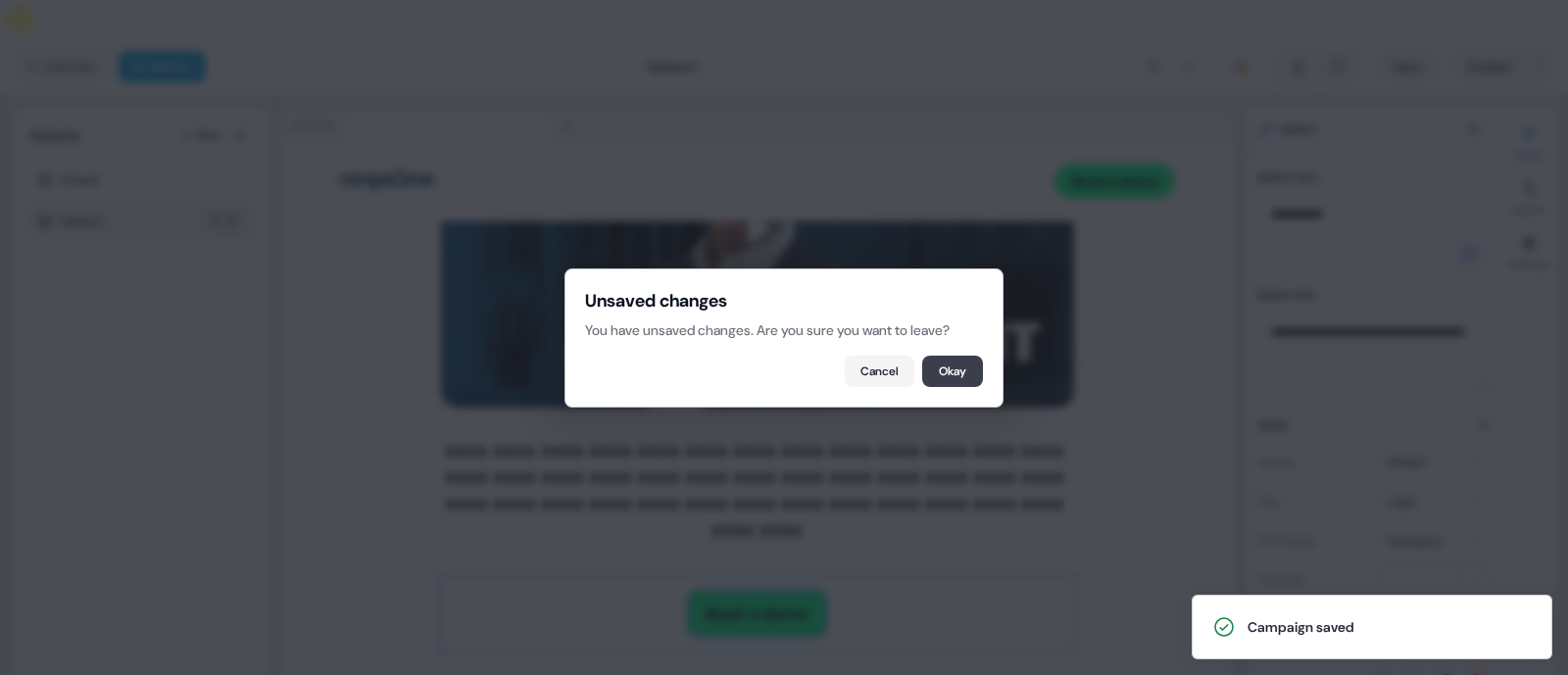 click on "Okay" at bounding box center (953, 371) 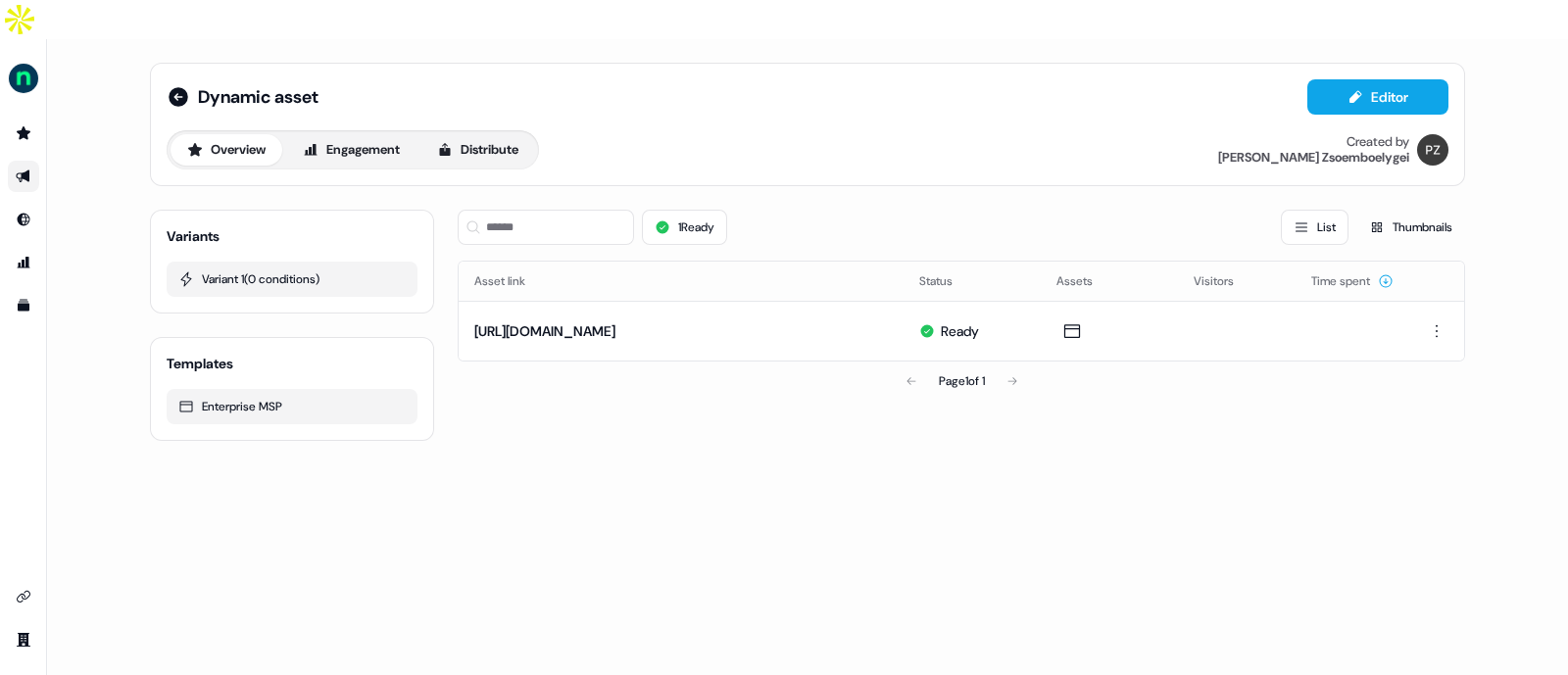 click on "Dynamic asset Editor" at bounding box center (808, 97) 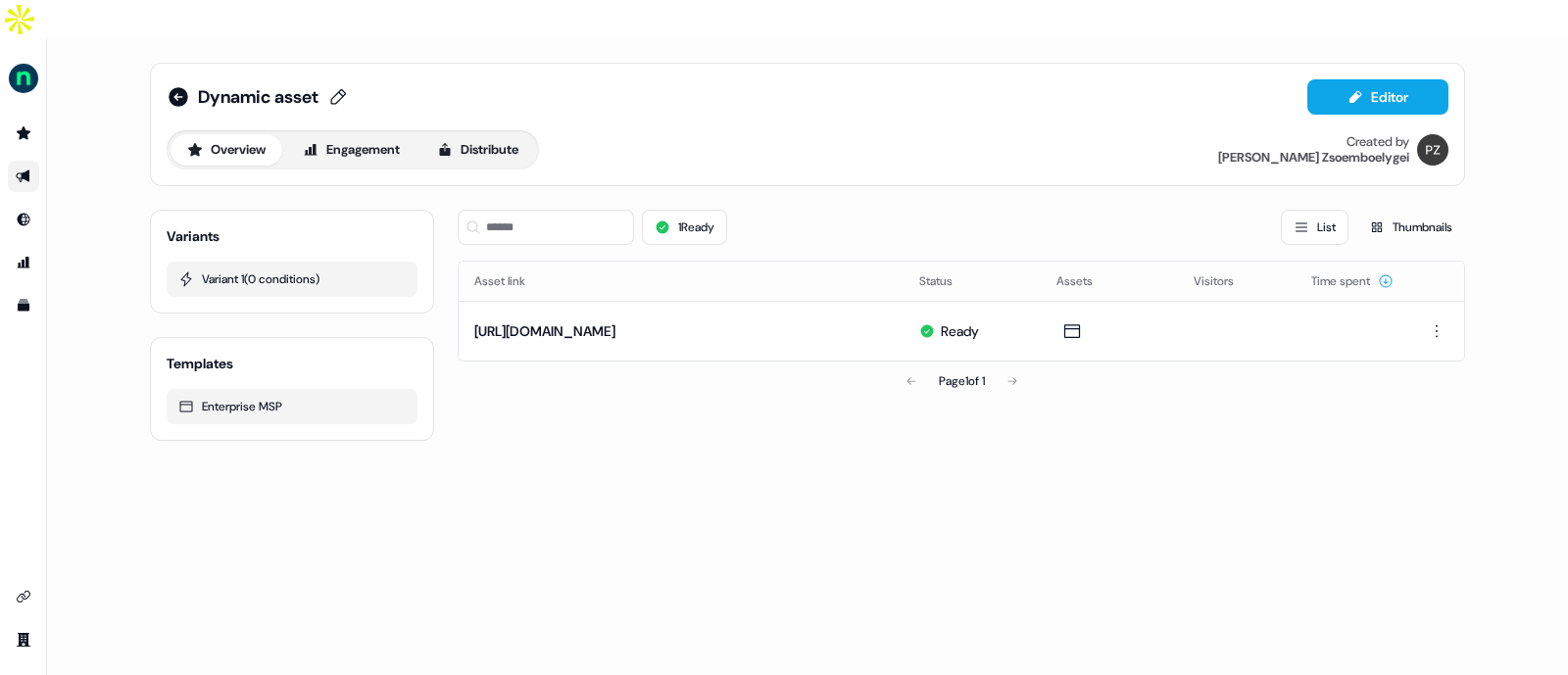 click 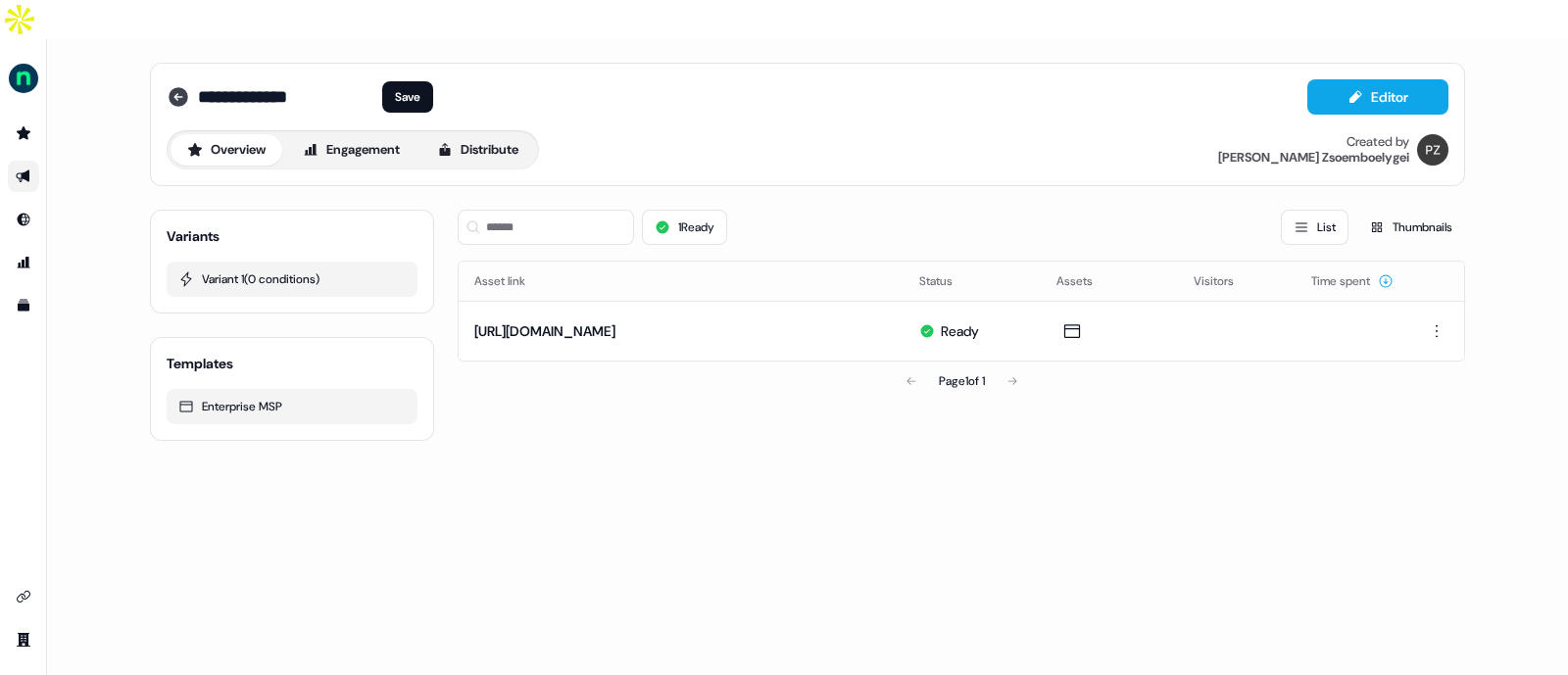 click 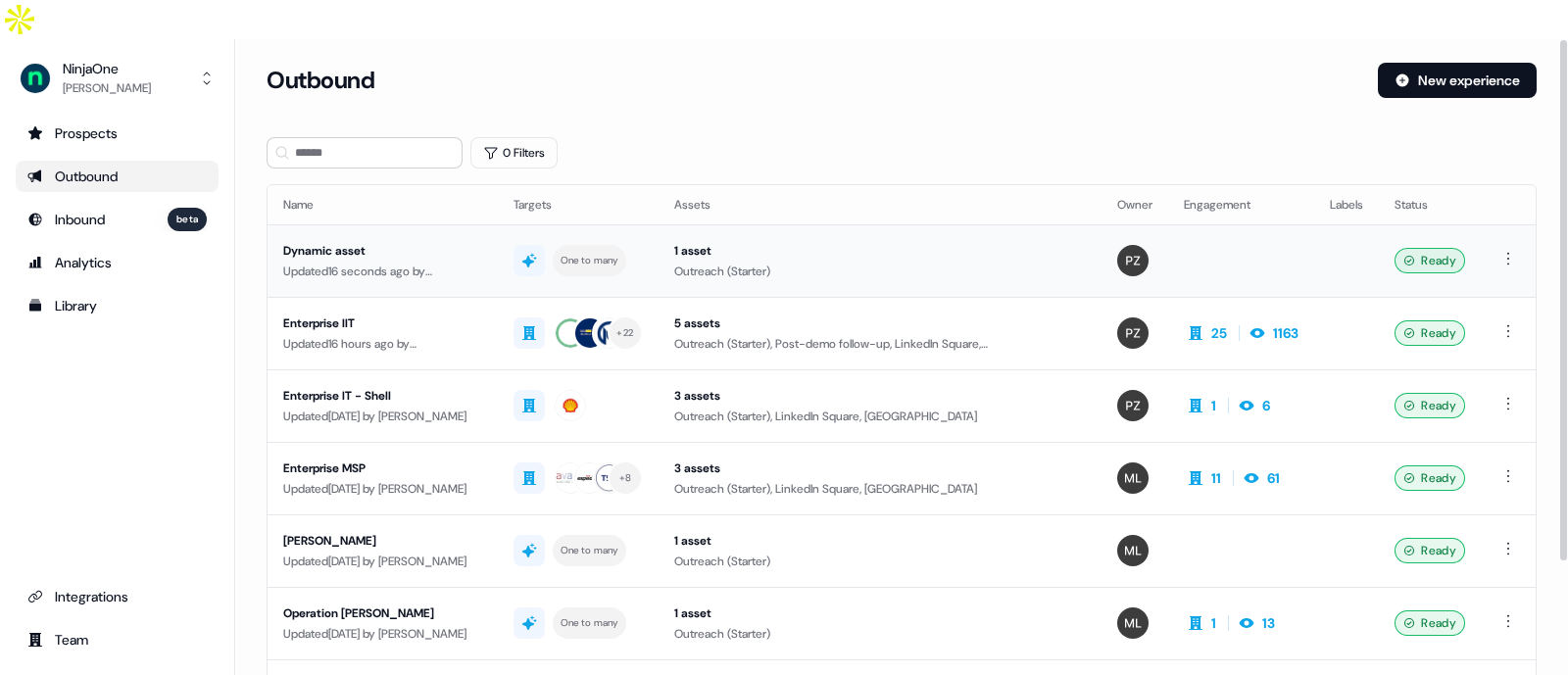 click on "Dynamic asset" at bounding box center [382, 251] 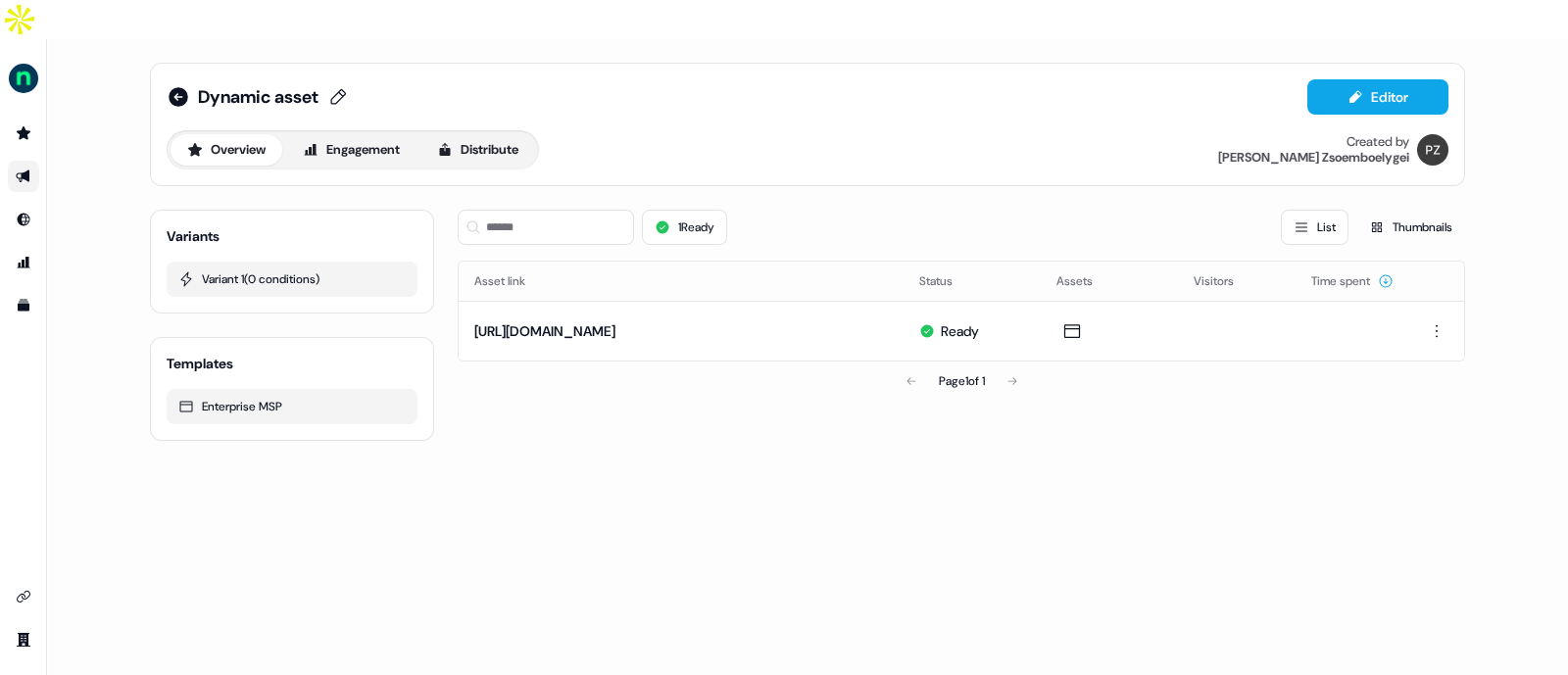 click 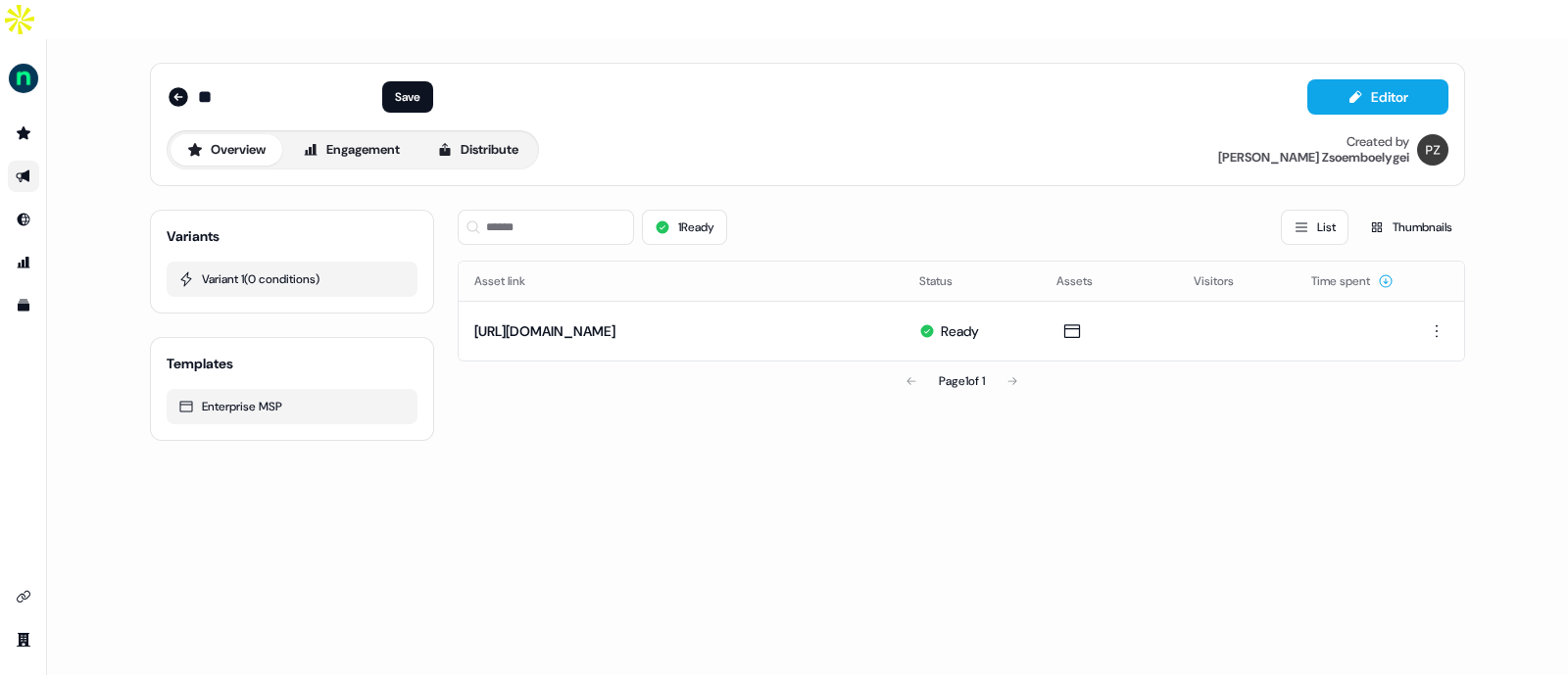 type on "*" 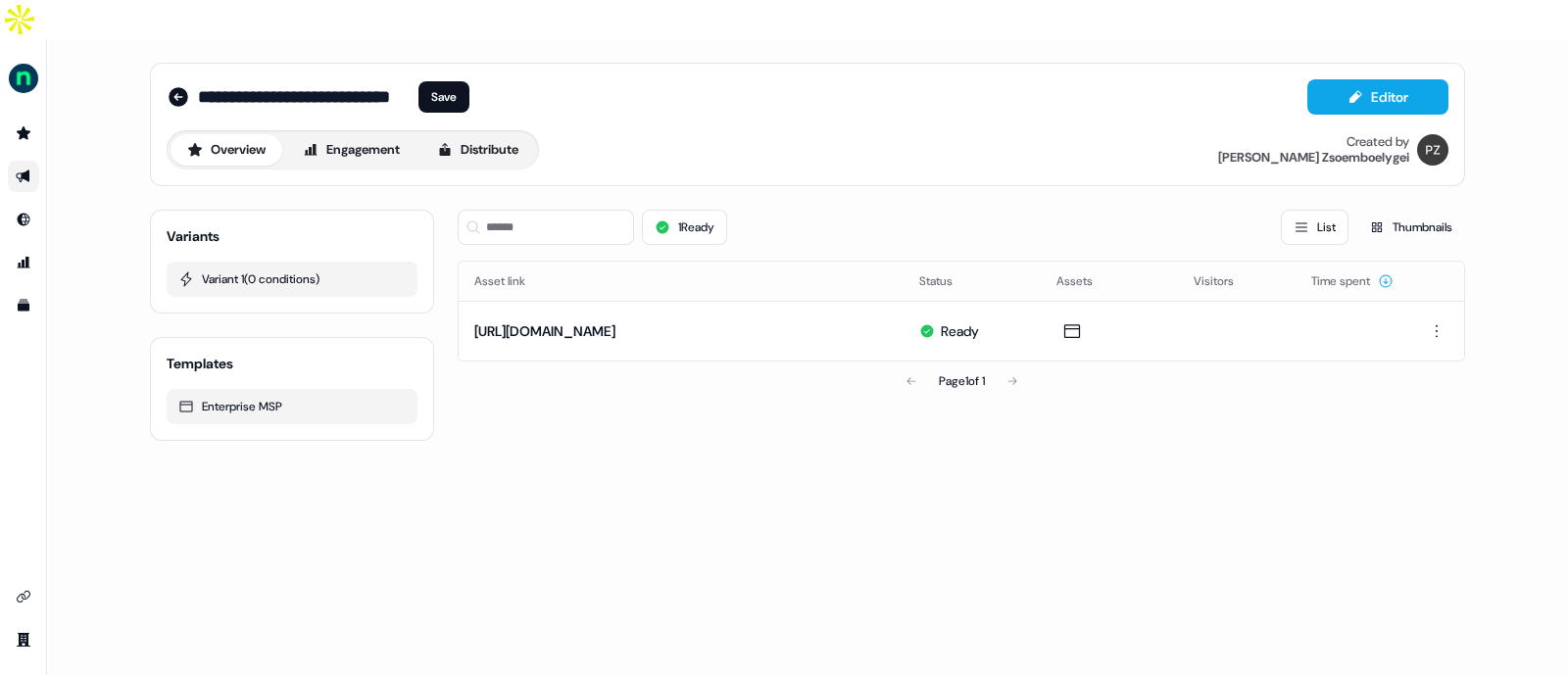 scroll, scrollTop: 0, scrollLeft: 55, axis: horizontal 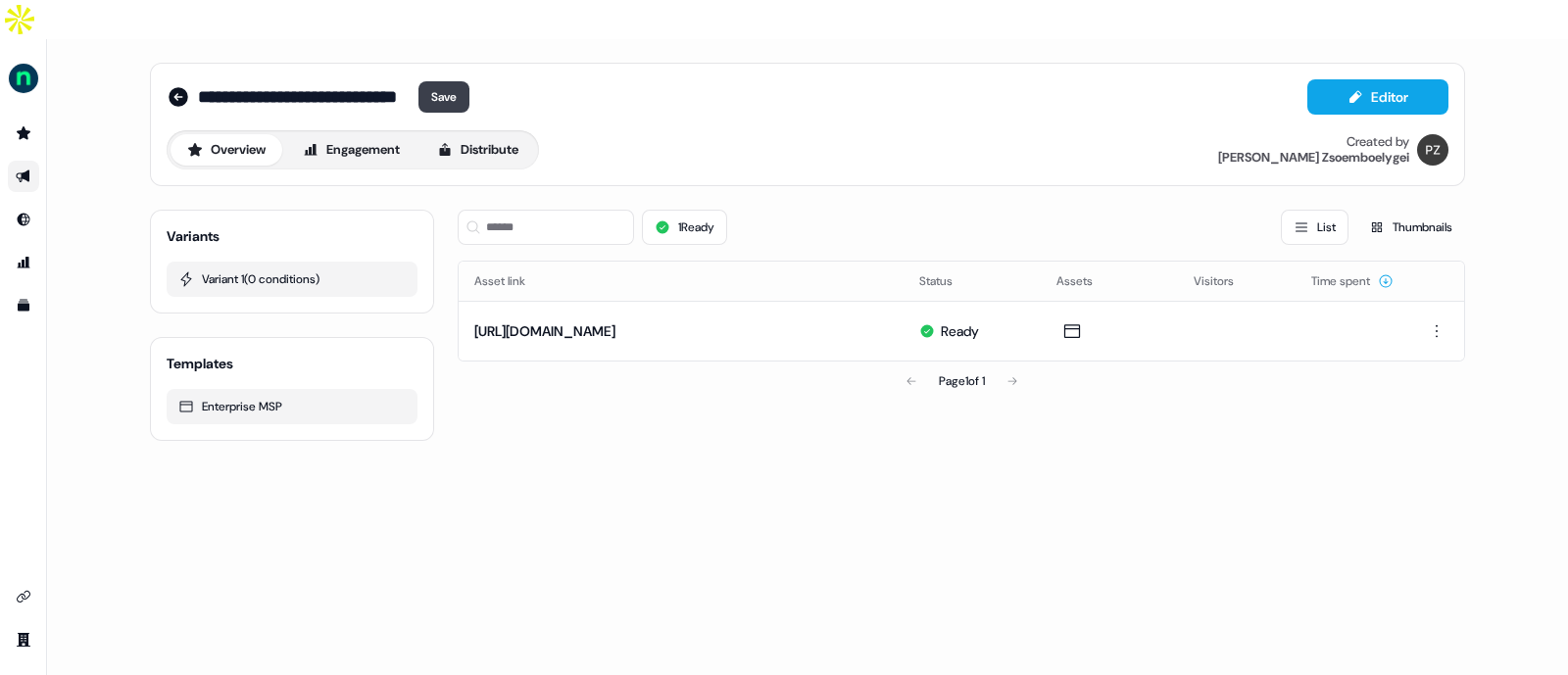 type on "**********" 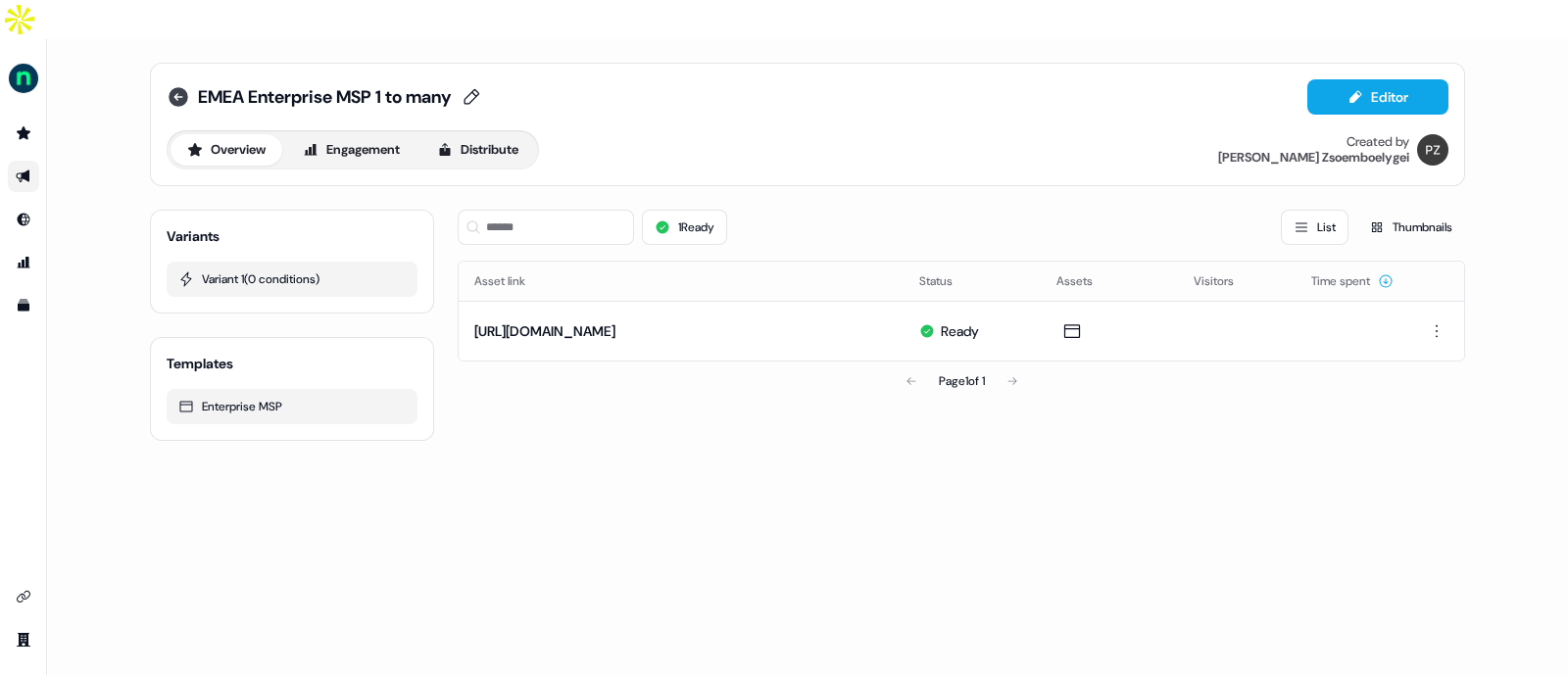click 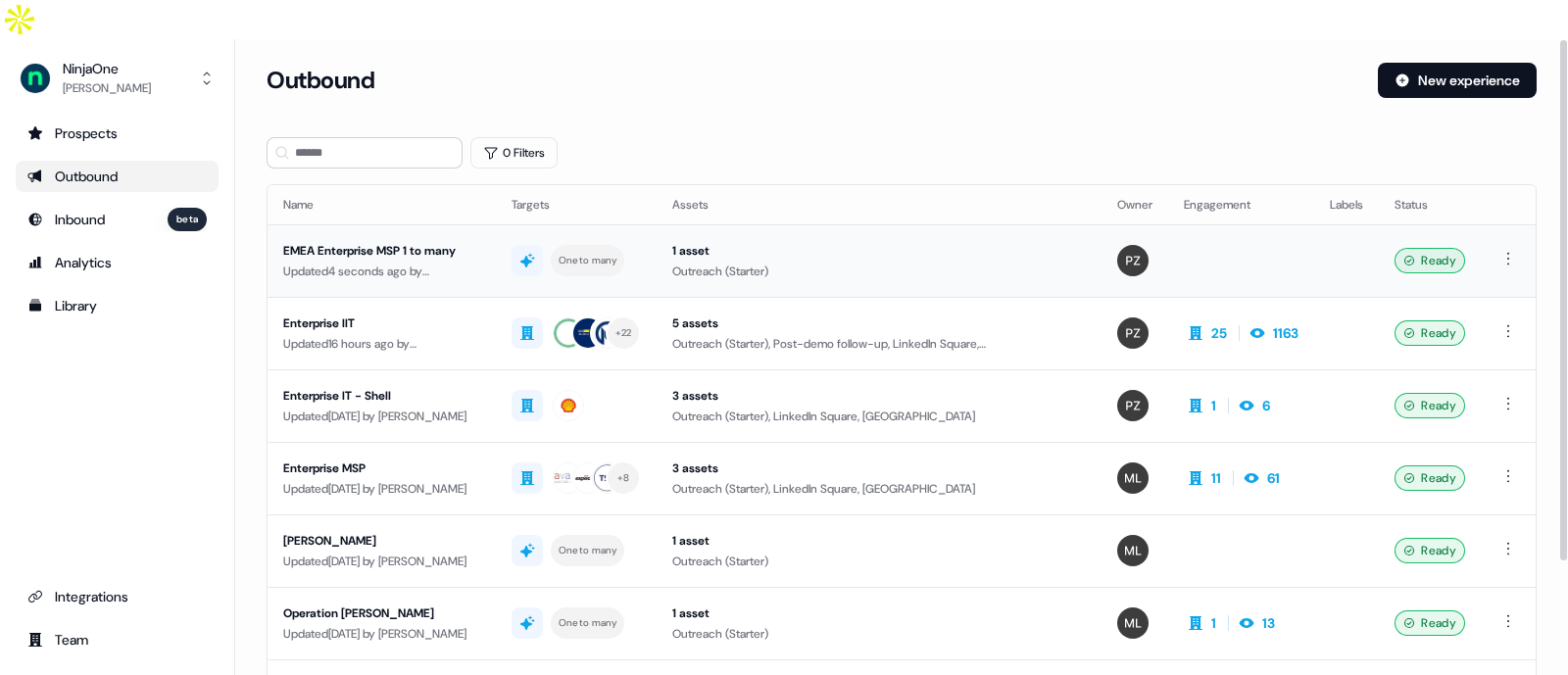 click on "EMEA Enterprise MSP 1 to many" at bounding box center (381, 251) 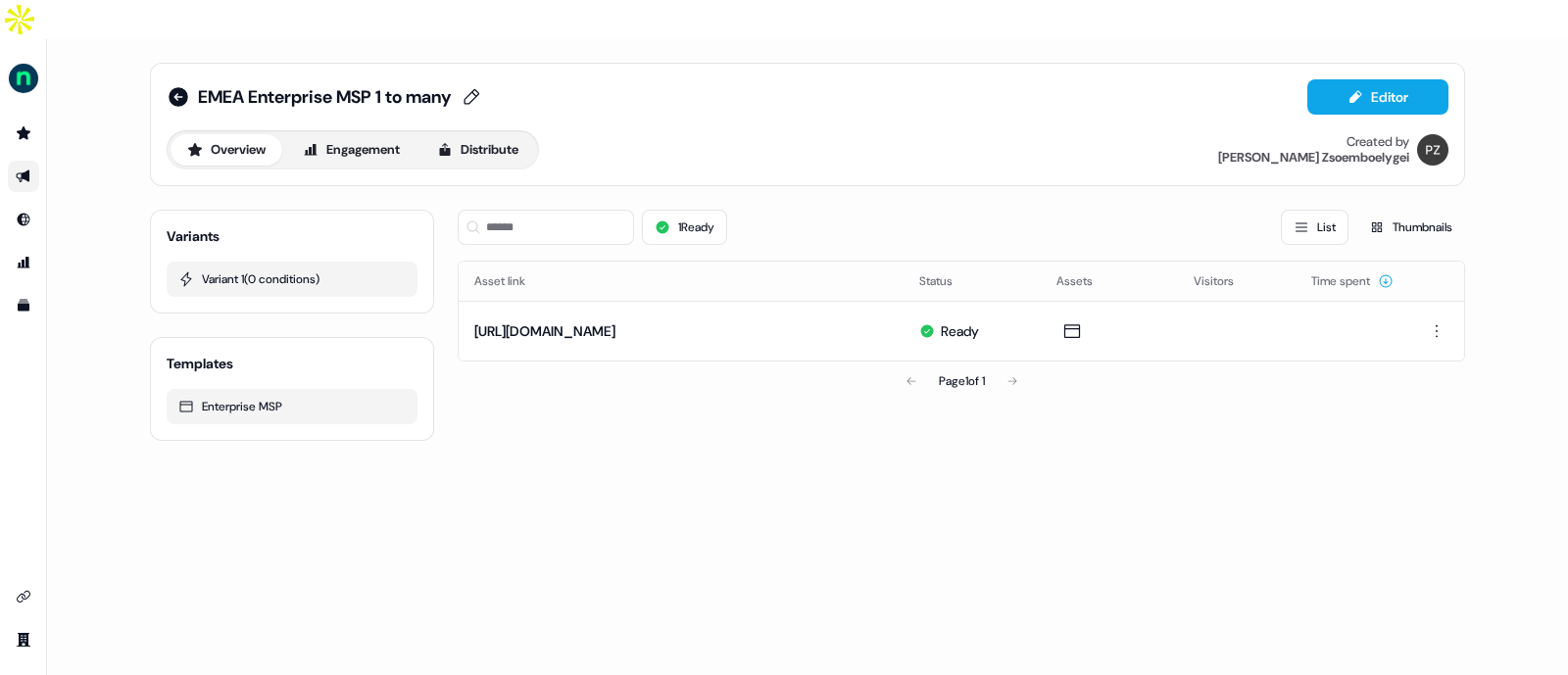 click 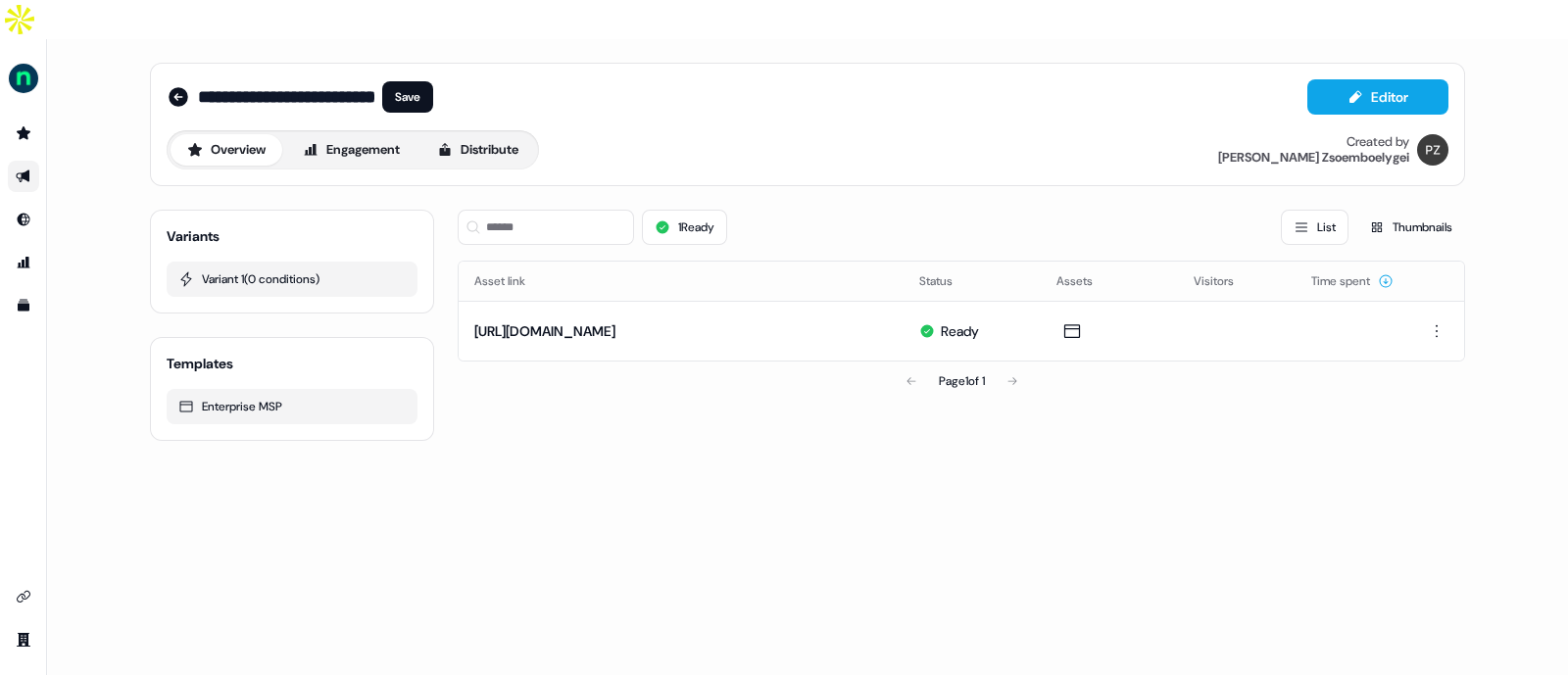 scroll, scrollTop: 0, scrollLeft: 55, axis: horizontal 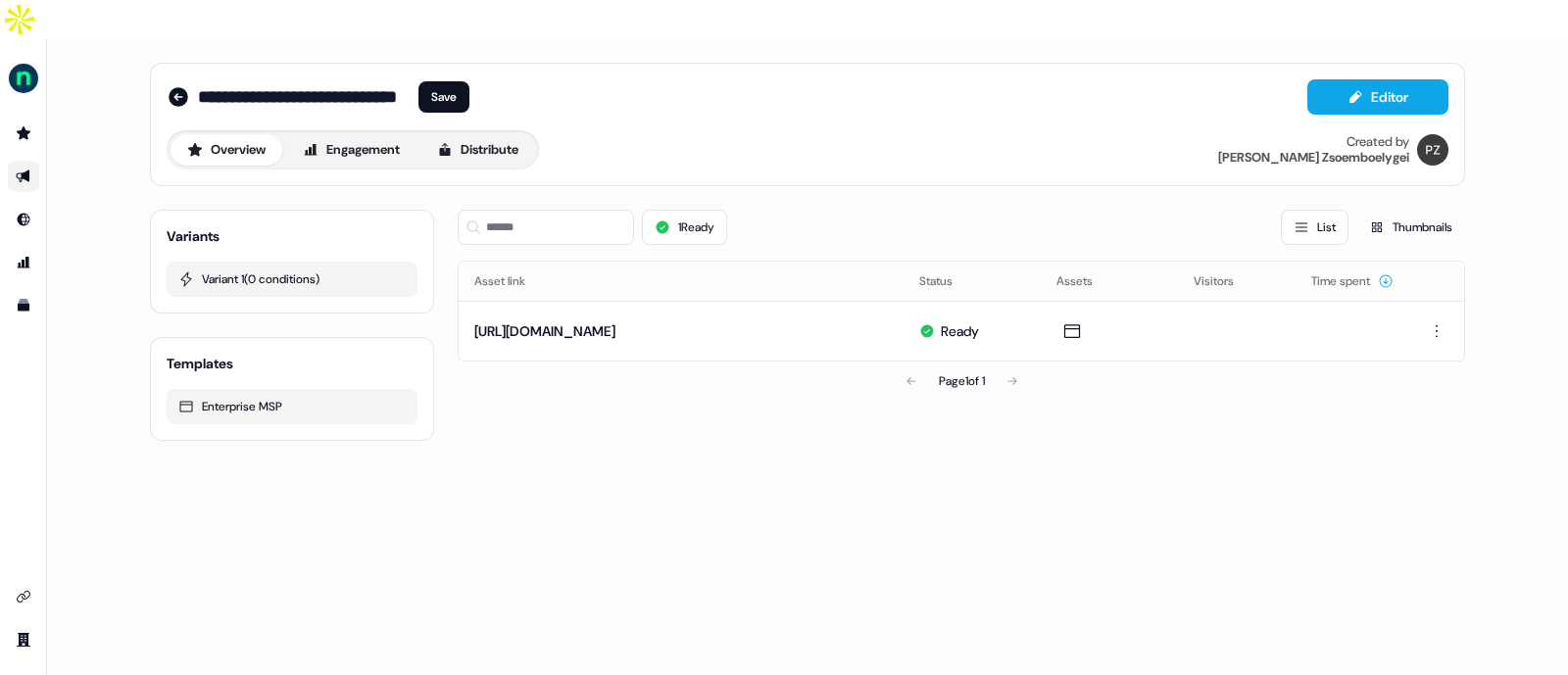click on "**********" at bounding box center [304, 97] 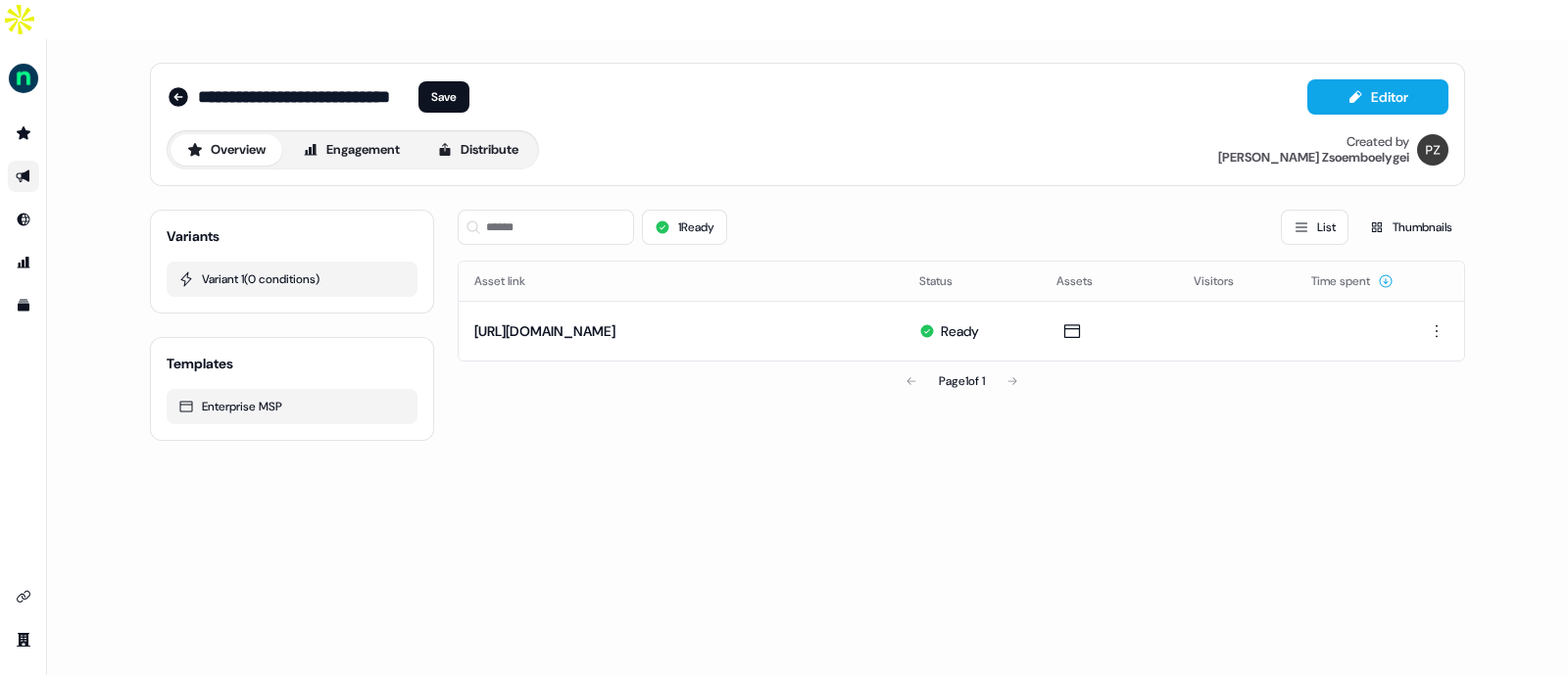 scroll, scrollTop: 0, scrollLeft: 51, axis: horizontal 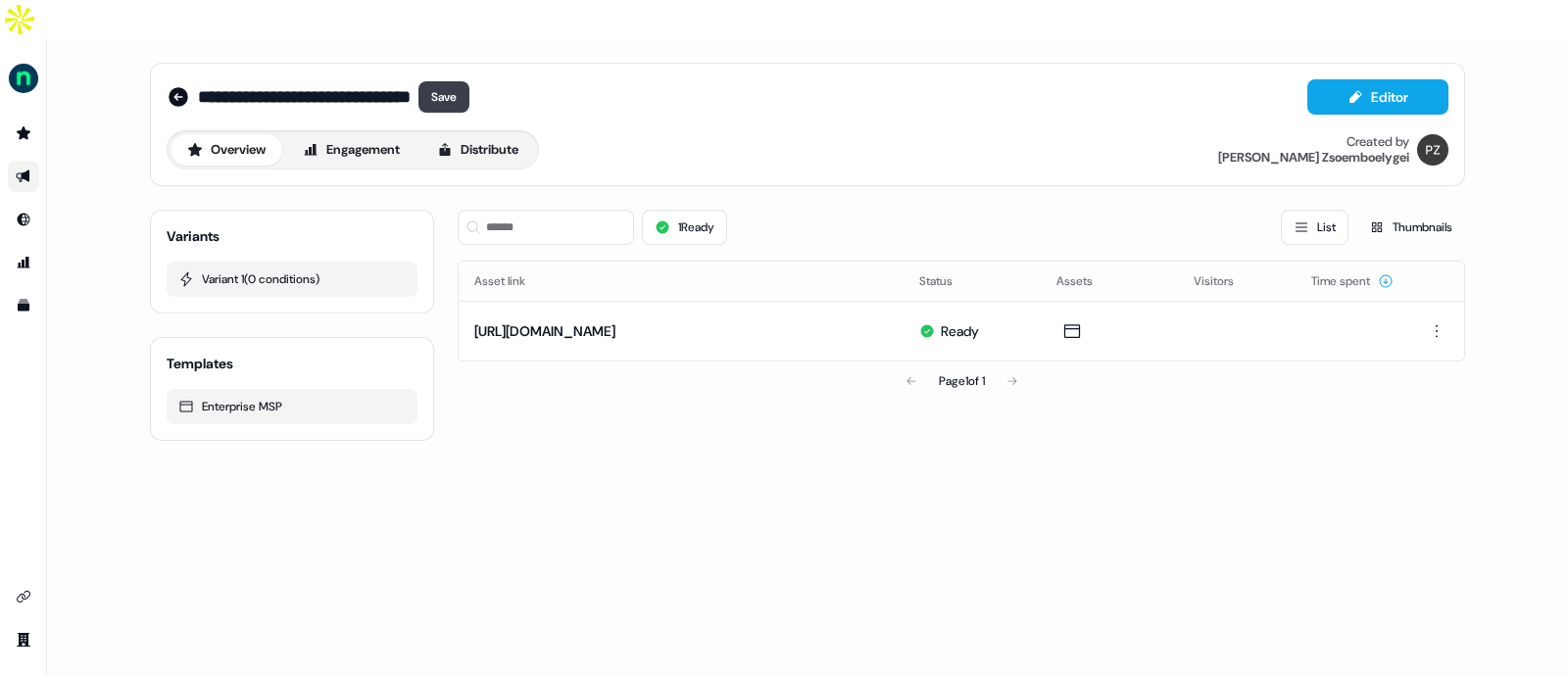 type on "**********" 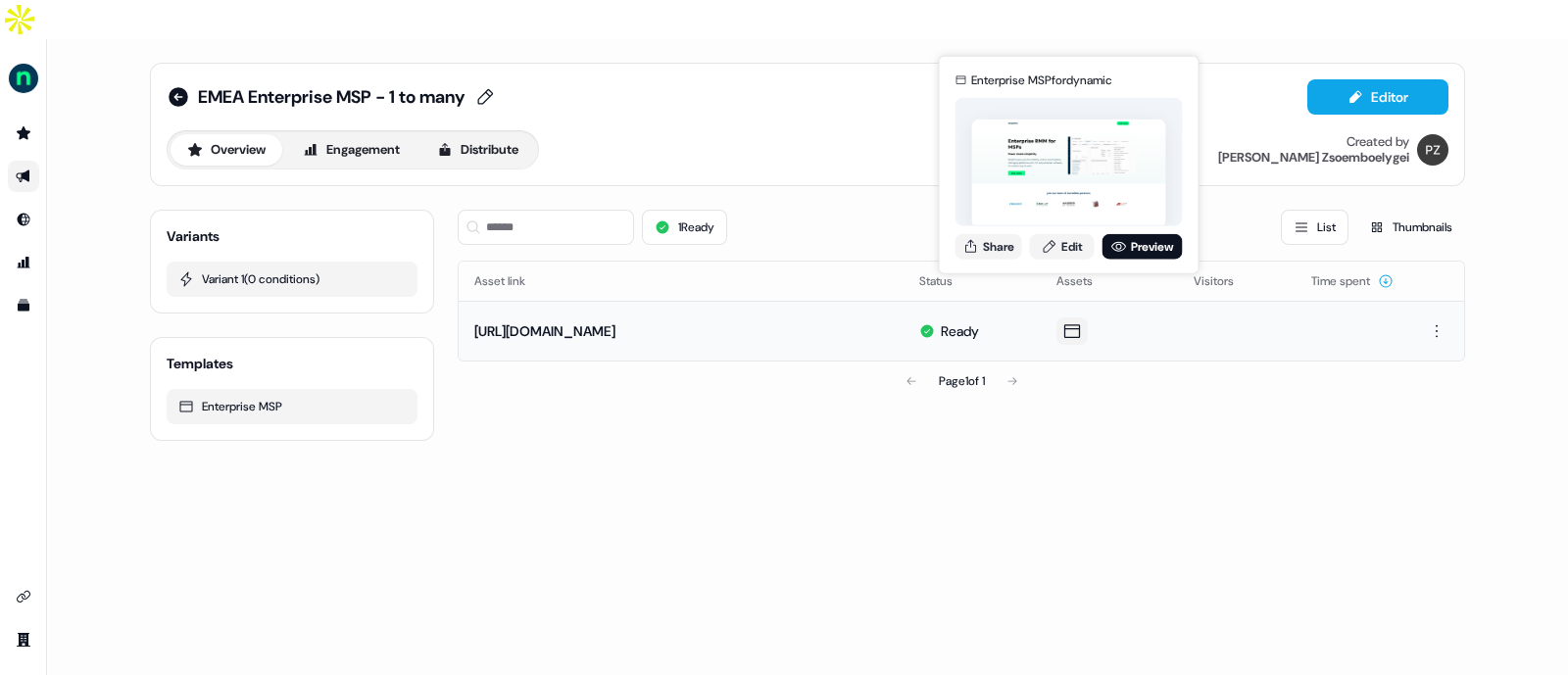 click 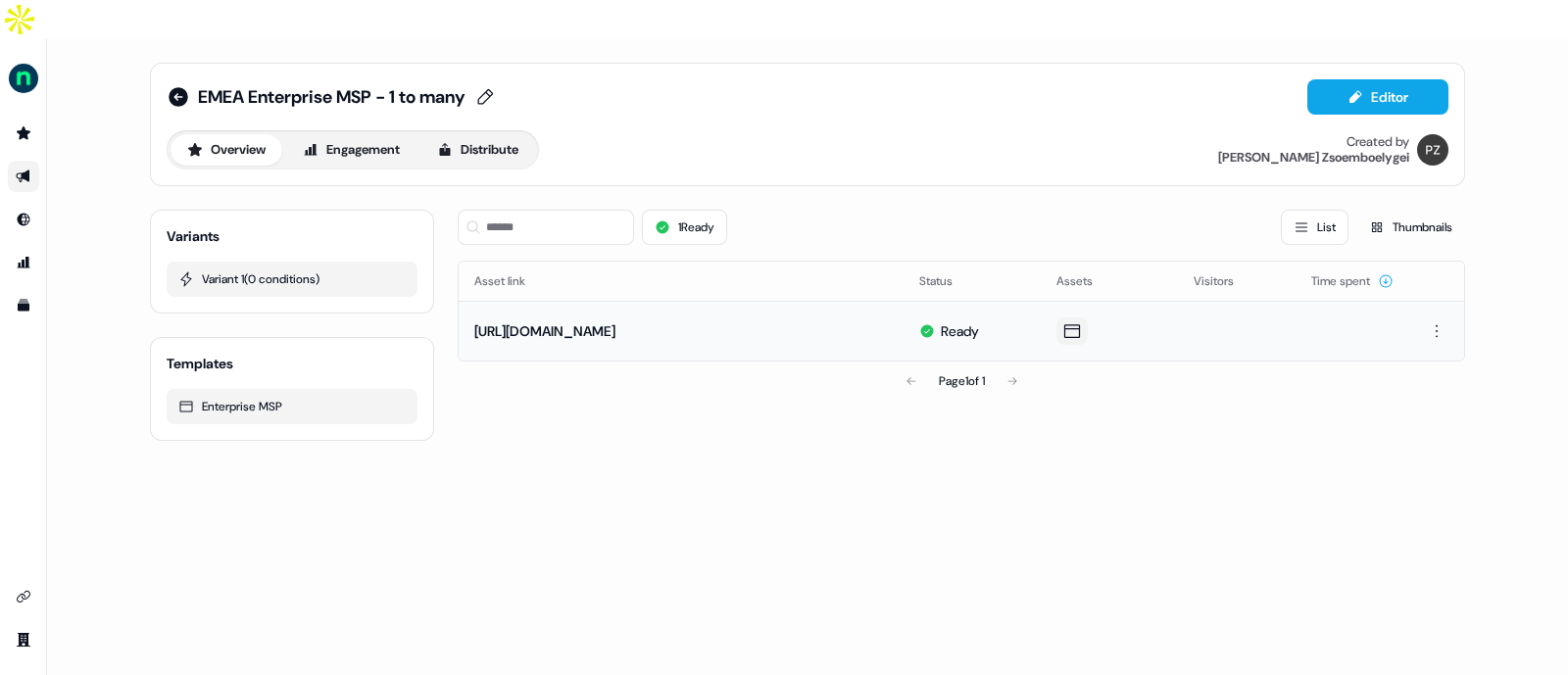 click 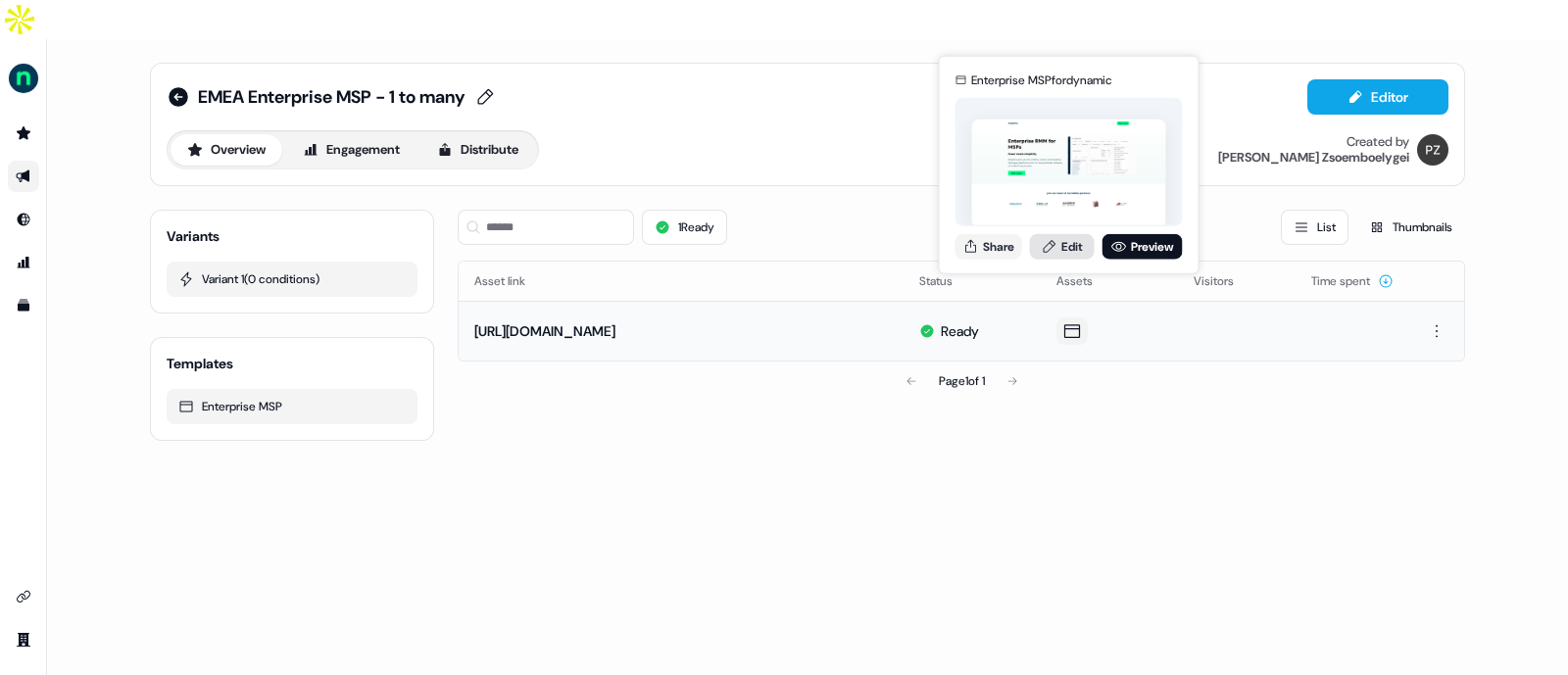 click on "Edit" at bounding box center (1062, 246) 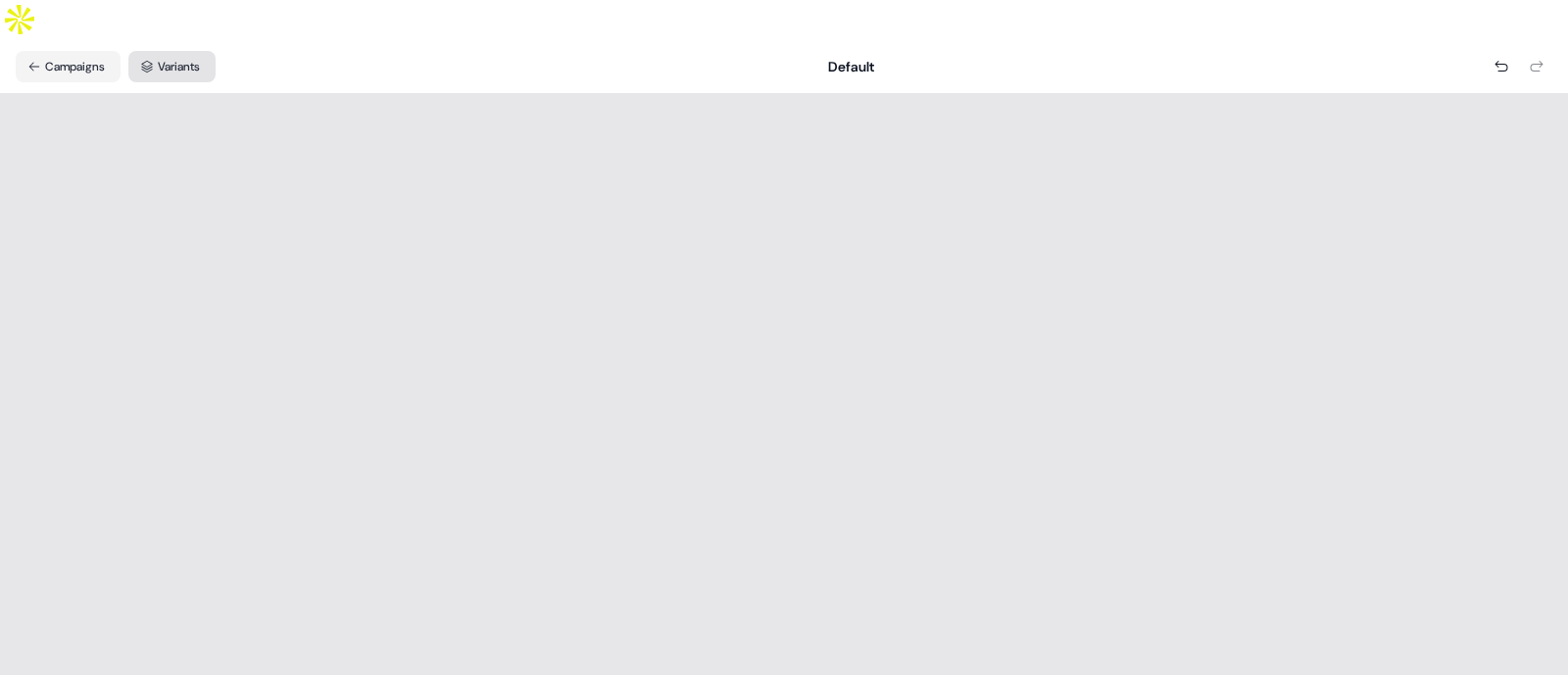 click on "Variants" at bounding box center (172, 67) 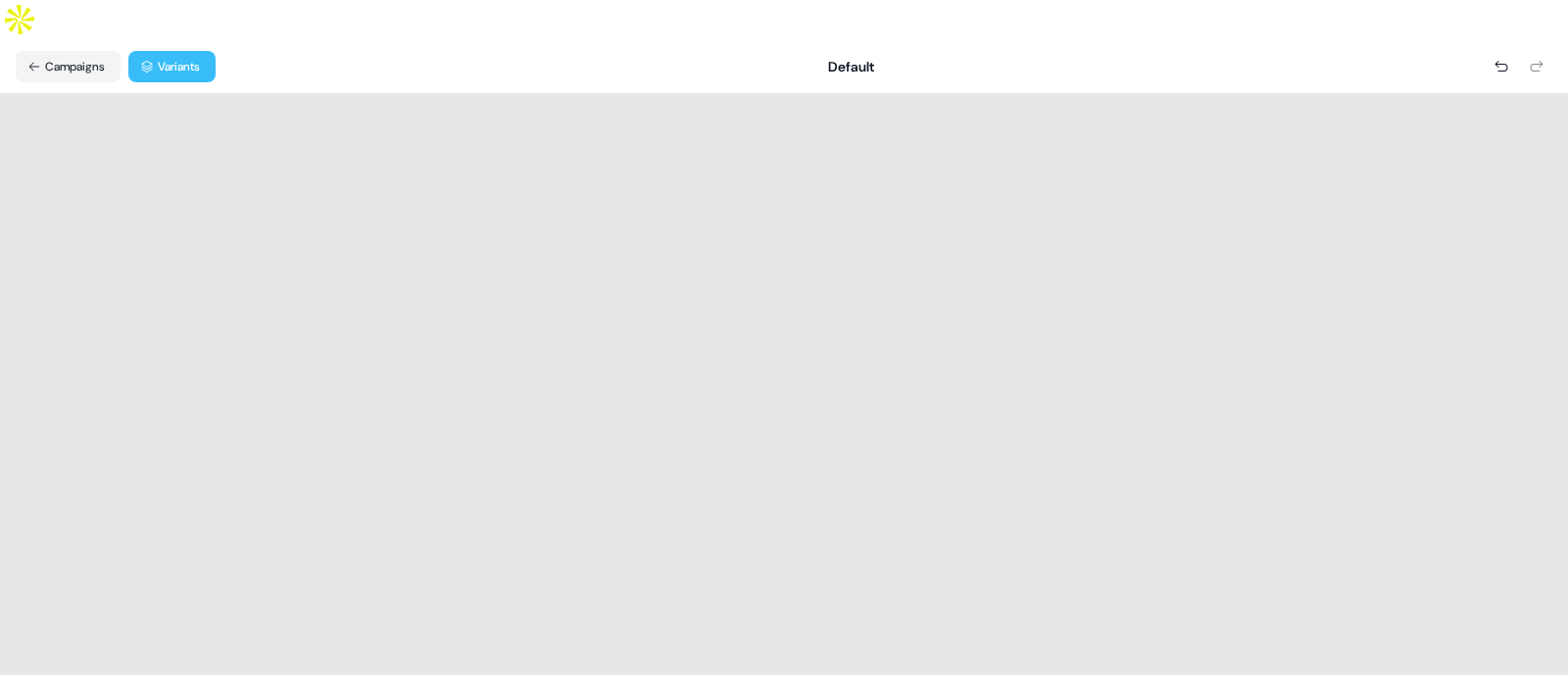 click on "Variants" at bounding box center [172, 67] 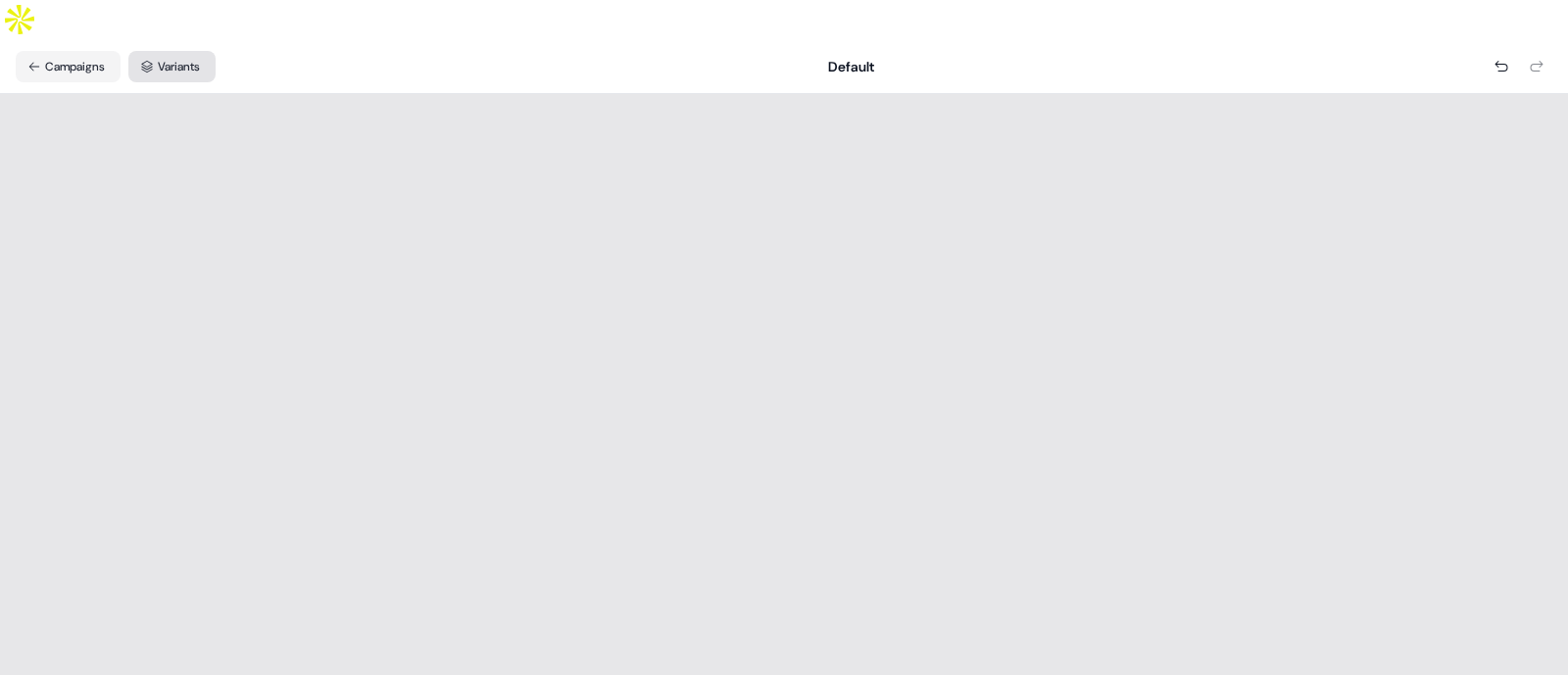 click on "Variants" at bounding box center [172, 67] 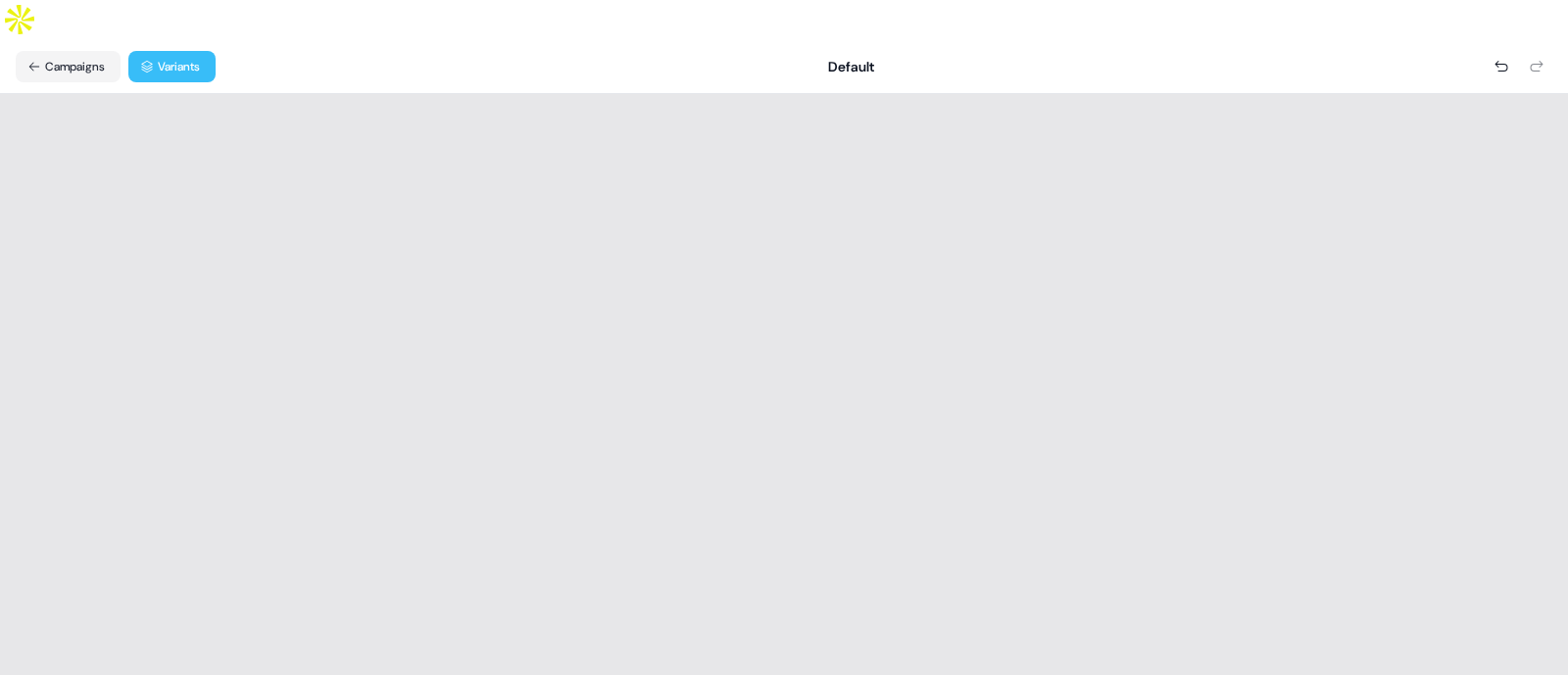 click on "Variants" at bounding box center (172, 67) 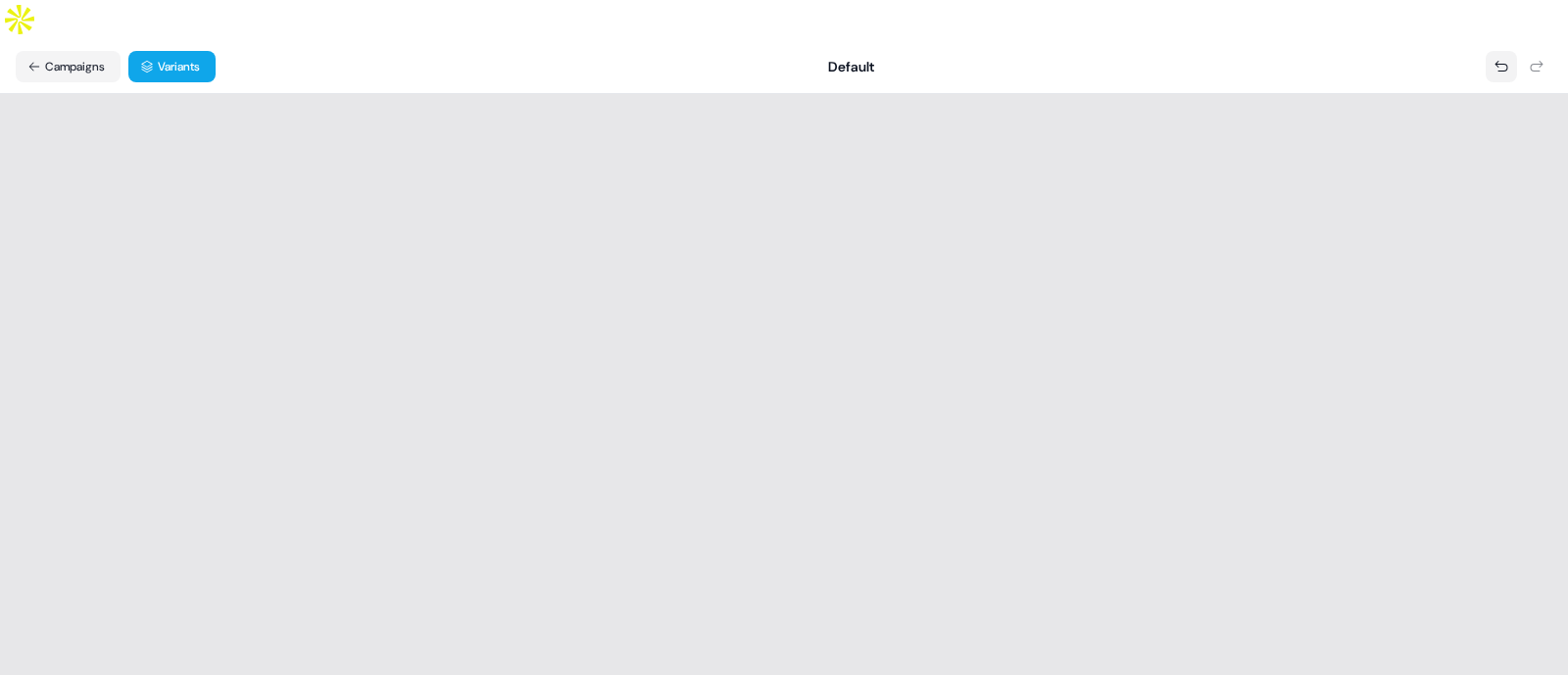 click at bounding box center (1501, 67) 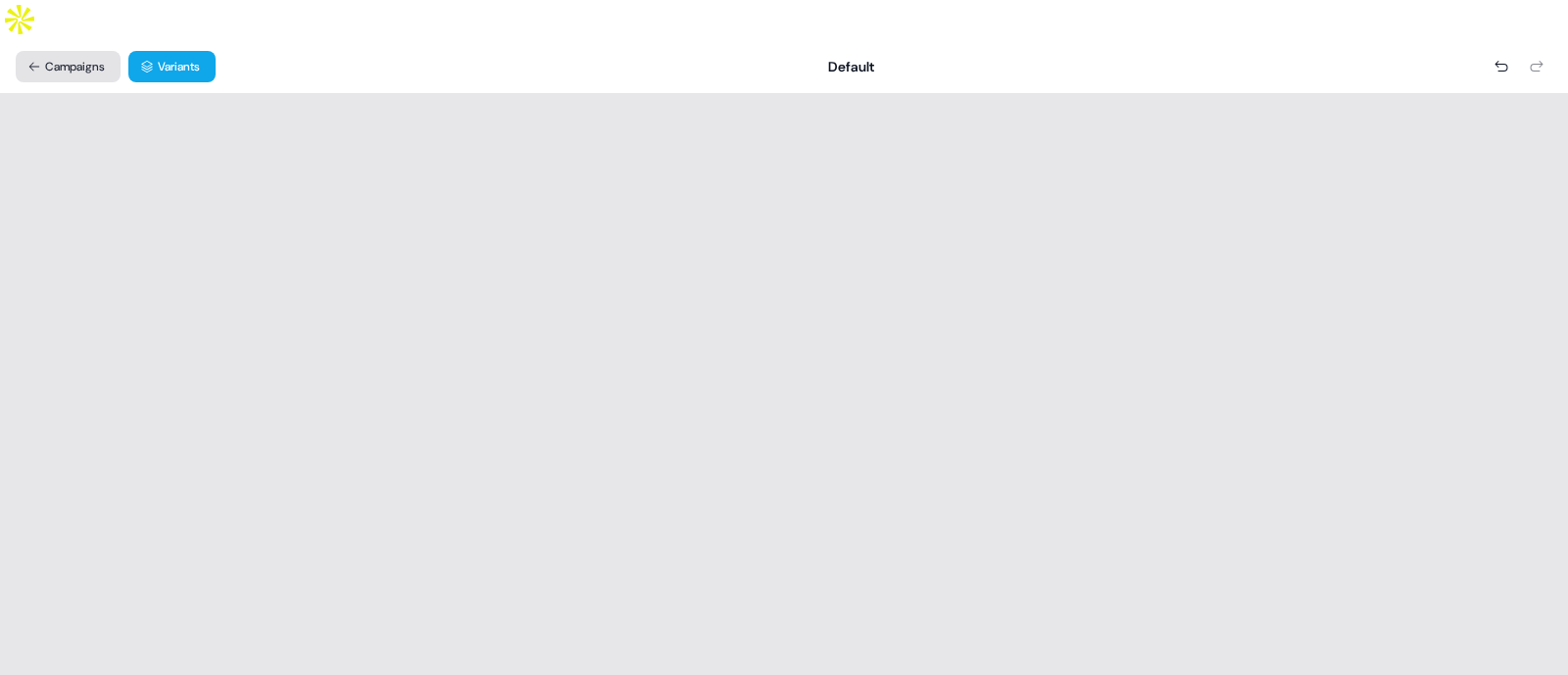 click 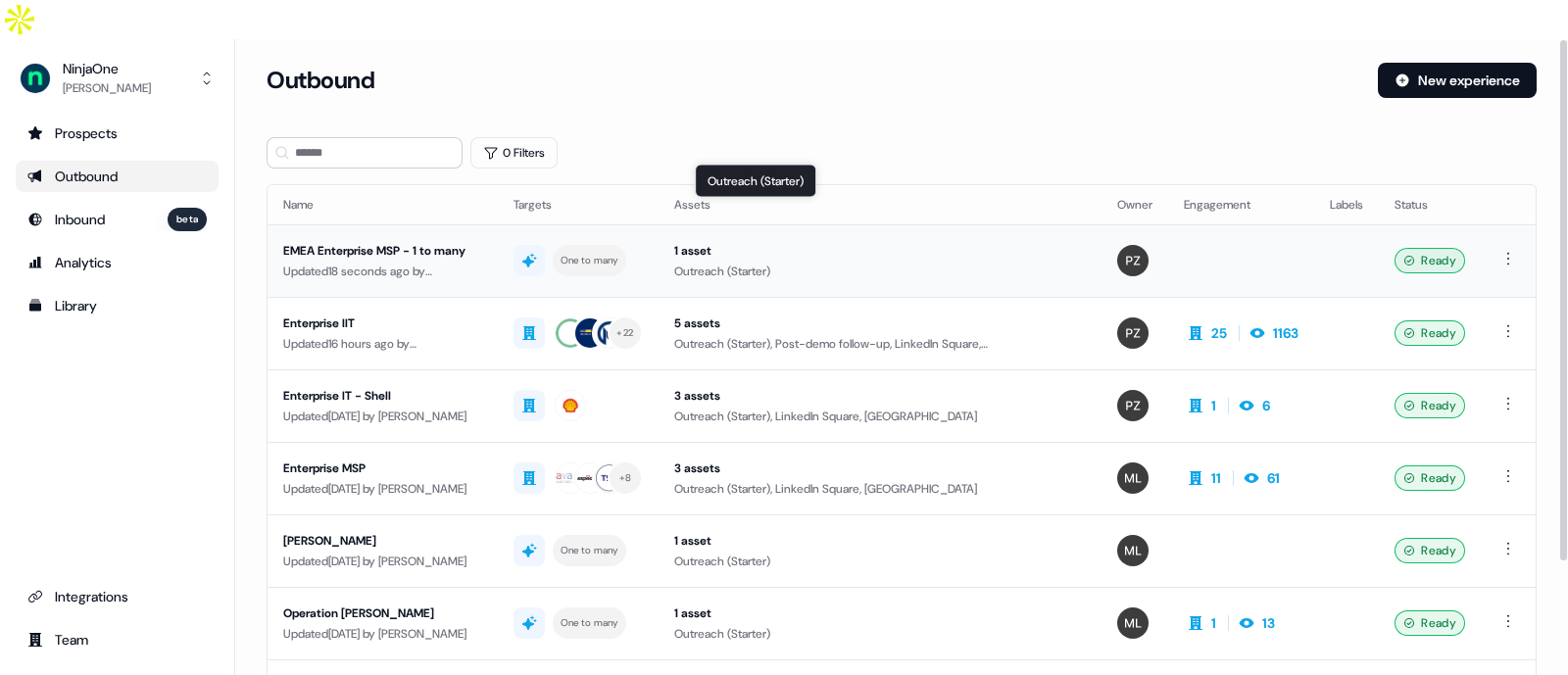 click on "Outreach (Starter)" at bounding box center (880, 271) 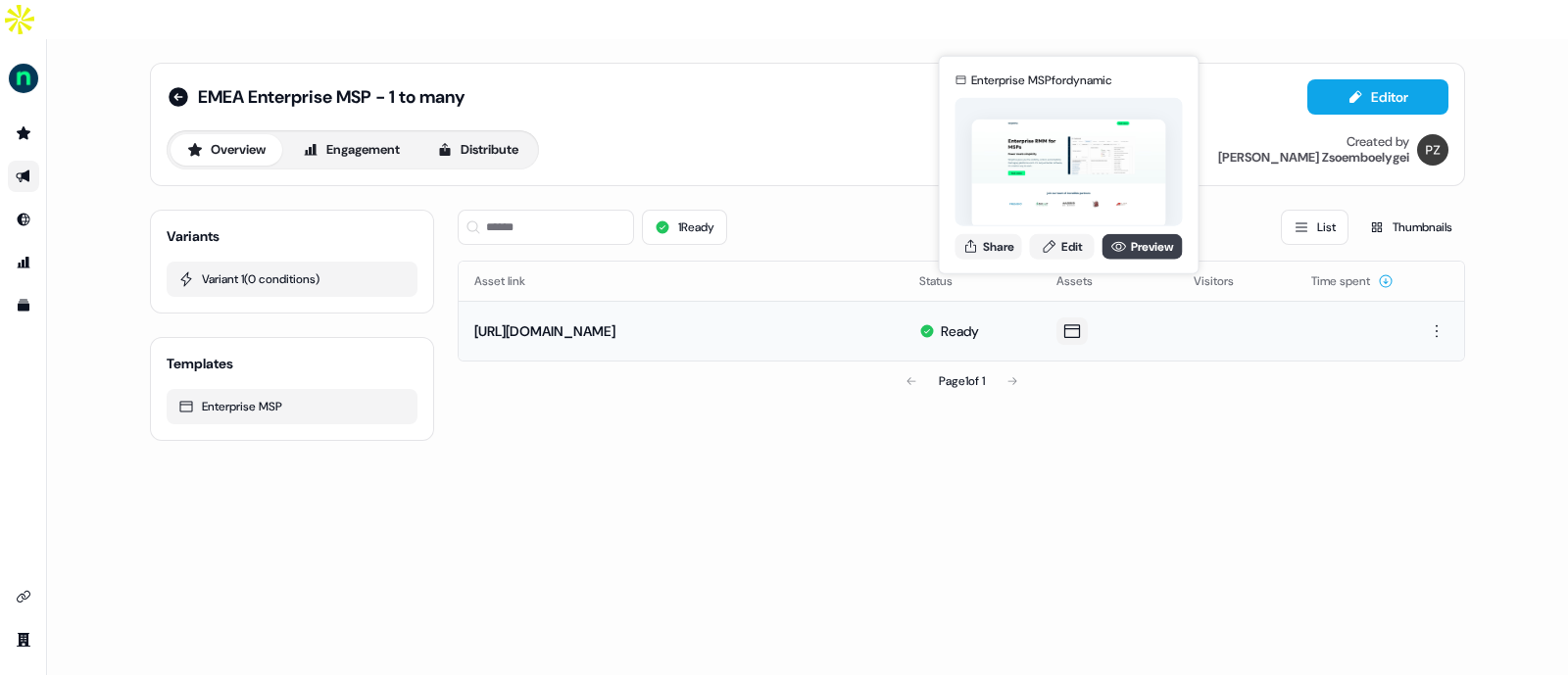 click on "Preview" at bounding box center (1143, 246) 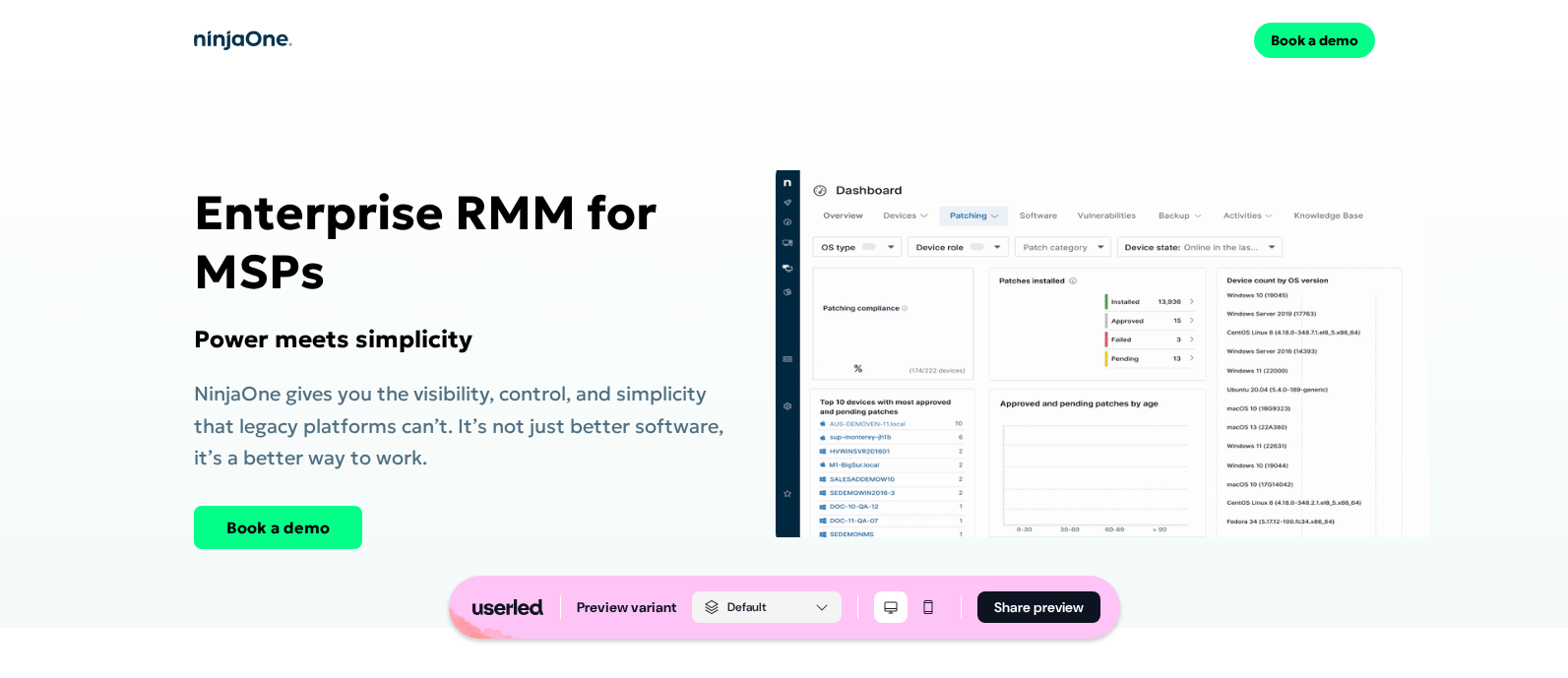 scroll, scrollTop: 0, scrollLeft: 0, axis: both 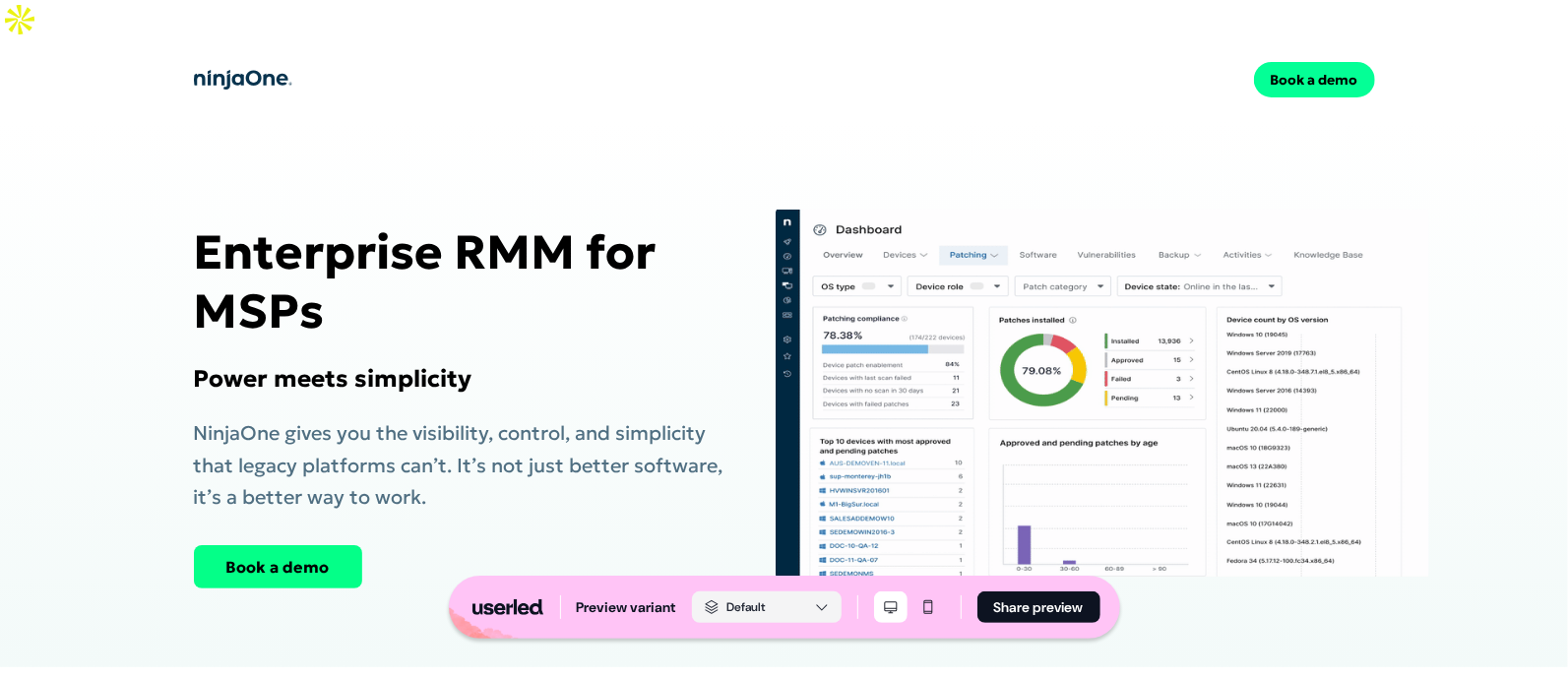 click on "Book a demo" at bounding box center (1314, 80) 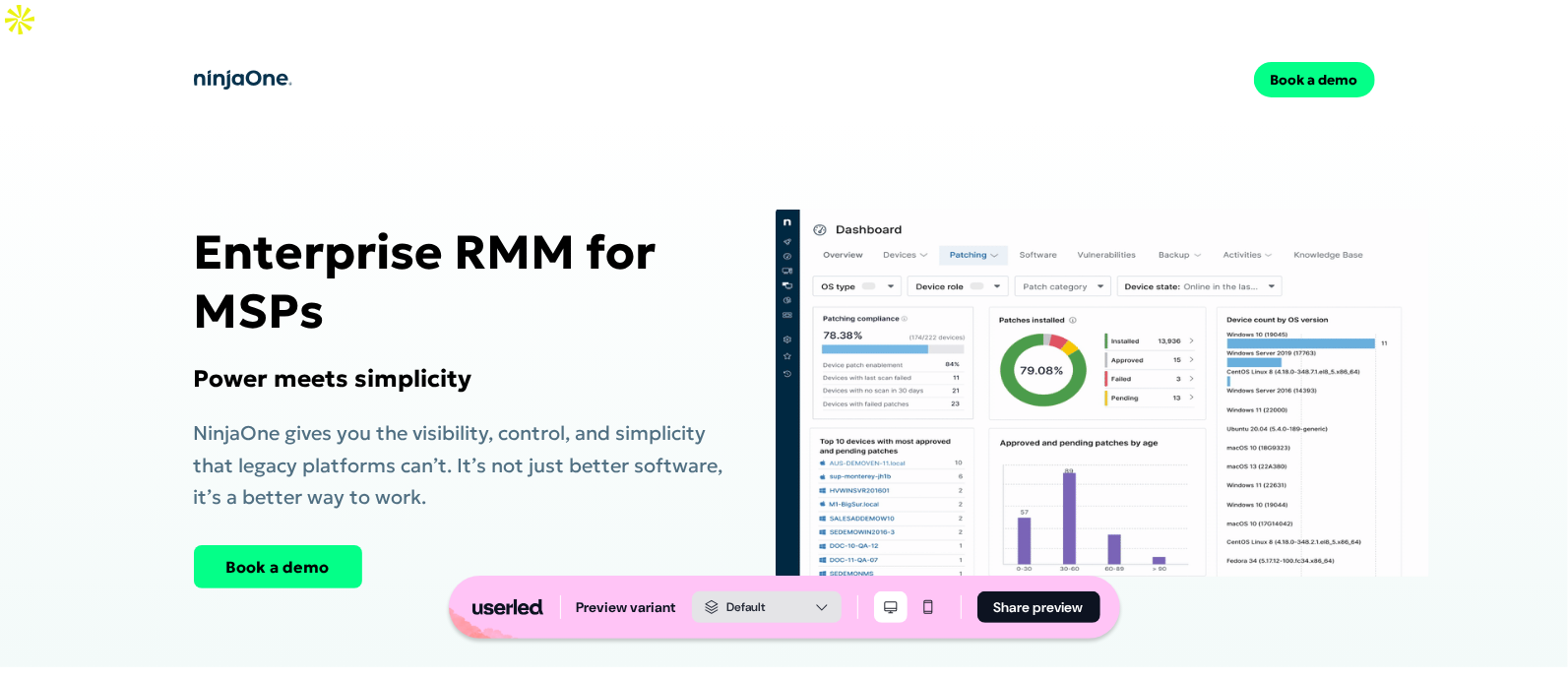 click on "Preview variant Default Share preview Book a demo Enterprise RMM for MSPs Power meets simplicity NinjaOne gives you the visibility, control, and simplicity that legacy platforms can’t. It’s not just better software, it’s a better way to work. Book a demo join our team of incredible partners TeamLogic IT needed an innovative, scalable RMM that could power its business for generations to come. Learn why TeamLogic IT selected NinjaOne to manage and monitor its network of over 100,000 endpoints. Book a demo NinjaOne makes Enterprise MSPs faster and more innovative Most technicians master NinjaOne in just days, allowing you to focus on training them on your processes so they can deliver results to your clients faster. With centralized policy-based management, technicians can efficiently manage more endpoints, leading to happier customers, and increased profitability. Made for Scale 3 million Endpoints Managed 40 billion+ Datapoints Processed Per Day 900 million Endpoint Actions Deployed Per Day Read more" at bounding box center [784, 1894] 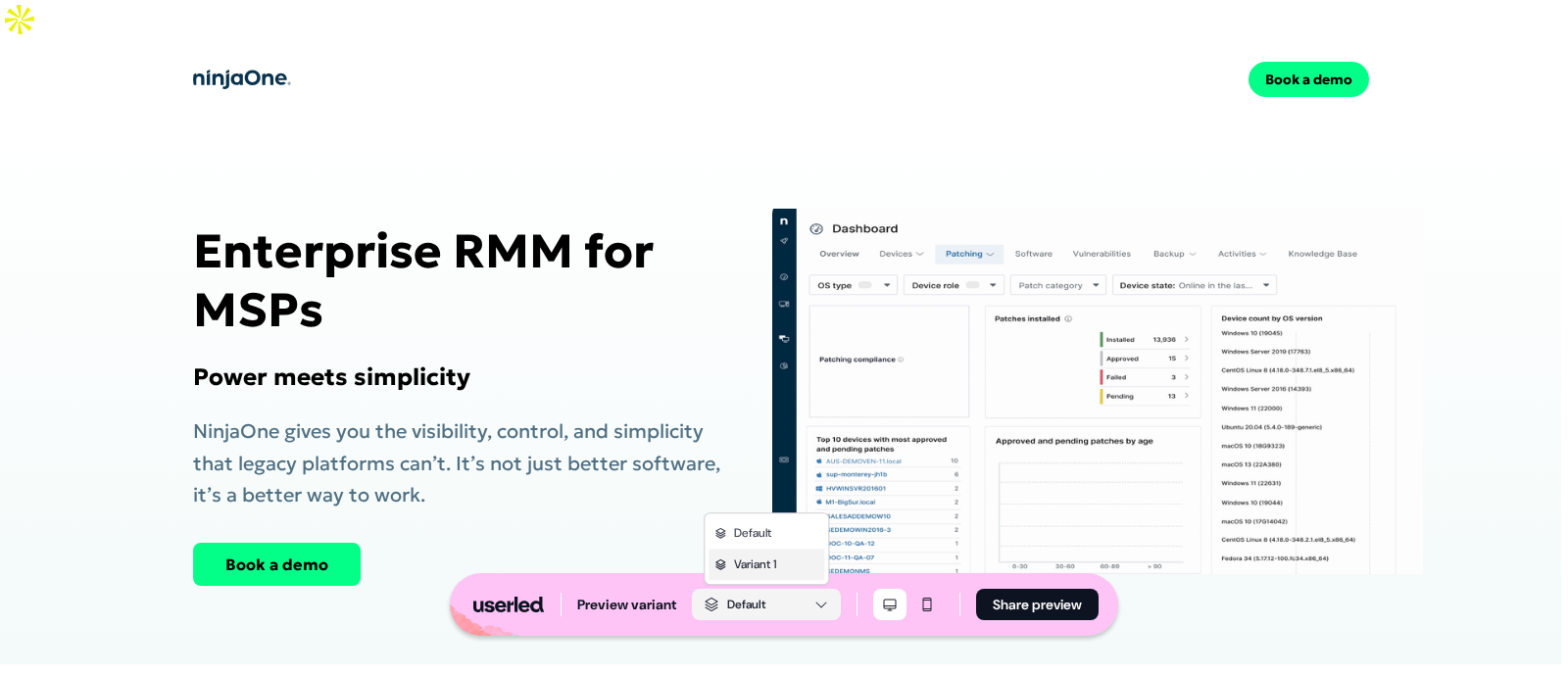 click on "Variant 1" at bounding box center (755, 564) 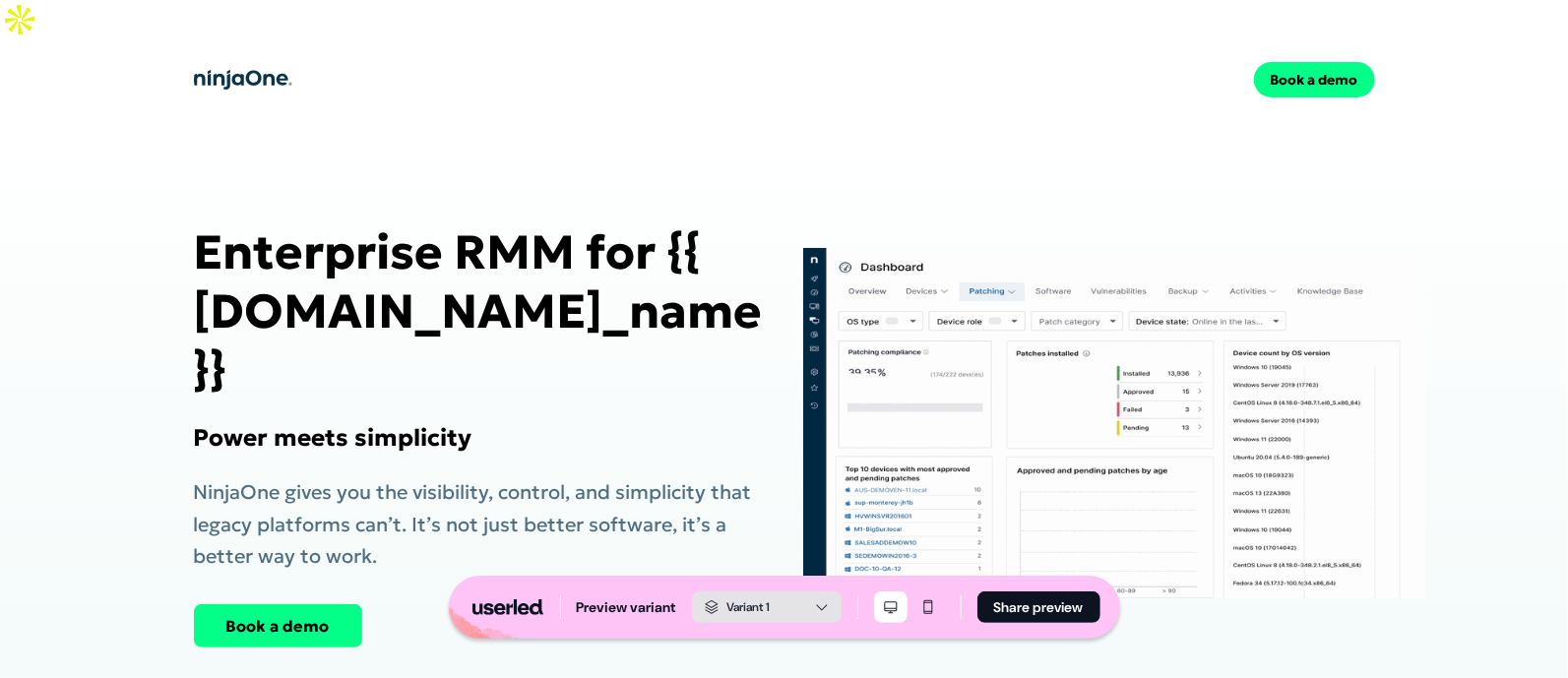 click on "Preview variant Variant 1 Share preview Book a demo Enterprise RMM for {{ traits.account.company_name }} Power meets simplicity NinjaOne gives you the visibility, control, and simplicity that legacy platforms can’t. It’s not just better software, it’s a better way to work. Book a demo {{ traits.account.company_name }}, join our team of incredible partners TeamLogic IT needed an innovative, scalable RMM that could power its business for generations to come. Learn why TeamLogic IT selected NinjaOne to manage and monitor its network of over 100,000 endpoints. Book a demo NinjaOne makes Enterprise MSPs faster and more innovative Most technicians master NinjaOne in just days, allowing you to focus on training them on your processes so they can deliver results to your clients faster. With centralized policy-based management, technicians can efficiently manage more endpoints, leading to happier customers, and increased profitability. Made for Scale 3 million Endpoints Managed 40 billion+ 900 million Read more" at bounding box center [784, 1924] 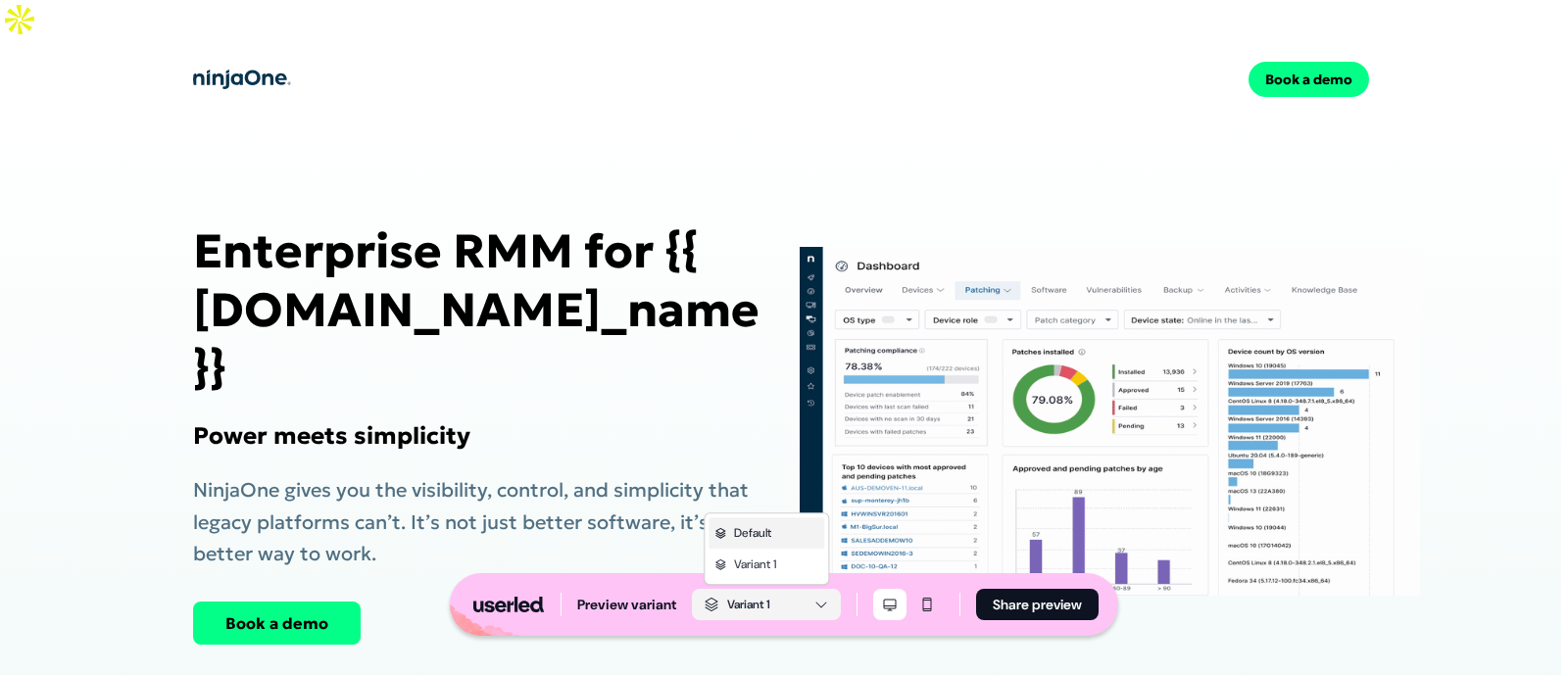 click on "Default" at bounding box center [766, 533] 